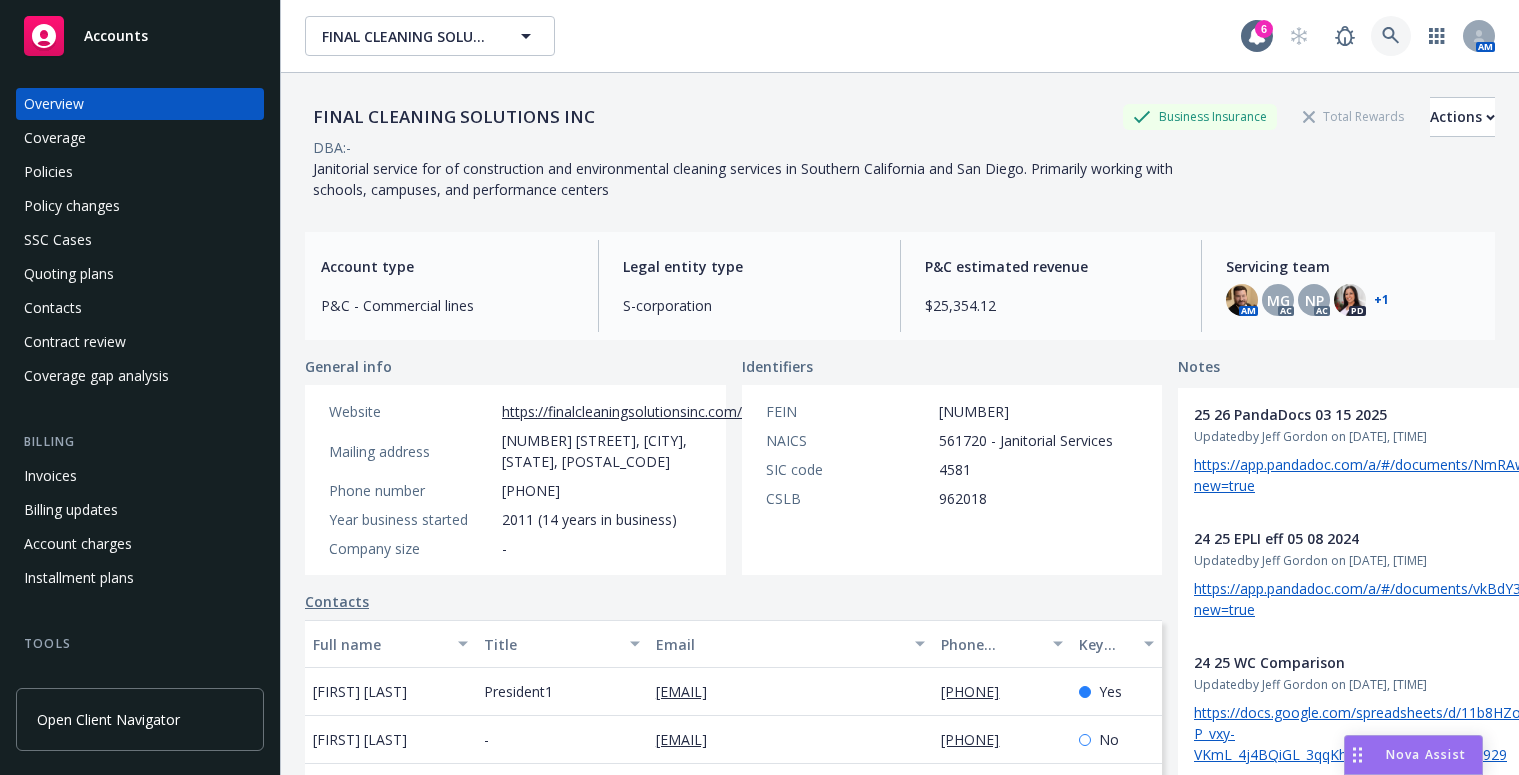 scroll, scrollTop: 0, scrollLeft: 0, axis: both 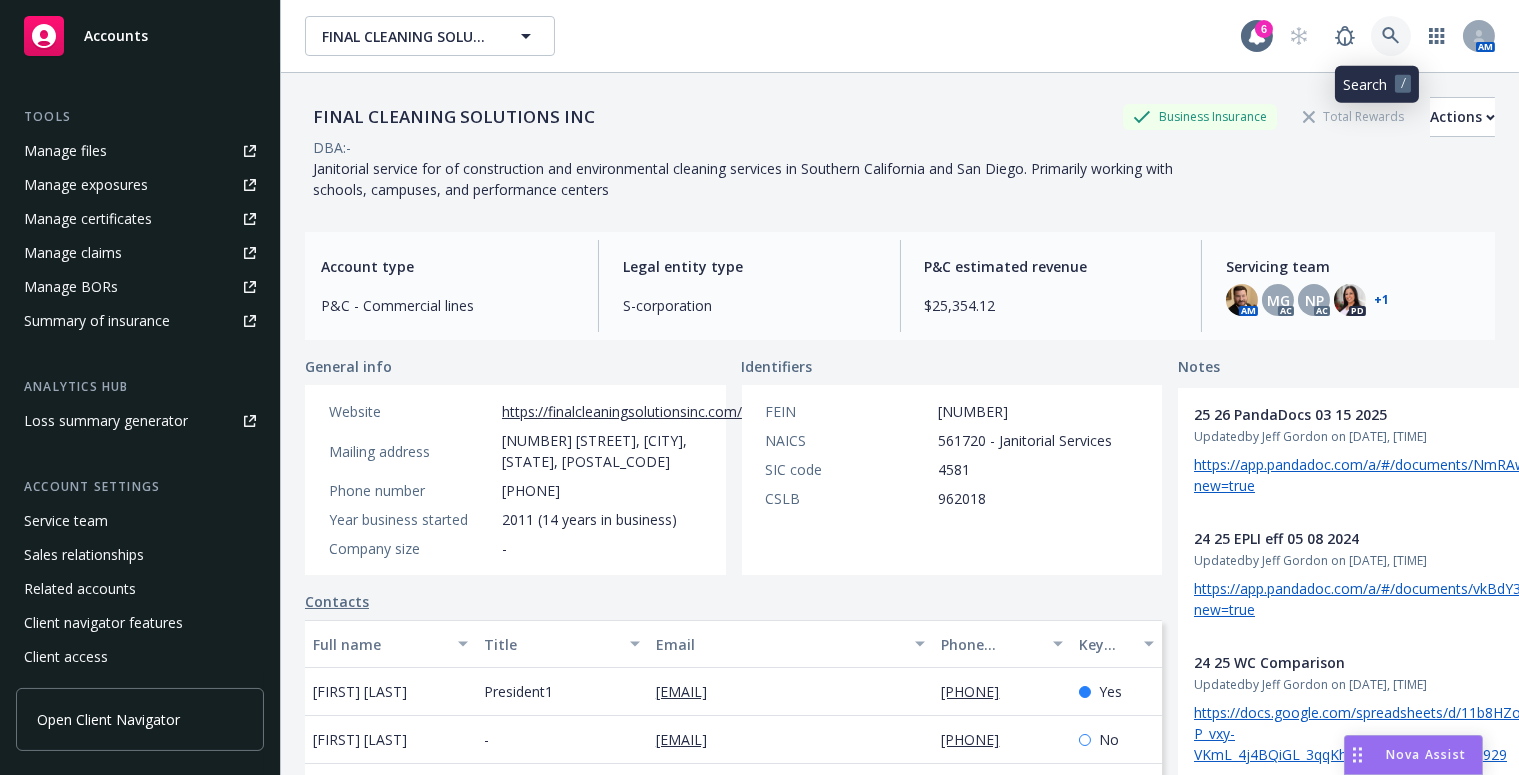click at bounding box center (1391, 36) 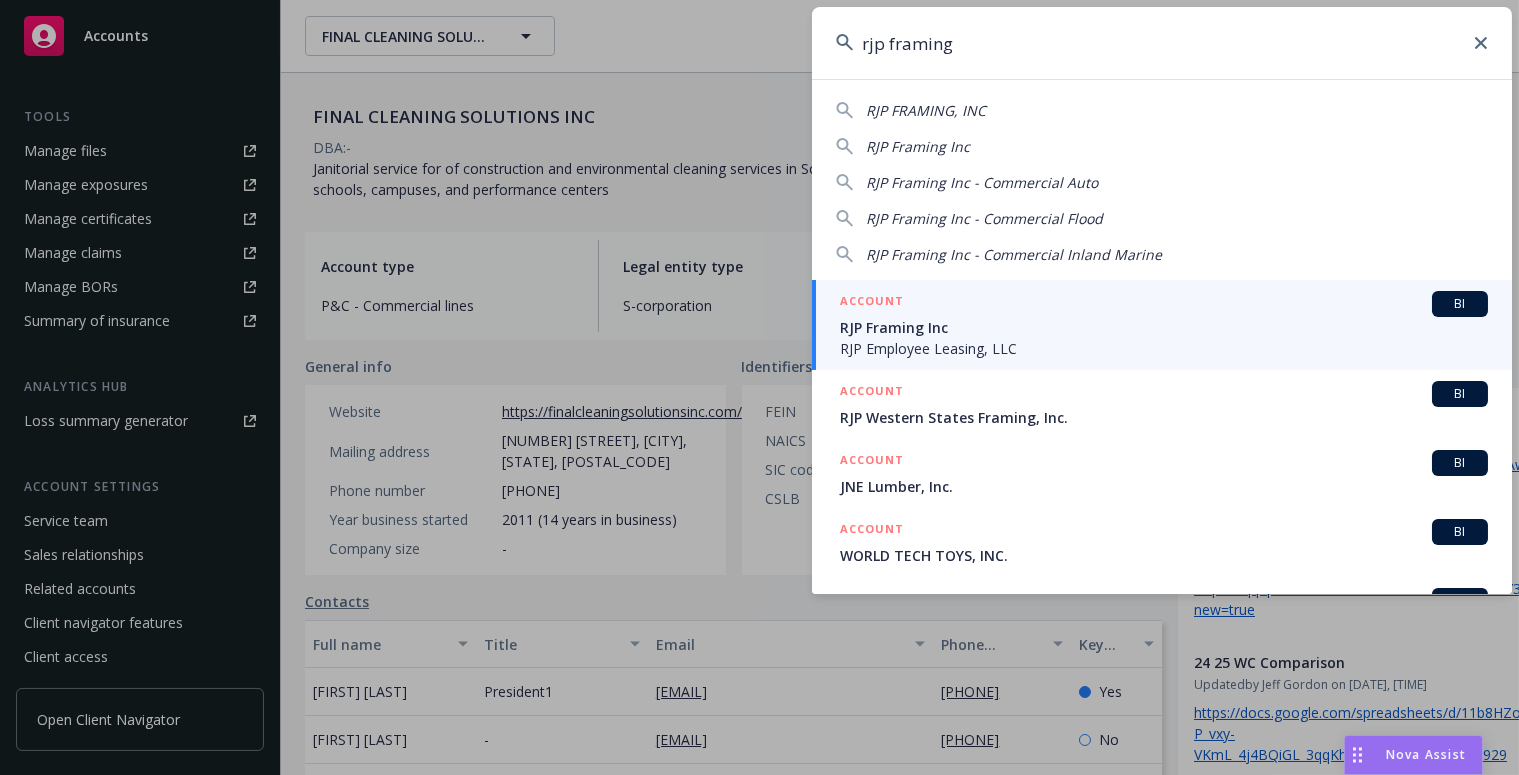 type on "rjp framing" 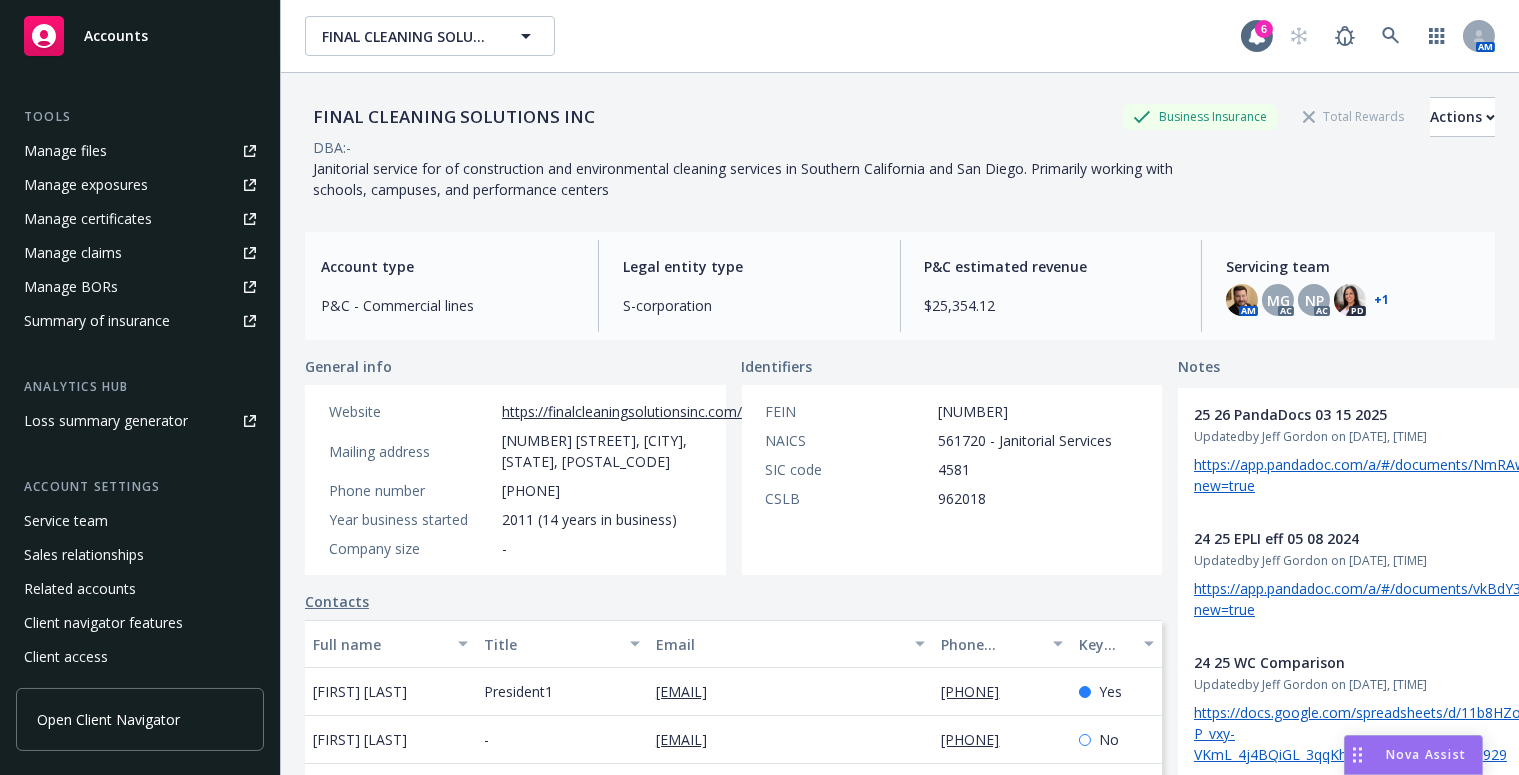 scroll, scrollTop: 560, scrollLeft: 0, axis: vertical 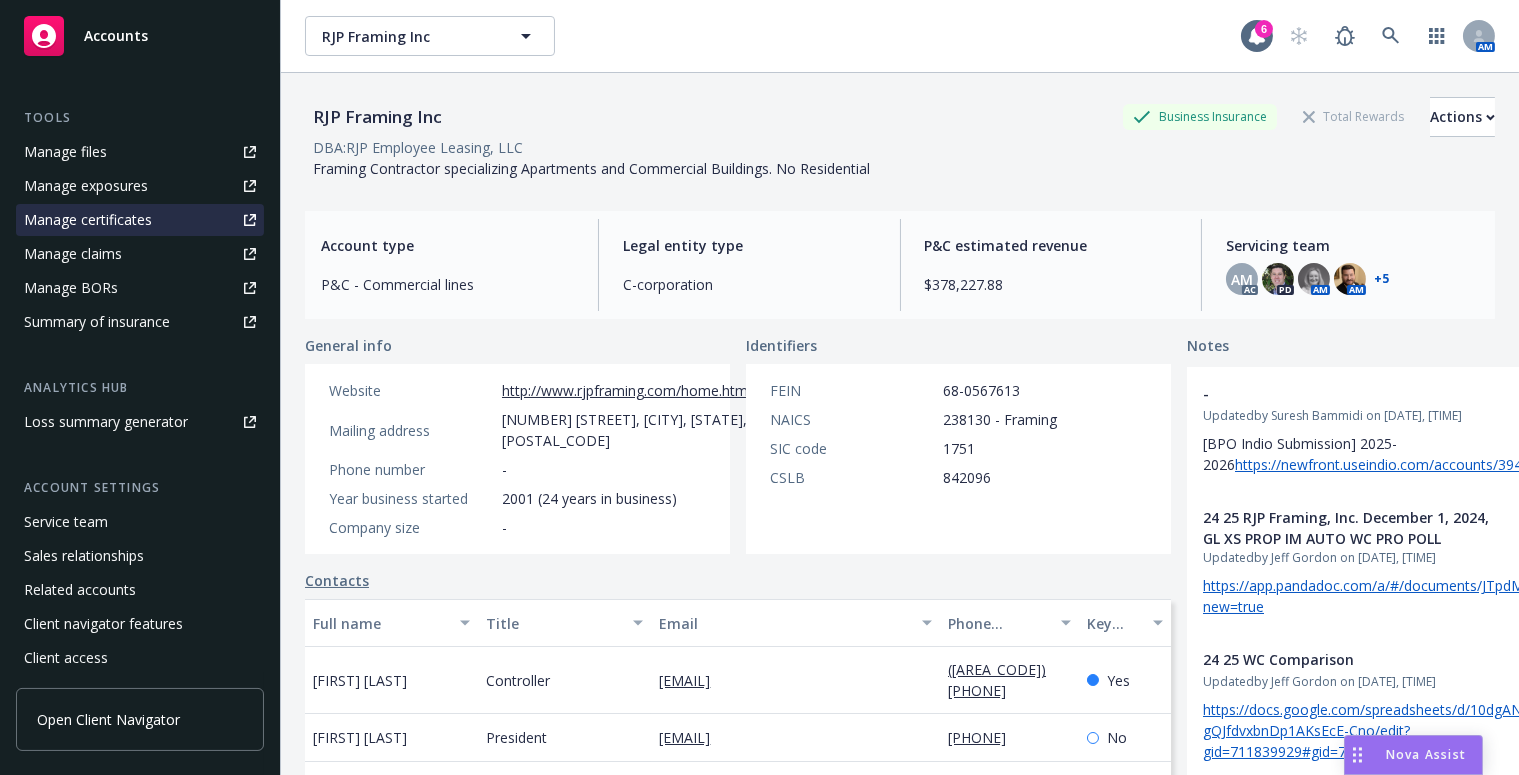 click on "Manage certificates" at bounding box center (88, 220) 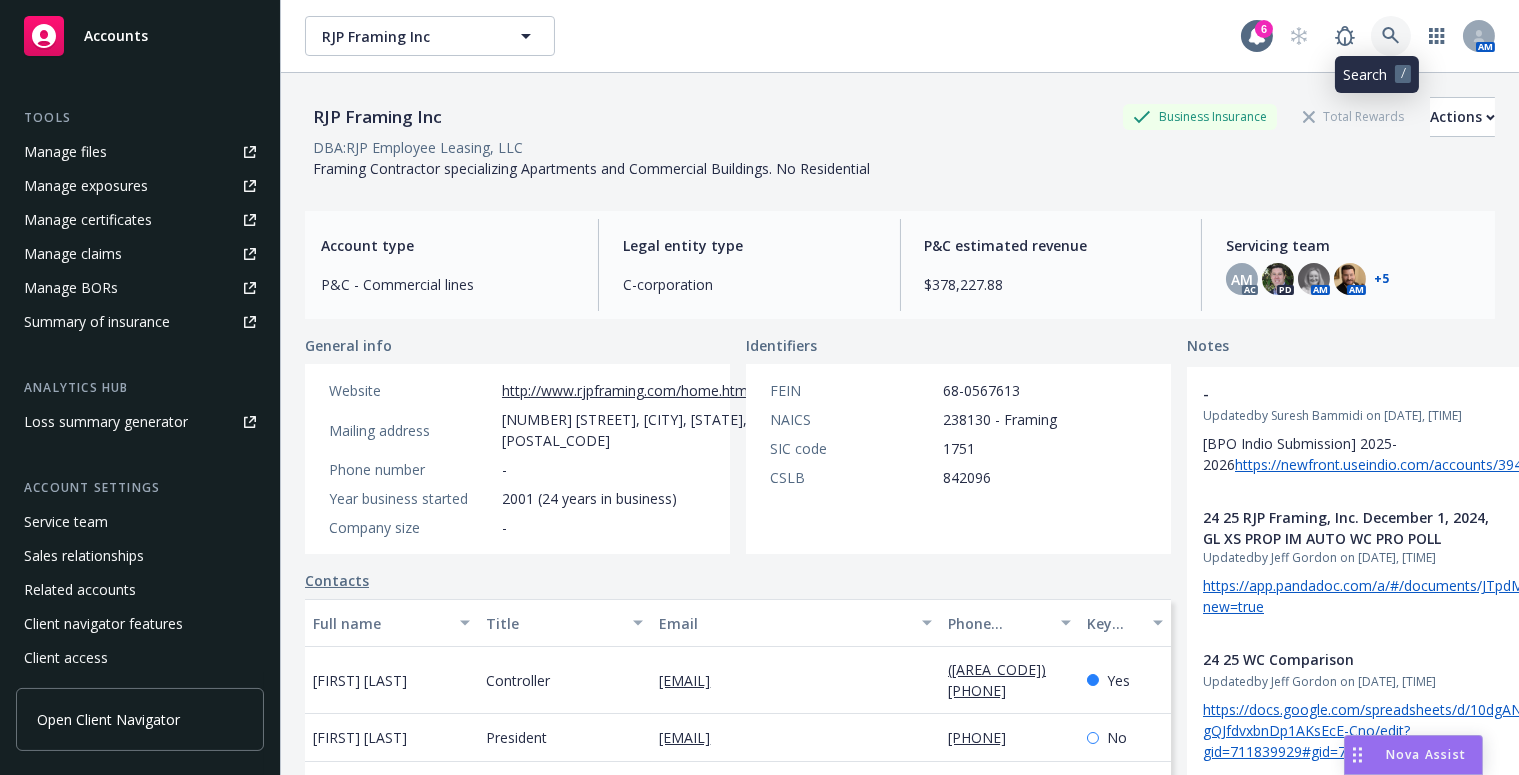 click at bounding box center [1391, 36] 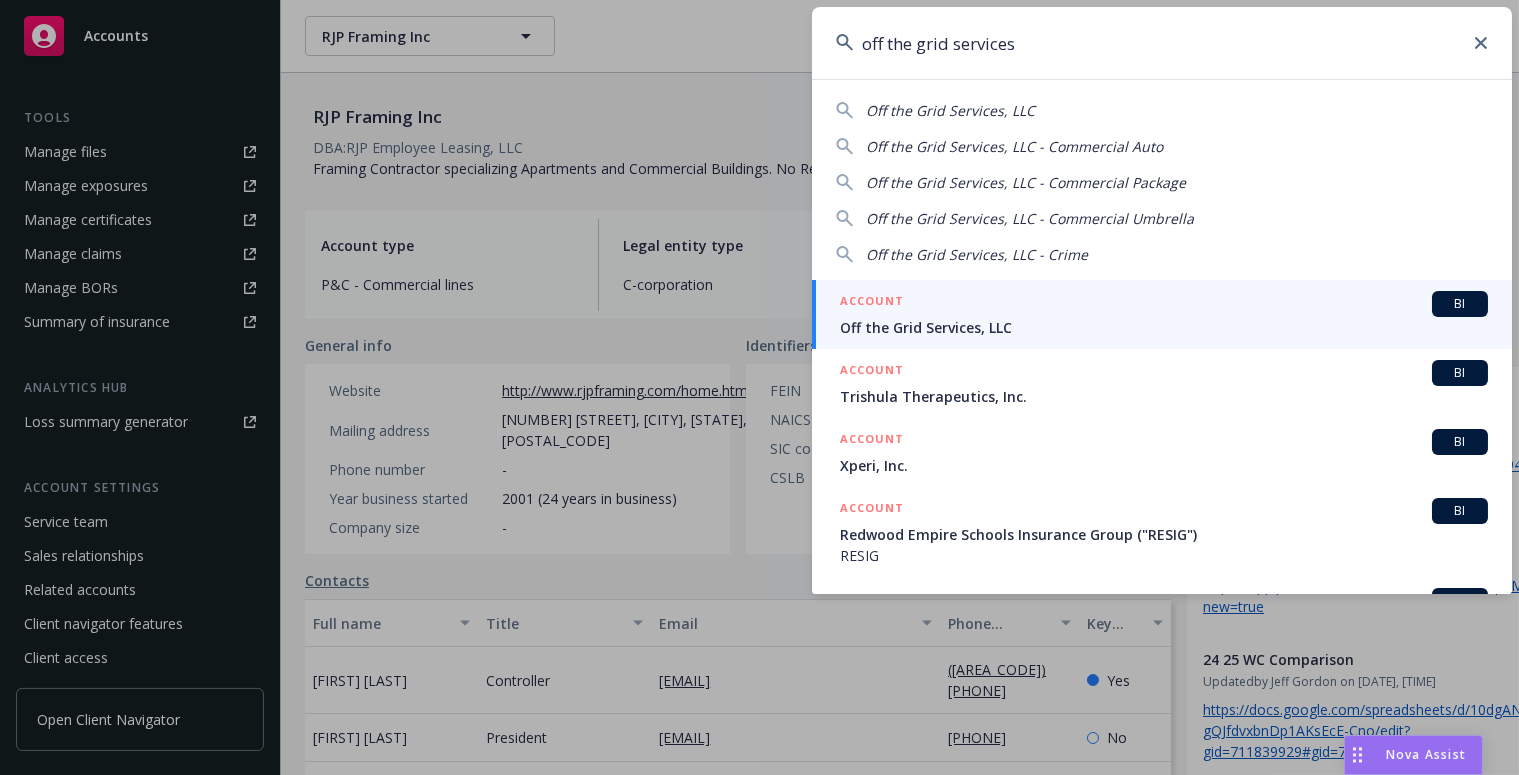 type on "off the grid services" 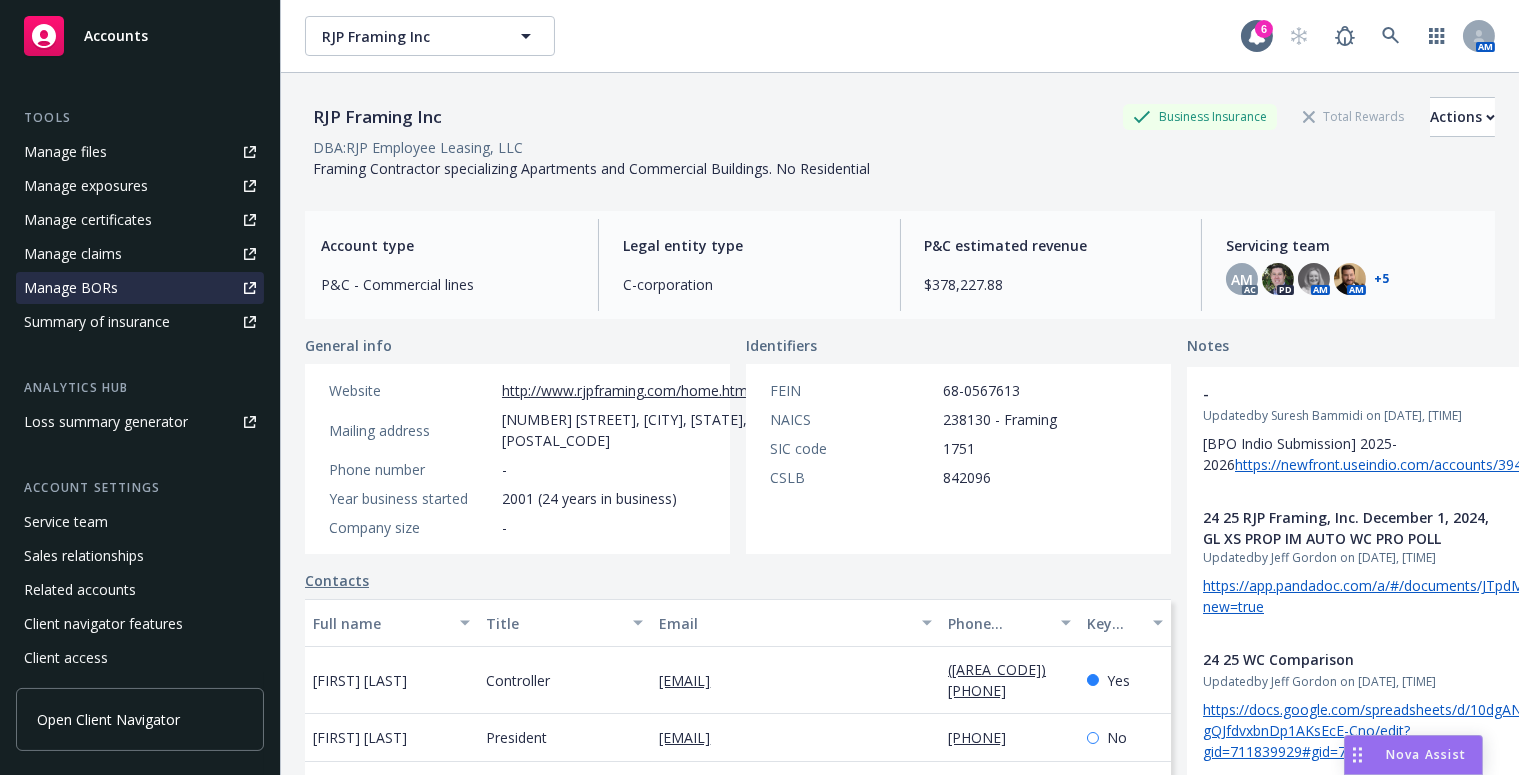 scroll, scrollTop: 527, scrollLeft: 0, axis: vertical 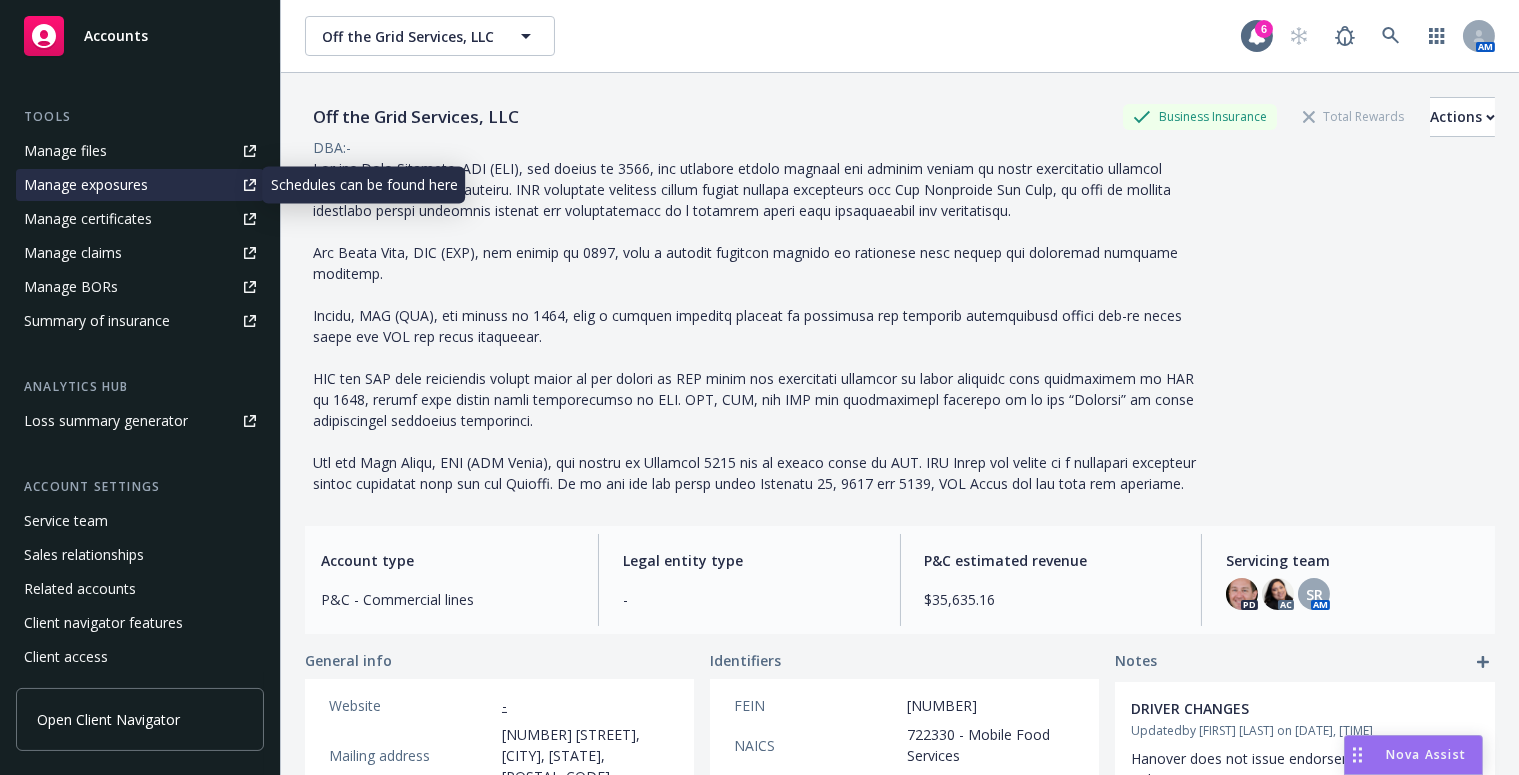 click on "Manage exposures" at bounding box center (86, 185) 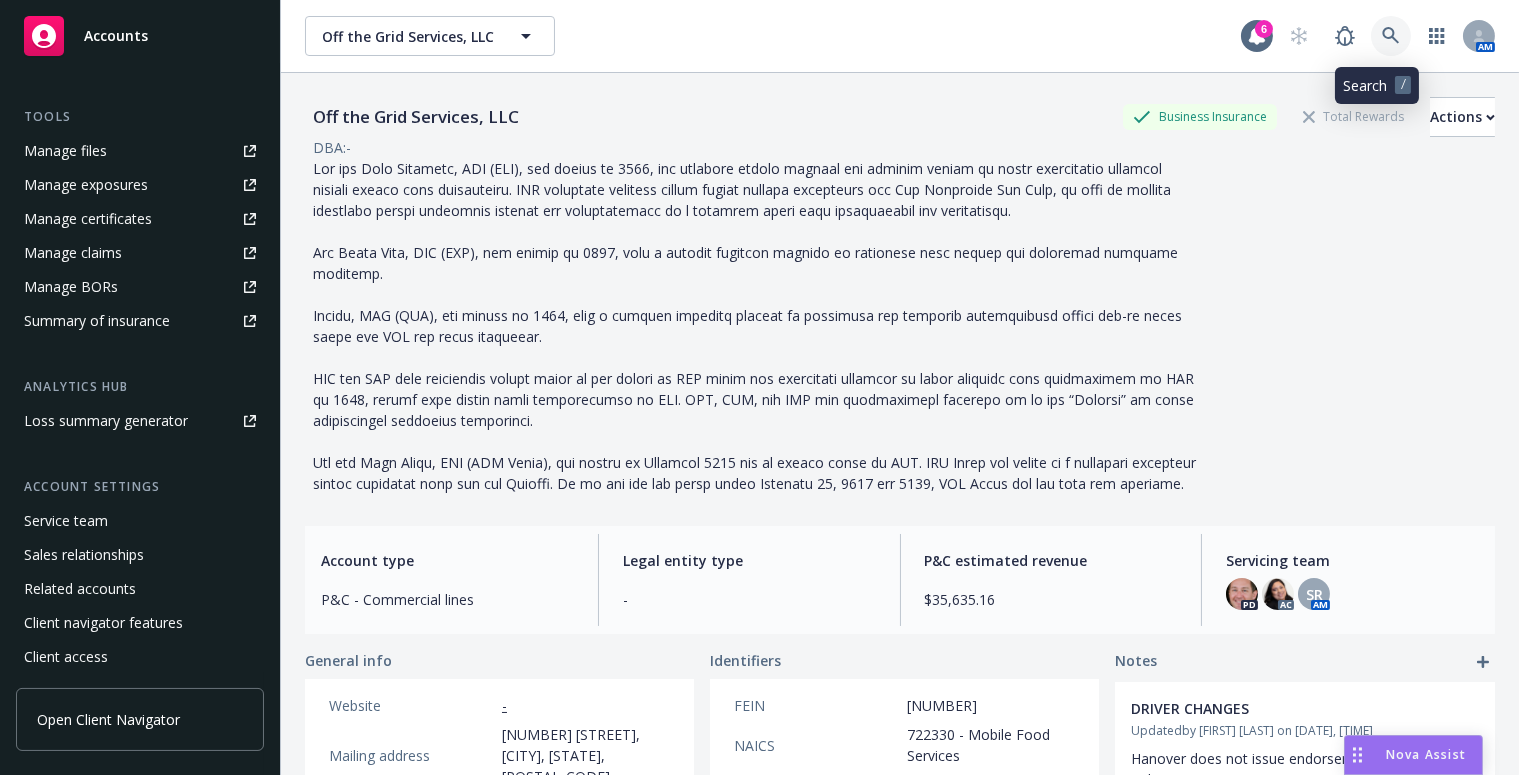 click 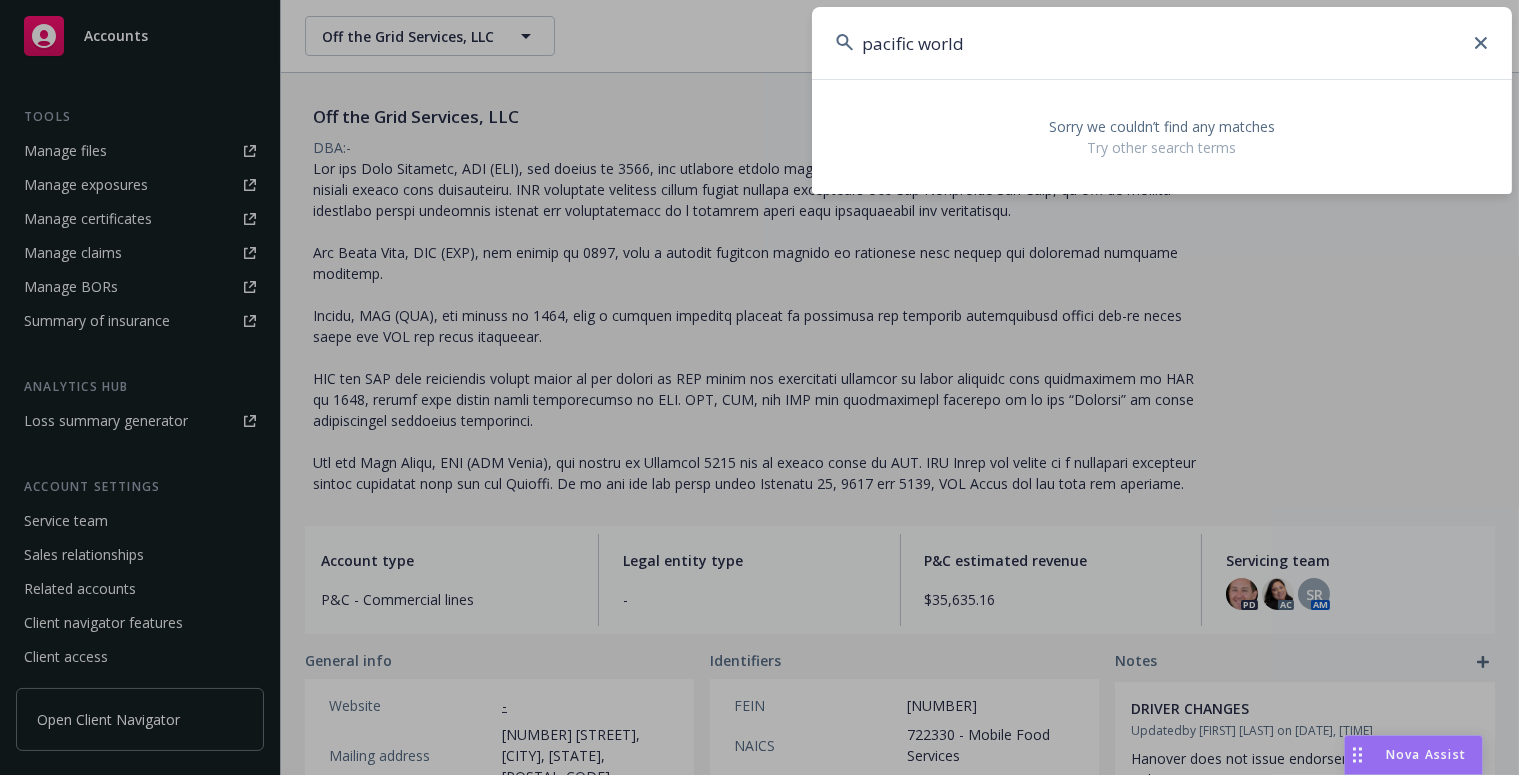 drag, startPoint x: 999, startPoint y: 61, endPoint x: 969, endPoint y: 38, distance: 37.802116 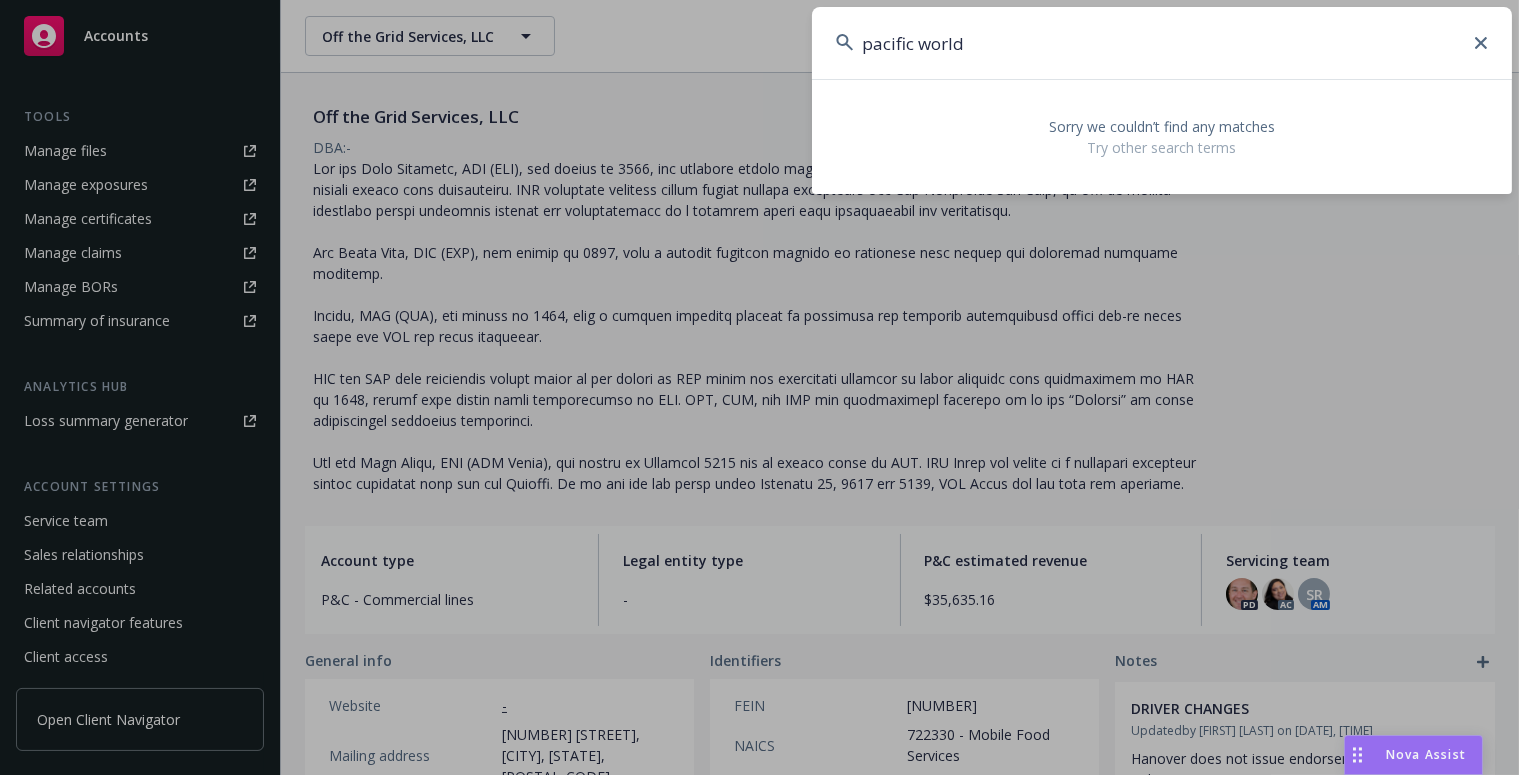 drag, startPoint x: 978, startPoint y: 60, endPoint x: 909, endPoint y: 39, distance: 72.12489 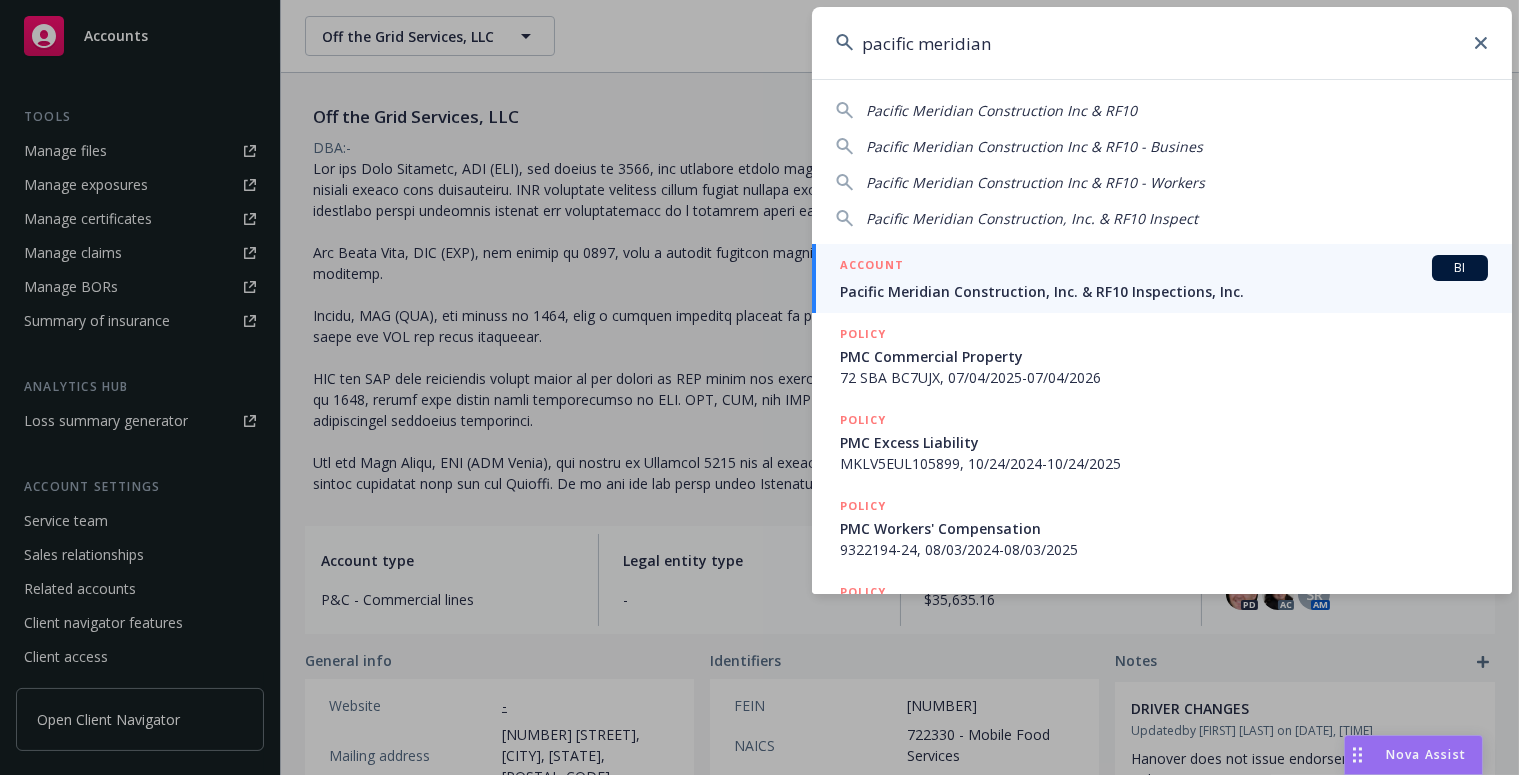 type on "pacific meridian" 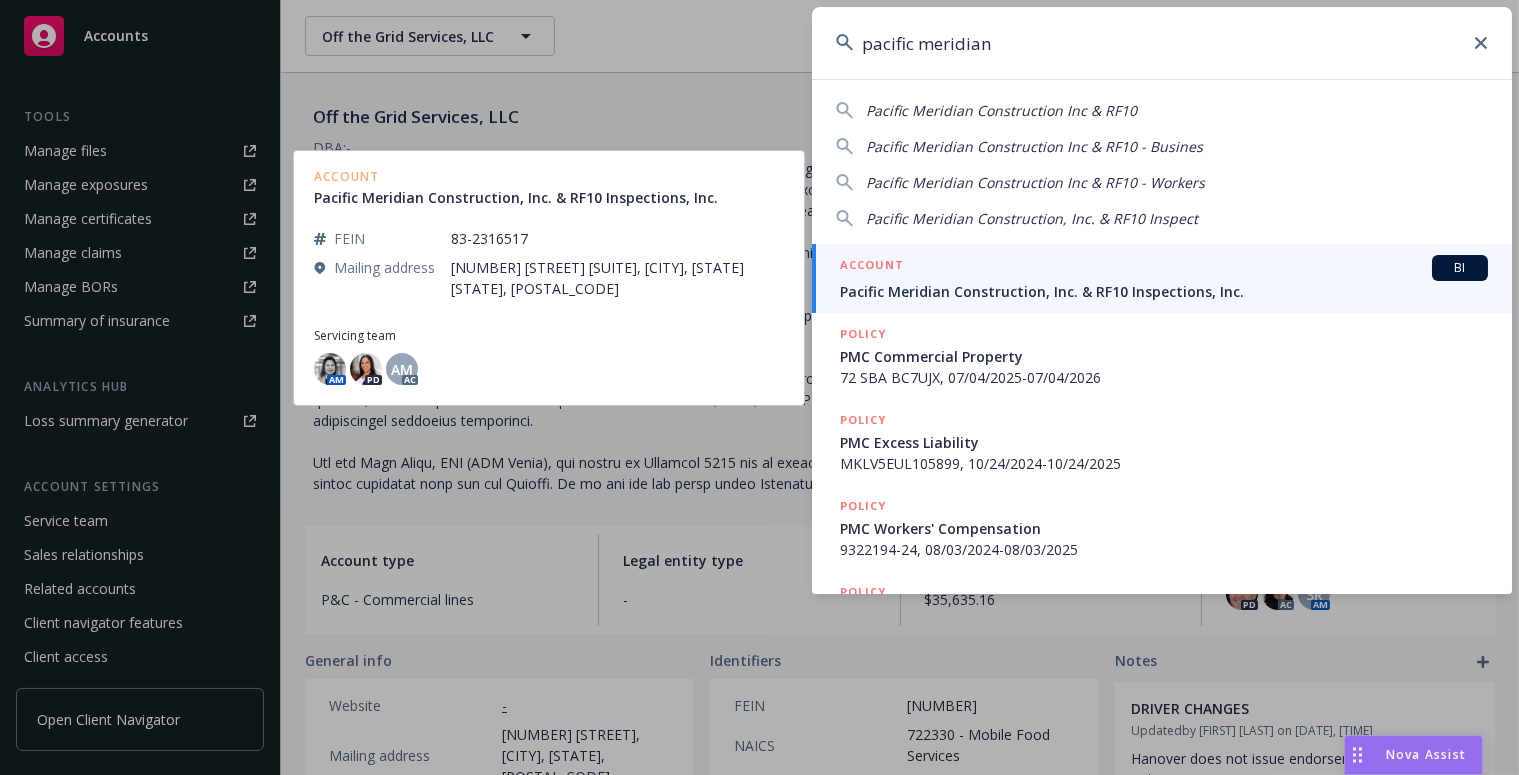 click on "Pacific Meridian Construction, Inc. & RF10 Inspections, Inc." at bounding box center [1164, 291] 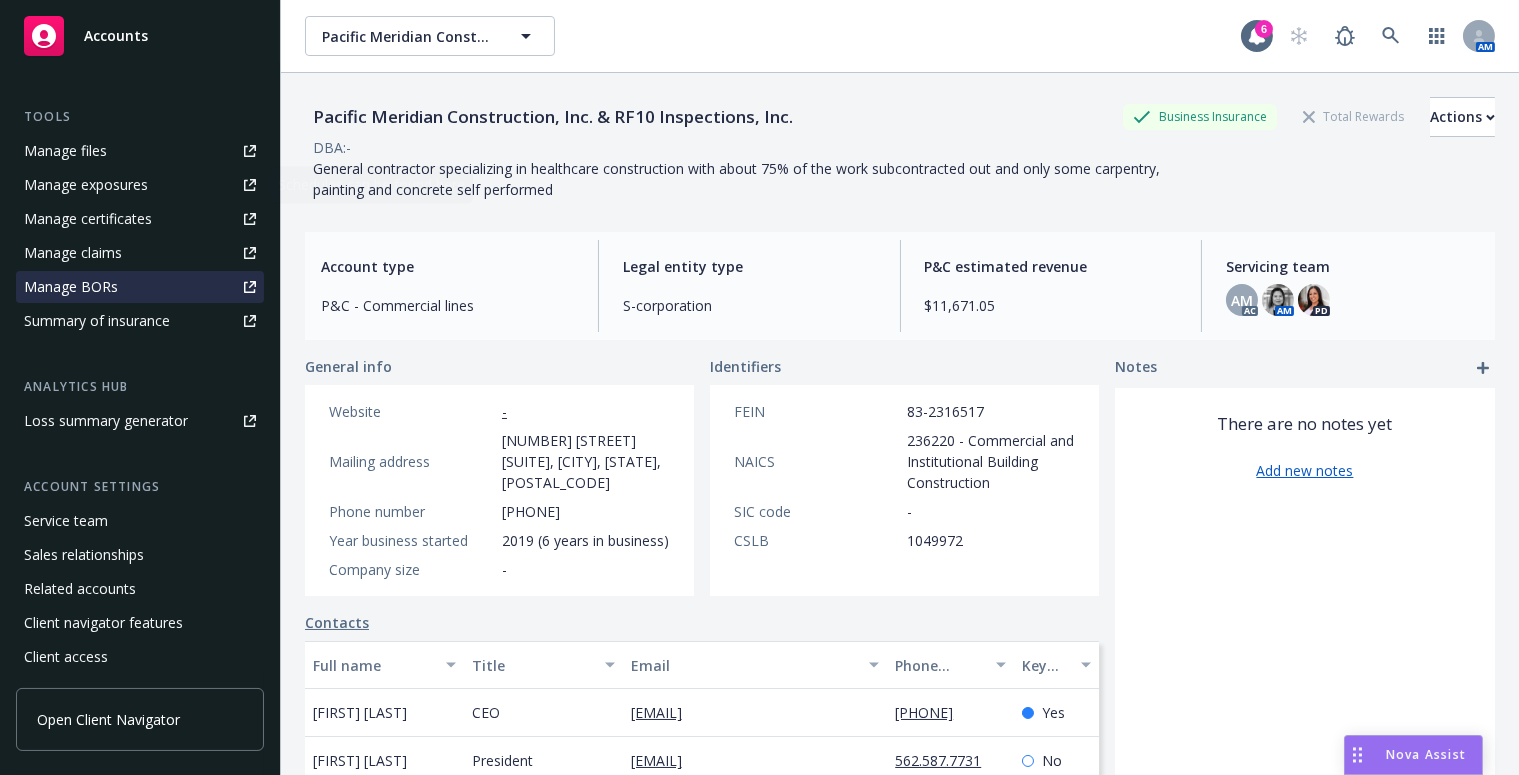scroll, scrollTop: 528, scrollLeft: 0, axis: vertical 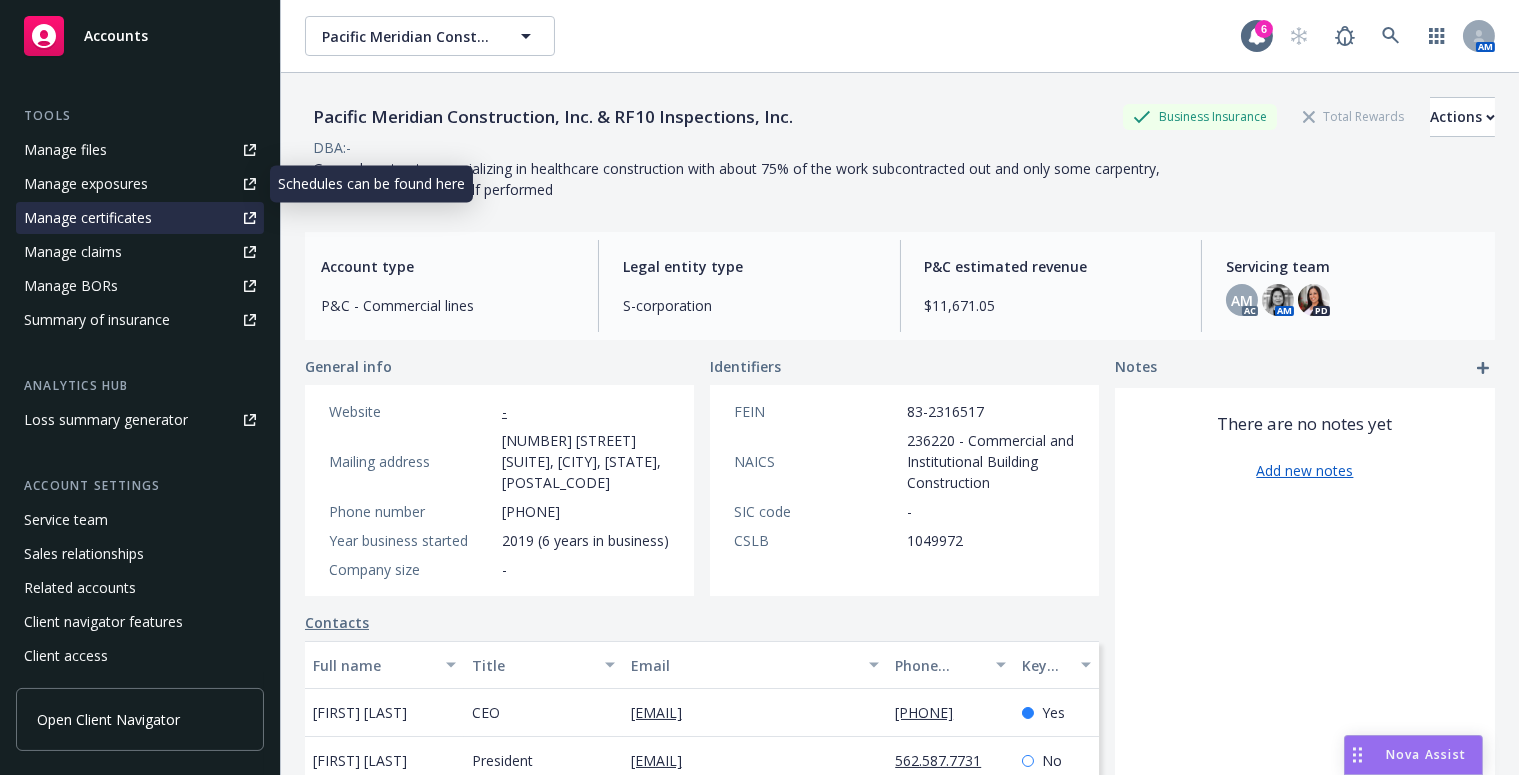 click on "Manage certificates" at bounding box center [88, 218] 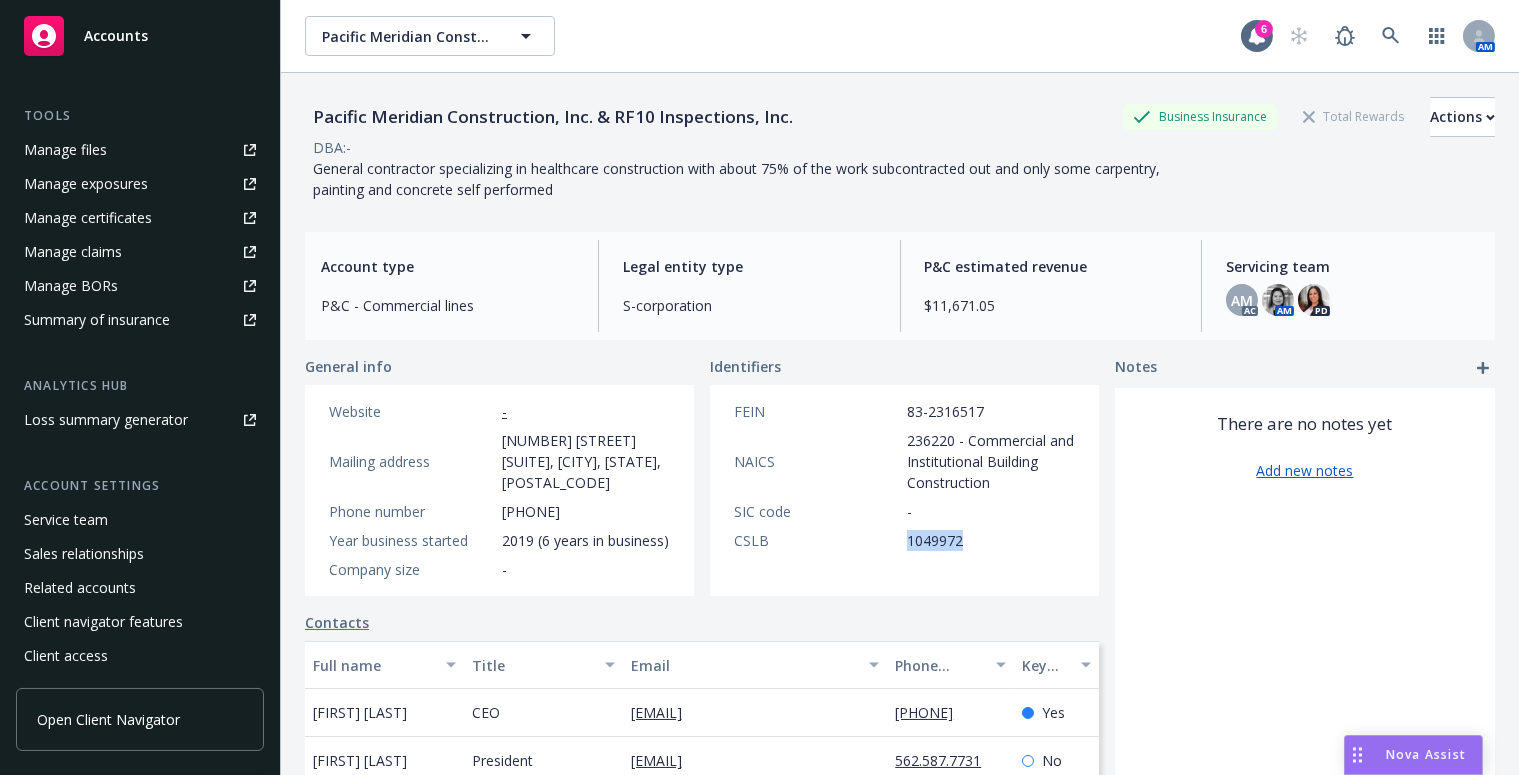 drag, startPoint x: 953, startPoint y: 549, endPoint x: 879, endPoint y: 552, distance: 74.06078 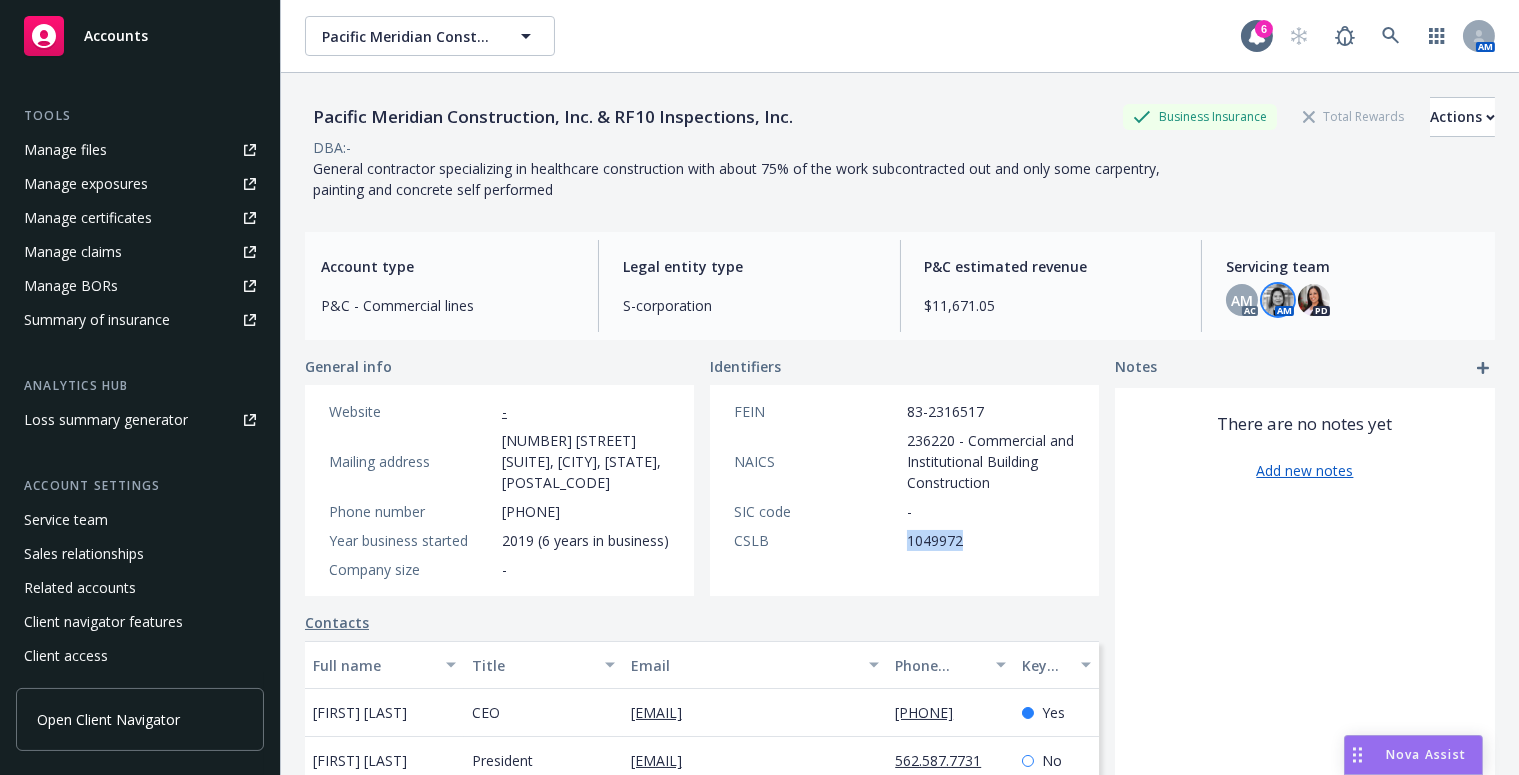 click at bounding box center [1278, 300] 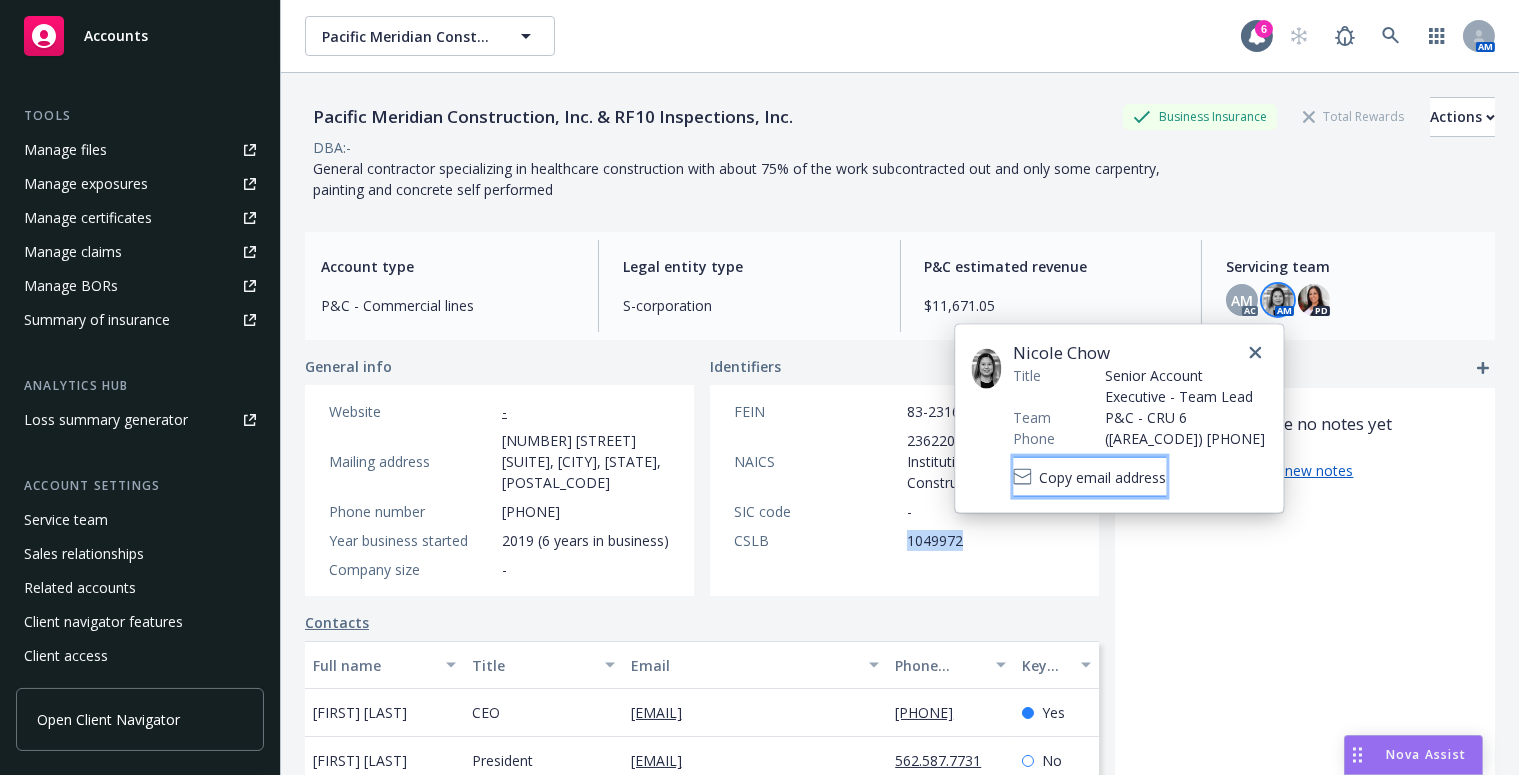 click on "Copy email address" at bounding box center [1102, 476] 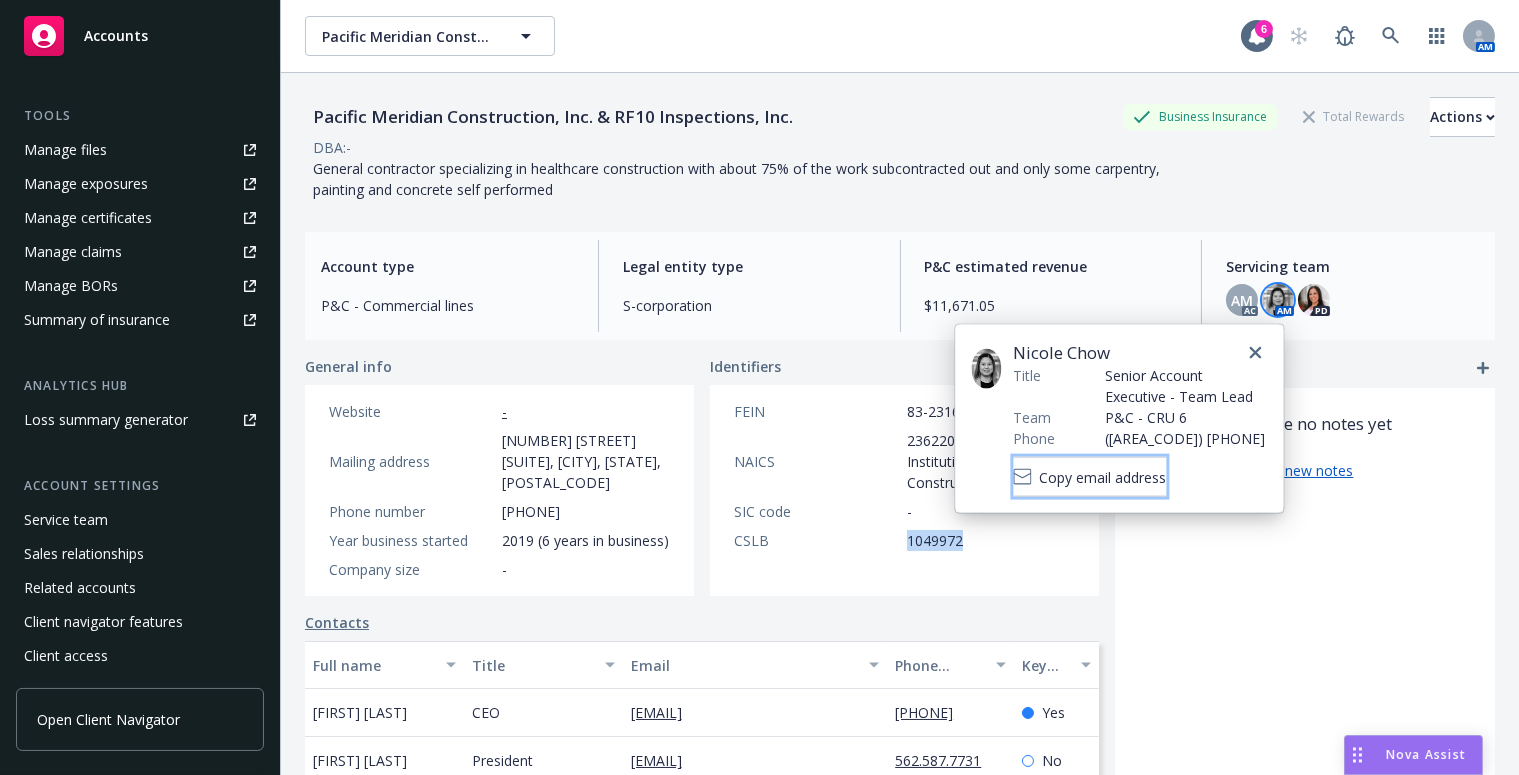 type 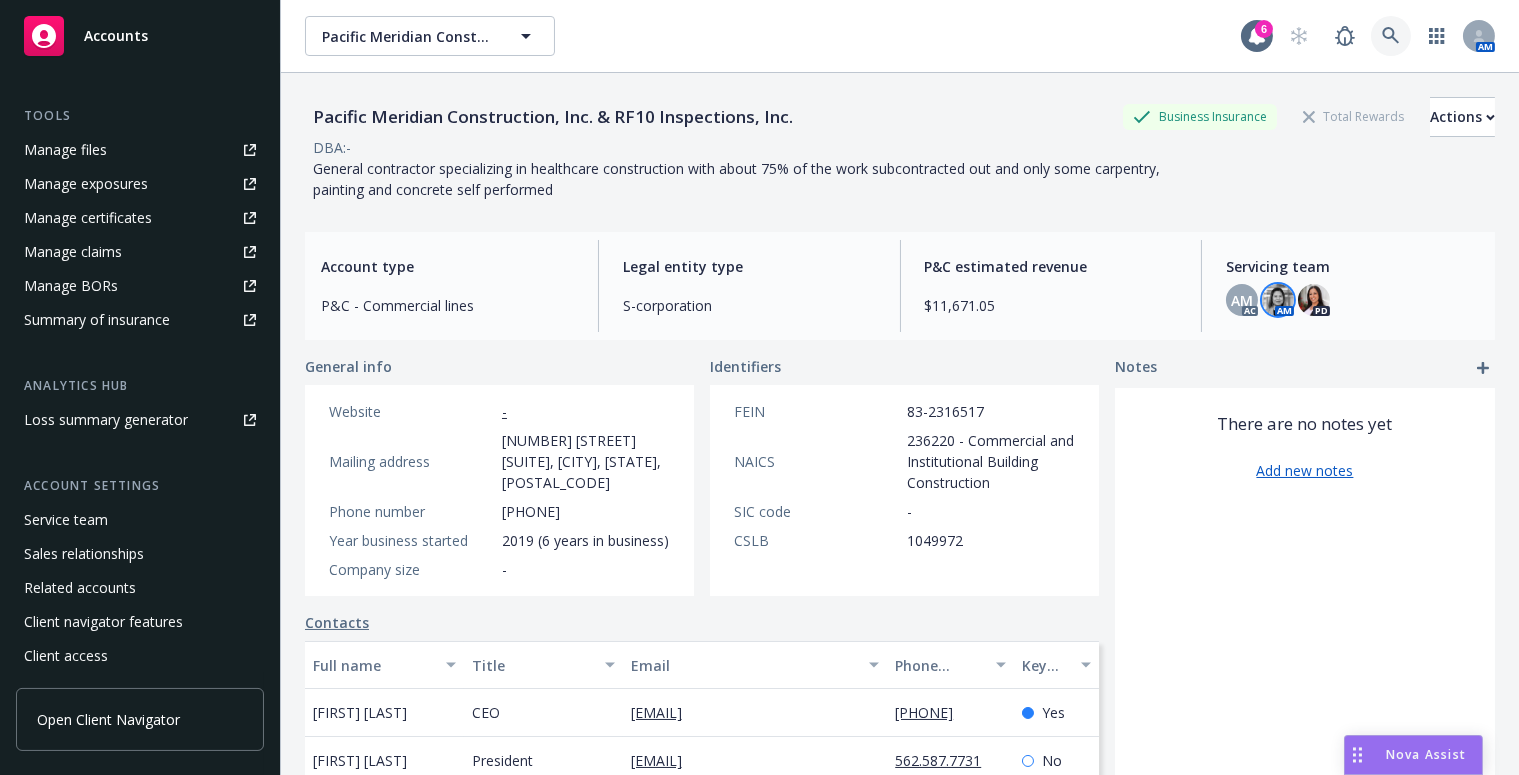 click at bounding box center (1391, 36) 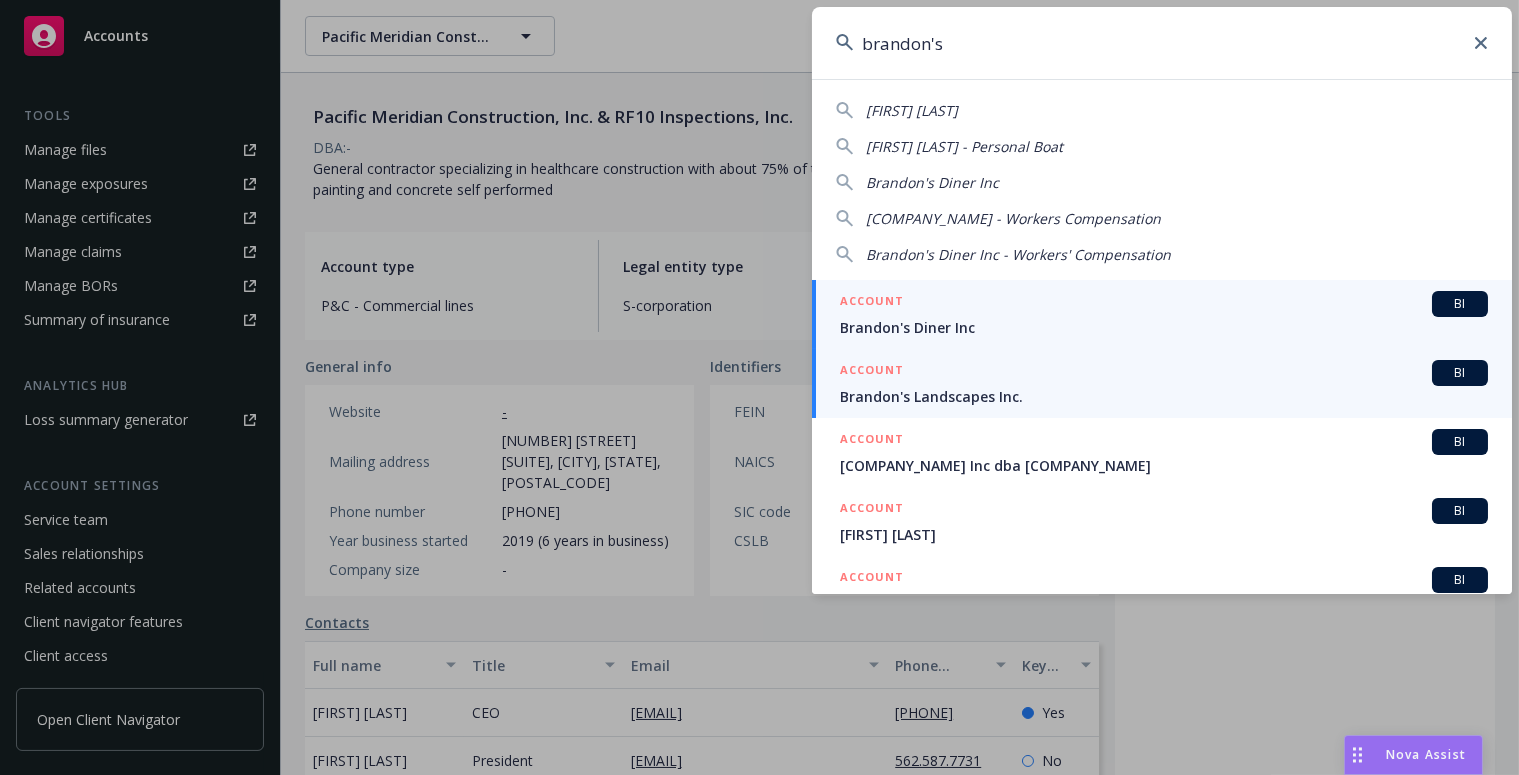 type on "brandon's" 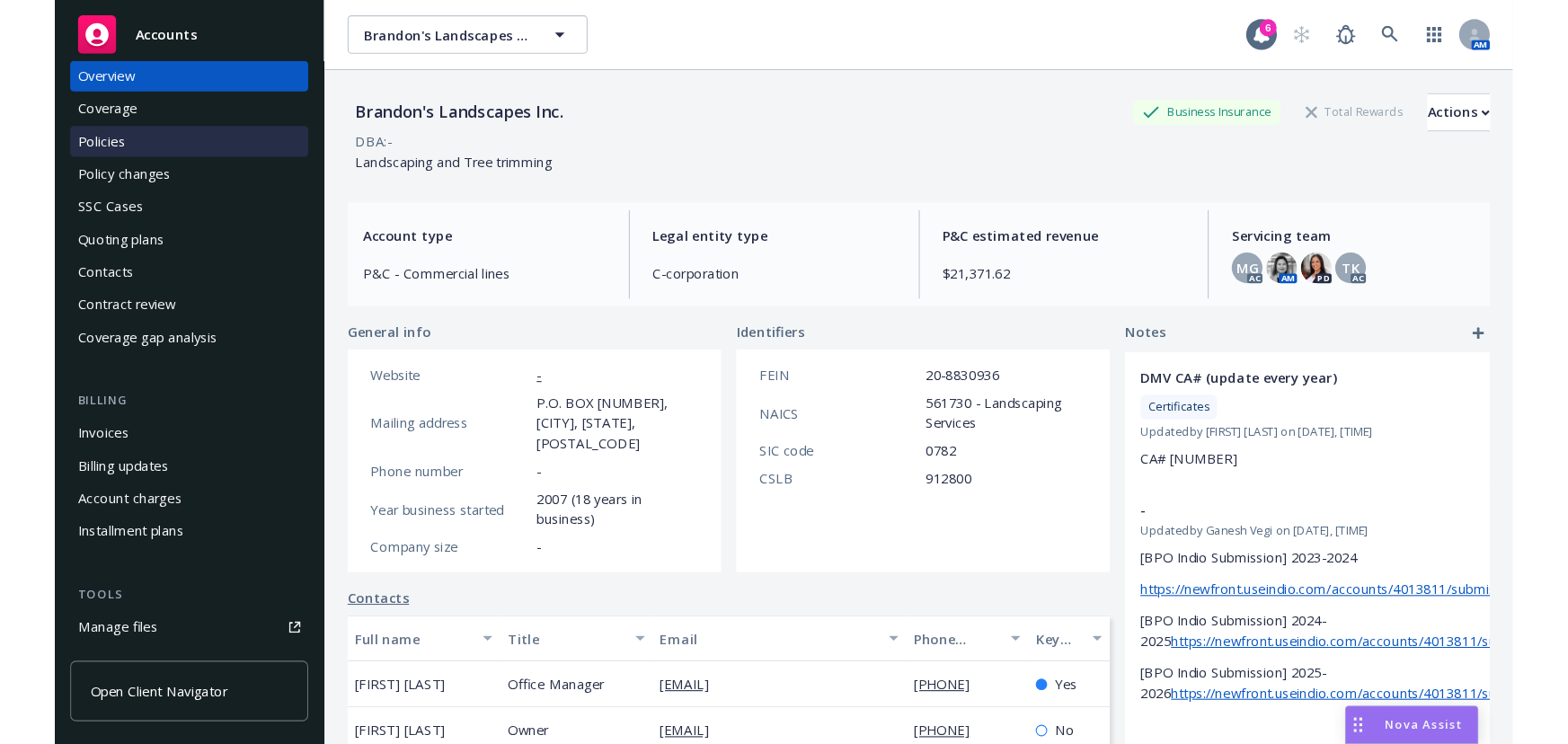 scroll, scrollTop: 0, scrollLeft: 0, axis: both 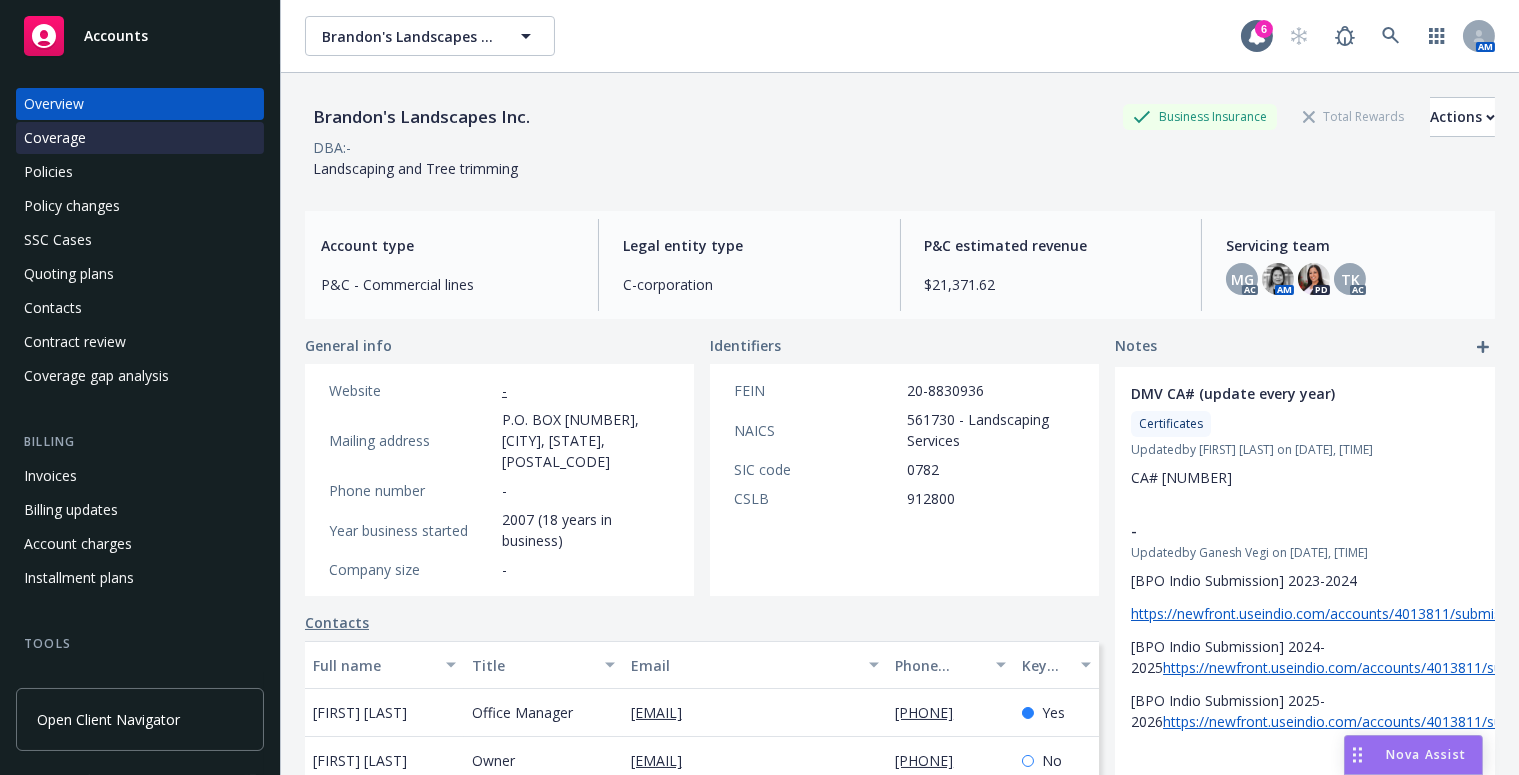 click on "Coverage" at bounding box center (140, 138) 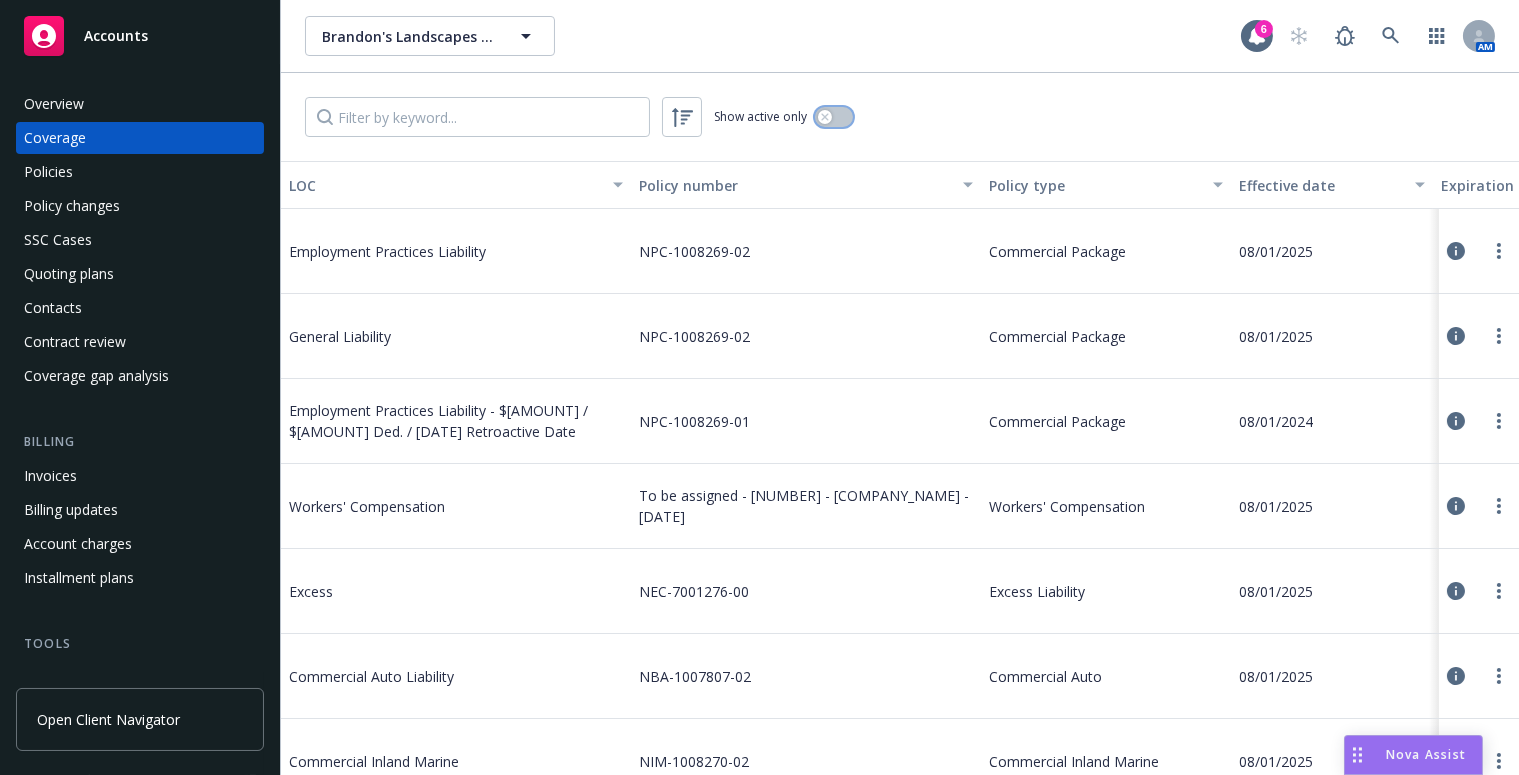 drag, startPoint x: 817, startPoint y: 119, endPoint x: 830, endPoint y: 116, distance: 13.341664 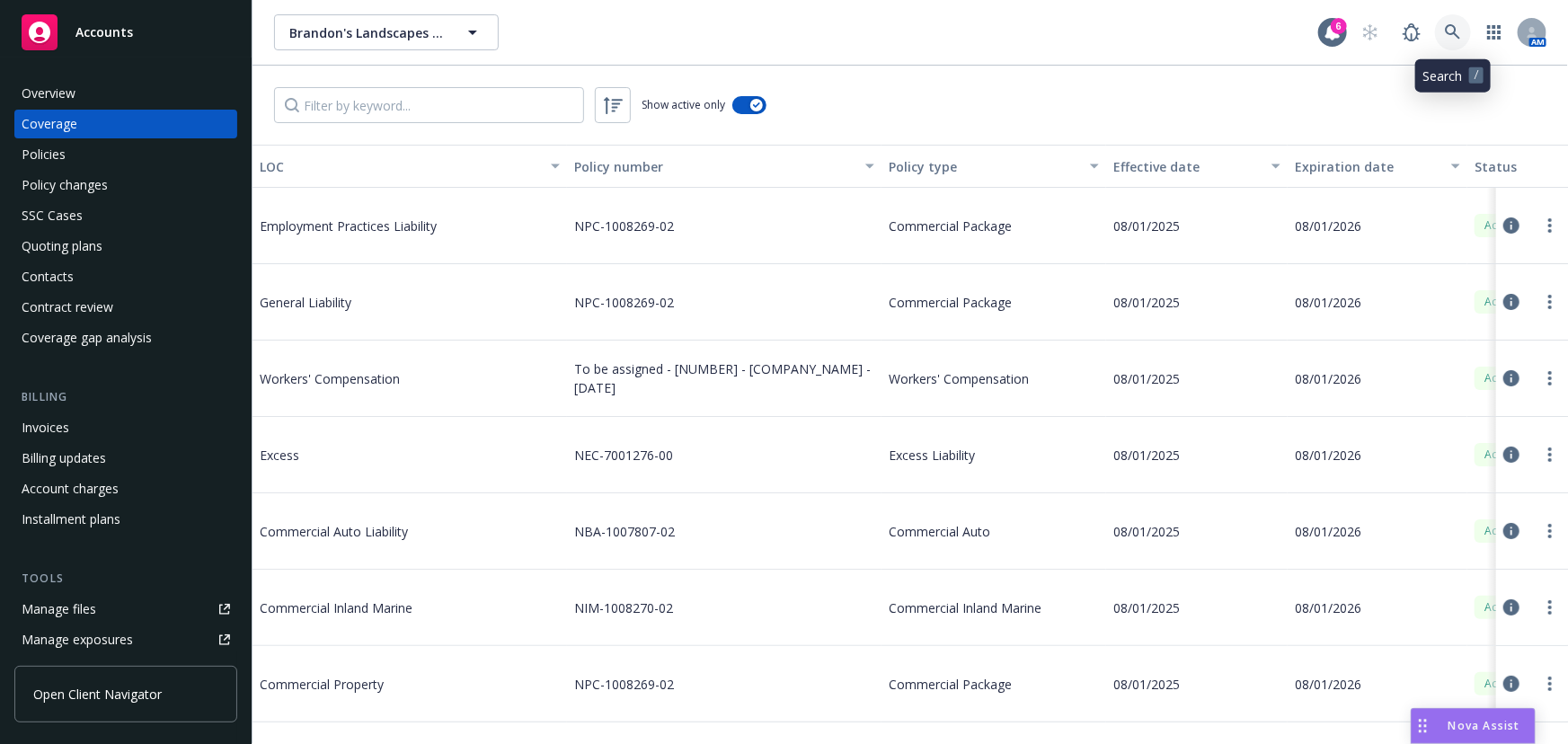 click 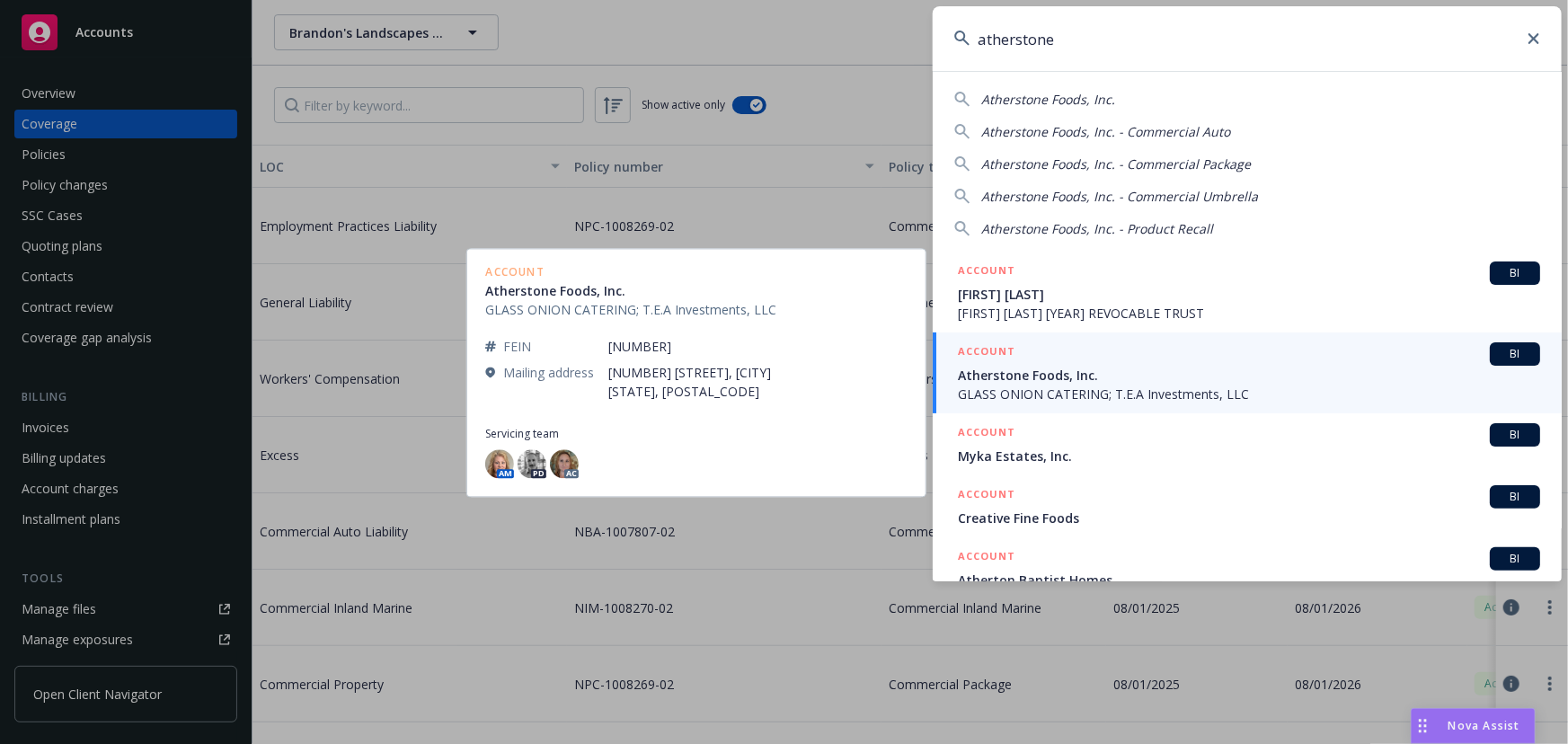type on "atherstone" 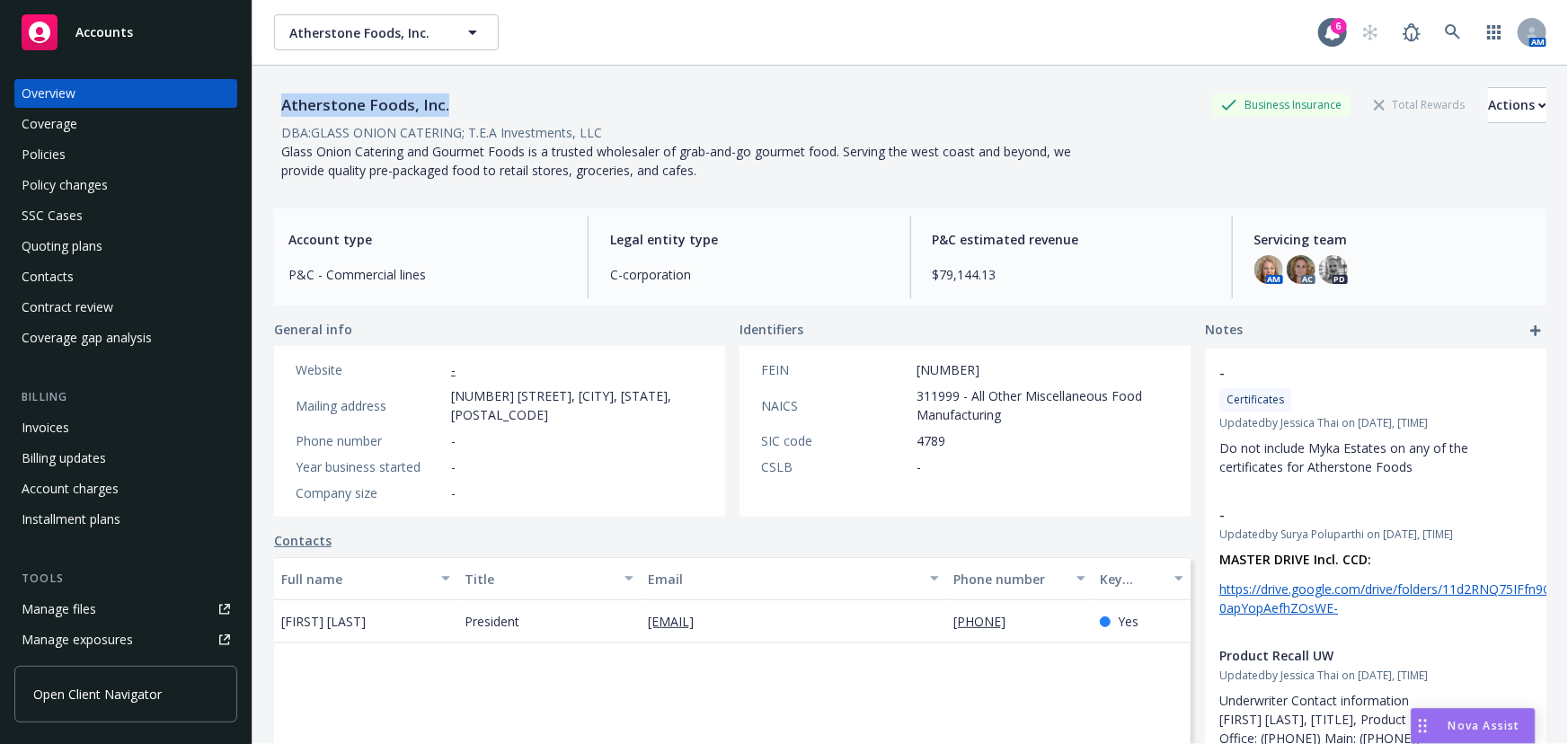 drag, startPoint x: 442, startPoint y: 107, endPoint x: 268, endPoint y: 115, distance: 174.18381 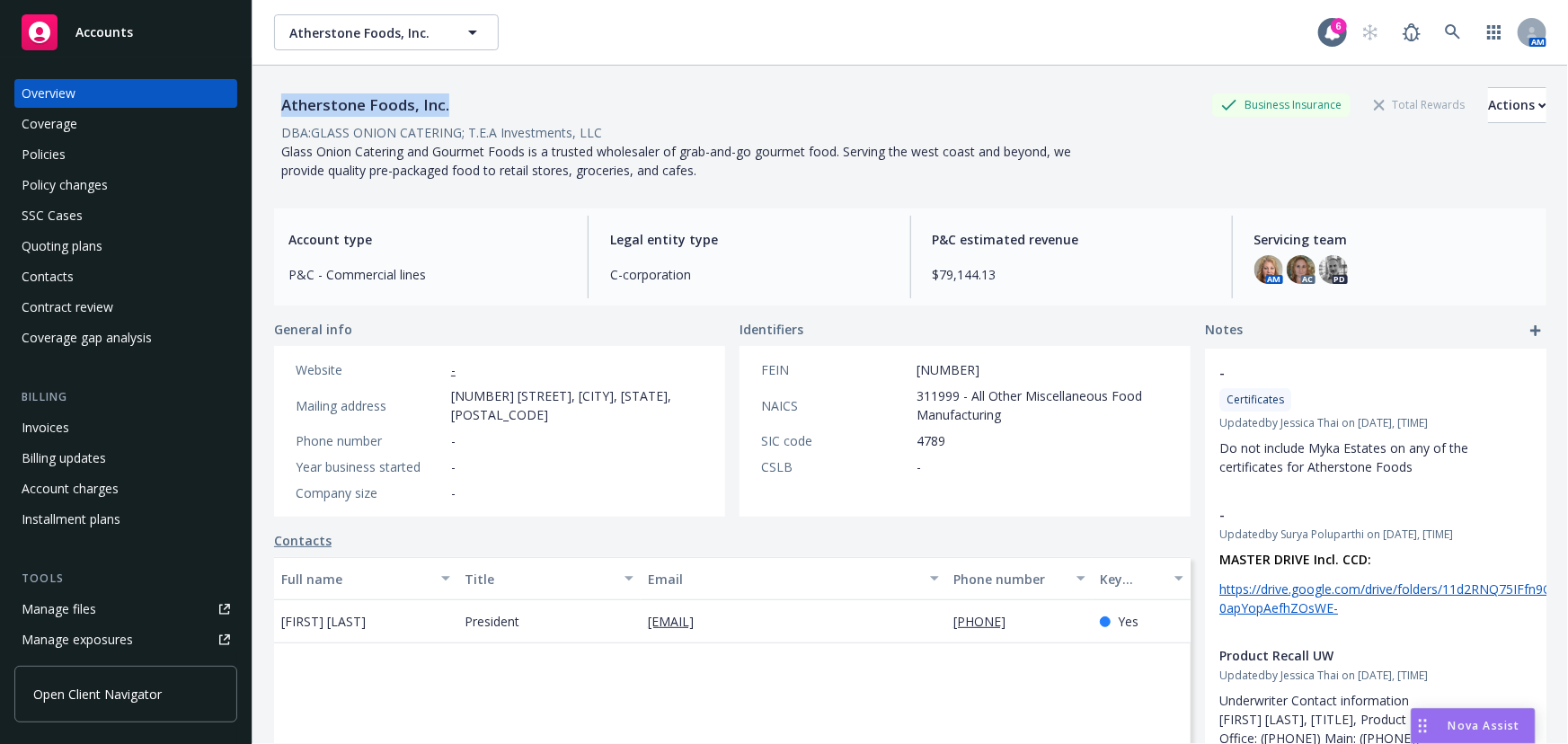 click on "Atherstone Foods, Inc.    Business Insurance   Total Rewards Actions DBA:  GLASS ONION CATERING; T.E.A Investments, LLC Glass Onion Catering and Gourmet Foods is a trusted wholesaler of grab-and-go gourmet food. Serving the west coast and beyond, we provide quality pre-packaged food to retail stores, groceries, and cafes. Account type P&C - Commercial lines Legal entity type C-corporation P&C estimated revenue $79,144.13 Servicing team AM AC PD General info Website - Mailing address 200 W Ohio Ave, Richmond, CA, 94804 Phone number - Year business started - Company size - Identifiers FEIN 45-0463279 NAICS 311999 - All Other Miscellaneous Food Manufacturing SIC code 4789 CSLB - Contacts Full name Title Email Phone number Key contact Tom Atherstone President tom@glassonioncatering.com 5102363500 Yes Named insureds Atherstone Foods, Inc. GLASS ONION CATERING; T.E.A Investments, LLC Affiliated accounts Myka Estates, Inc. Notes - Certificates Updated  by Jessica Thai   on 12/31/2024, 6:32 PM - Updated    Updated" at bounding box center (910, 438) 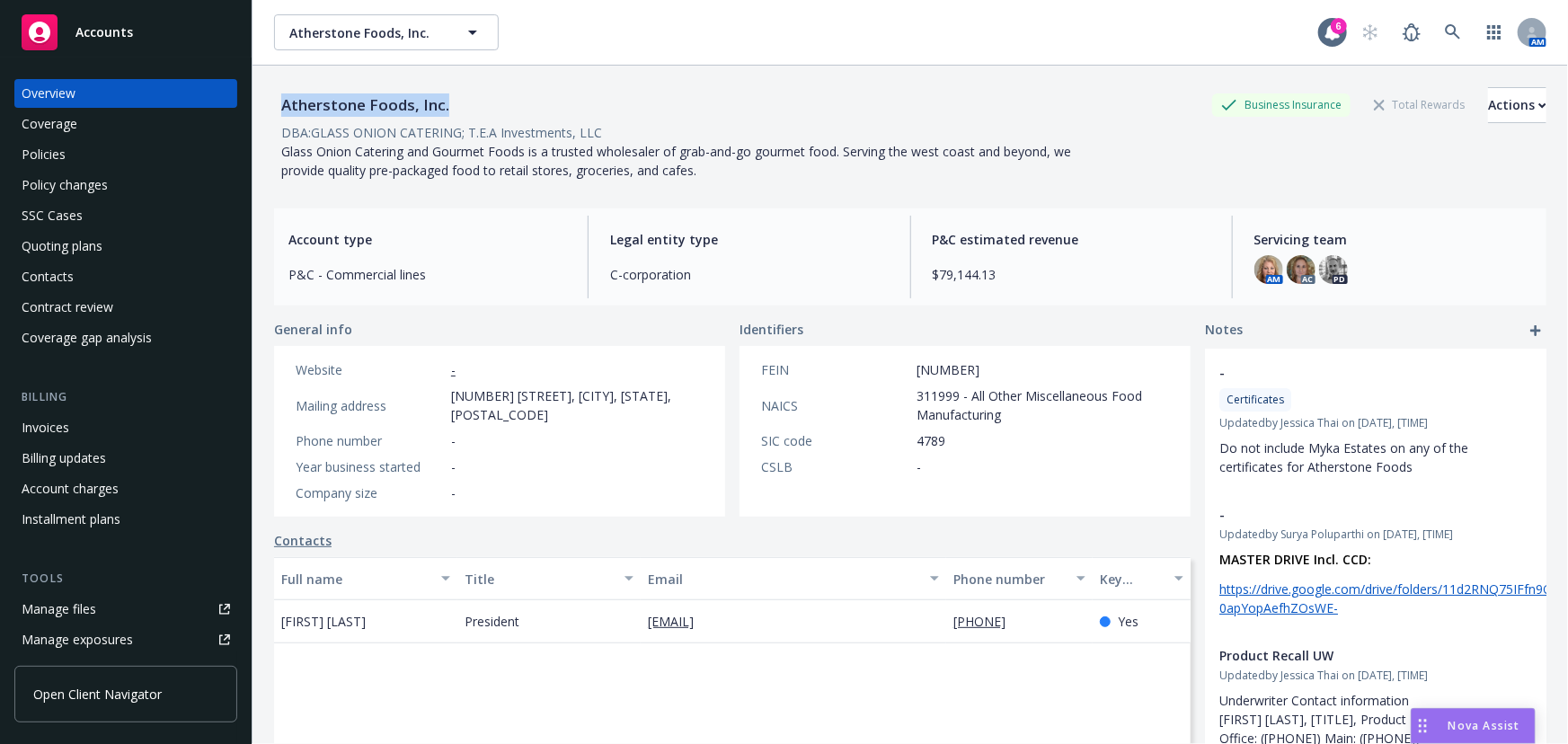 copy on "Atherstone Foods, Inc." 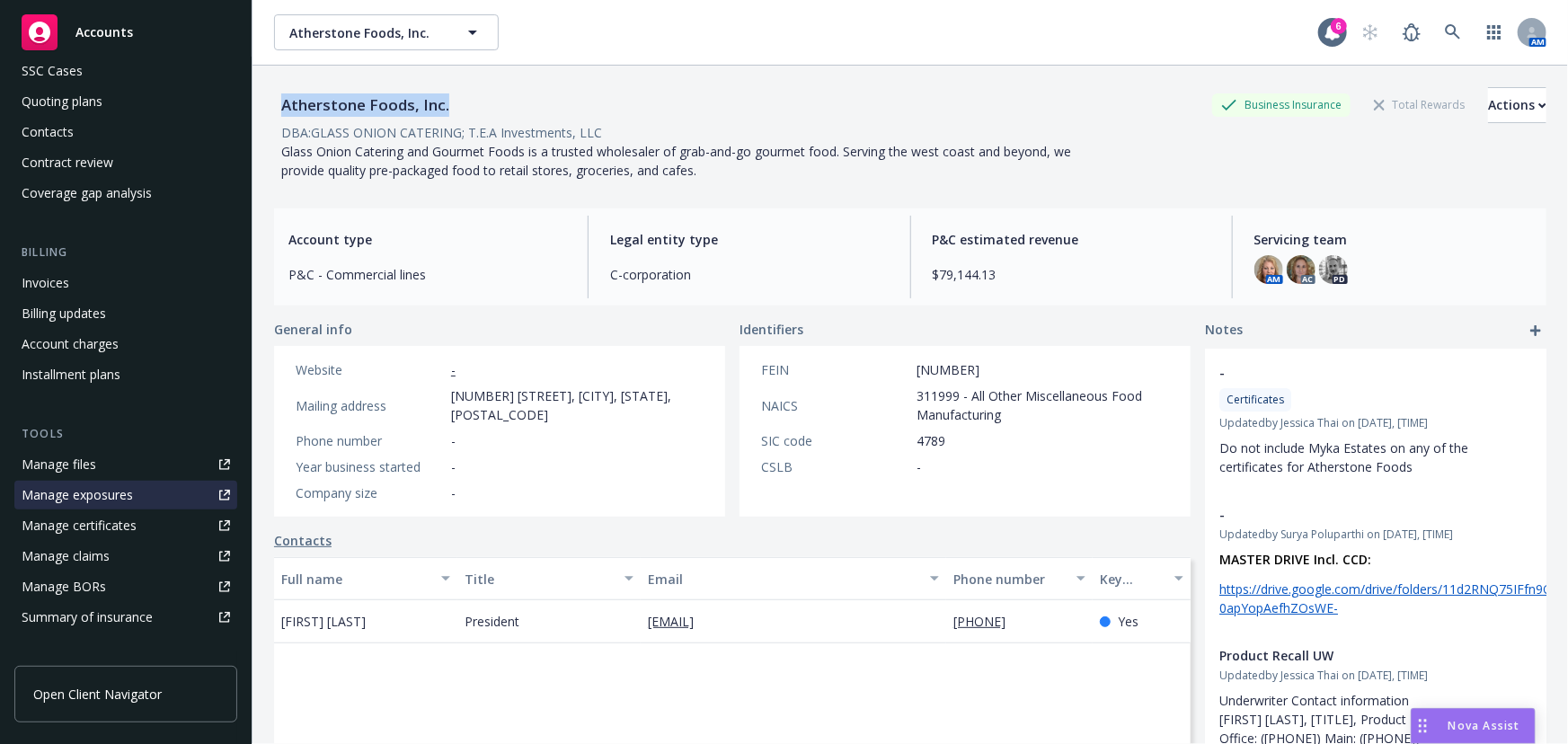 scroll, scrollTop: 326, scrollLeft: 0, axis: vertical 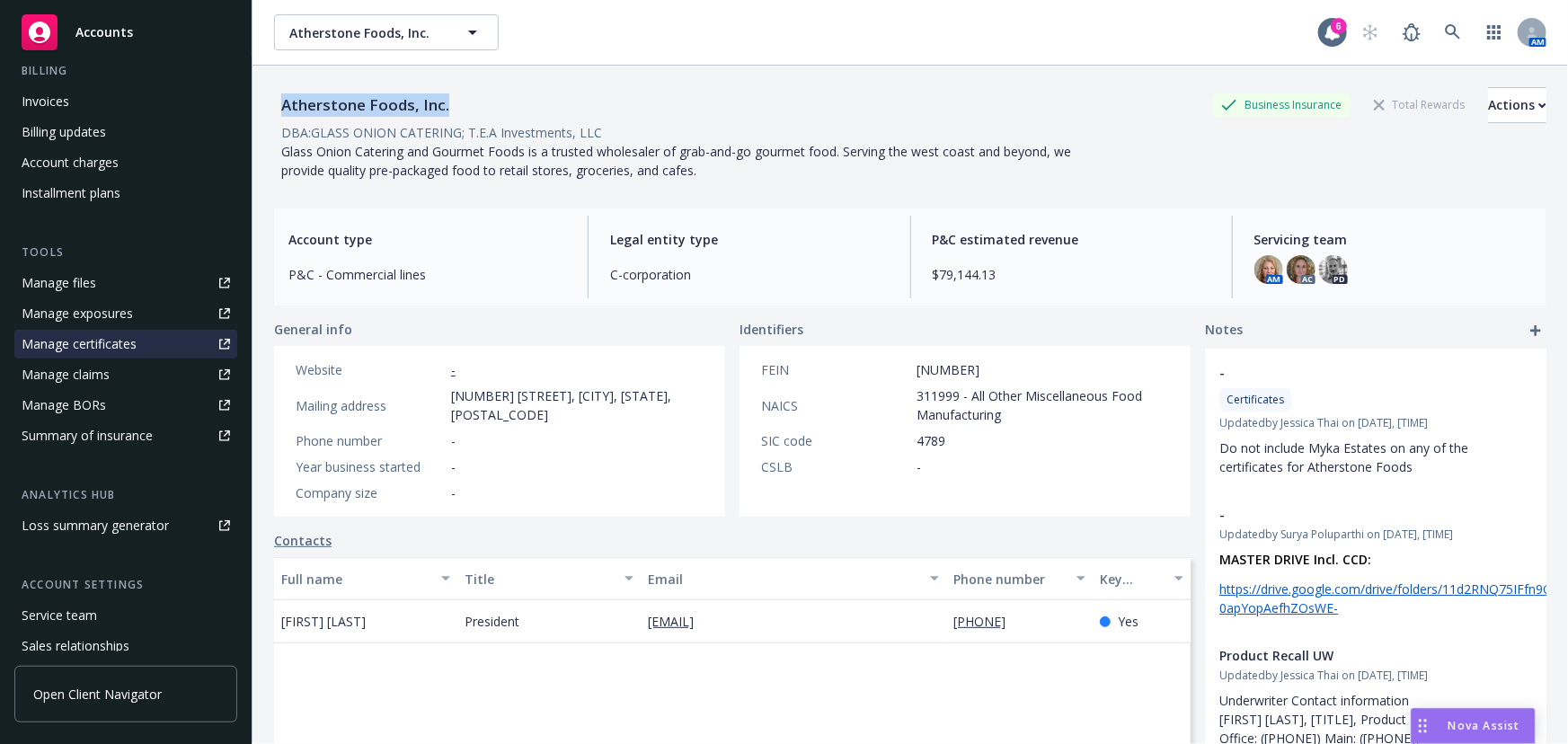click on "Manage certificates" at bounding box center (126, 344) 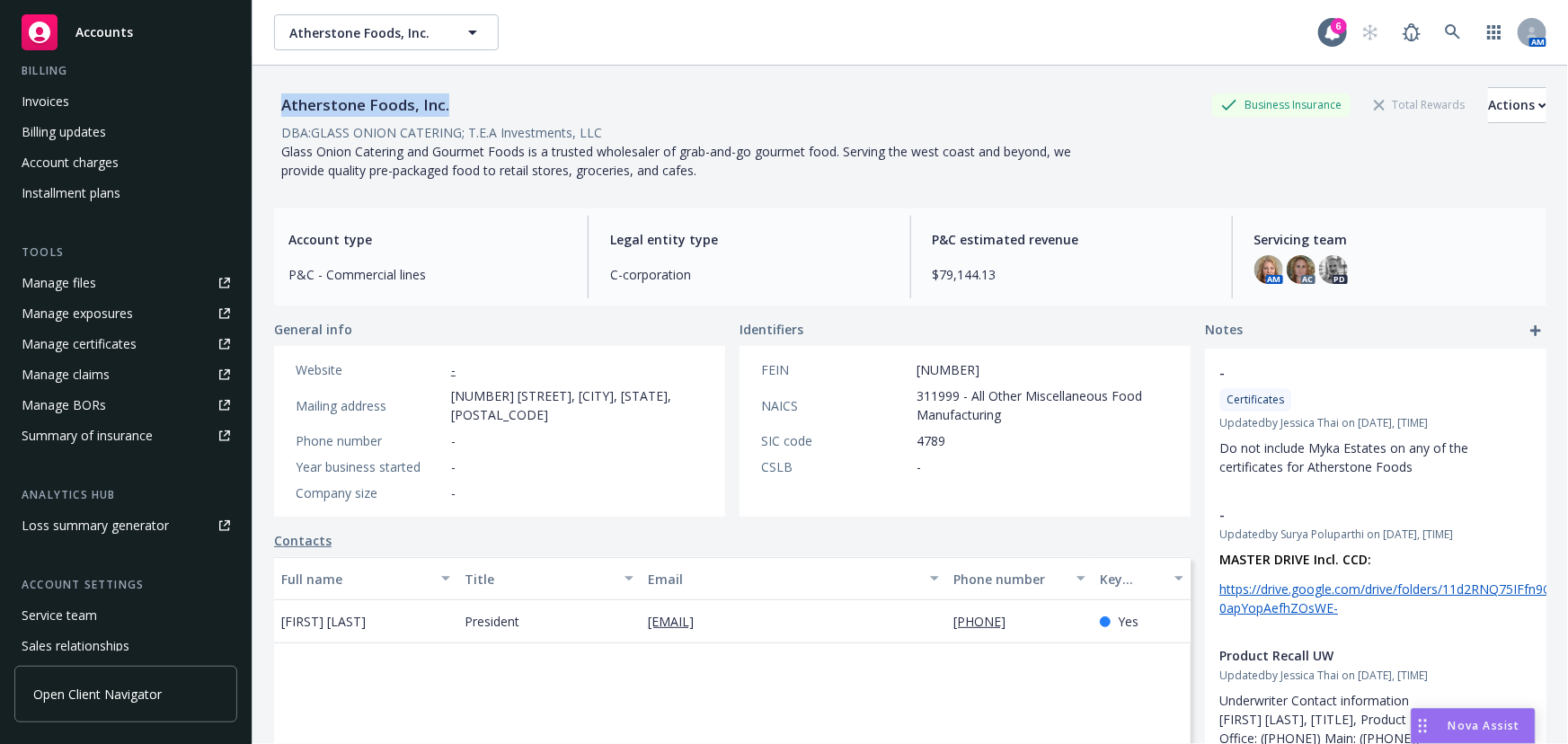 scroll, scrollTop: 0, scrollLeft: 0, axis: both 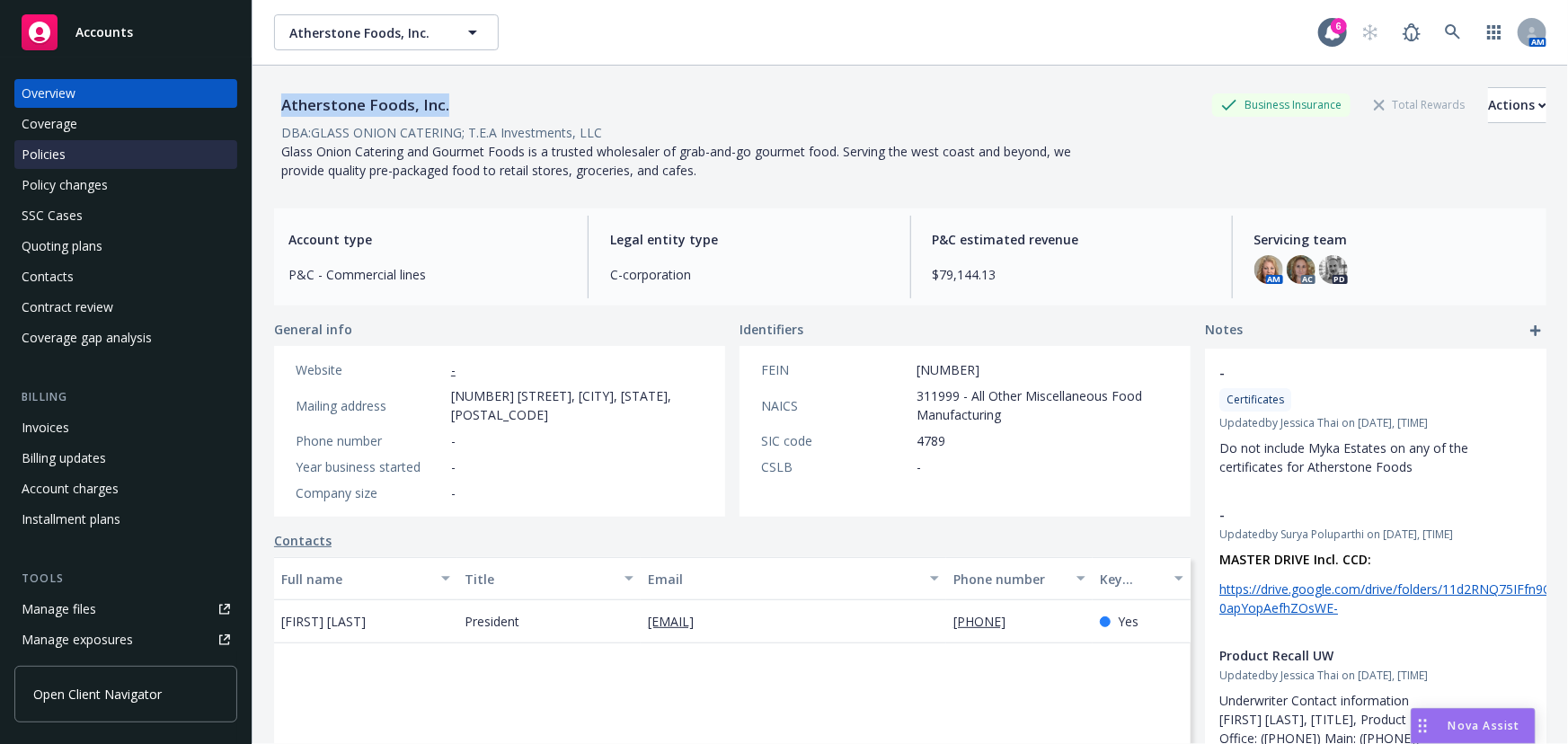 click on "Policies" at bounding box center [126, 155] 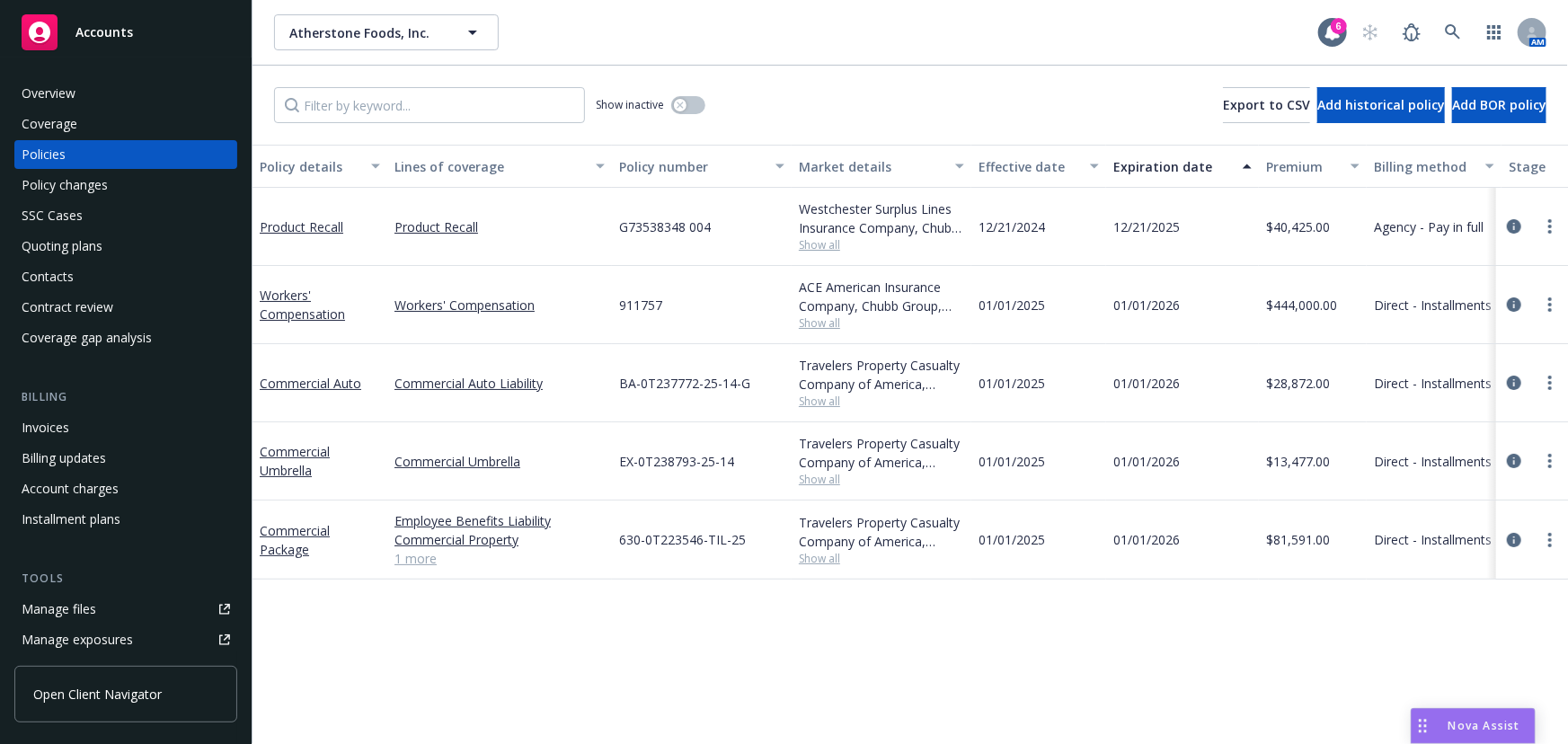click on "1 more" at bounding box center (500, 558) 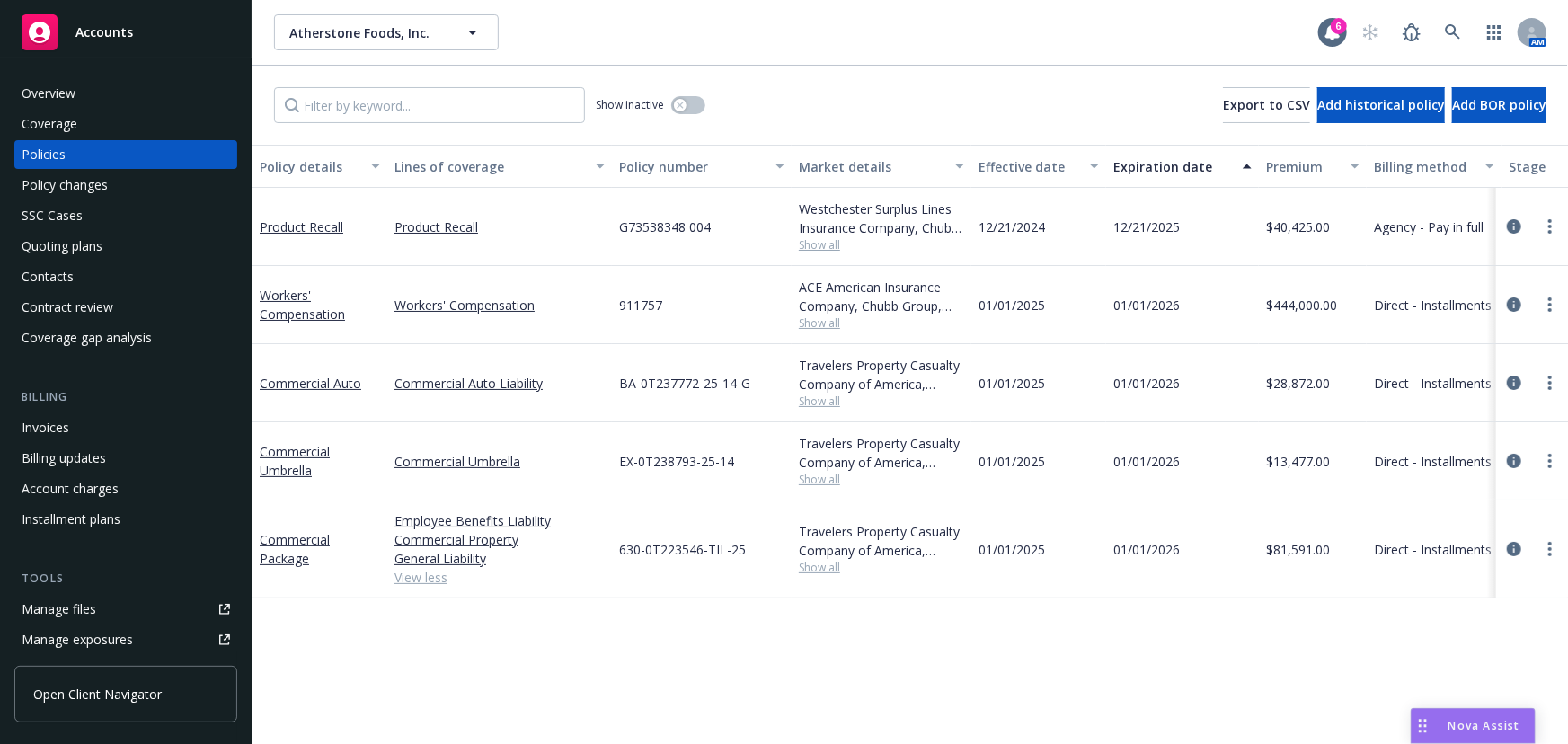 click on "Commercial Package" at bounding box center [320, 549] 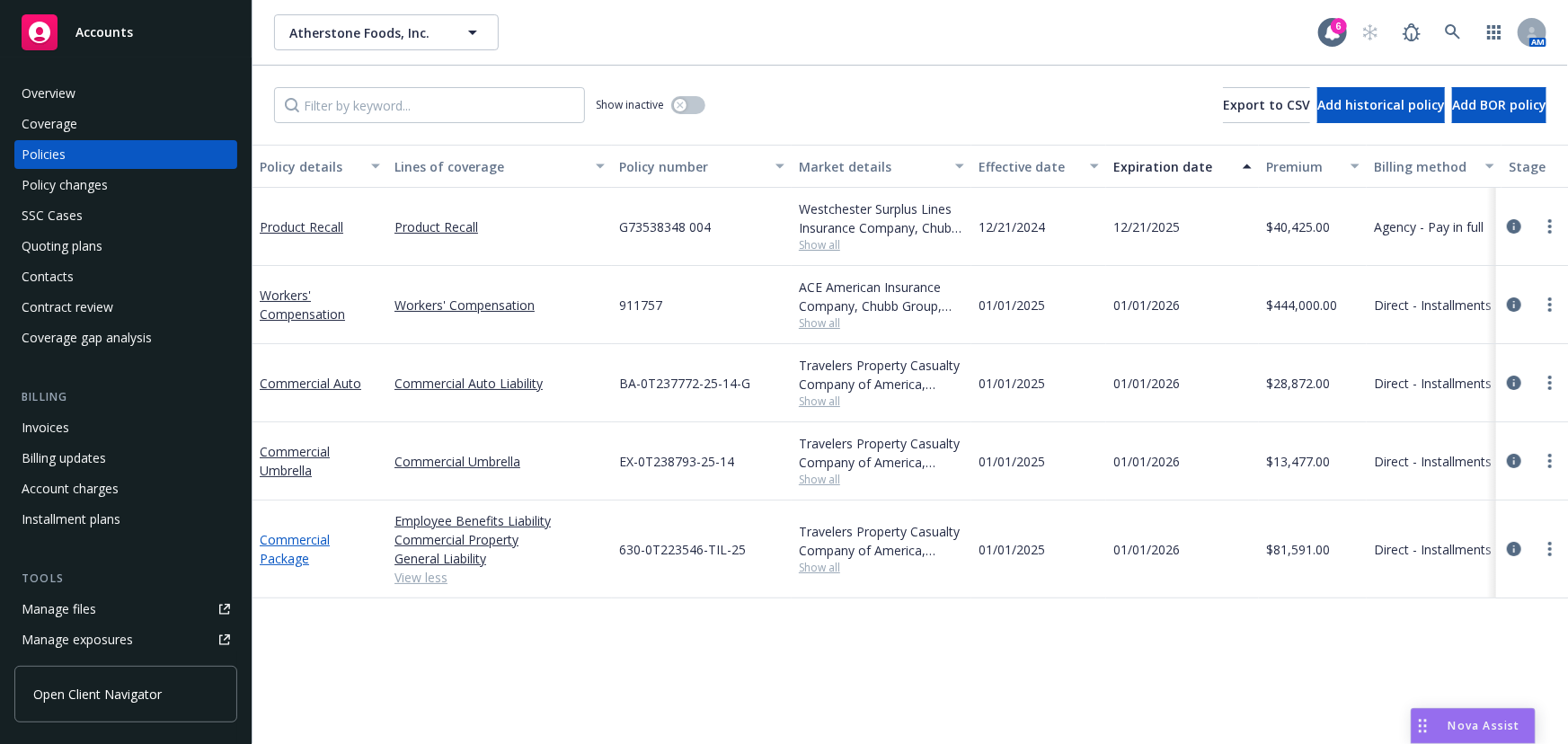 click on "Commercial Package" at bounding box center [295, 549] 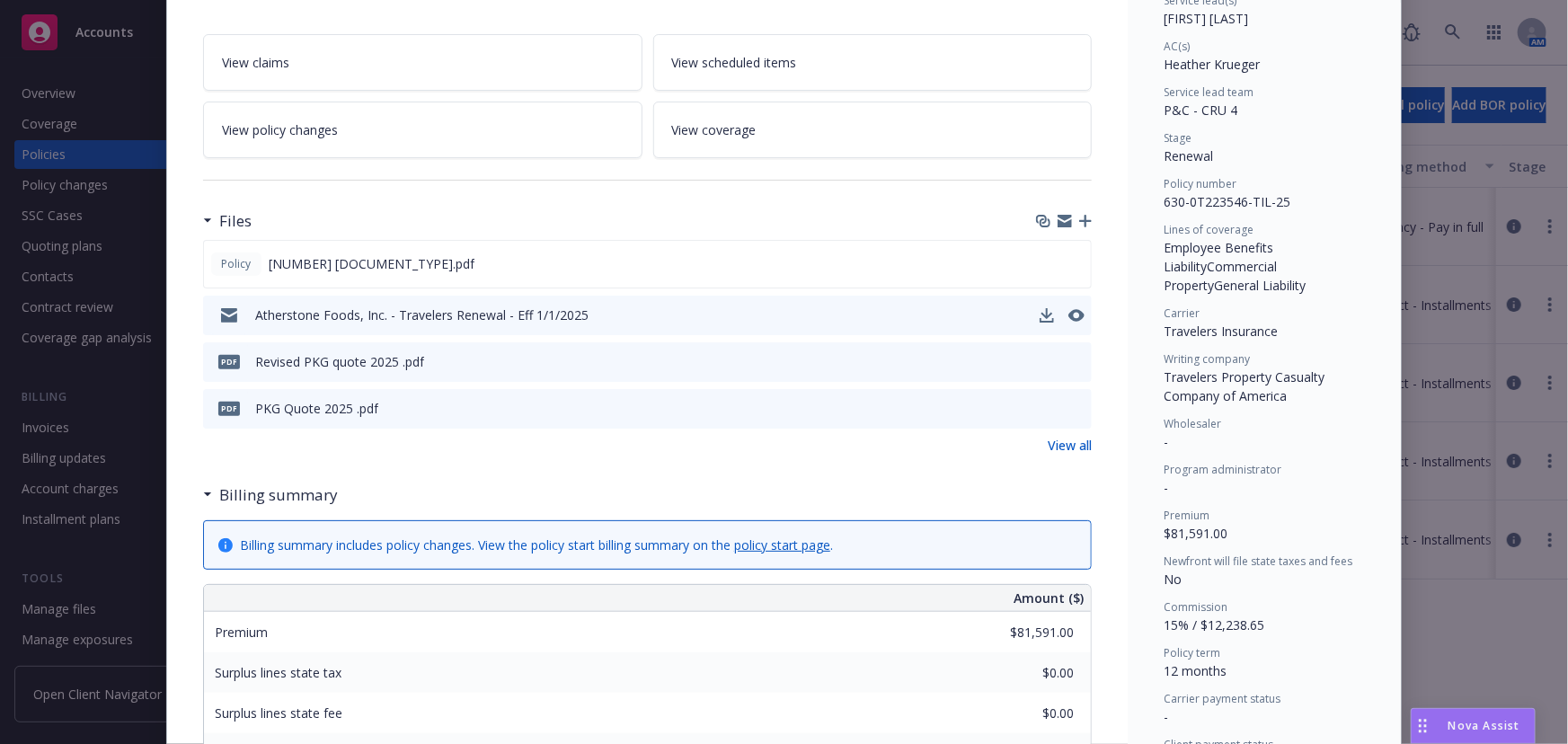 scroll, scrollTop: 302, scrollLeft: 0, axis: vertical 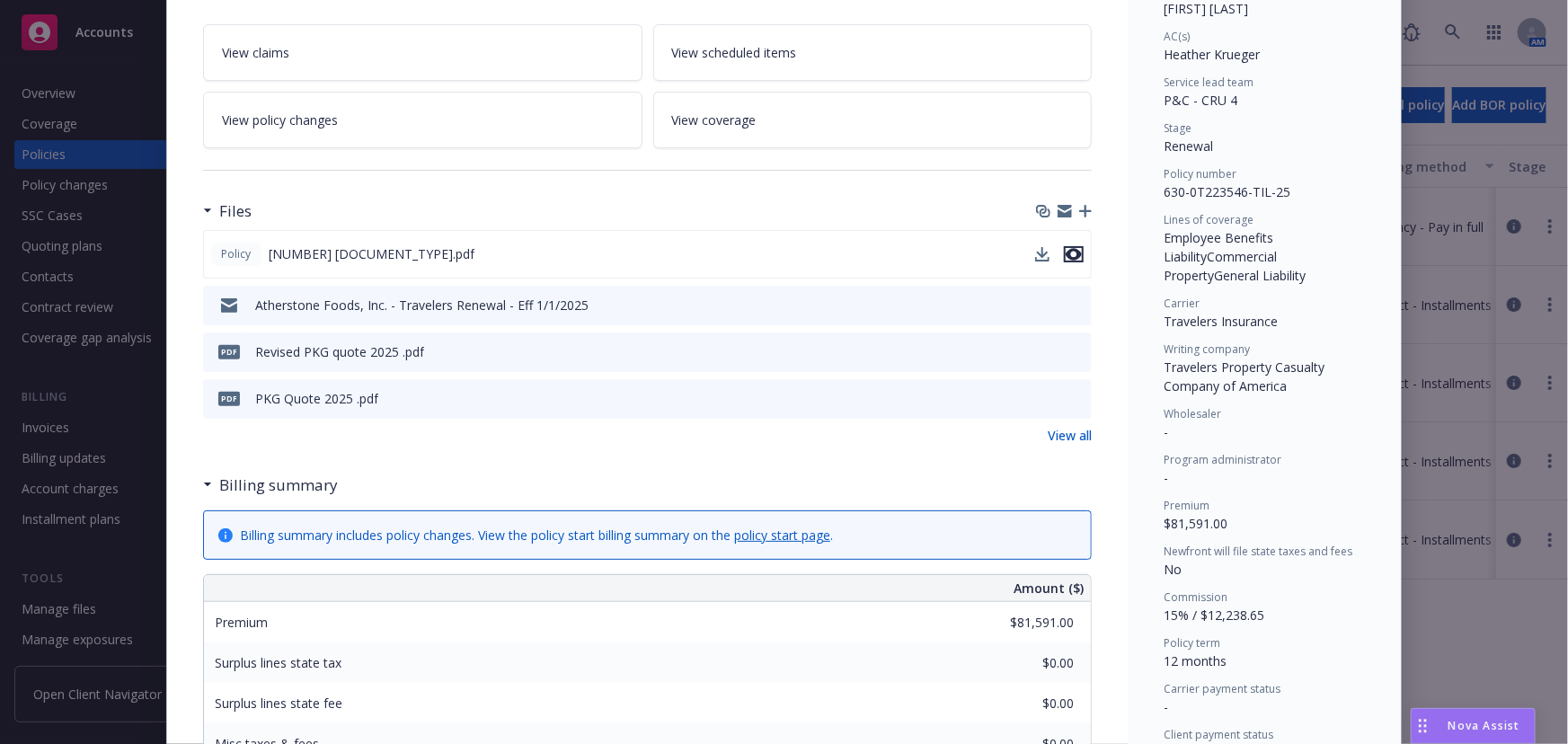 click 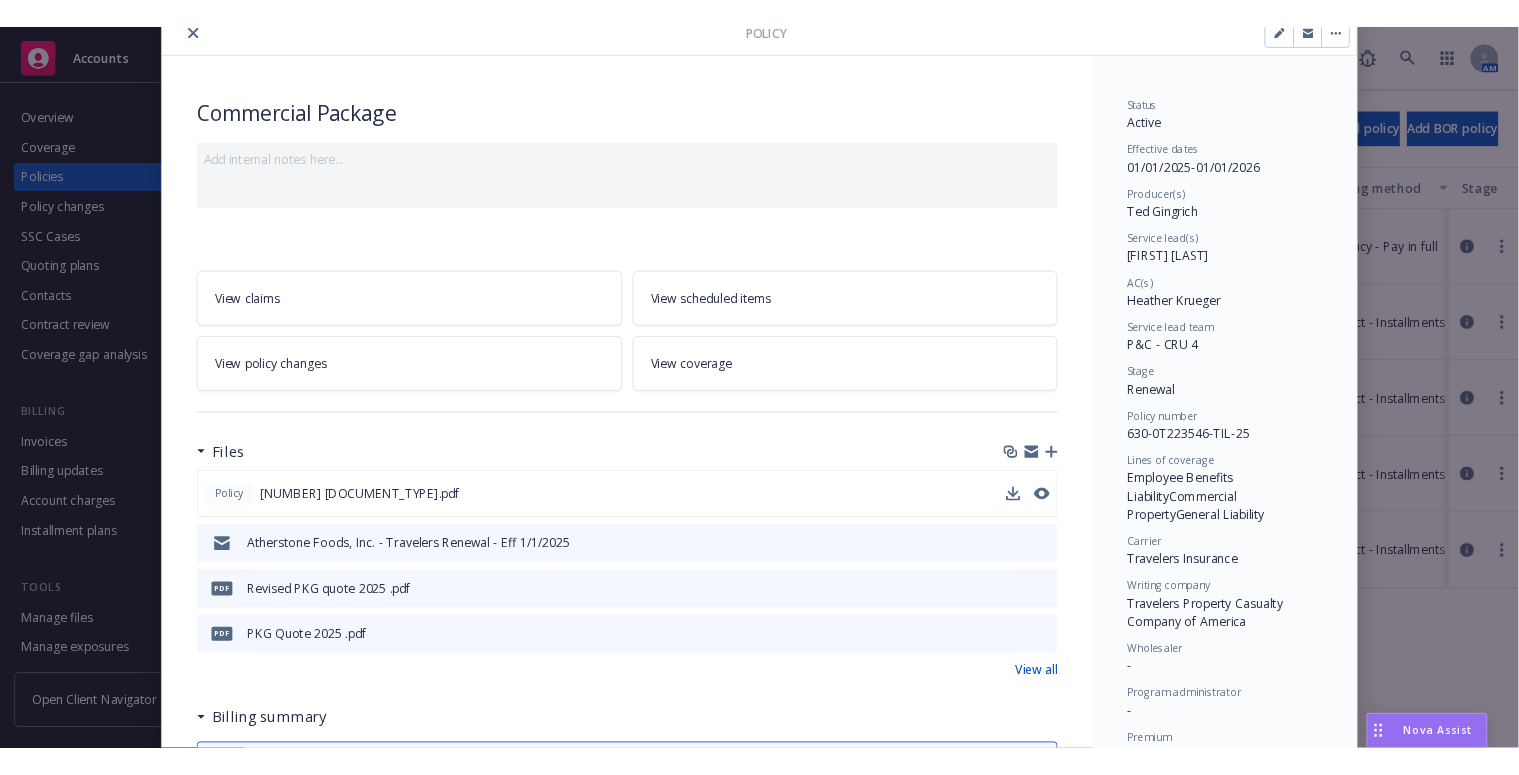 scroll, scrollTop: 0, scrollLeft: 0, axis: both 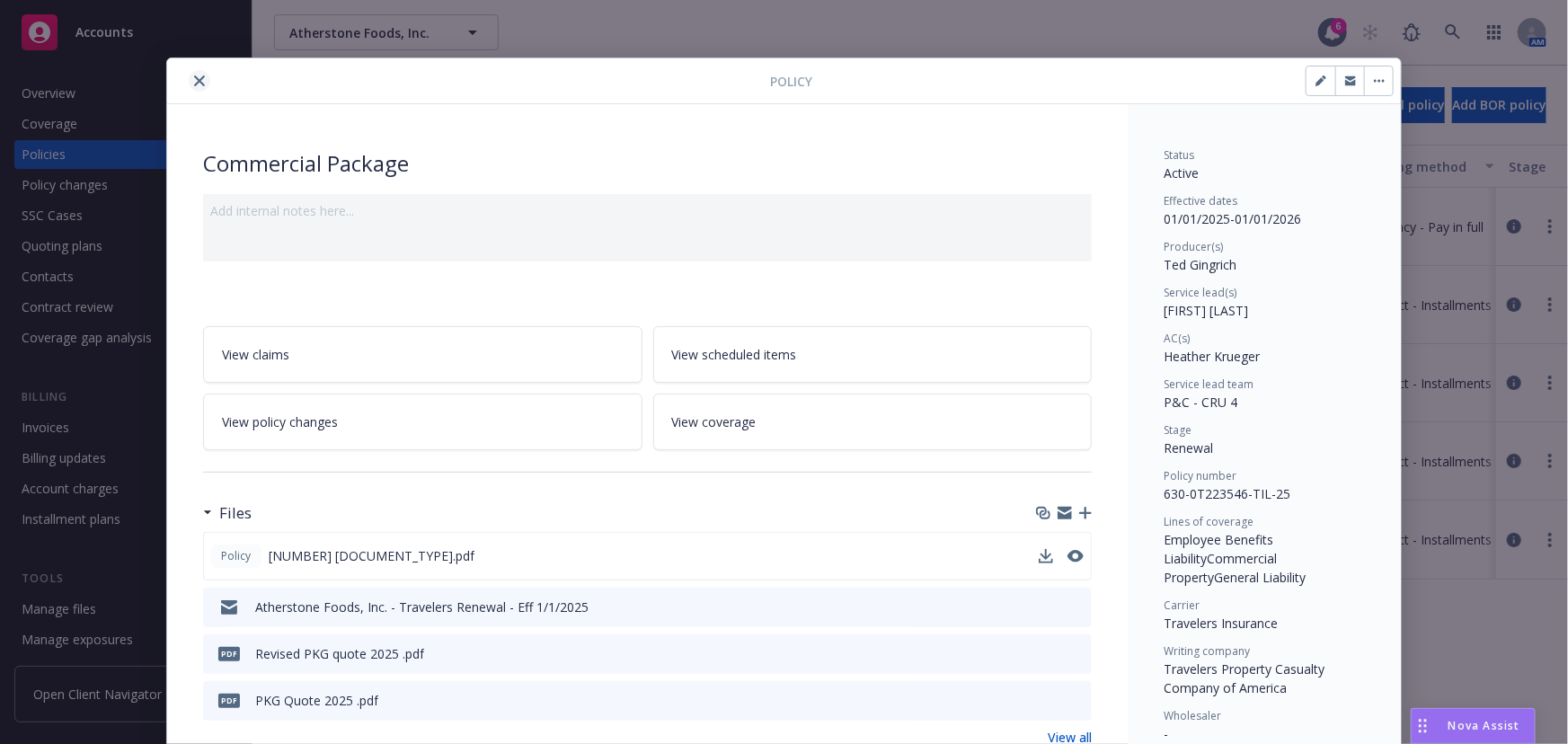 click at bounding box center [199, 81] 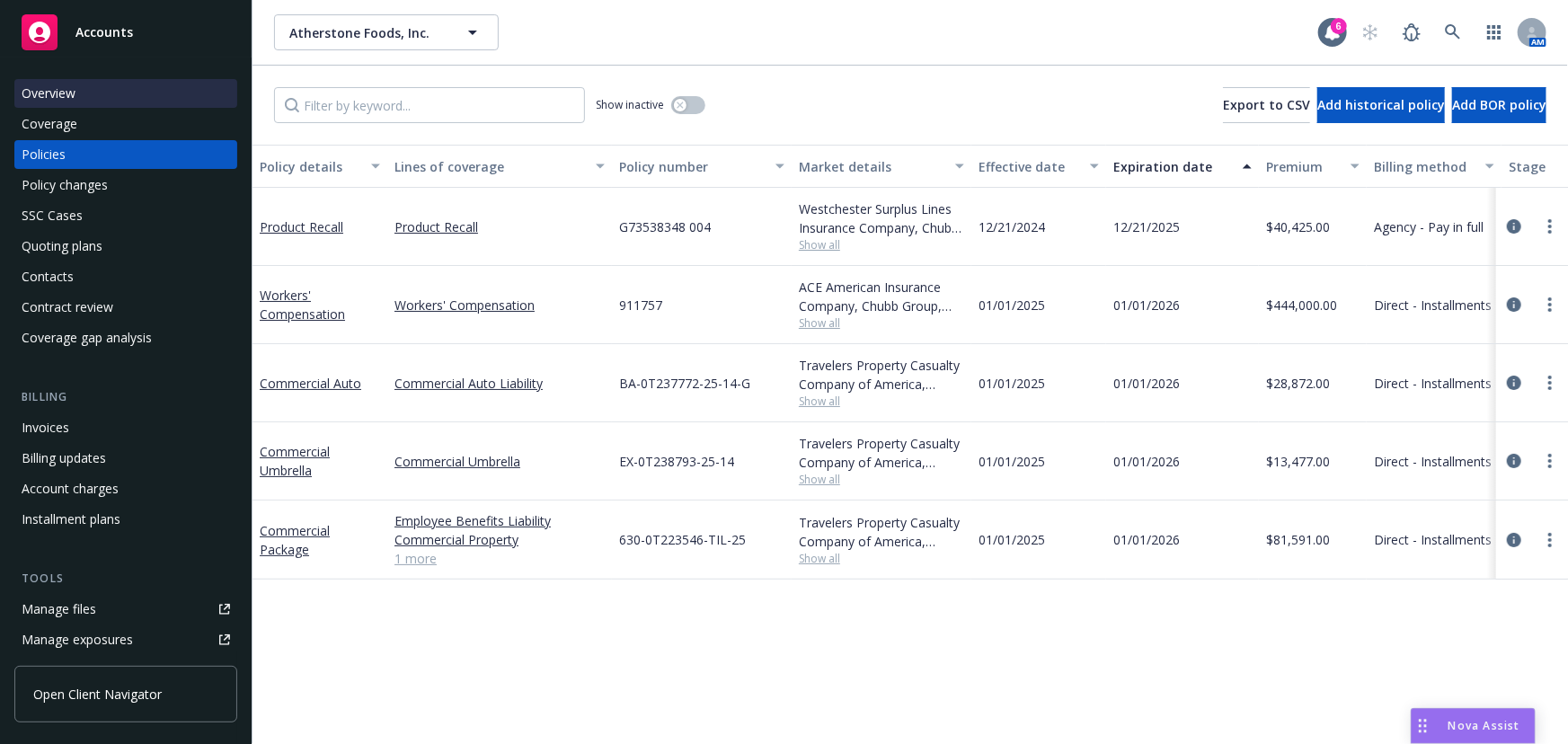 click on "Overview" at bounding box center (49, 93) 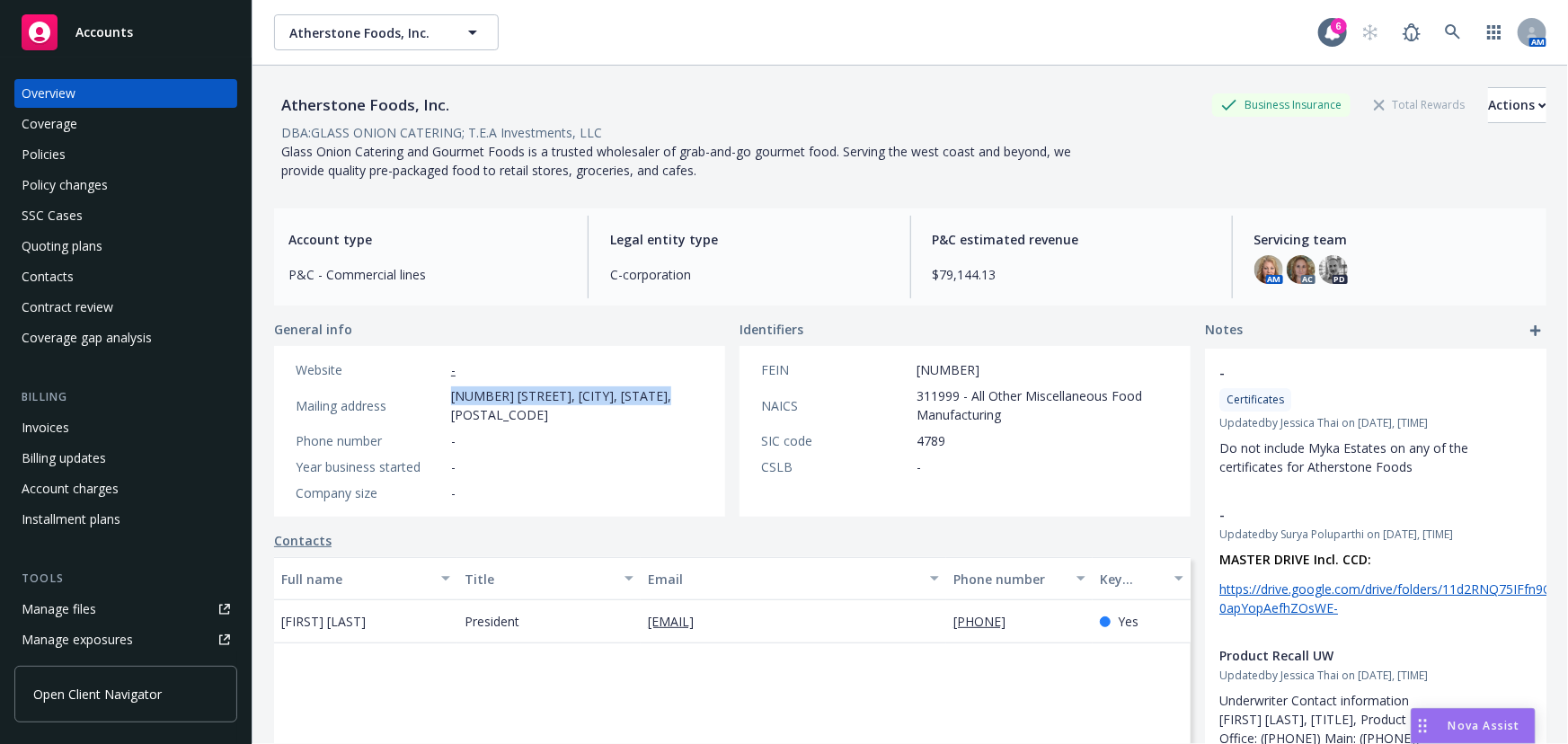 drag, startPoint x: 680, startPoint y: 393, endPoint x: 439, endPoint y: 397, distance: 241.03319 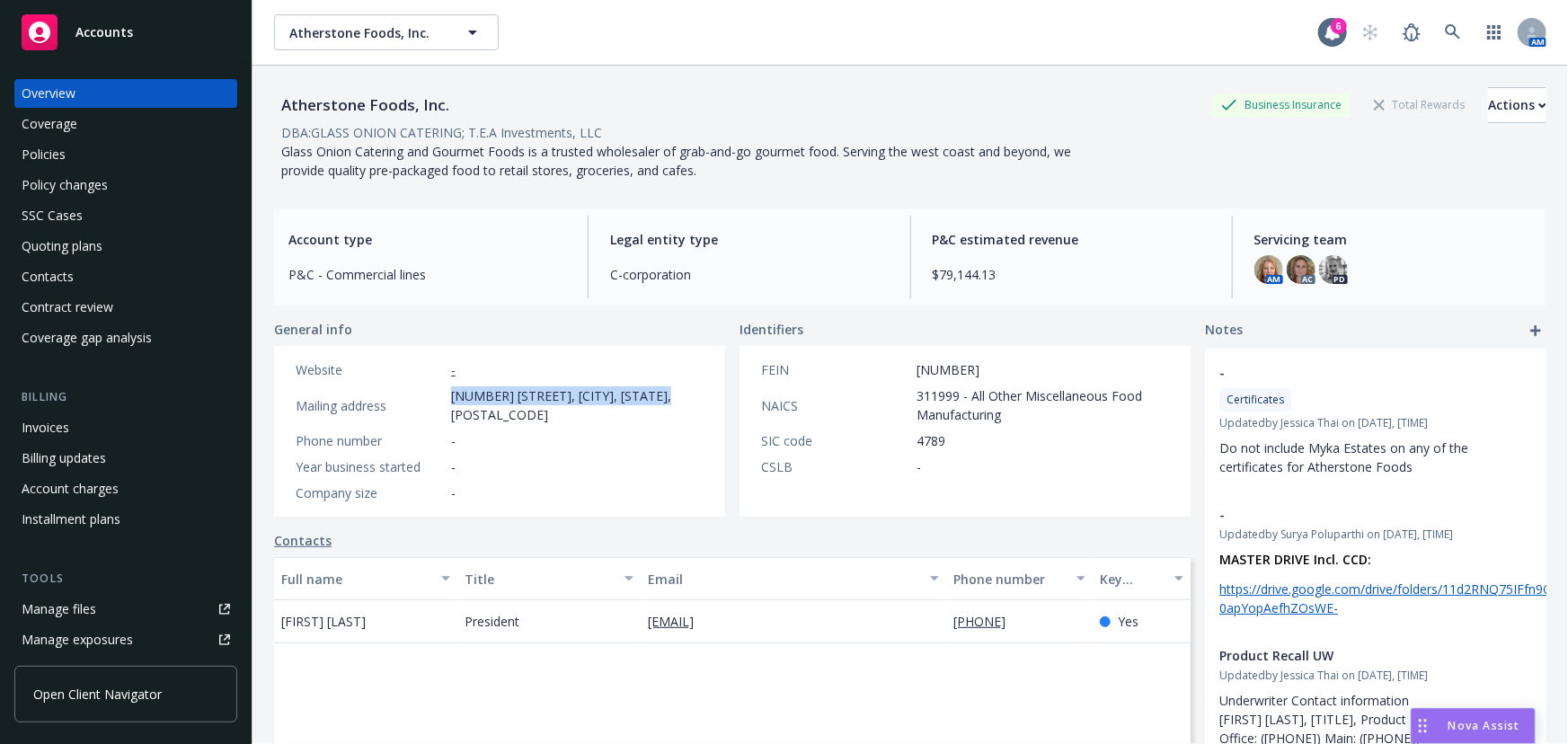 click on "Mailing address 200 W Ohio Ave, Richmond, CA, 94804" at bounding box center (500, 405) 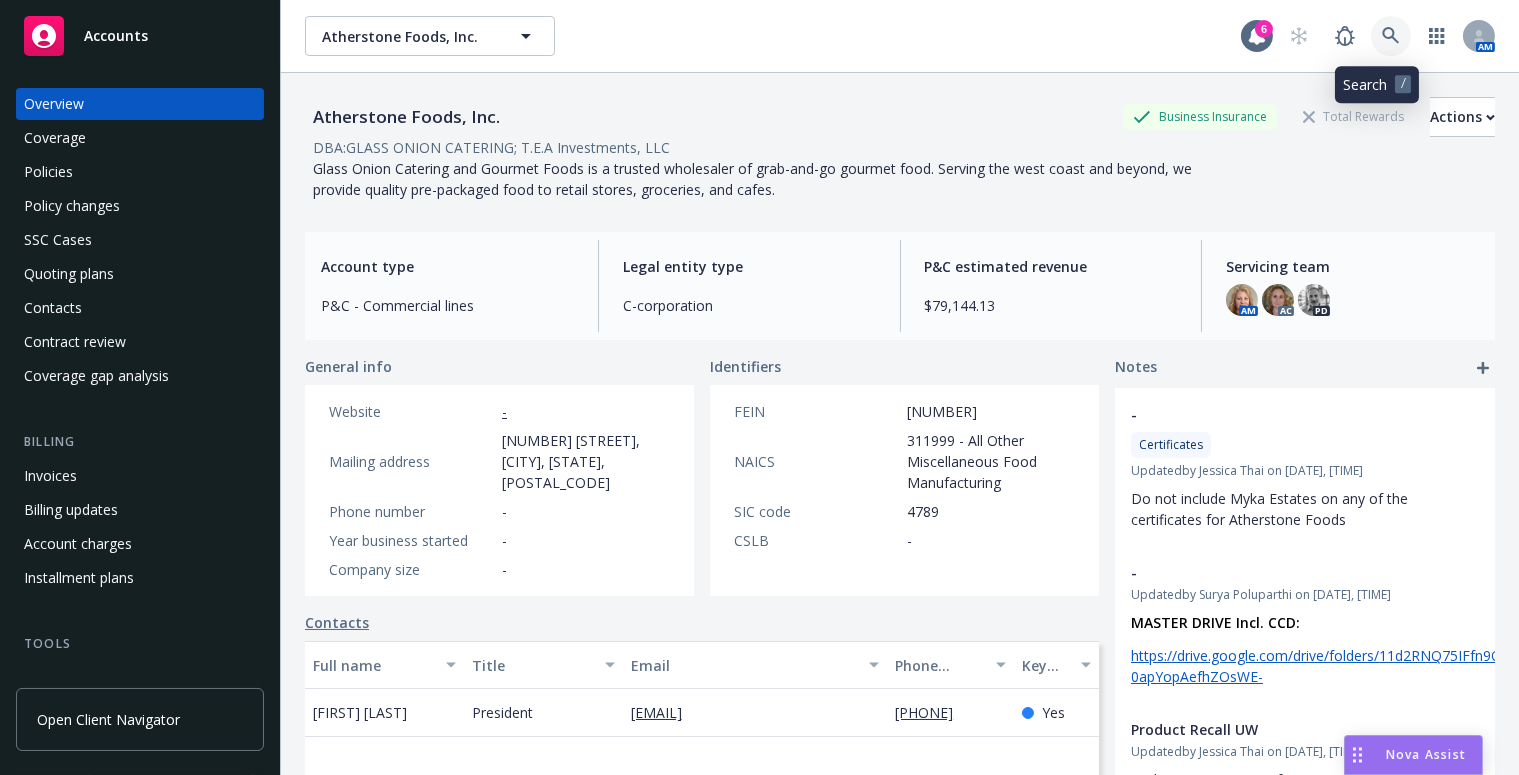 click at bounding box center (1391, 36) 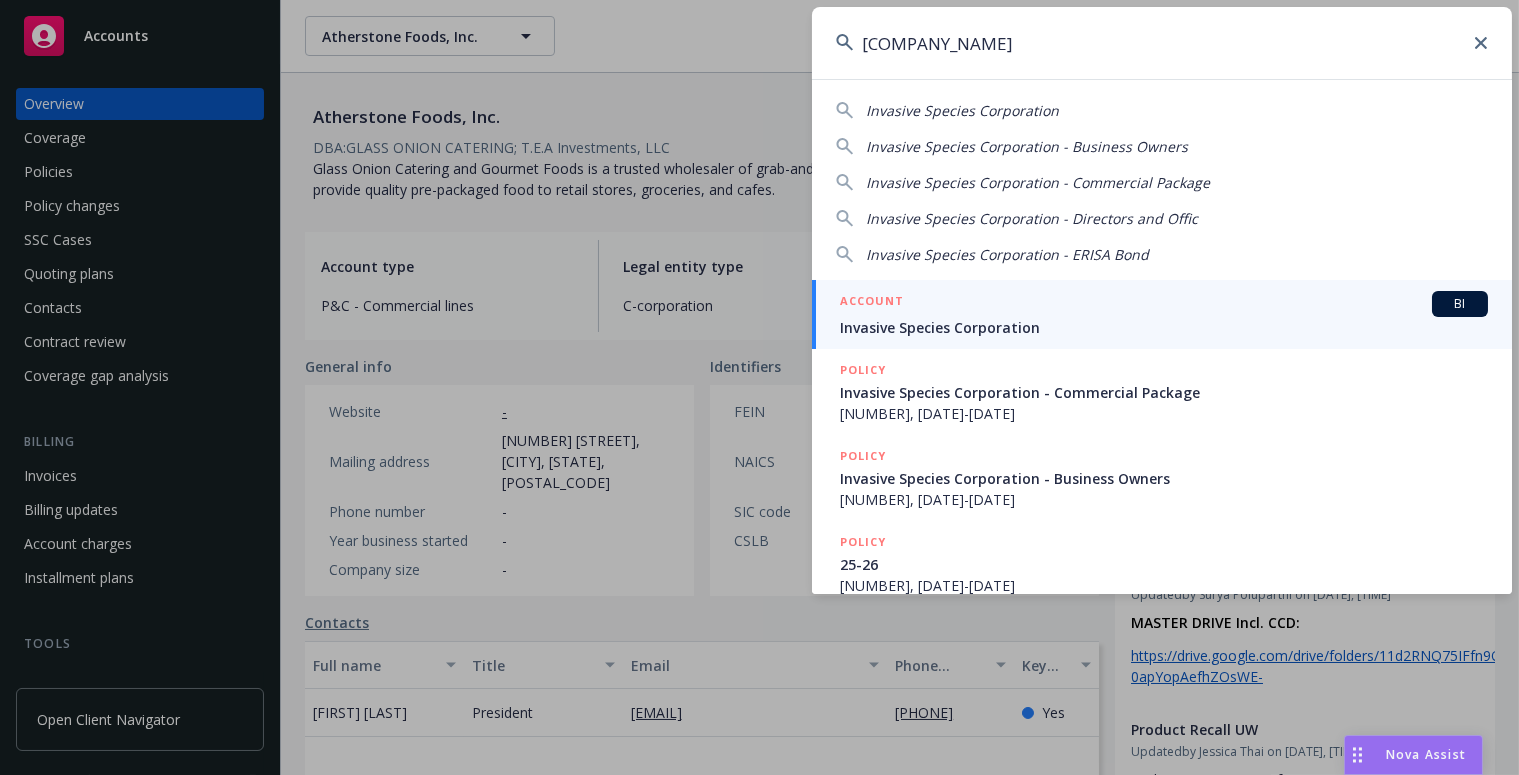 type on "invasive species corporation" 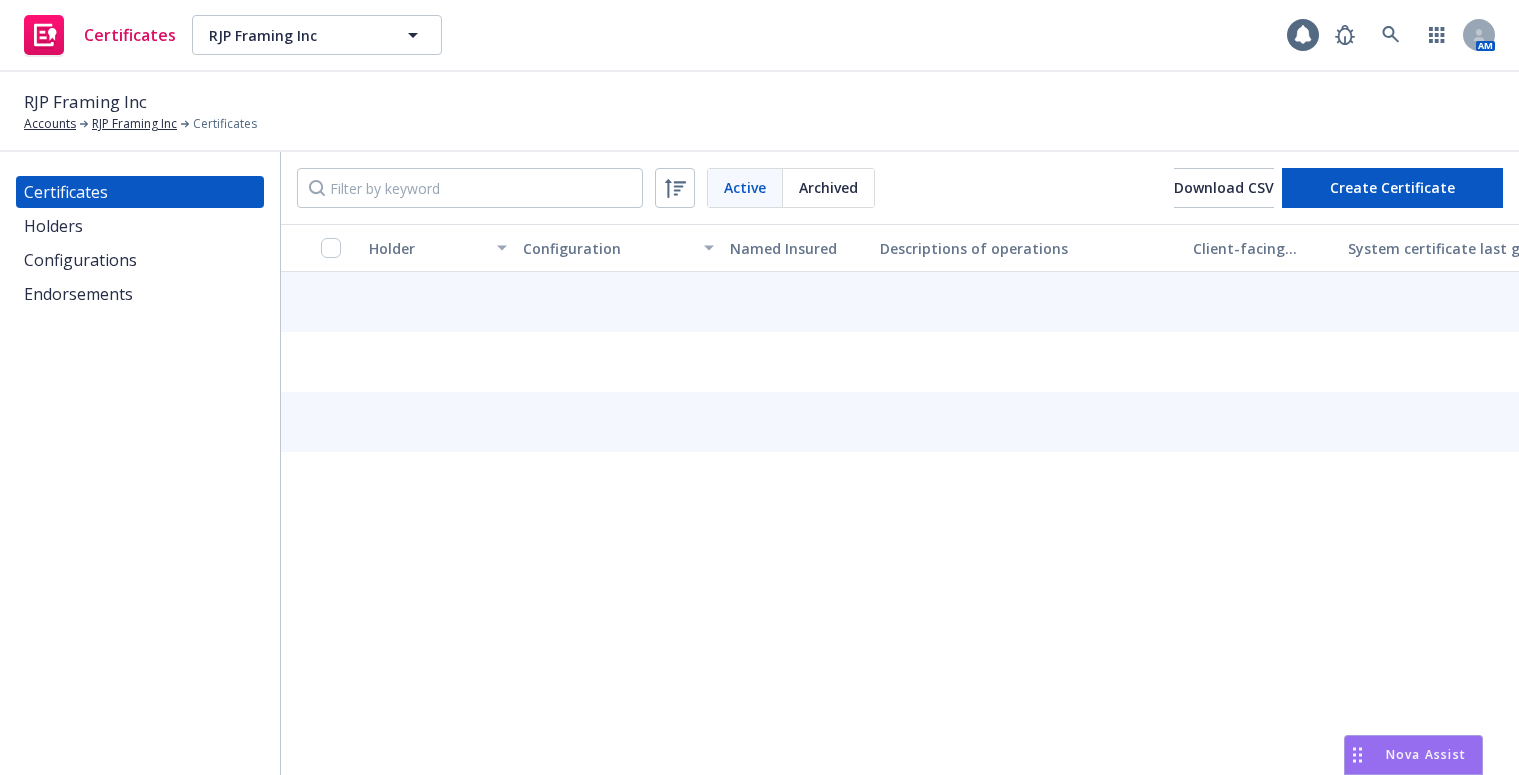 scroll, scrollTop: 0, scrollLeft: 0, axis: both 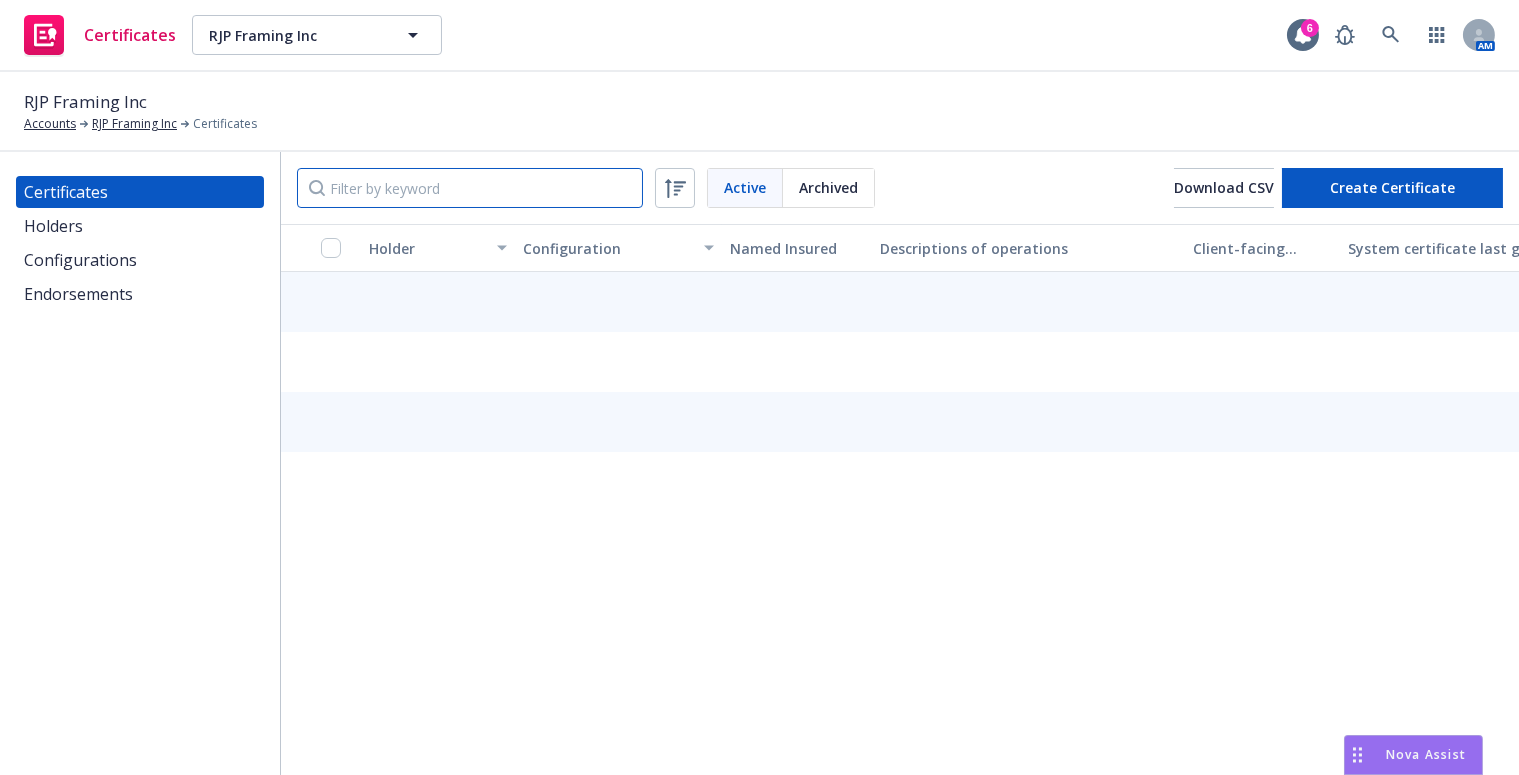 click at bounding box center [470, 188] 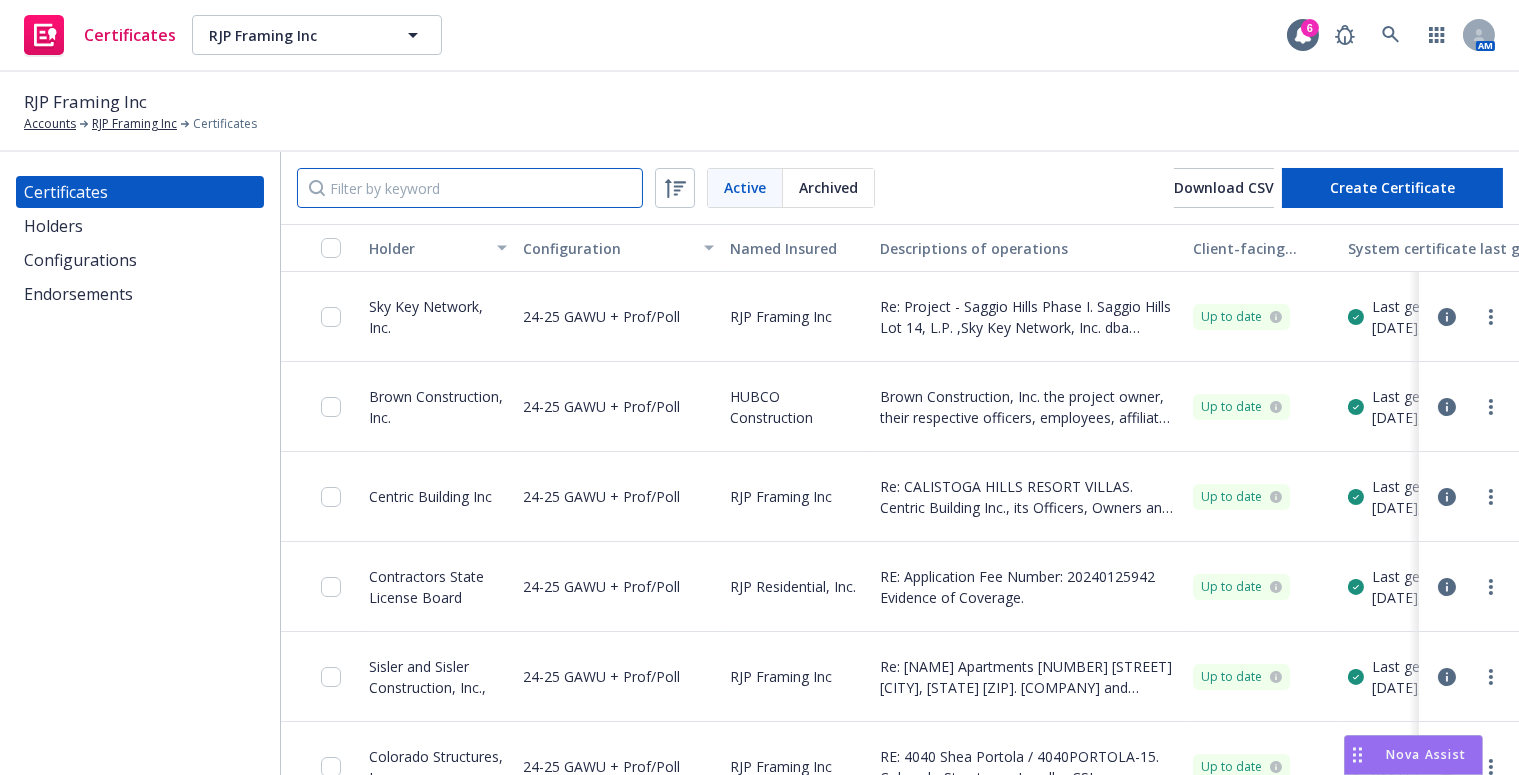 paste on "Brown Construction, Inc." 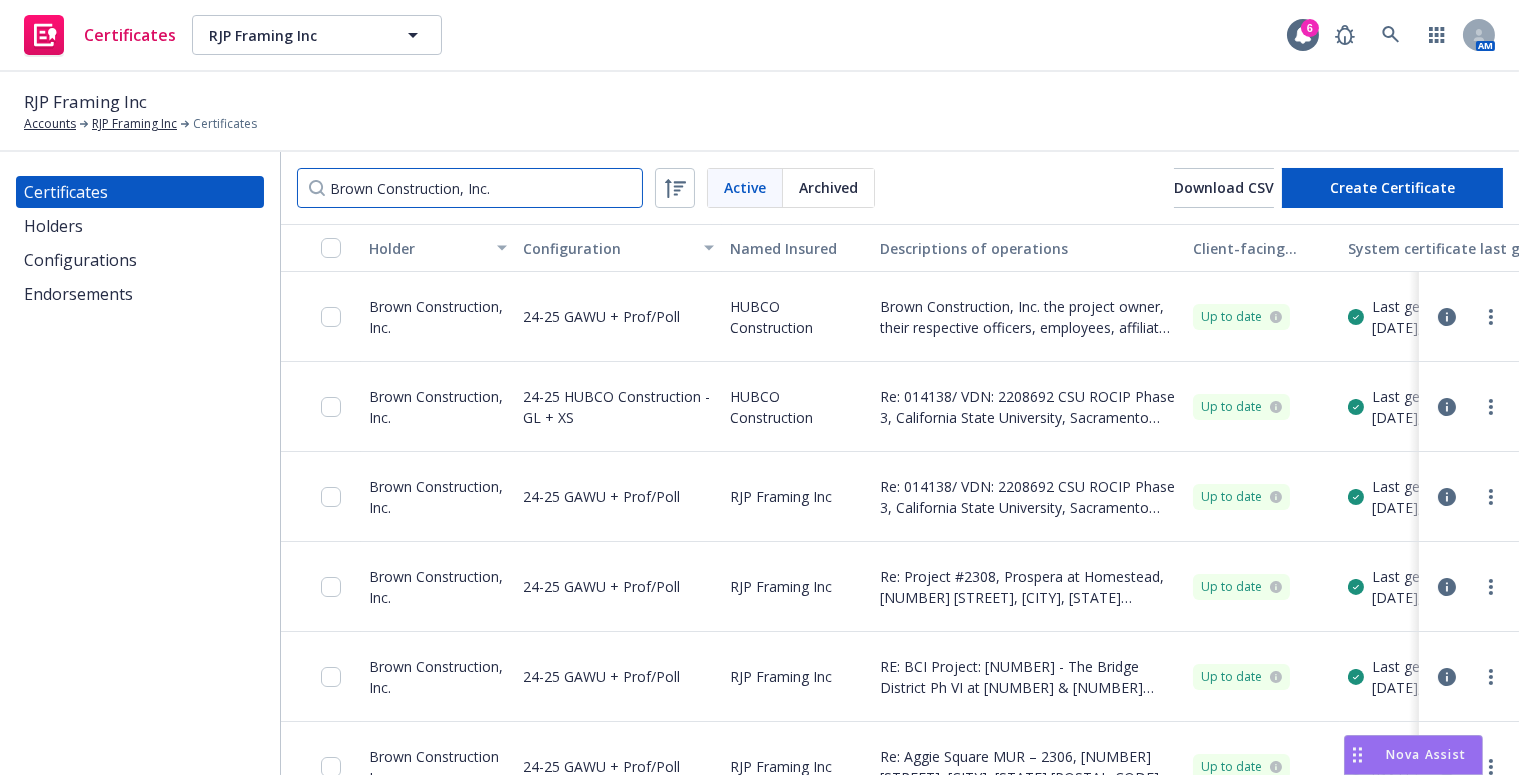 type on "Brown Construction, Inc." 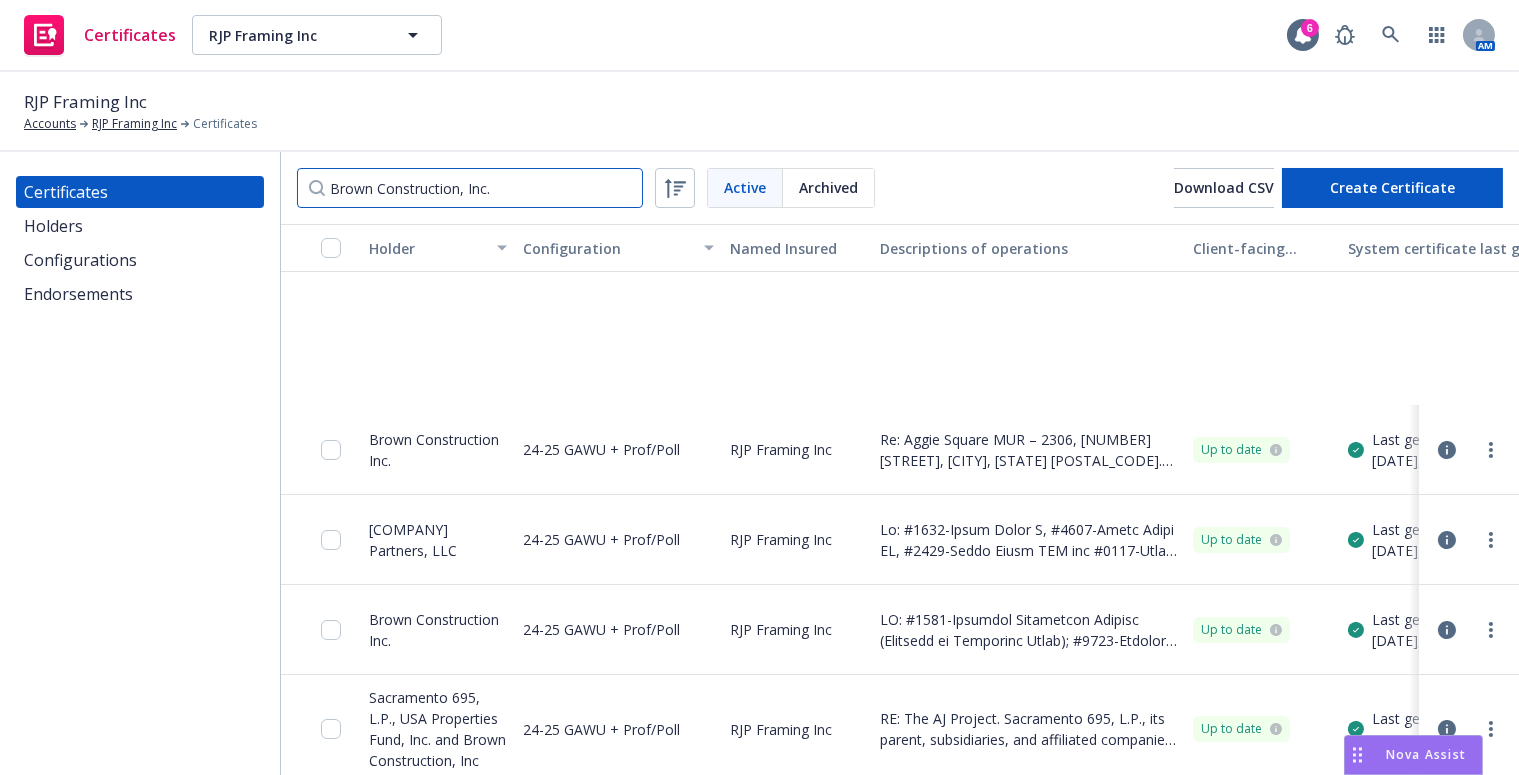 scroll, scrollTop: 545, scrollLeft: 0, axis: vertical 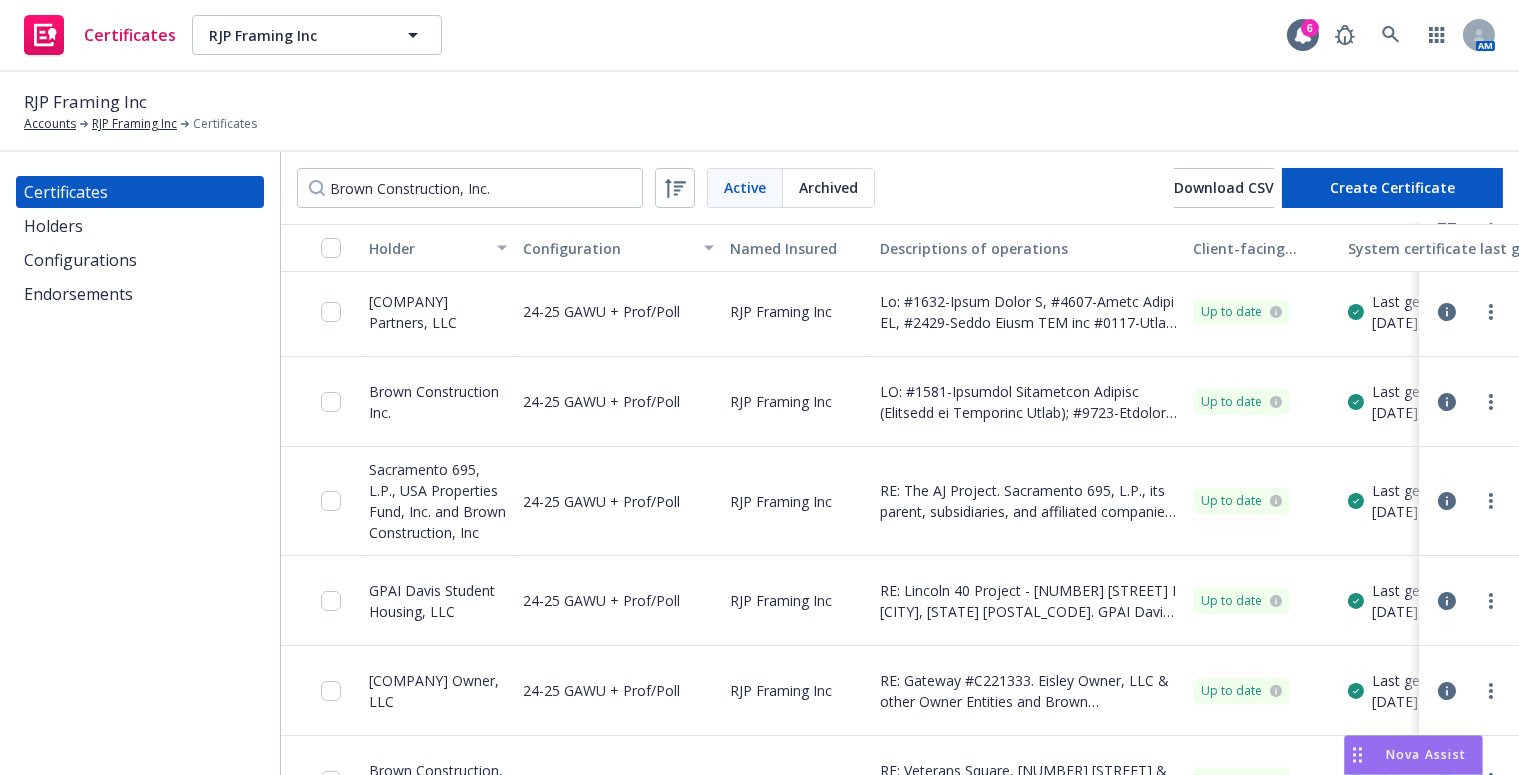 click on "Holders" at bounding box center [140, 226] 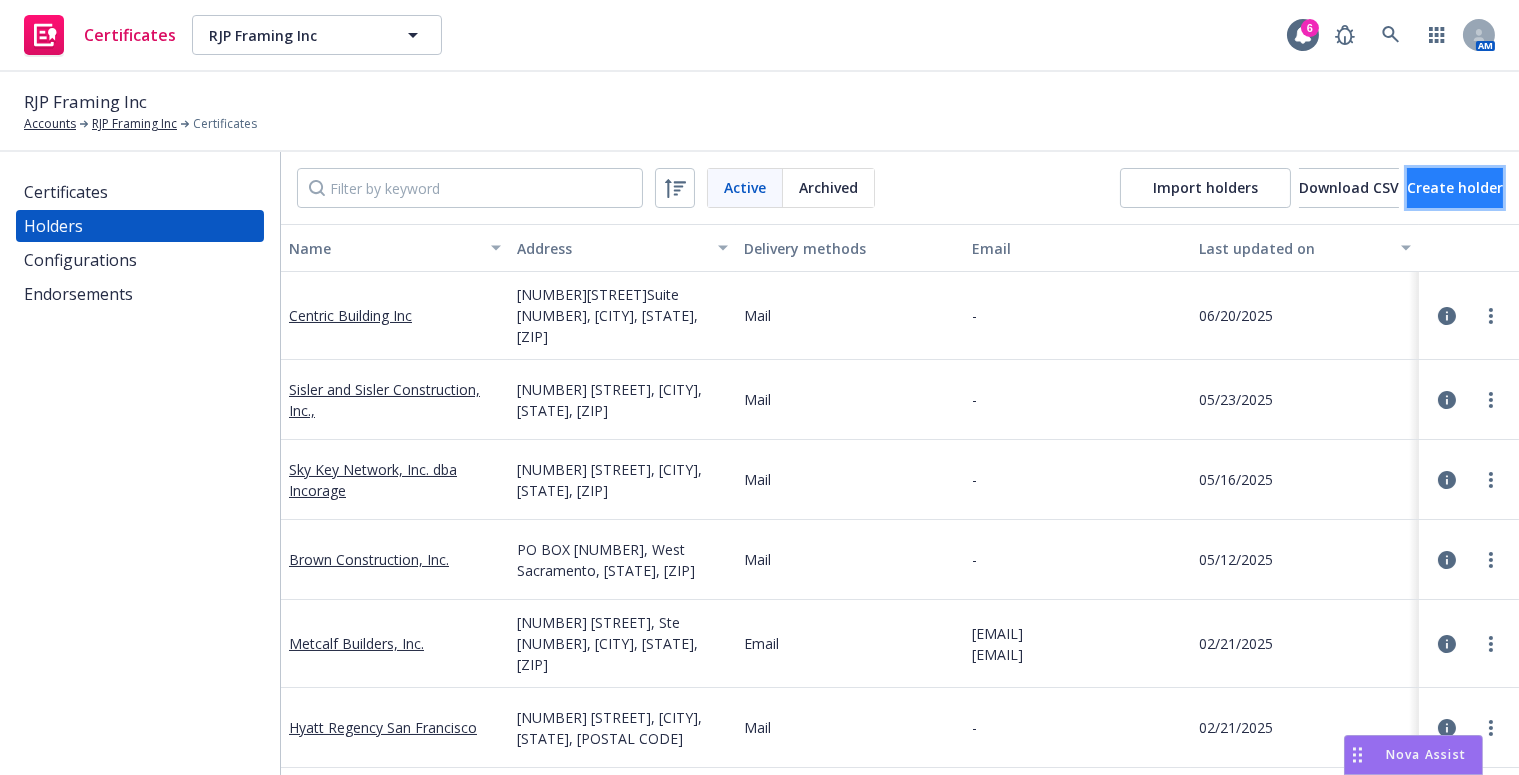 click on "Create holder" at bounding box center [1455, 188] 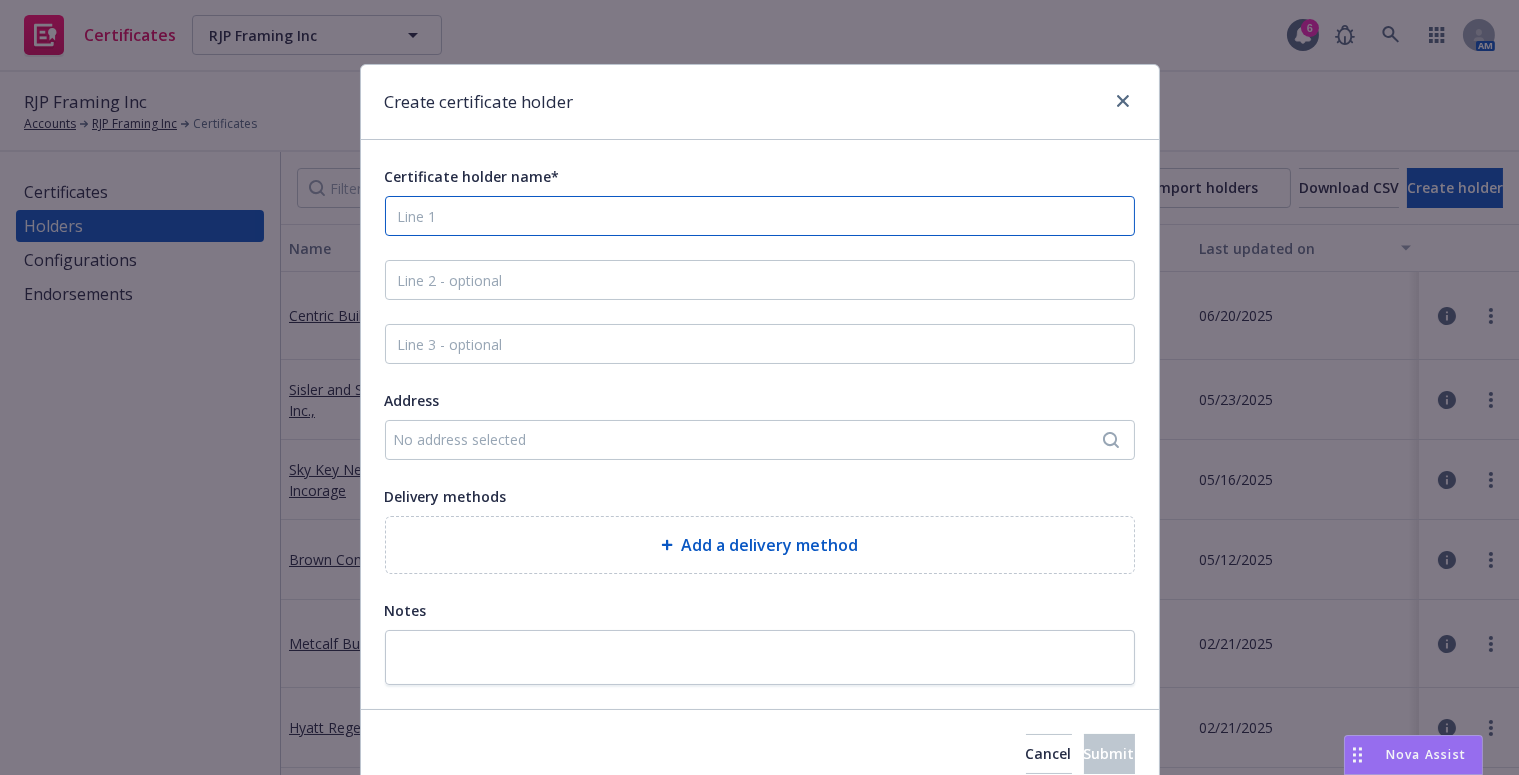 drag, startPoint x: 532, startPoint y: 234, endPoint x: 530, endPoint y: 222, distance: 12.165525 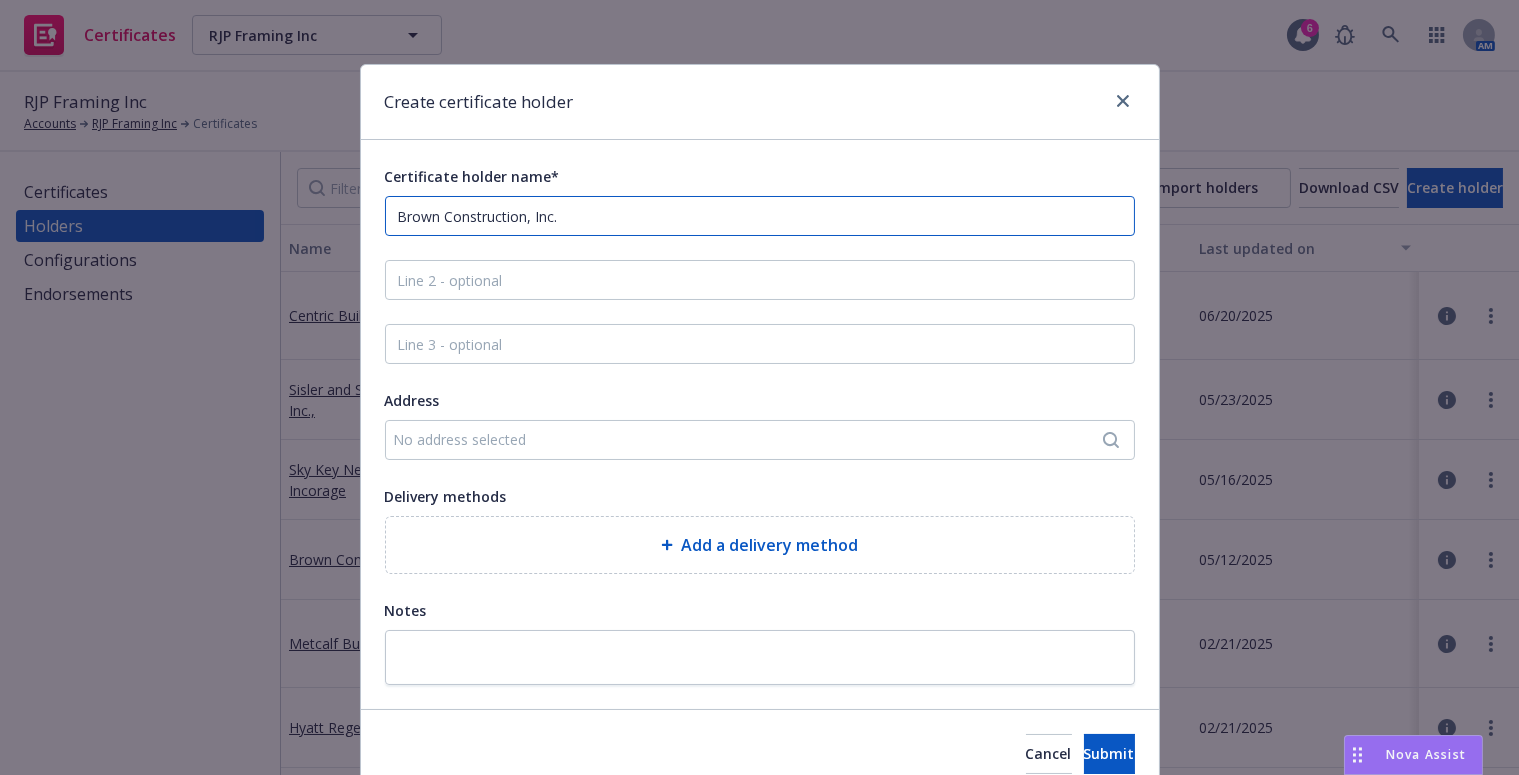 type on "Brown Construction, Inc." 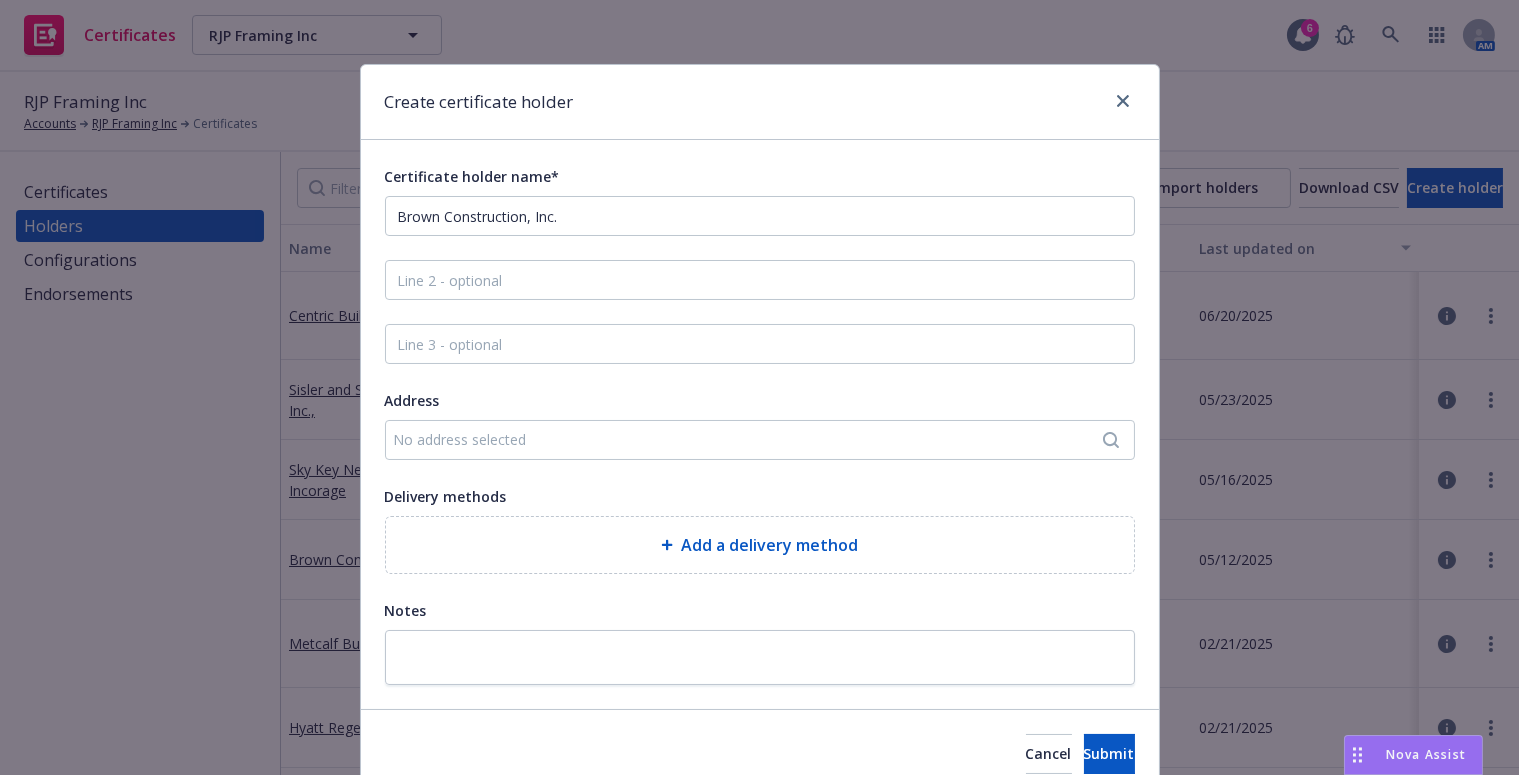 click on "No address selected" at bounding box center [750, 439] 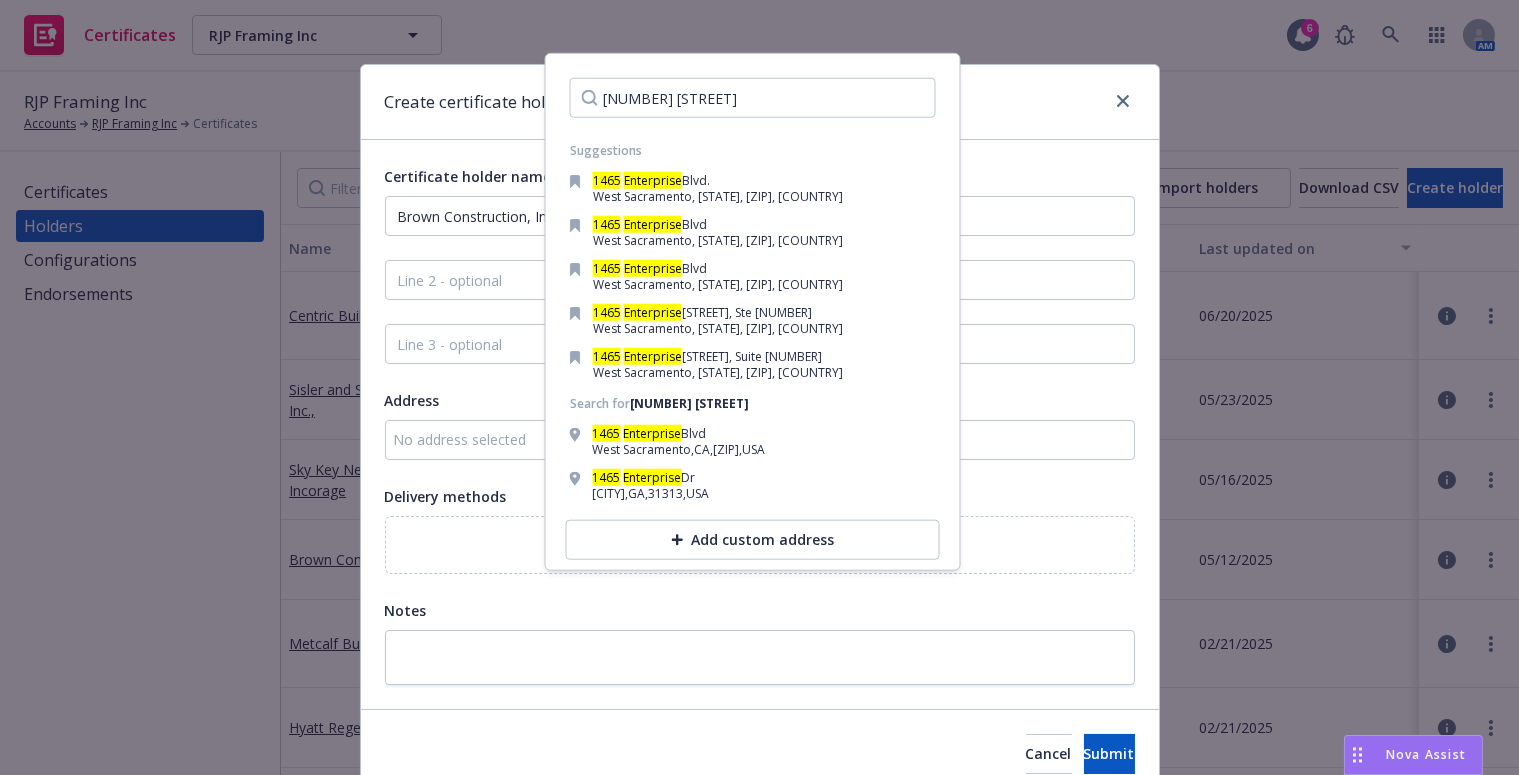 type on "1465 Enterprise Boulevard" 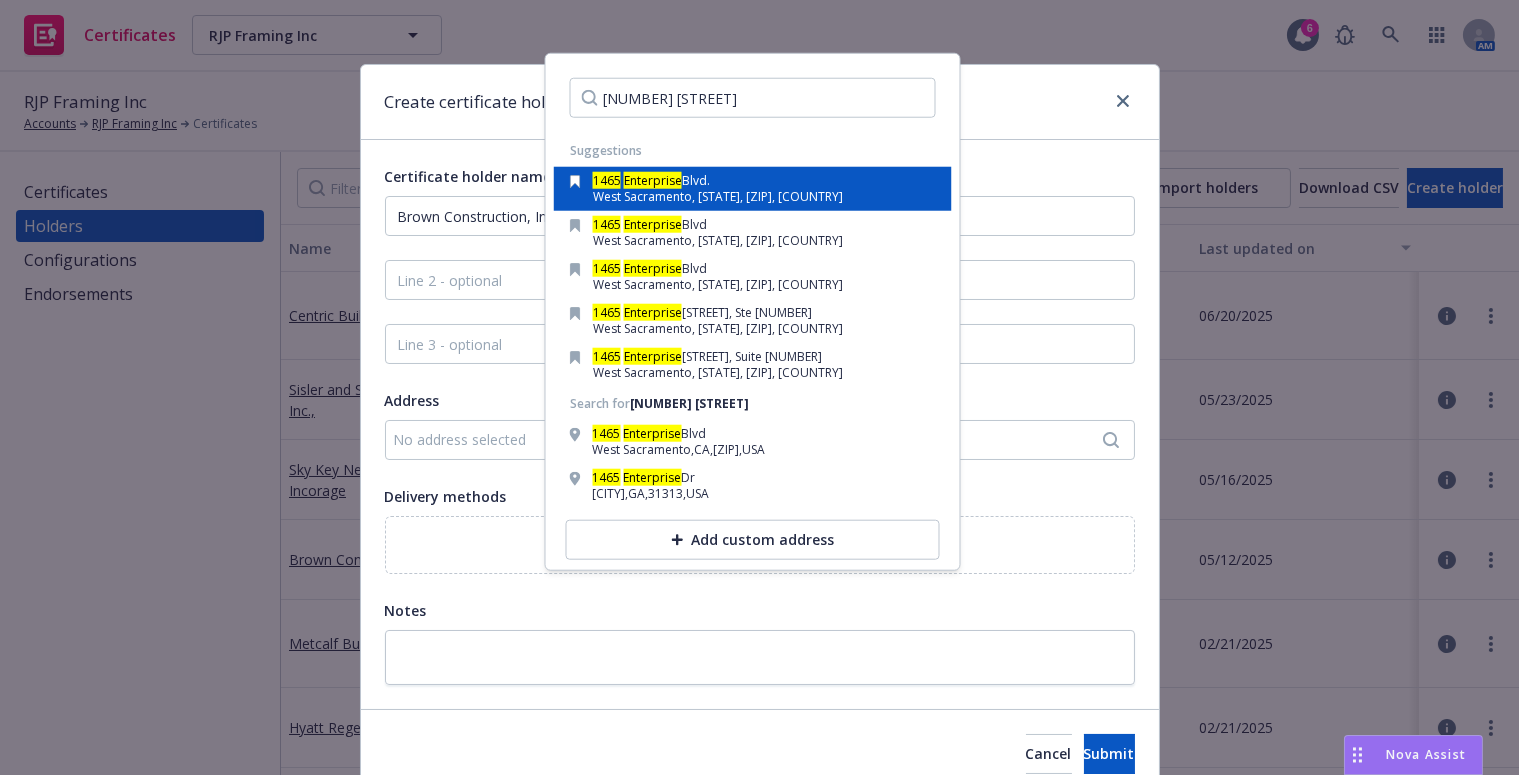 drag, startPoint x: 686, startPoint y: 191, endPoint x: 683, endPoint y: 343, distance: 152.0296 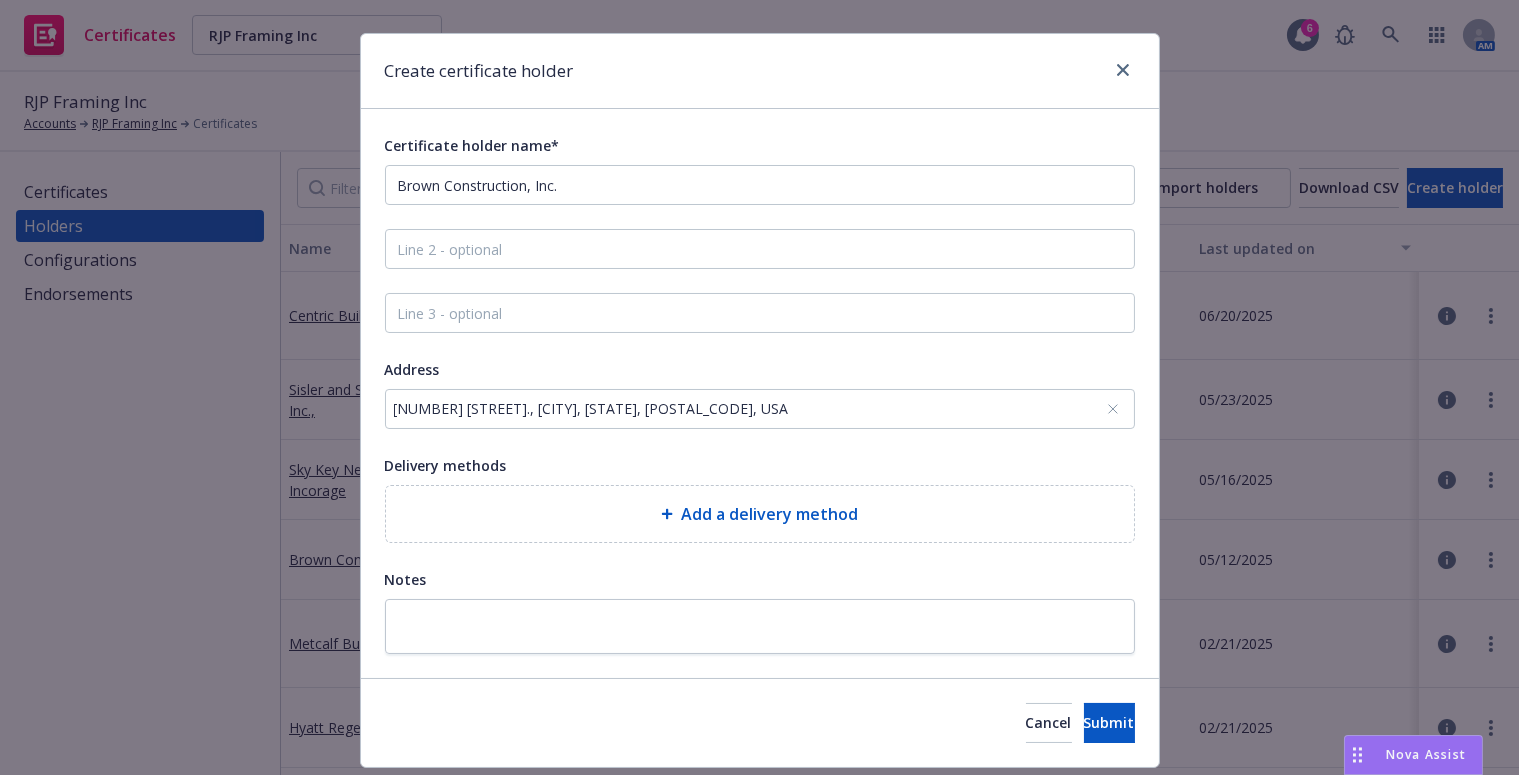 scroll, scrollTop: 87, scrollLeft: 0, axis: vertical 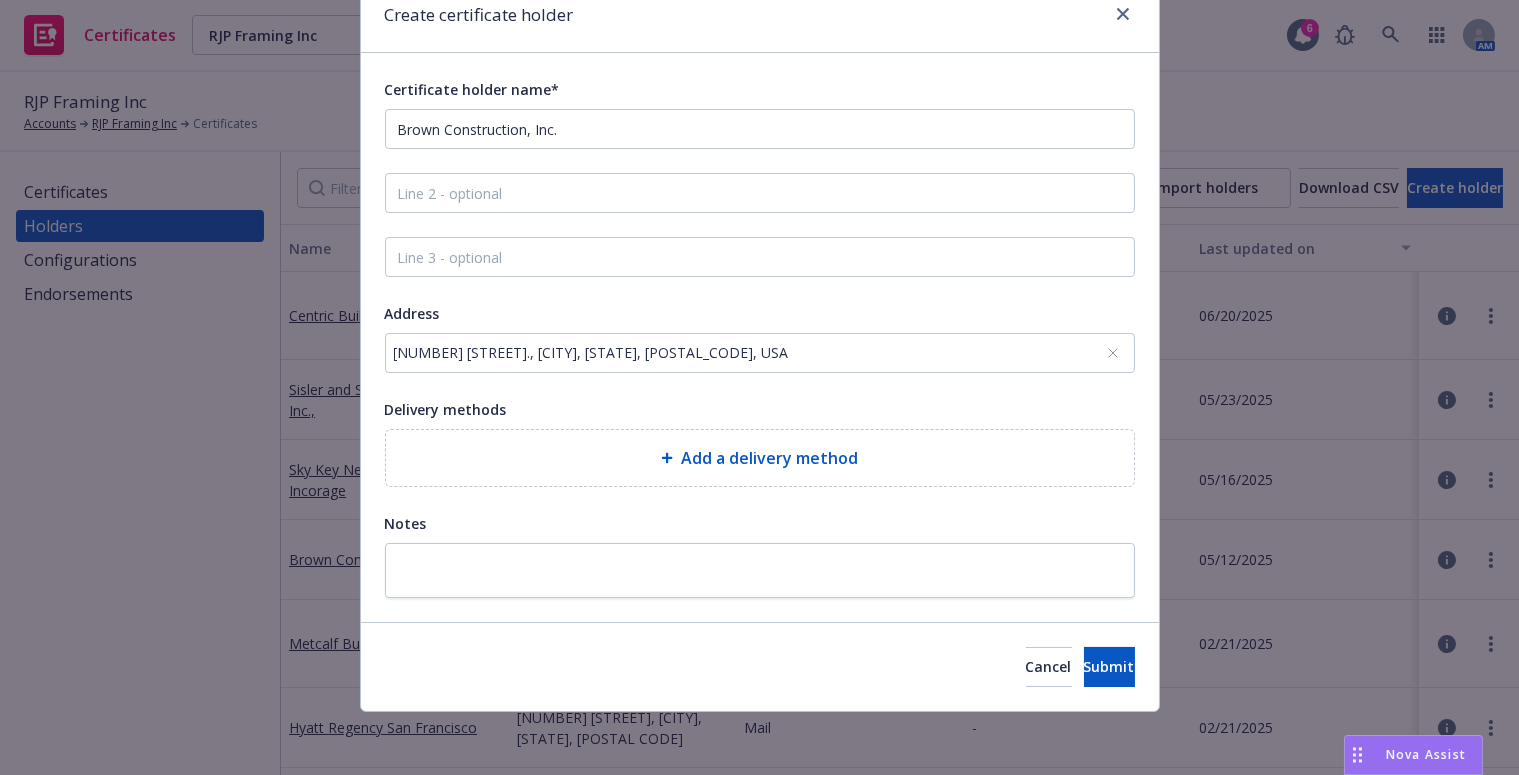 click on "Add a delivery method" at bounding box center (760, 458) 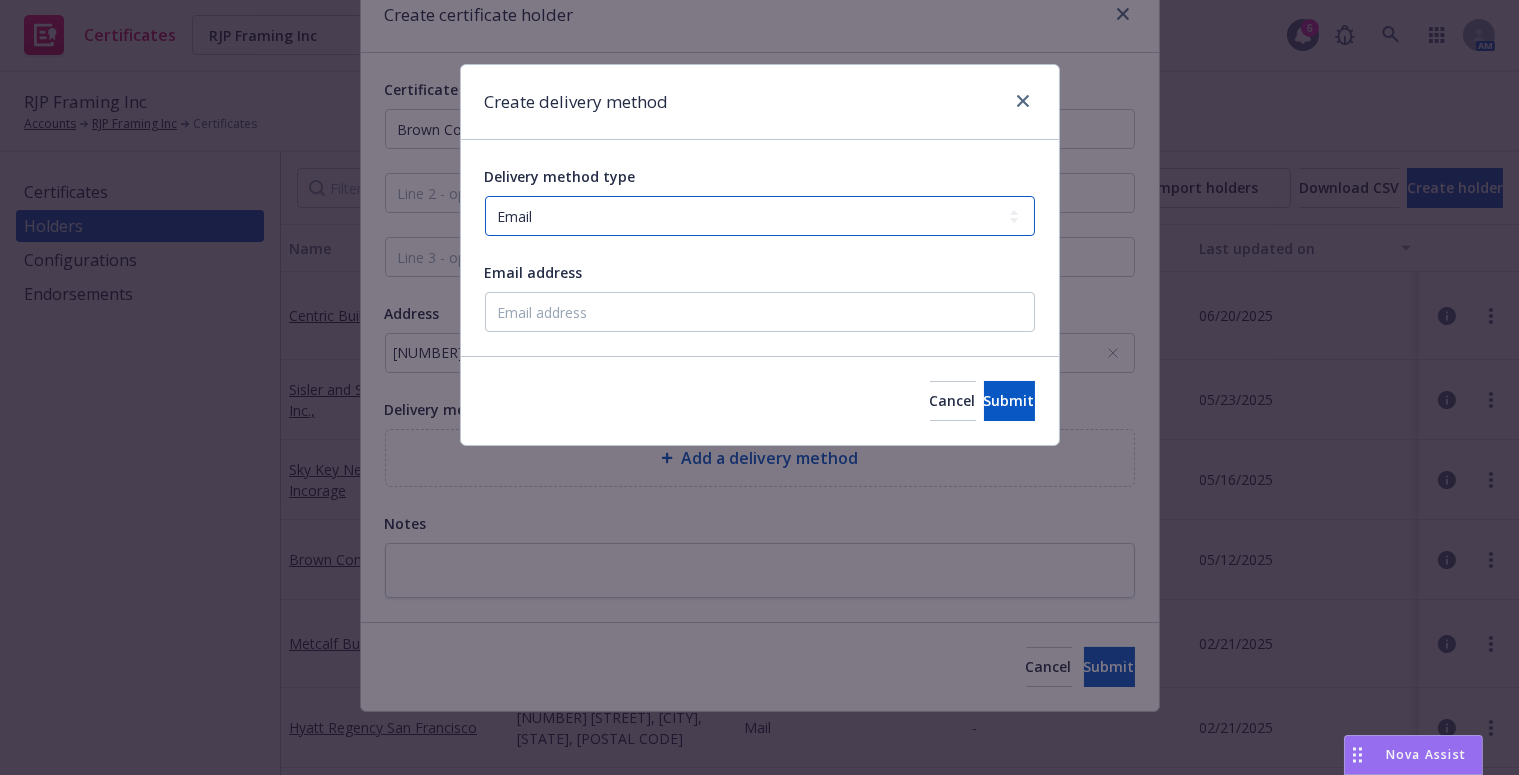 drag, startPoint x: 577, startPoint y: 210, endPoint x: 572, endPoint y: 222, distance: 13 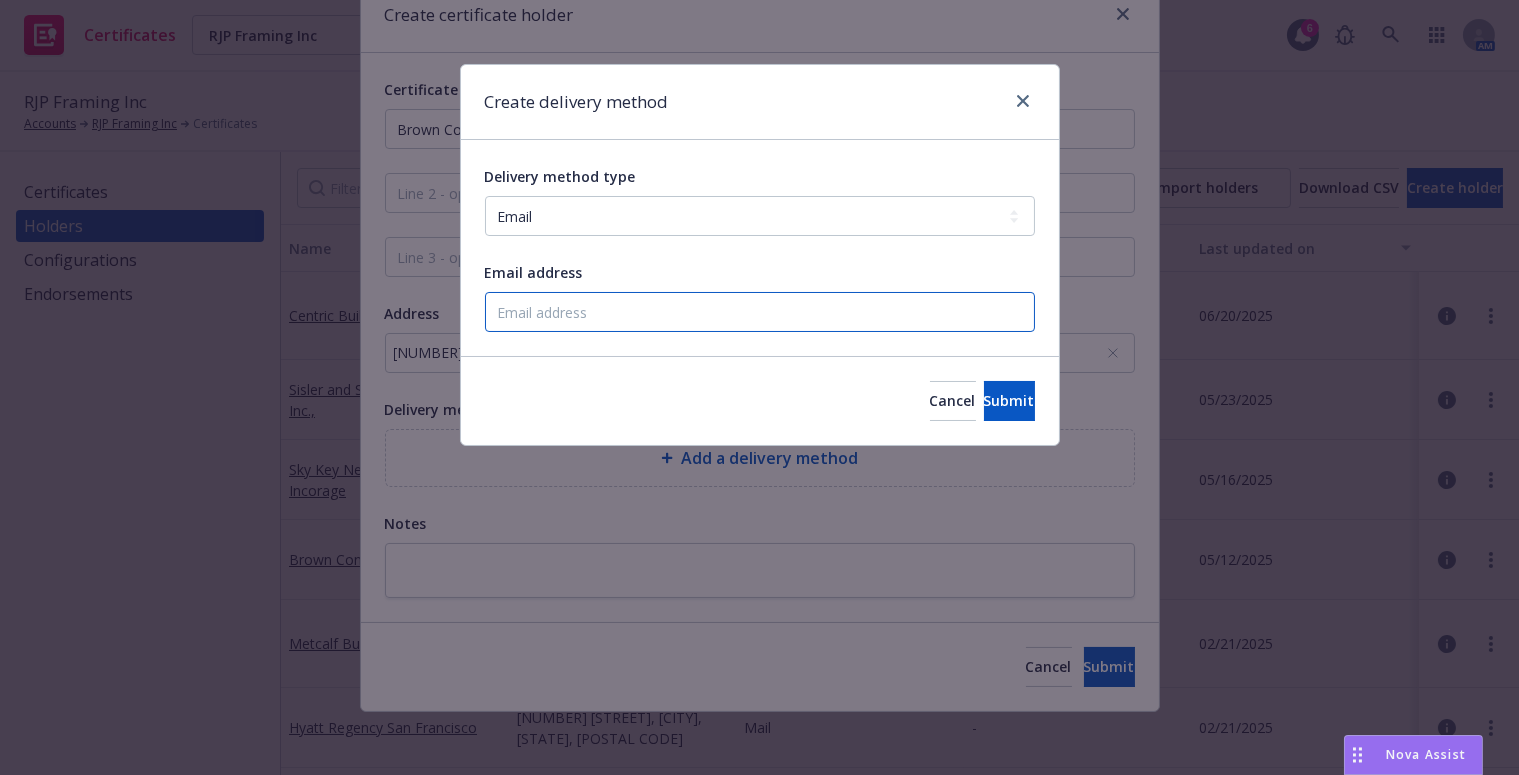 drag, startPoint x: 714, startPoint y: 296, endPoint x: 616, endPoint y: 200, distance: 137.186 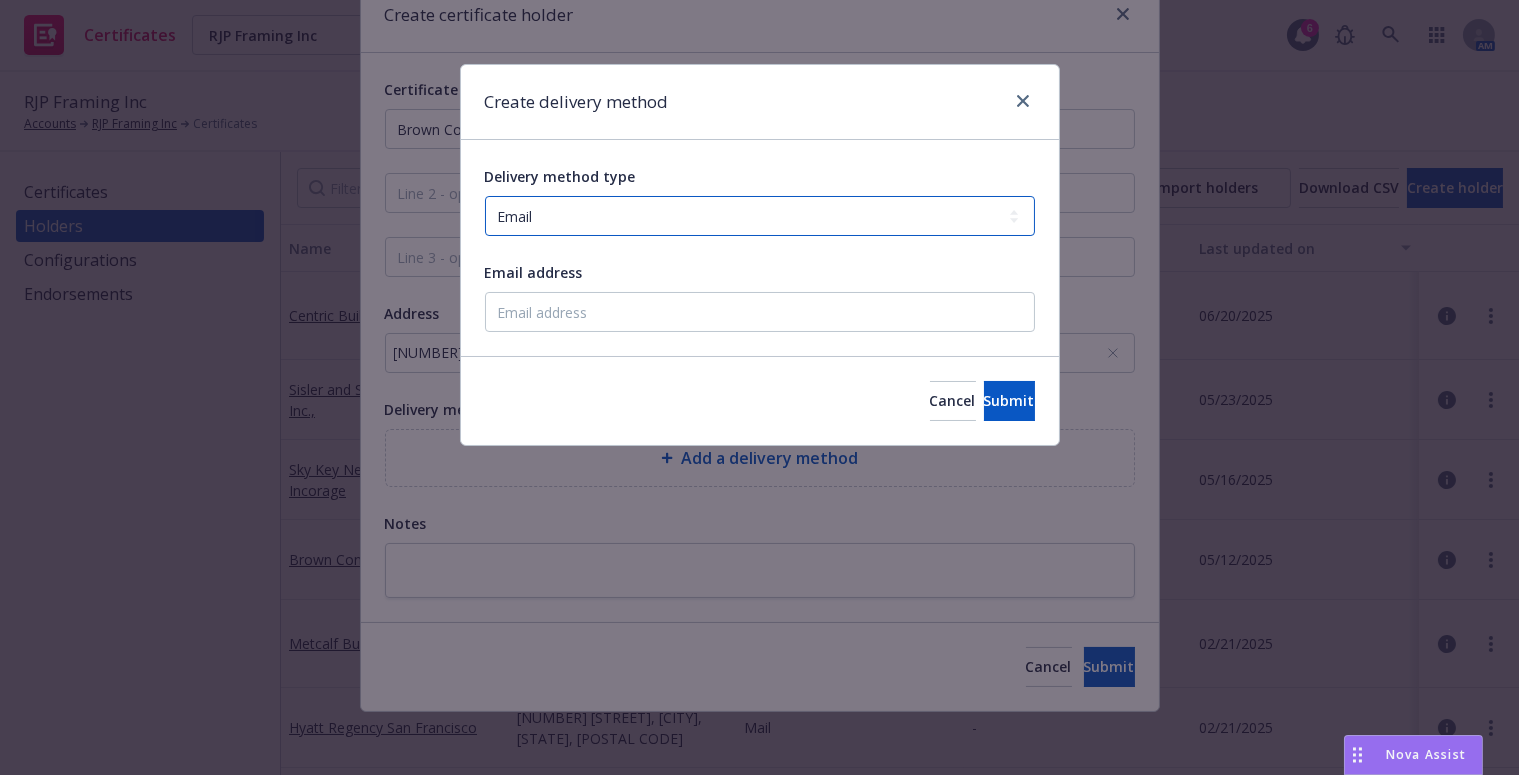 click on "Select delivery method type Email Mail Fax Upload to Compliance Website" at bounding box center [760, 216] 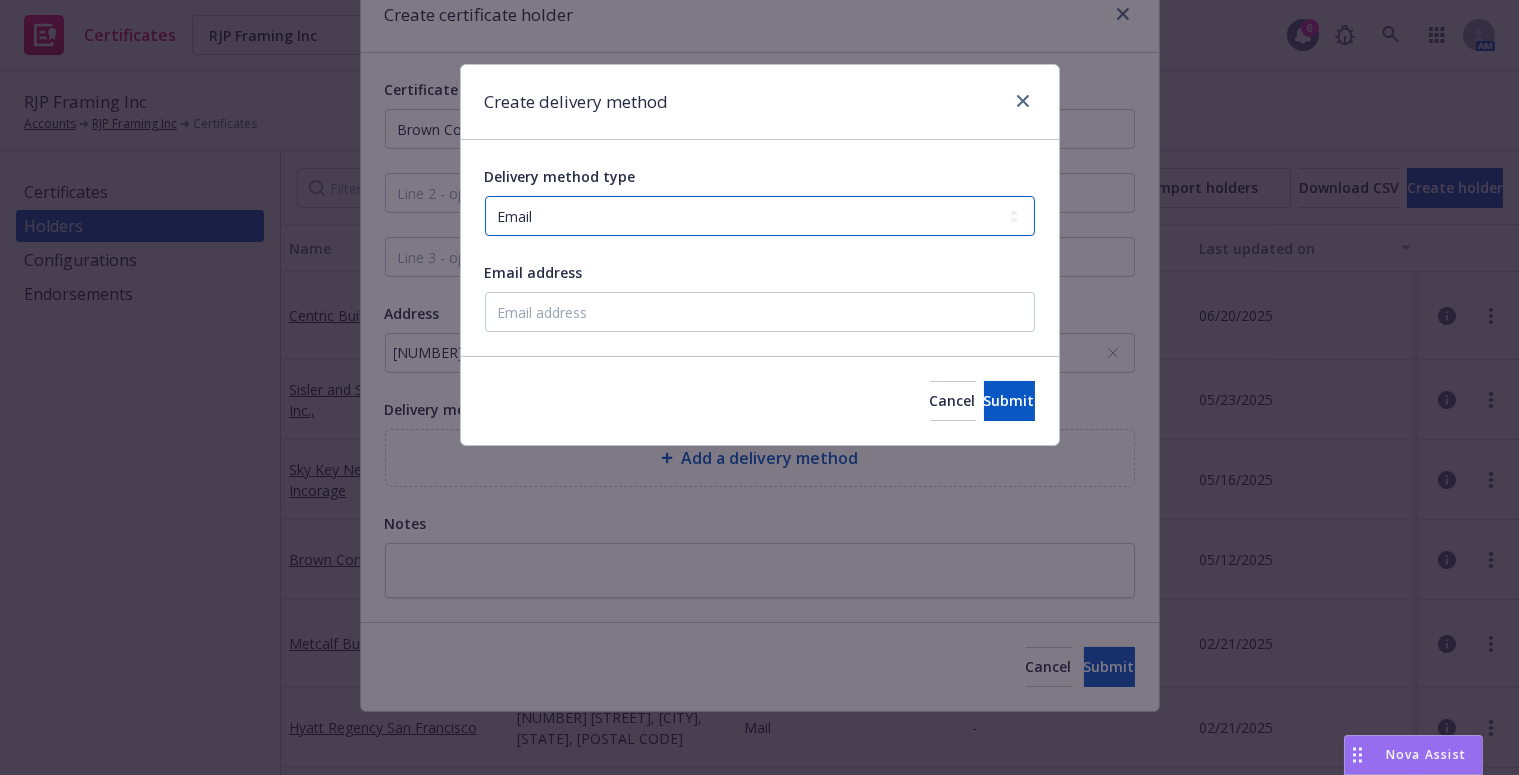 select on "UPLOAD_TO_COMPLIANCE_WEBSITE" 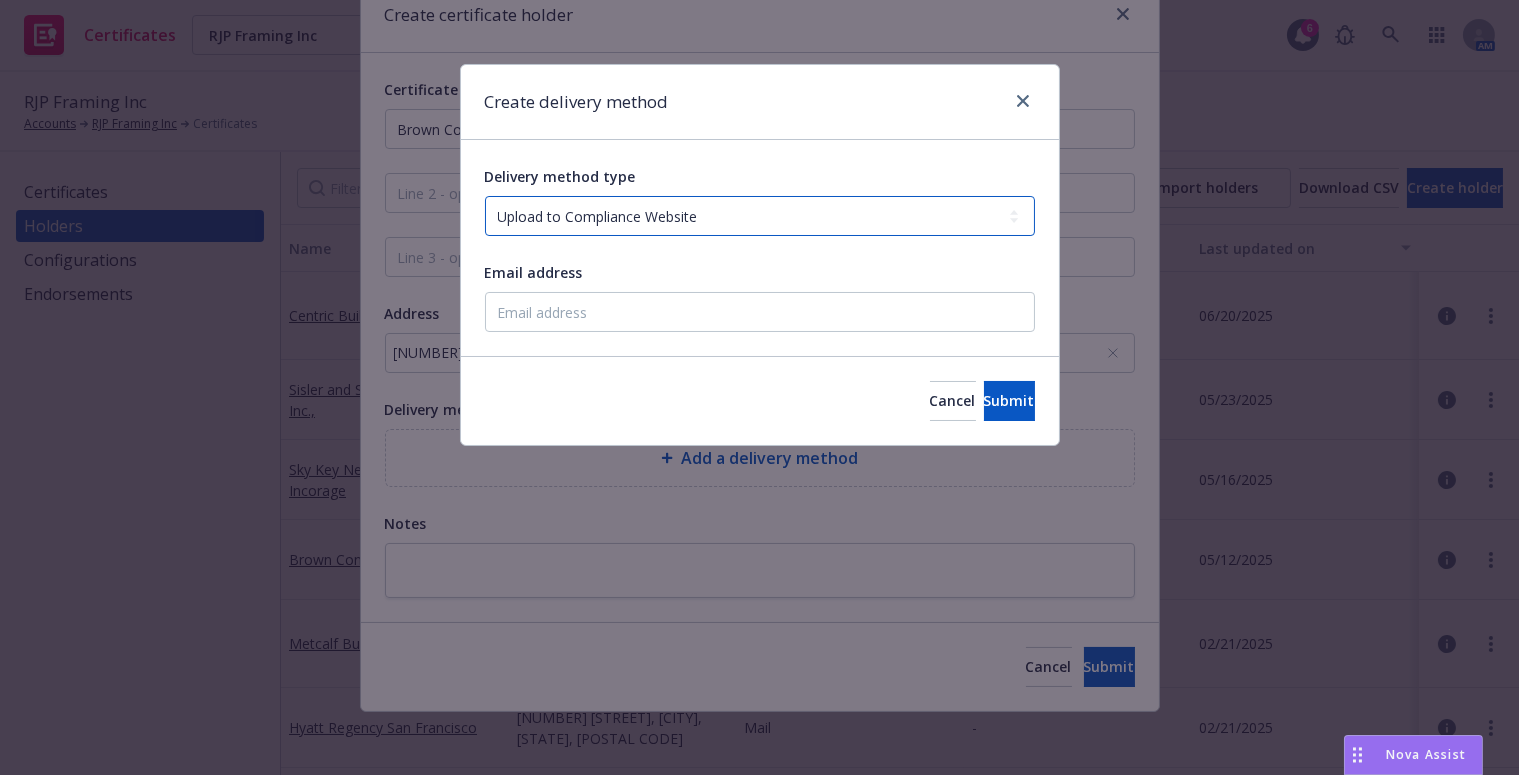 click on "Select delivery method type Email Mail Fax Upload to Compliance Website" at bounding box center [760, 216] 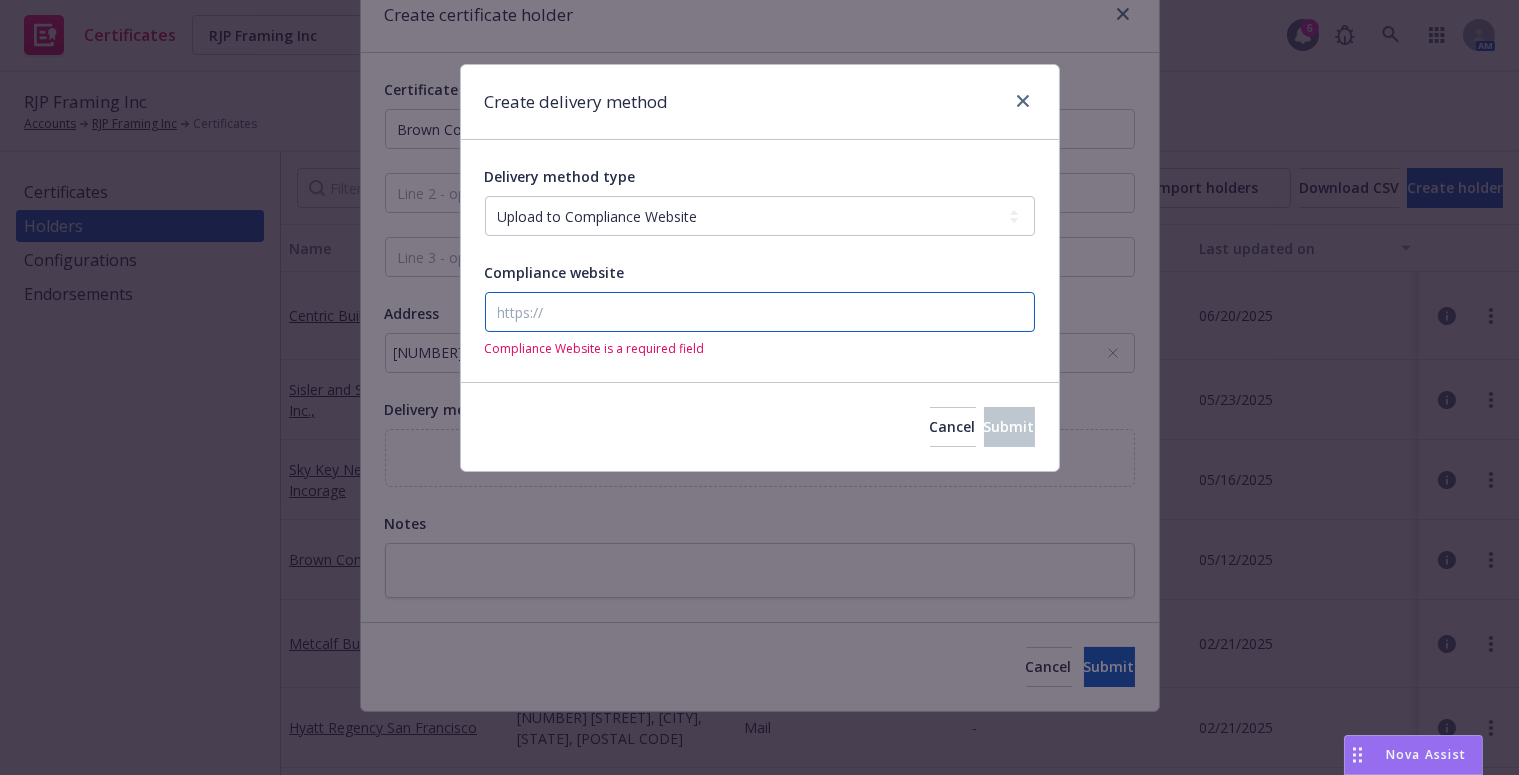 click on "Compliance website" at bounding box center (760, 312) 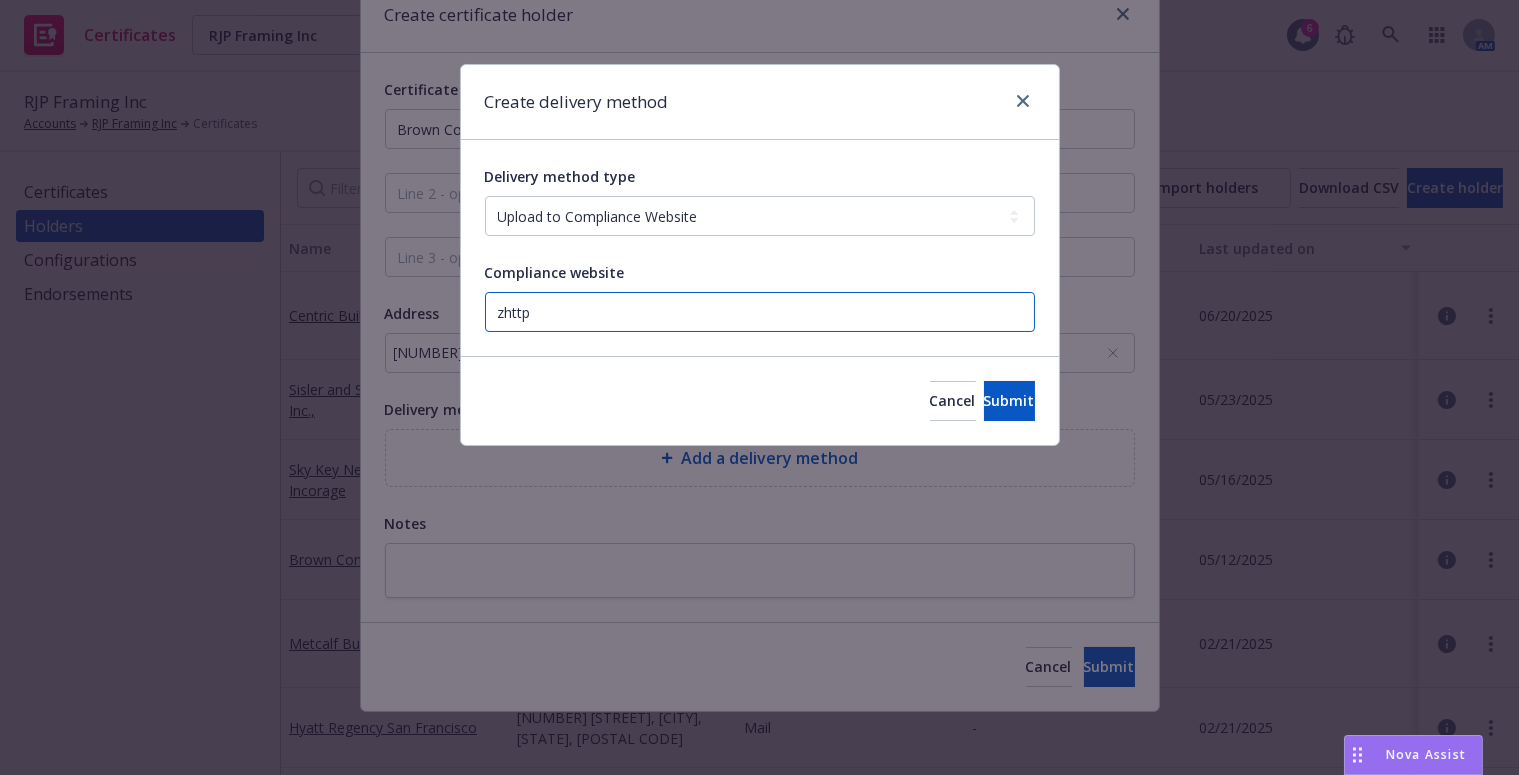 paste on "https://www.newfront.com" 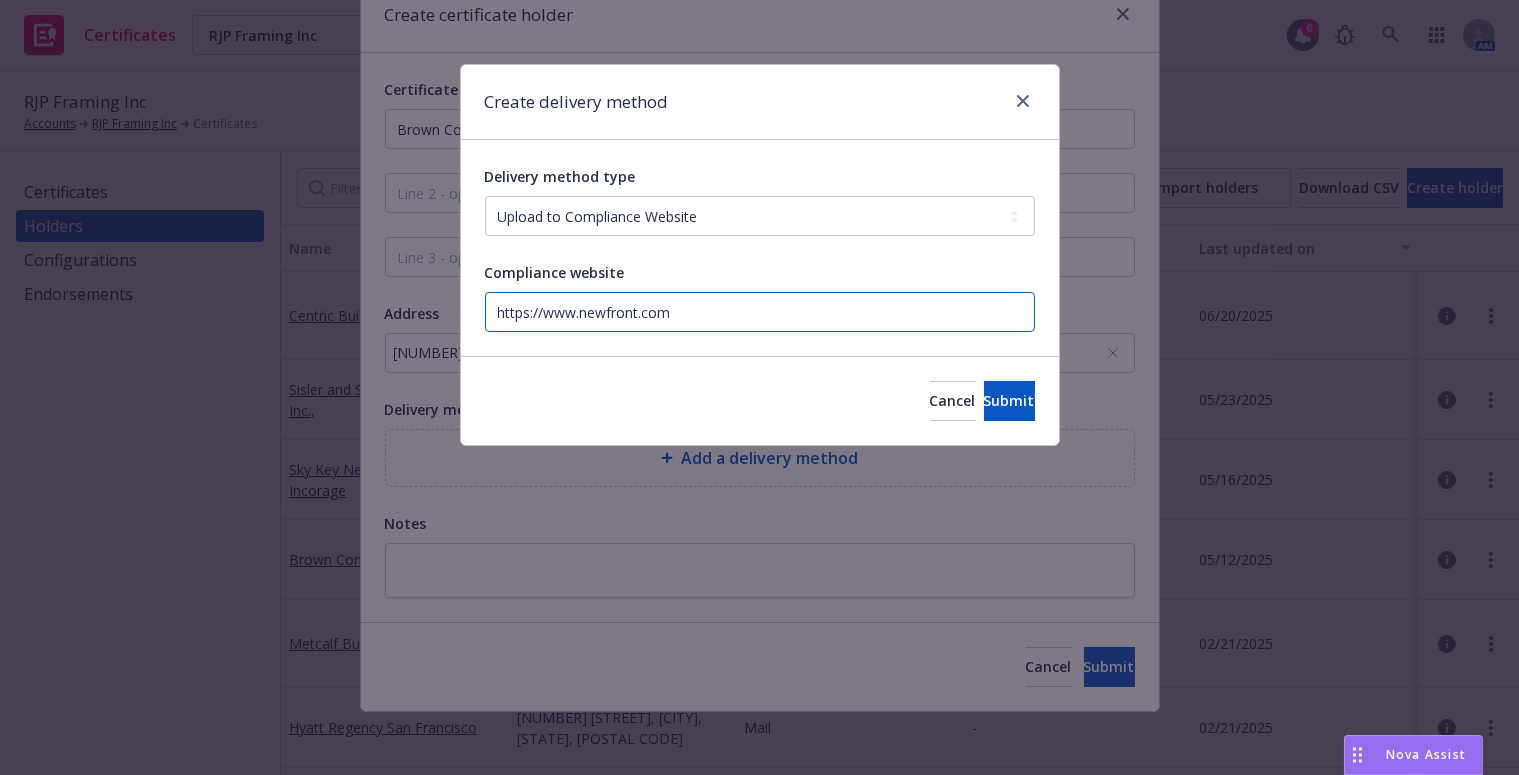 type on "https://www.newfront.com" 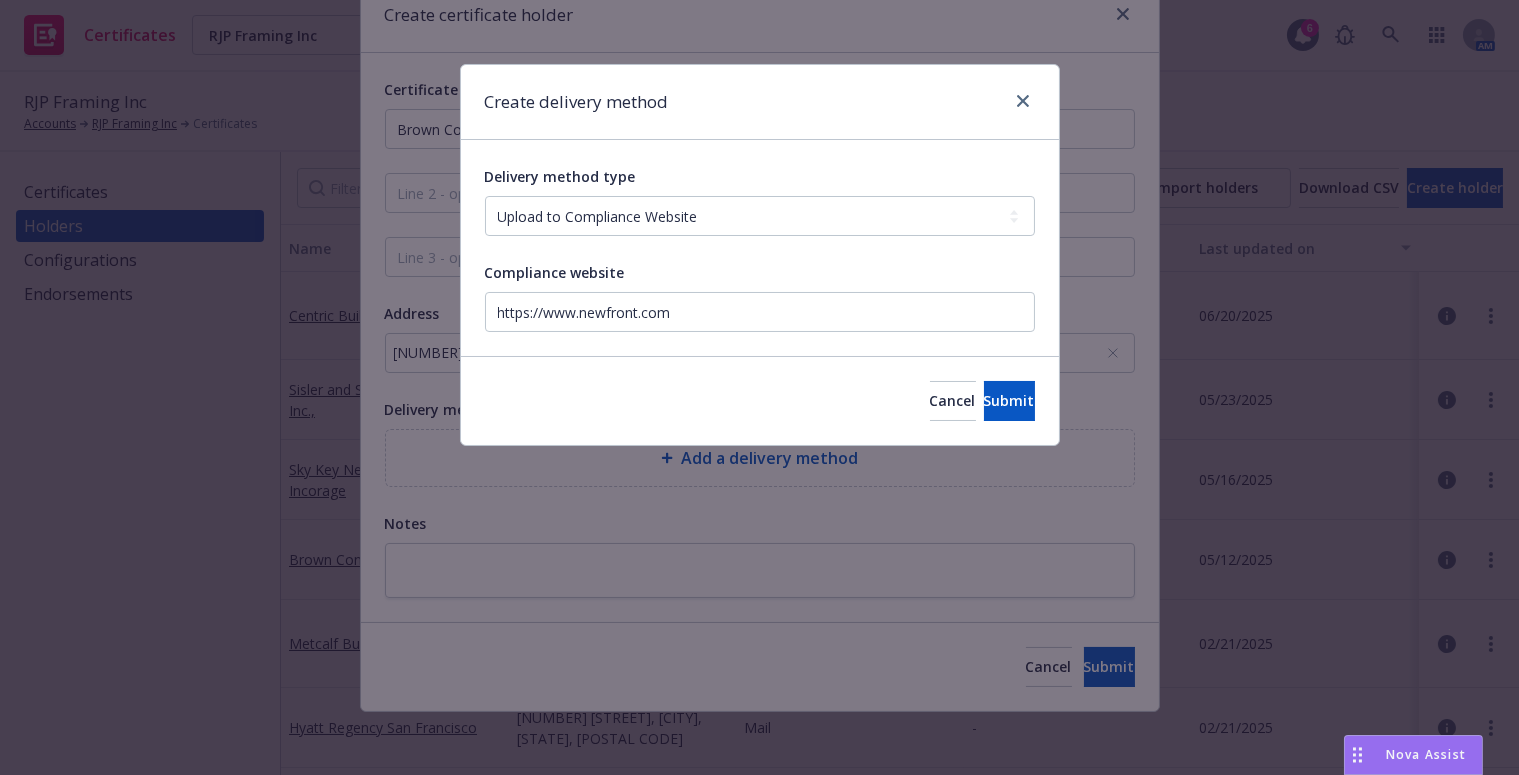 click on "Cancel Submit" at bounding box center (760, 400) 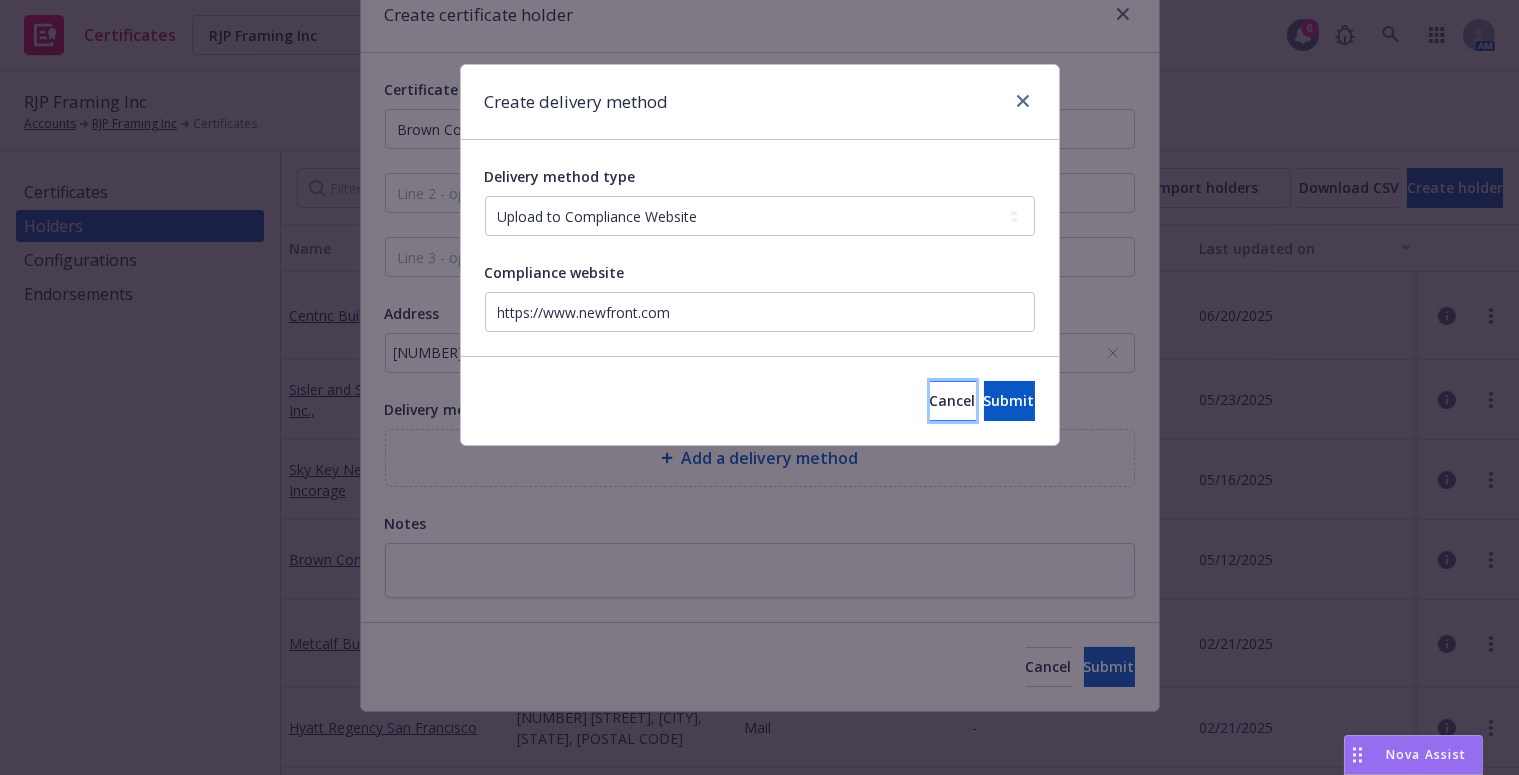 click on "Cancel" at bounding box center [953, 401] 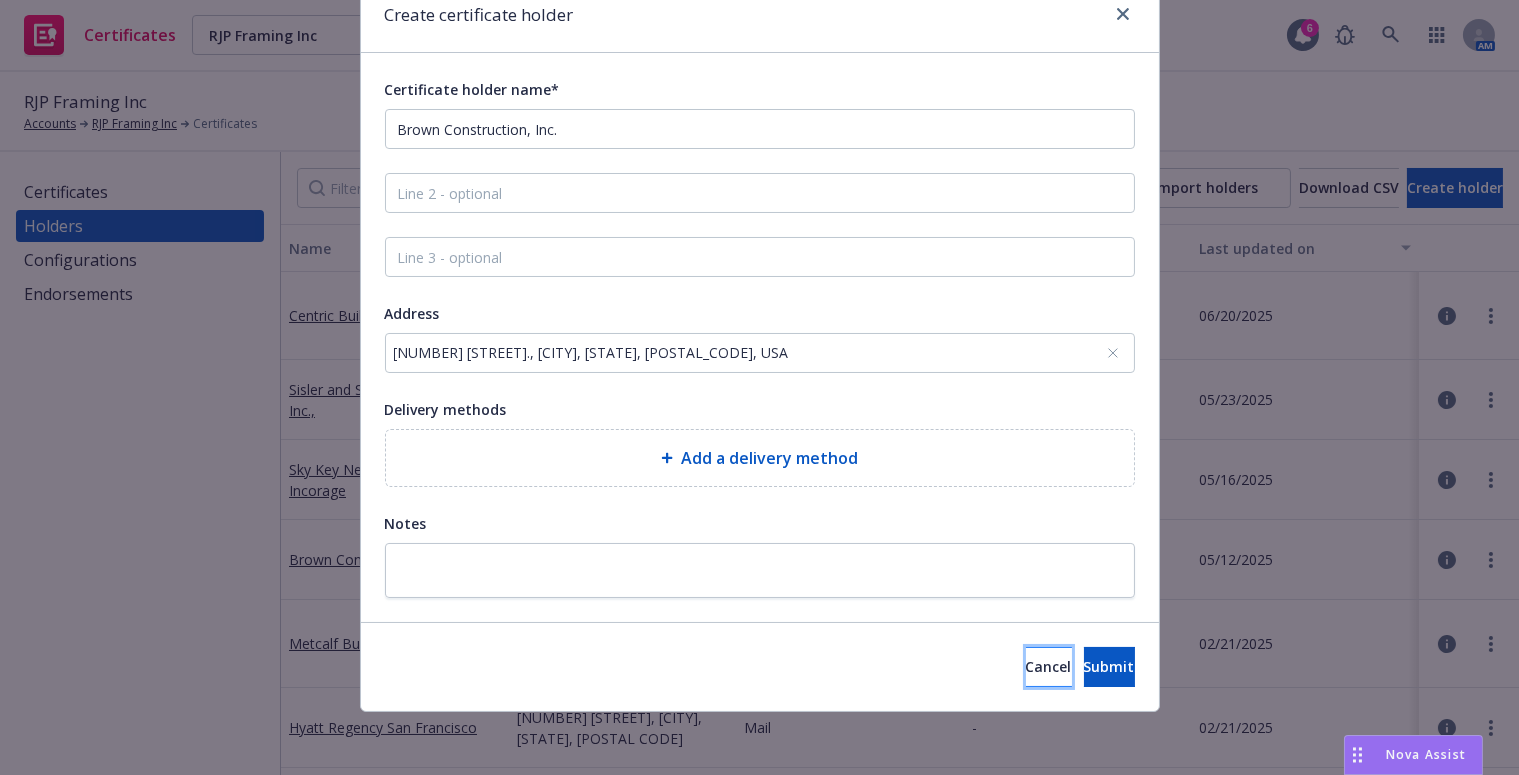 click on "Cancel" at bounding box center (1049, 666) 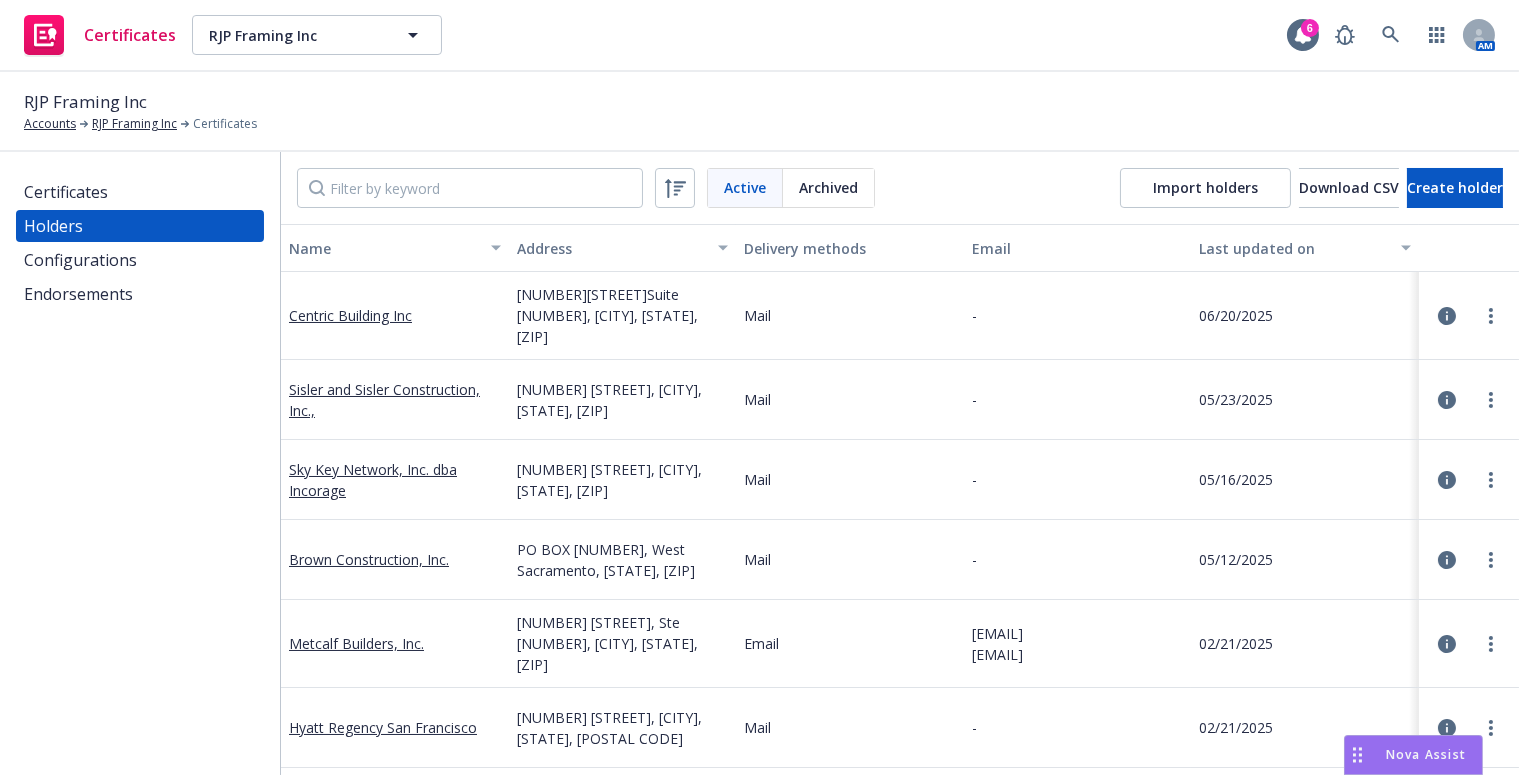 click on "Certificates" at bounding box center [140, 192] 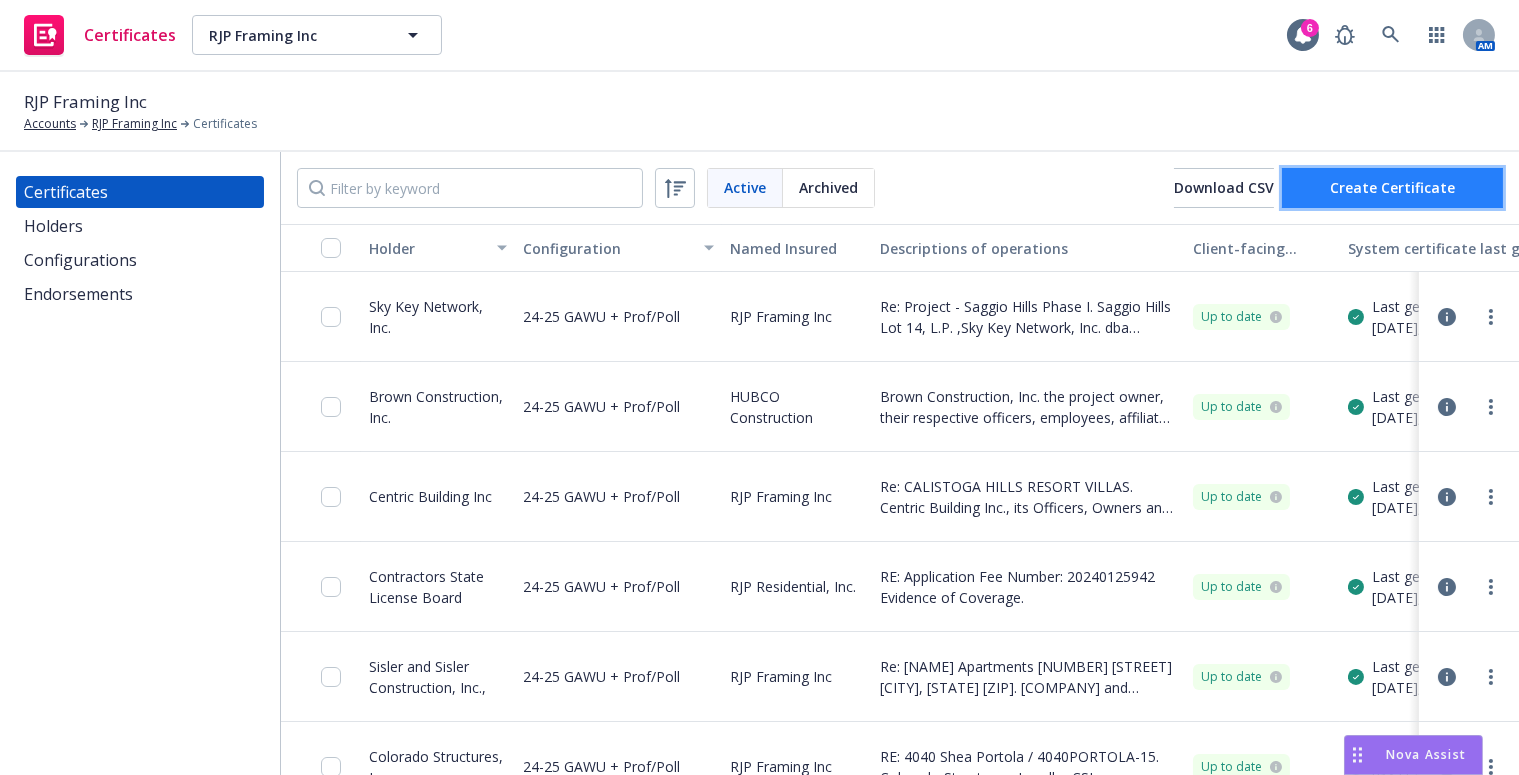 click on "Create Certificate" at bounding box center [1392, 188] 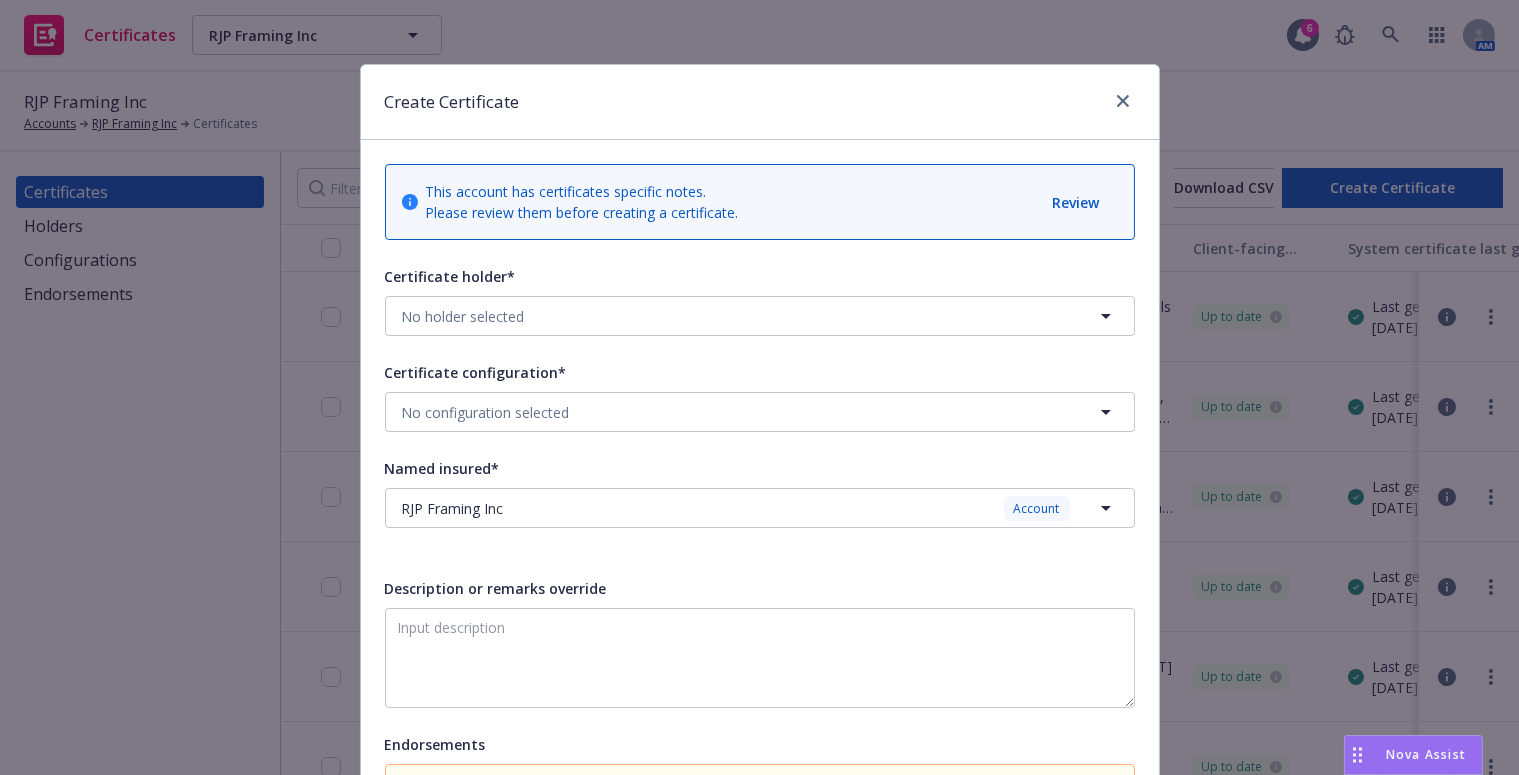 click at bounding box center [1119, 102] 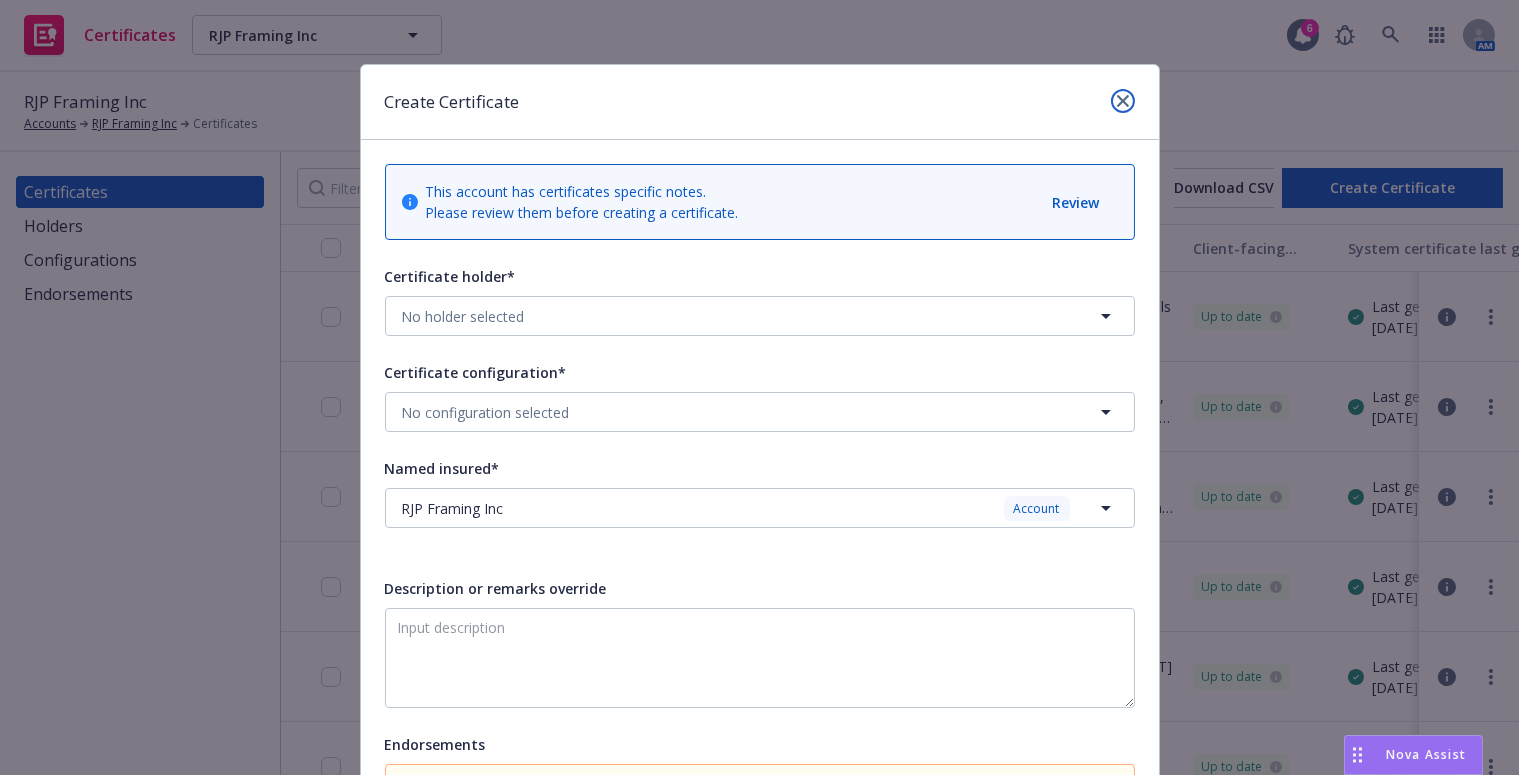 click at bounding box center [1123, 101] 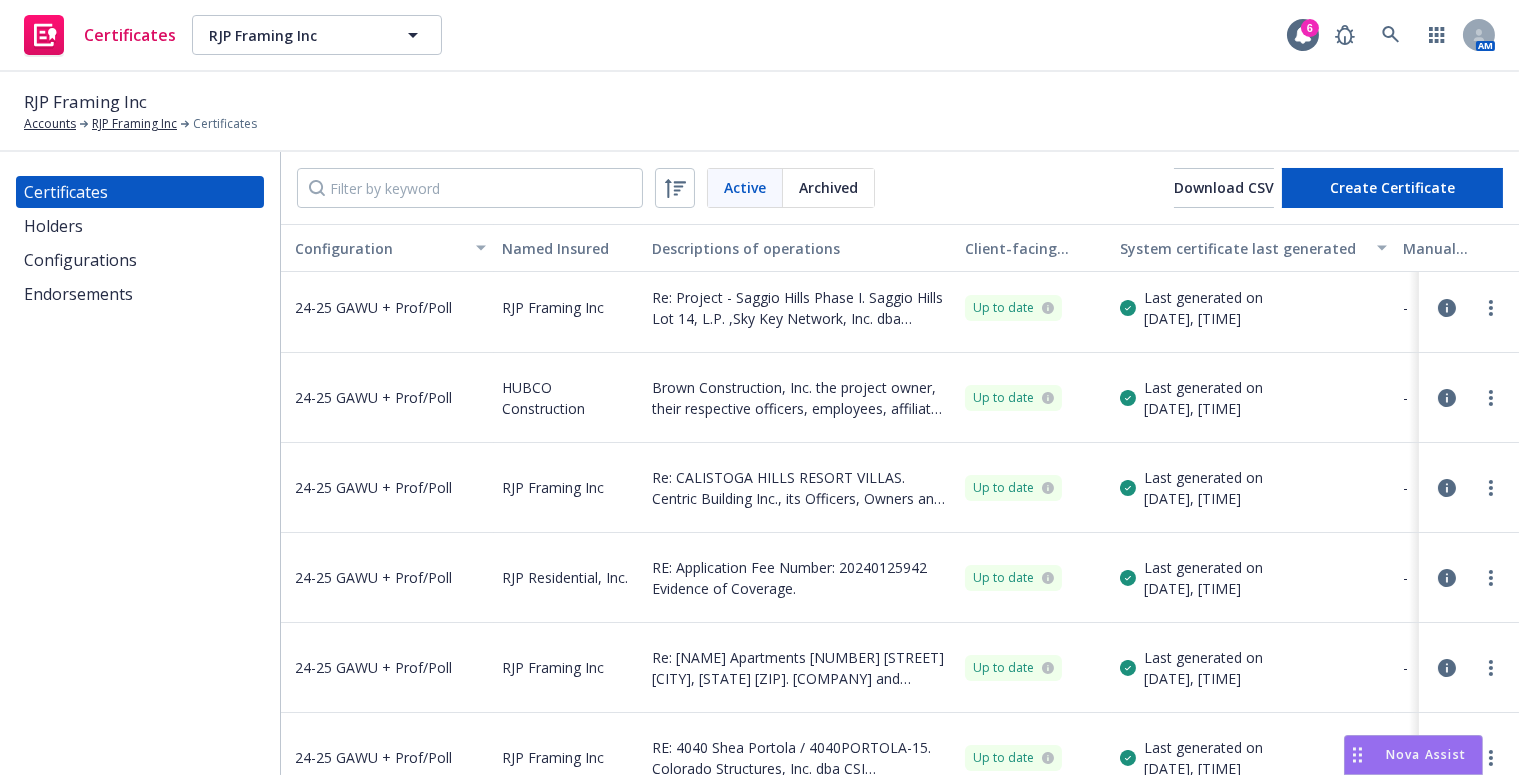 drag, startPoint x: 894, startPoint y: 436, endPoint x: 1025, endPoint y: 465, distance: 134.17154 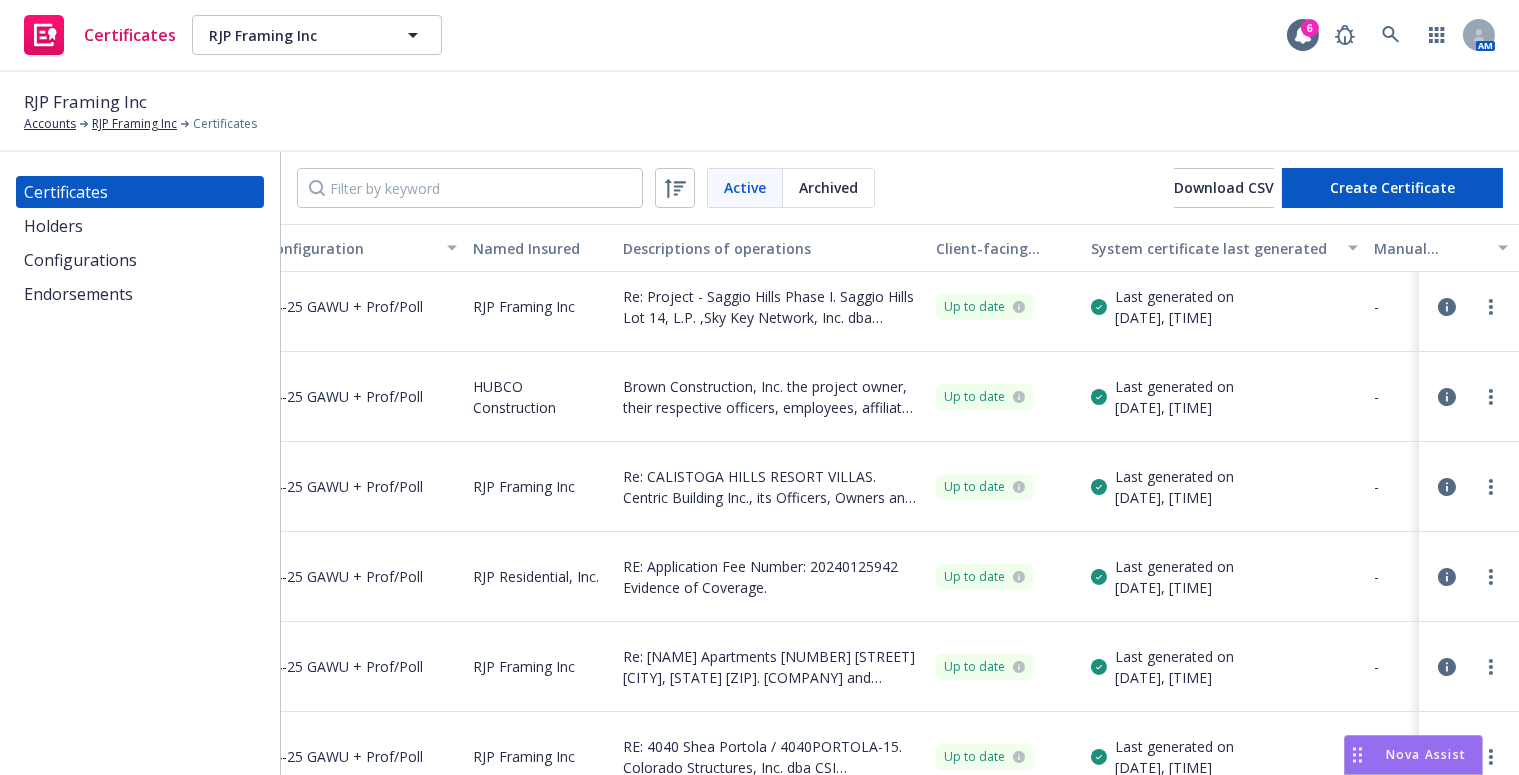 scroll, scrollTop: 10, scrollLeft: 93, axis: both 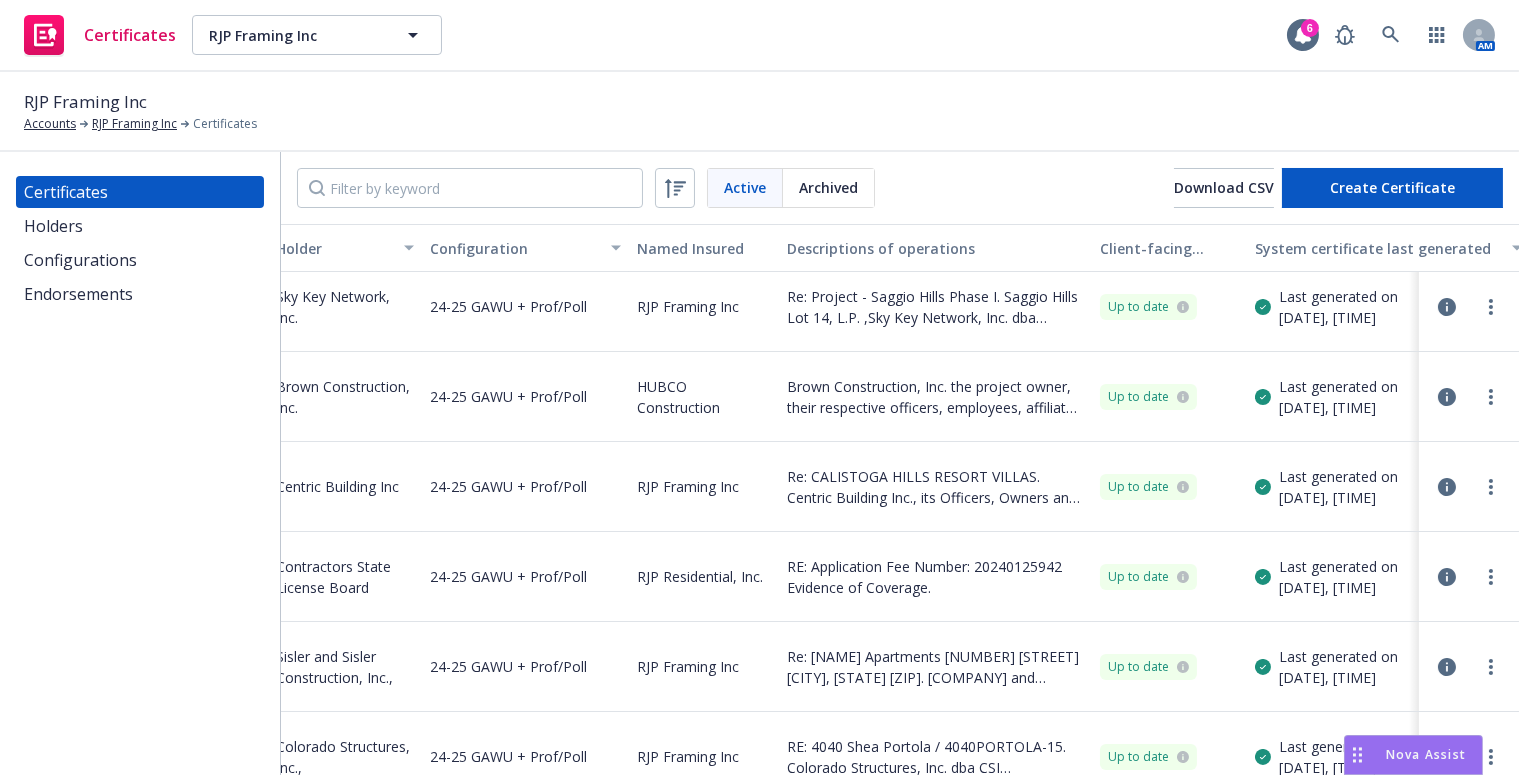 drag, startPoint x: 934, startPoint y: 420, endPoint x: 860, endPoint y: 399, distance: 76.922035 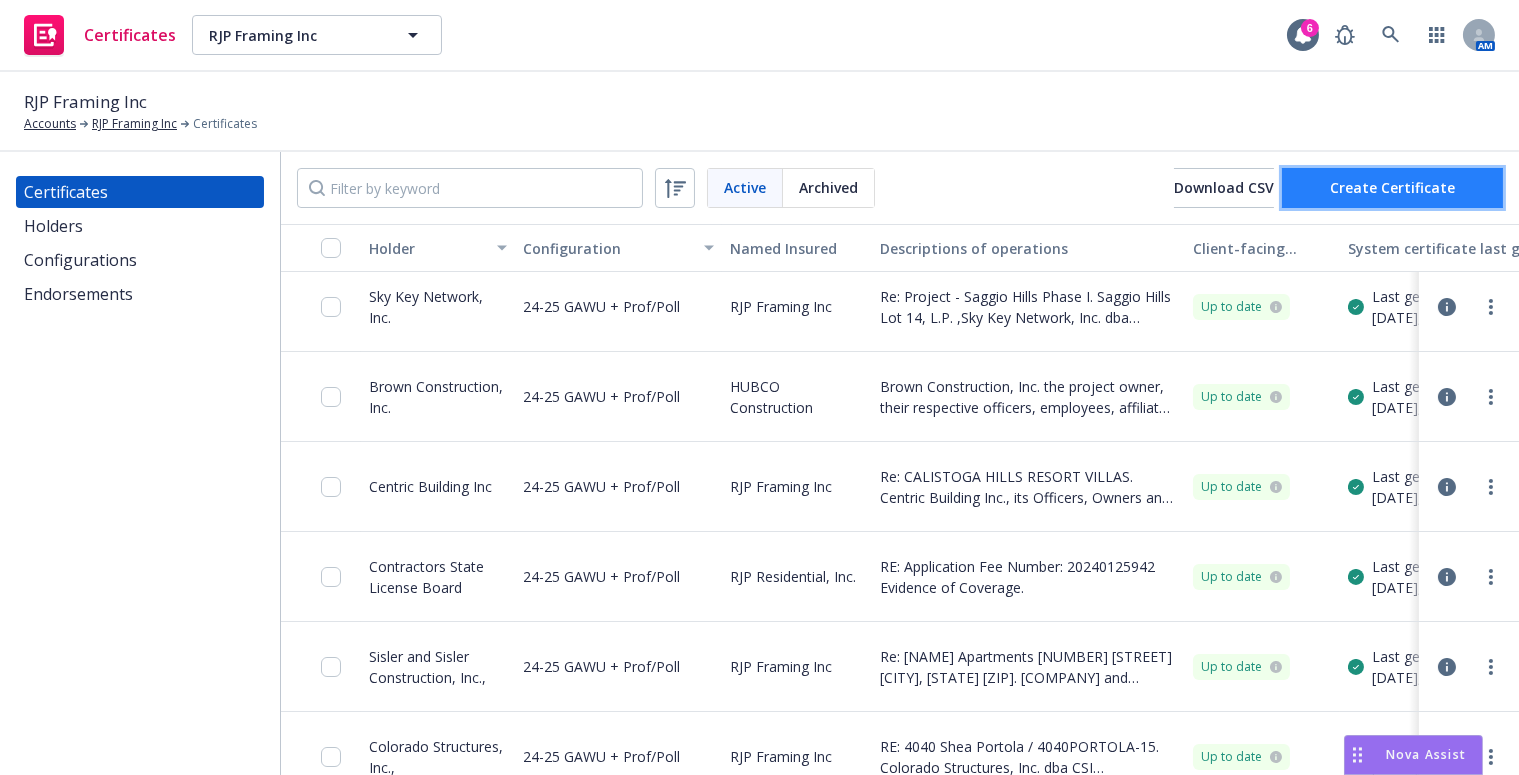 click on "Create Certificate" at bounding box center [1392, 188] 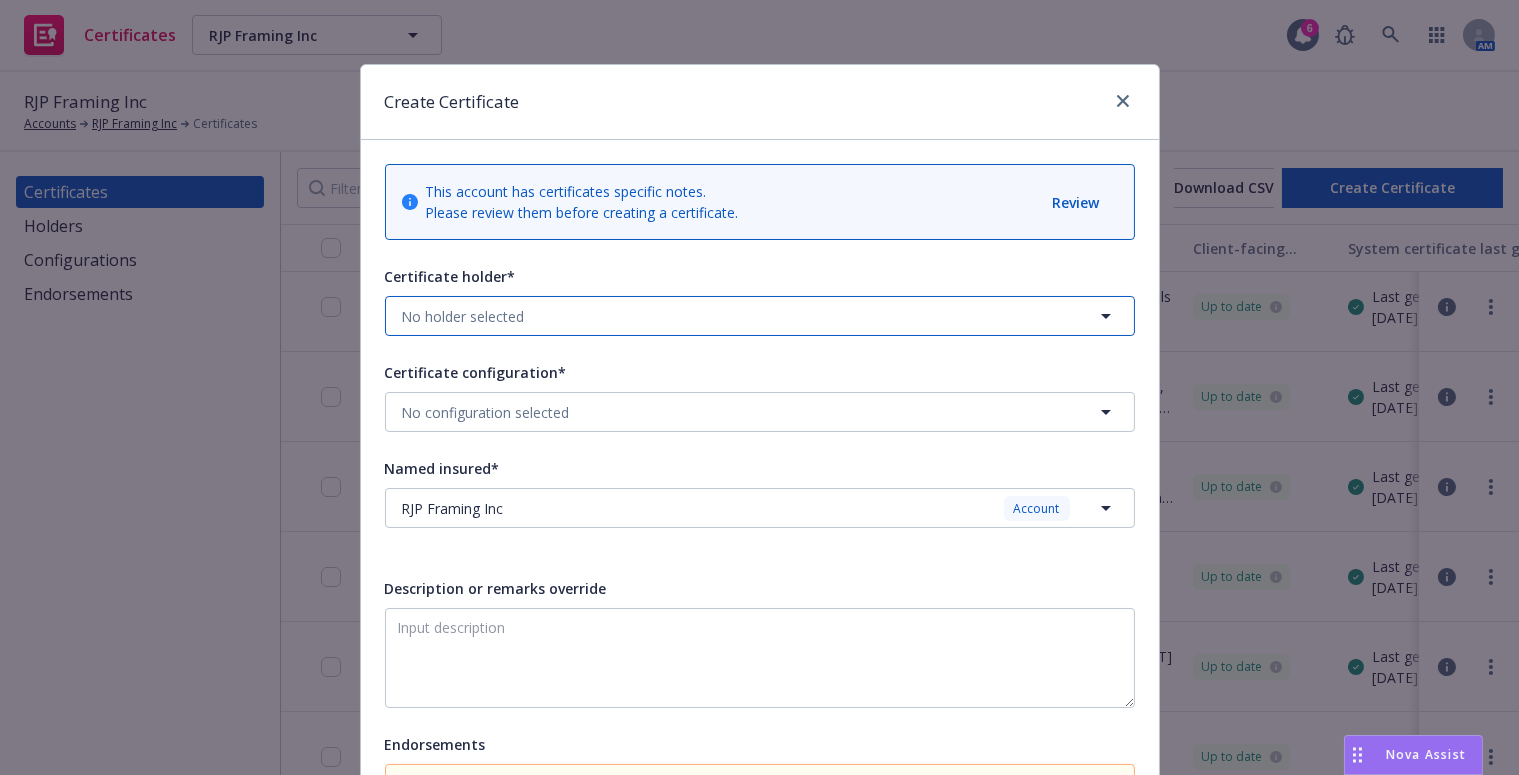 click on "No holder selected" at bounding box center [760, 316] 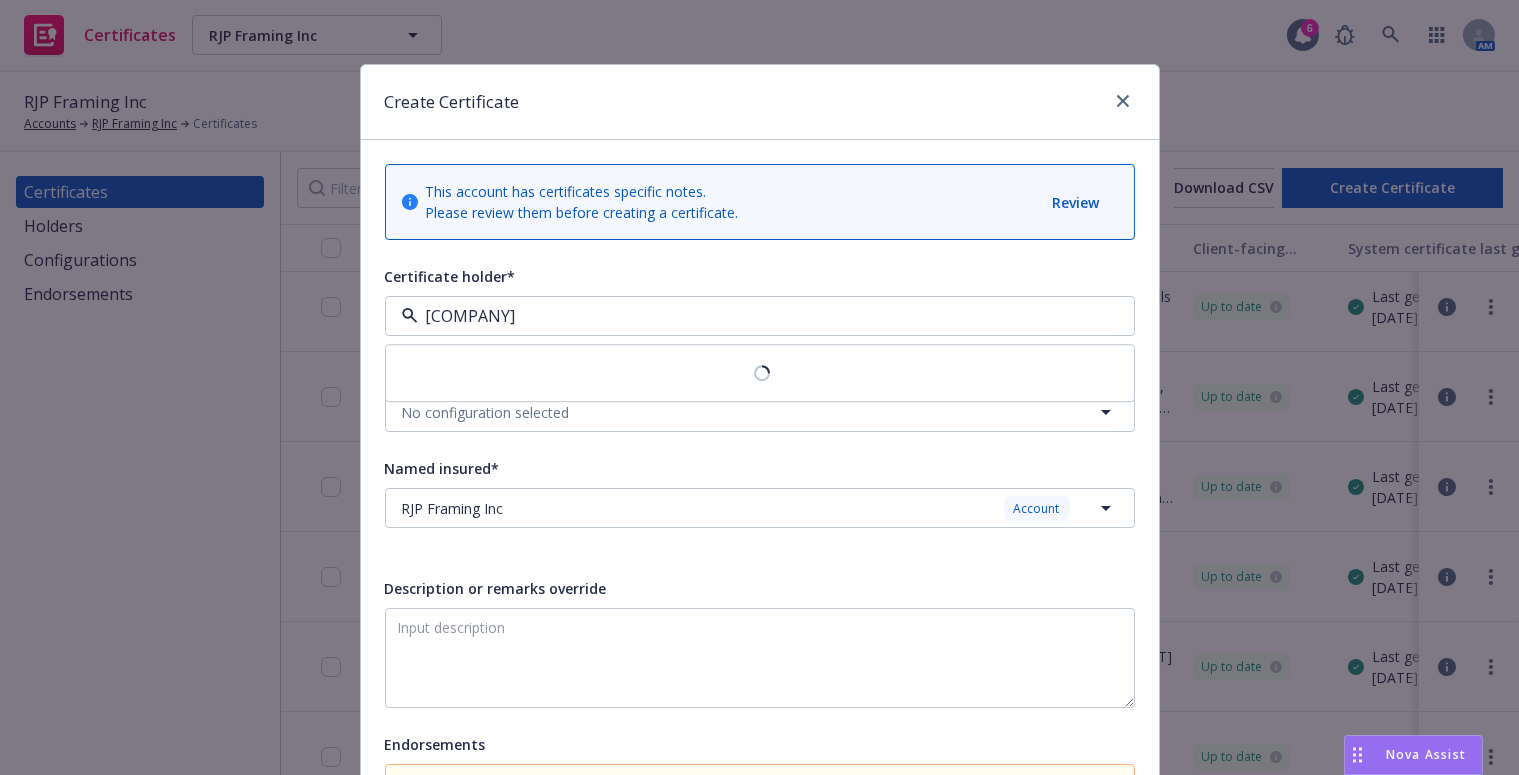 type on "Brown" 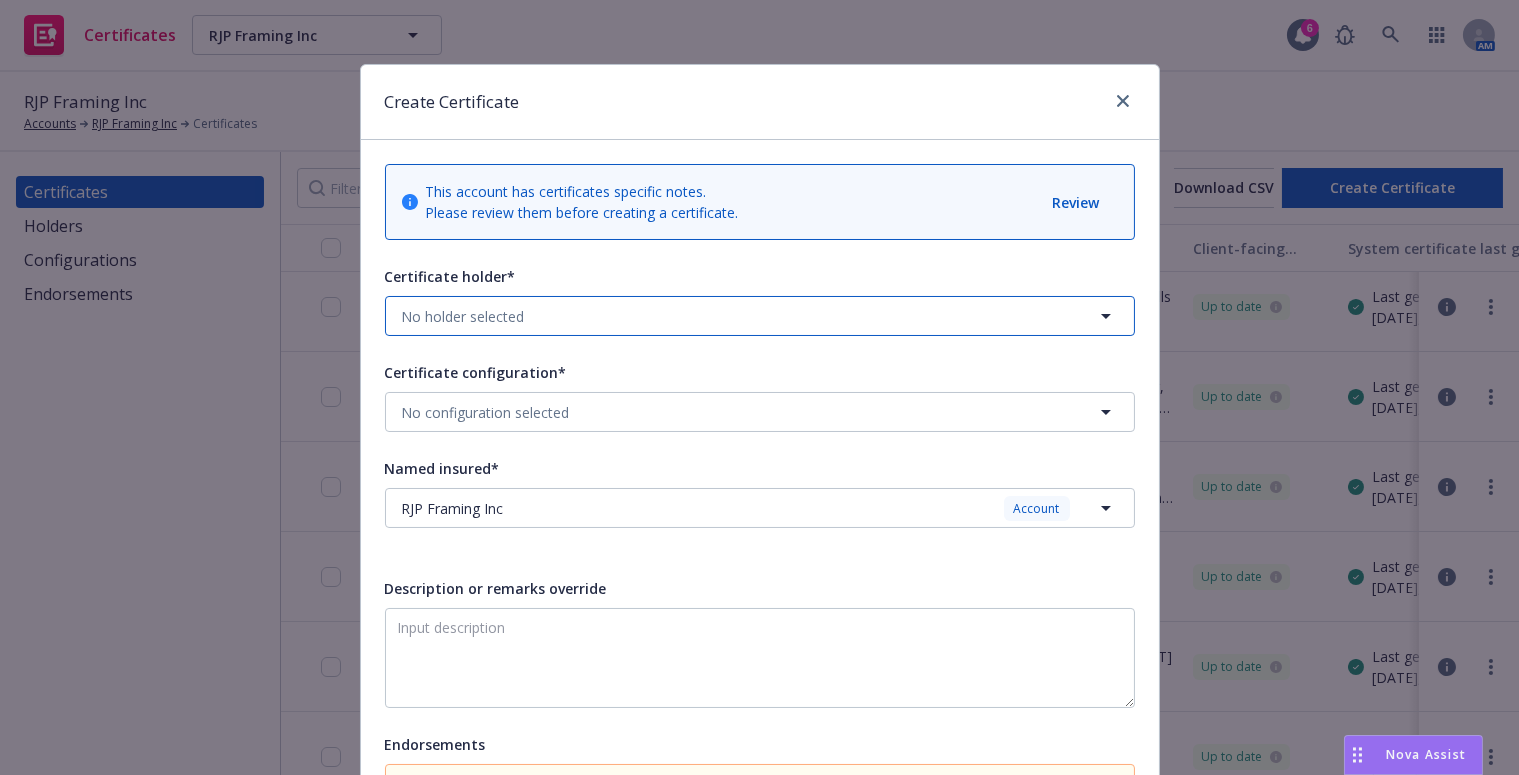 click on "No holder selected" at bounding box center [463, 316] 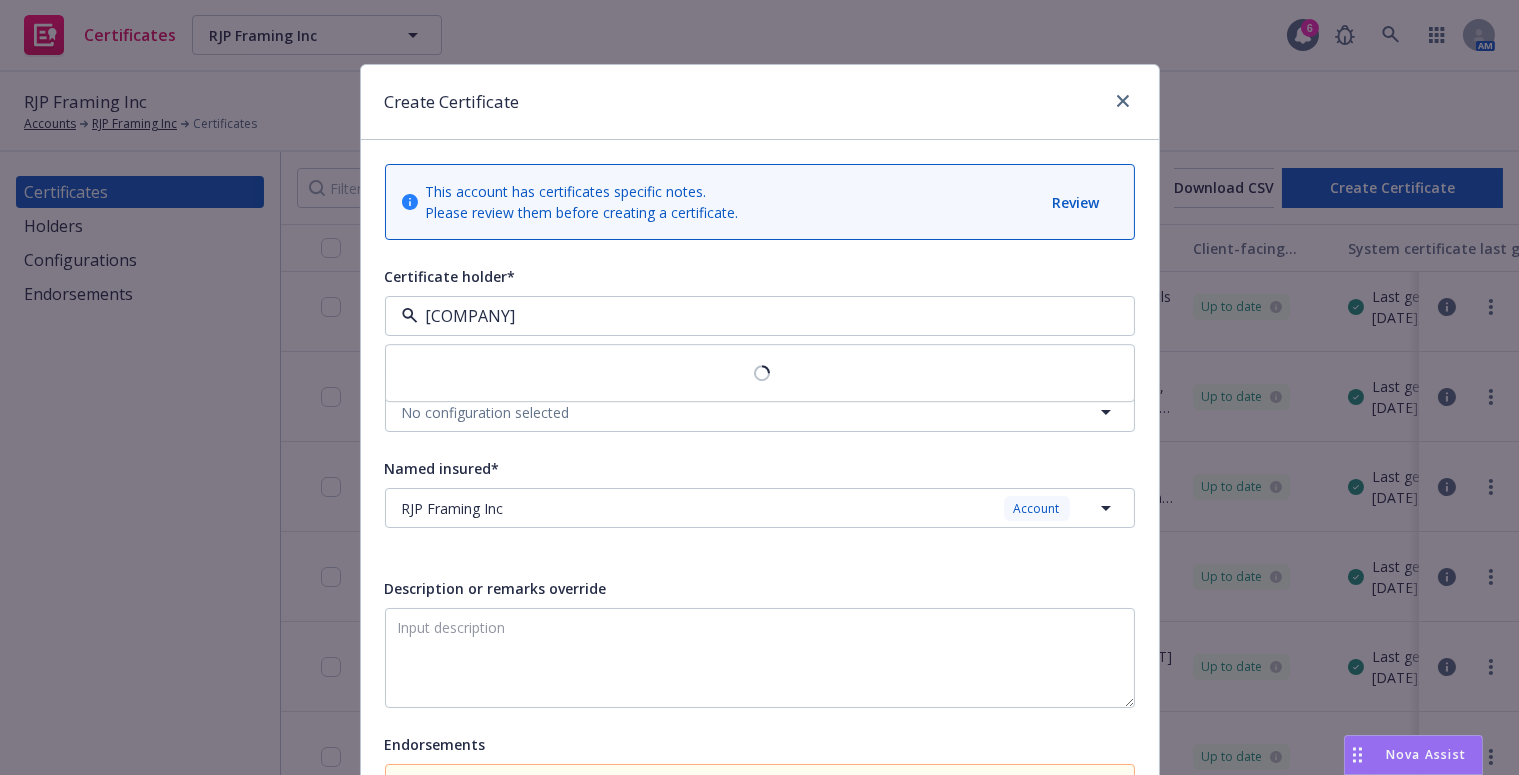 type on "Brown Con" 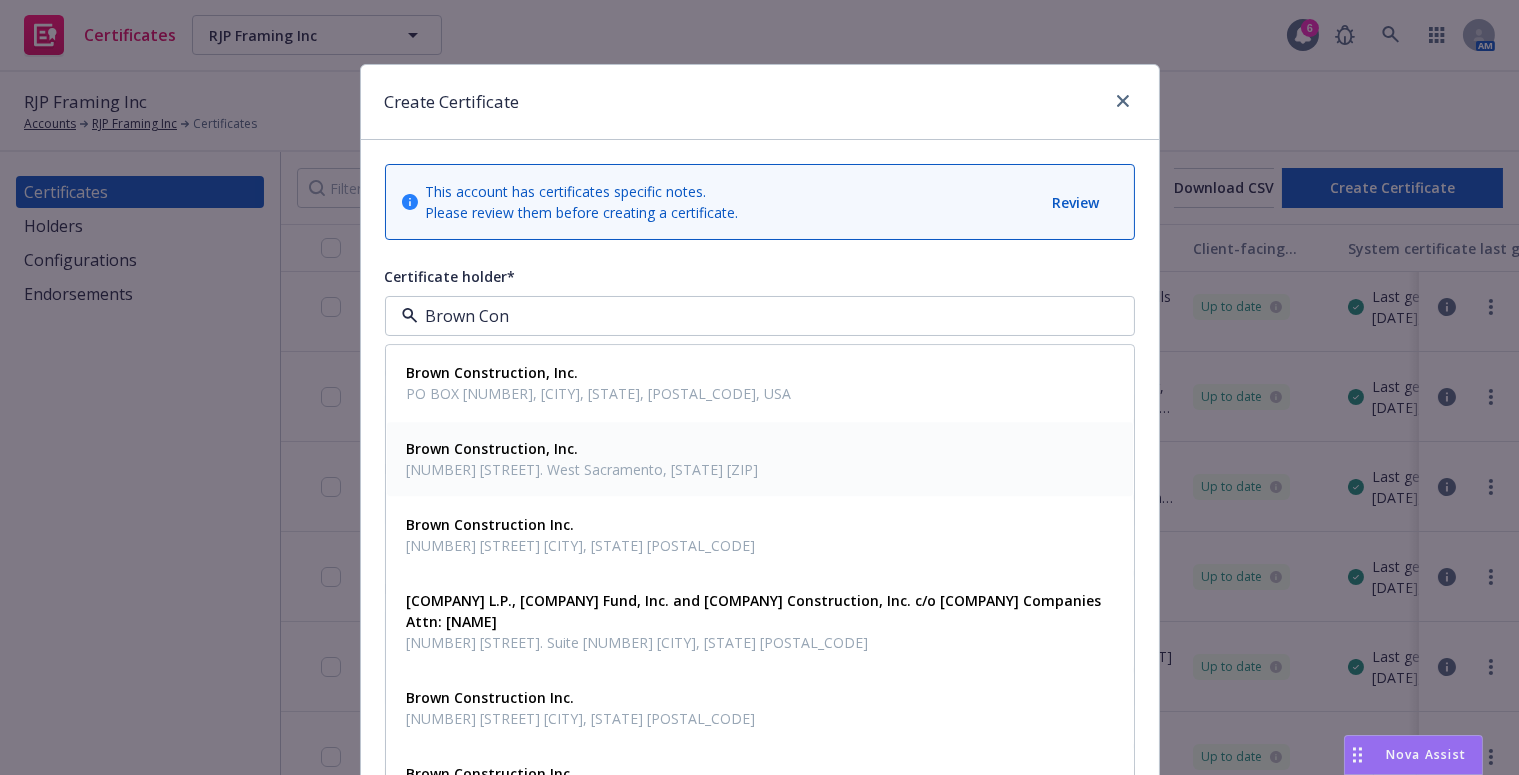 click on "1465 Enterprise Blvd. West Sacramento, CA 95691" at bounding box center (583, 470) 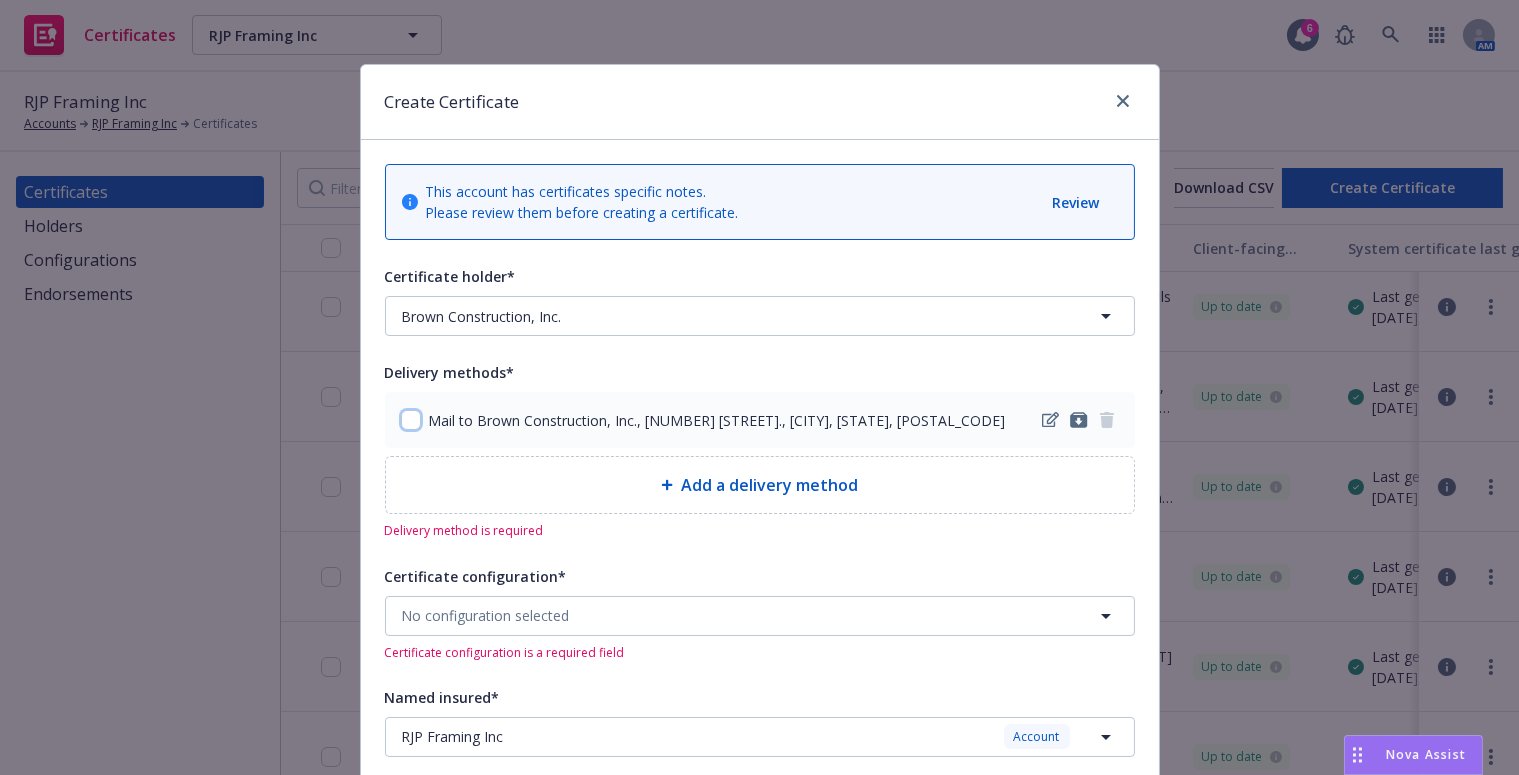 click at bounding box center (411, 420) 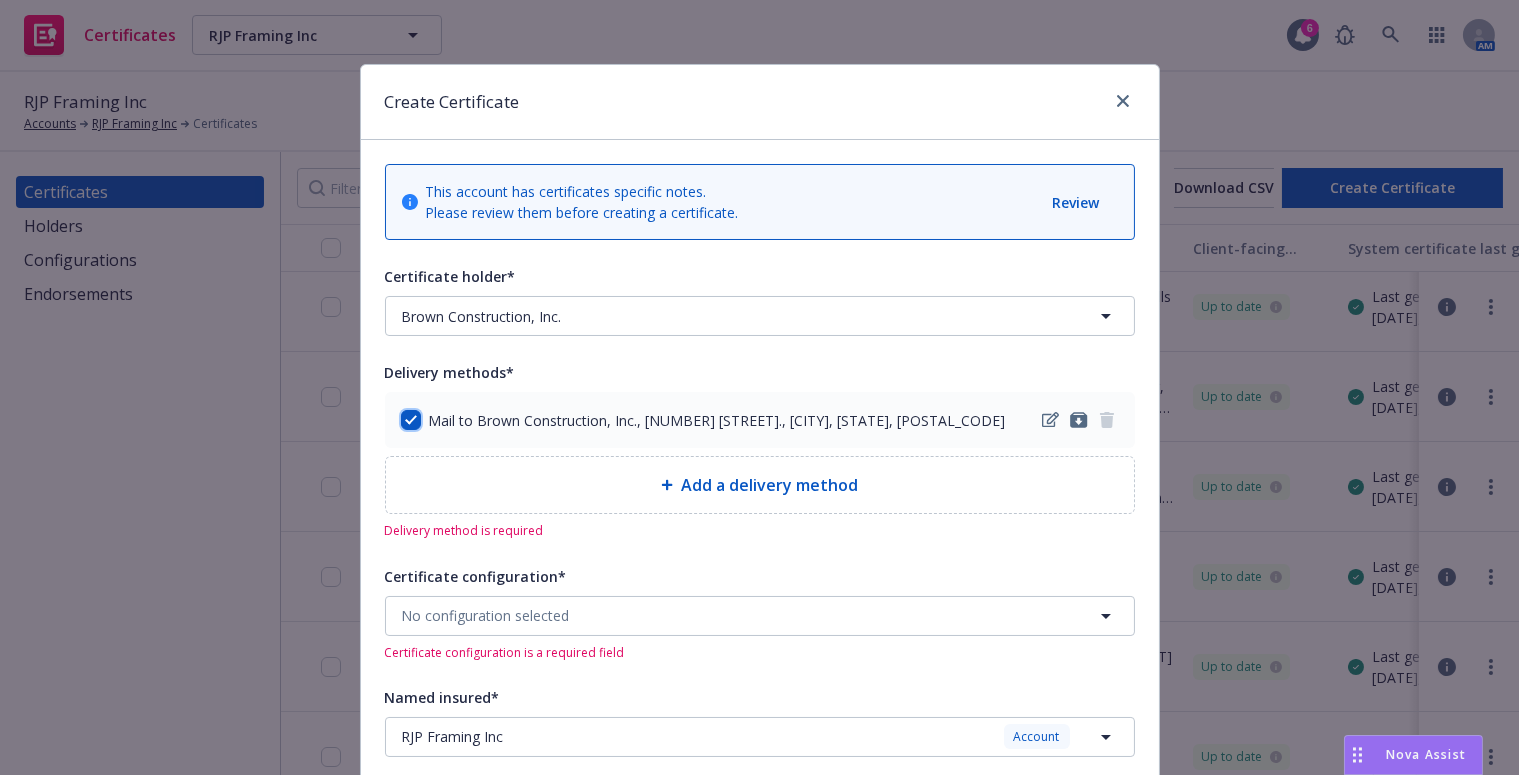 checkbox on "true" 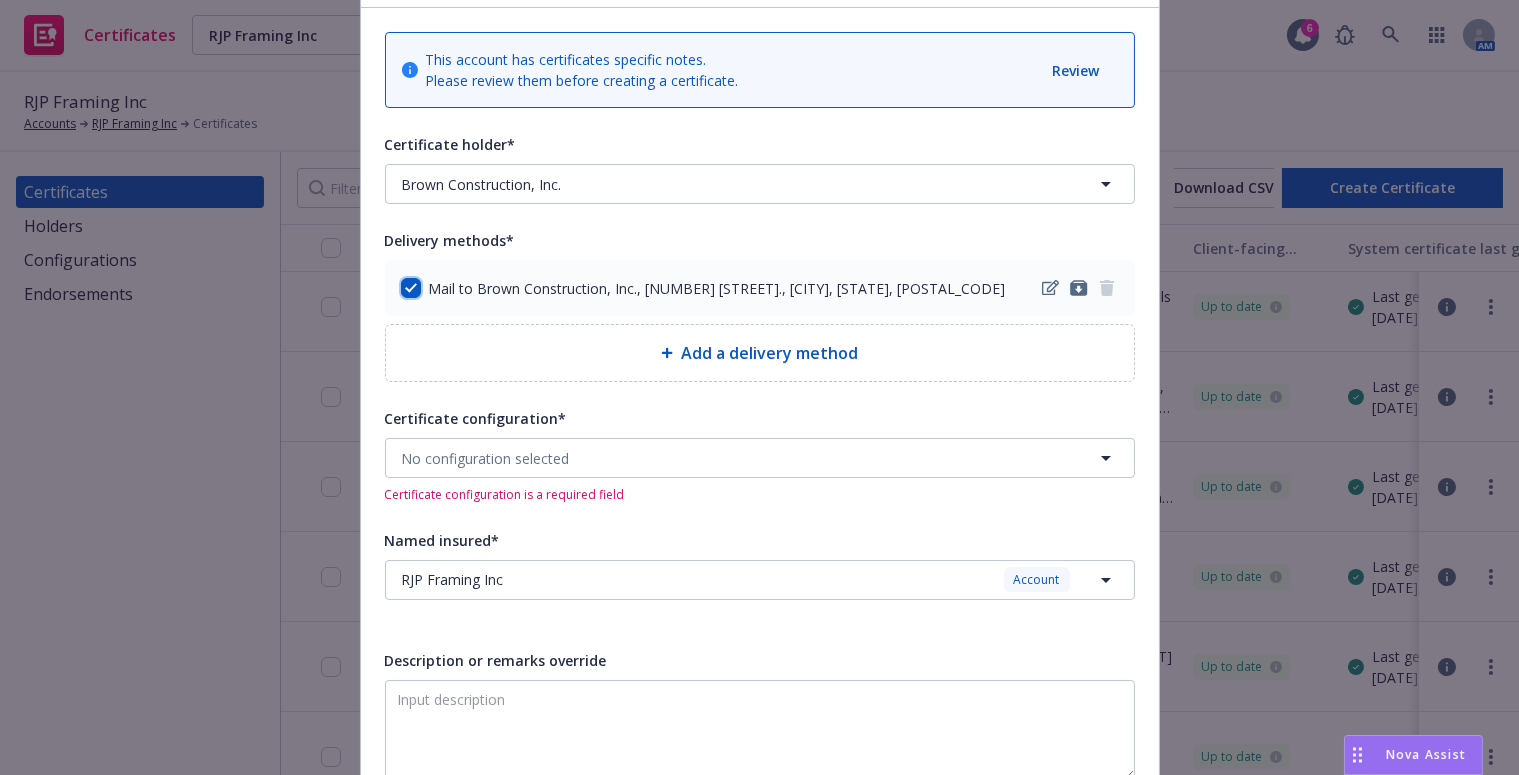scroll, scrollTop: 272, scrollLeft: 0, axis: vertical 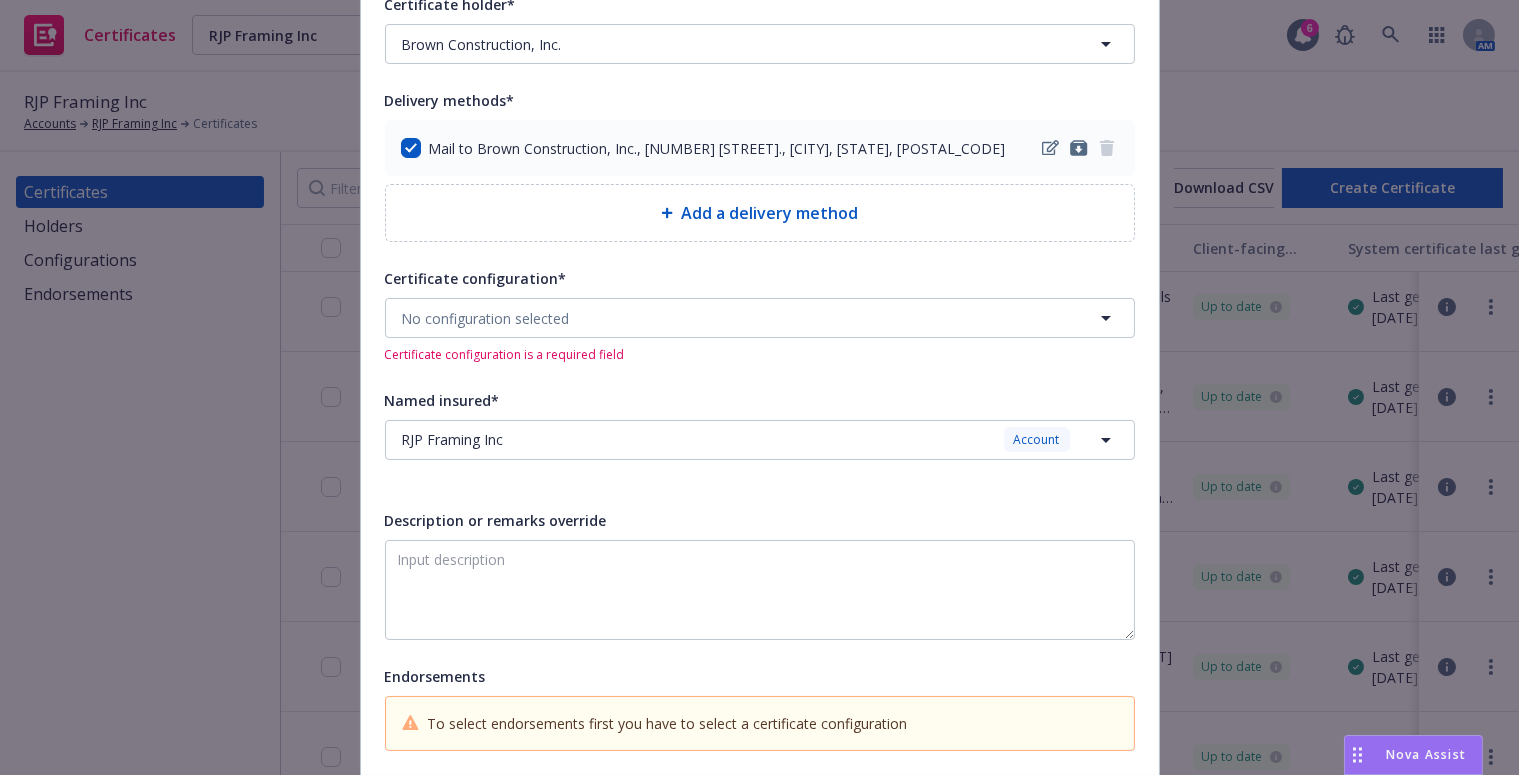 click on "No configuration selected Certificate configuration is a required field" at bounding box center [760, 330] 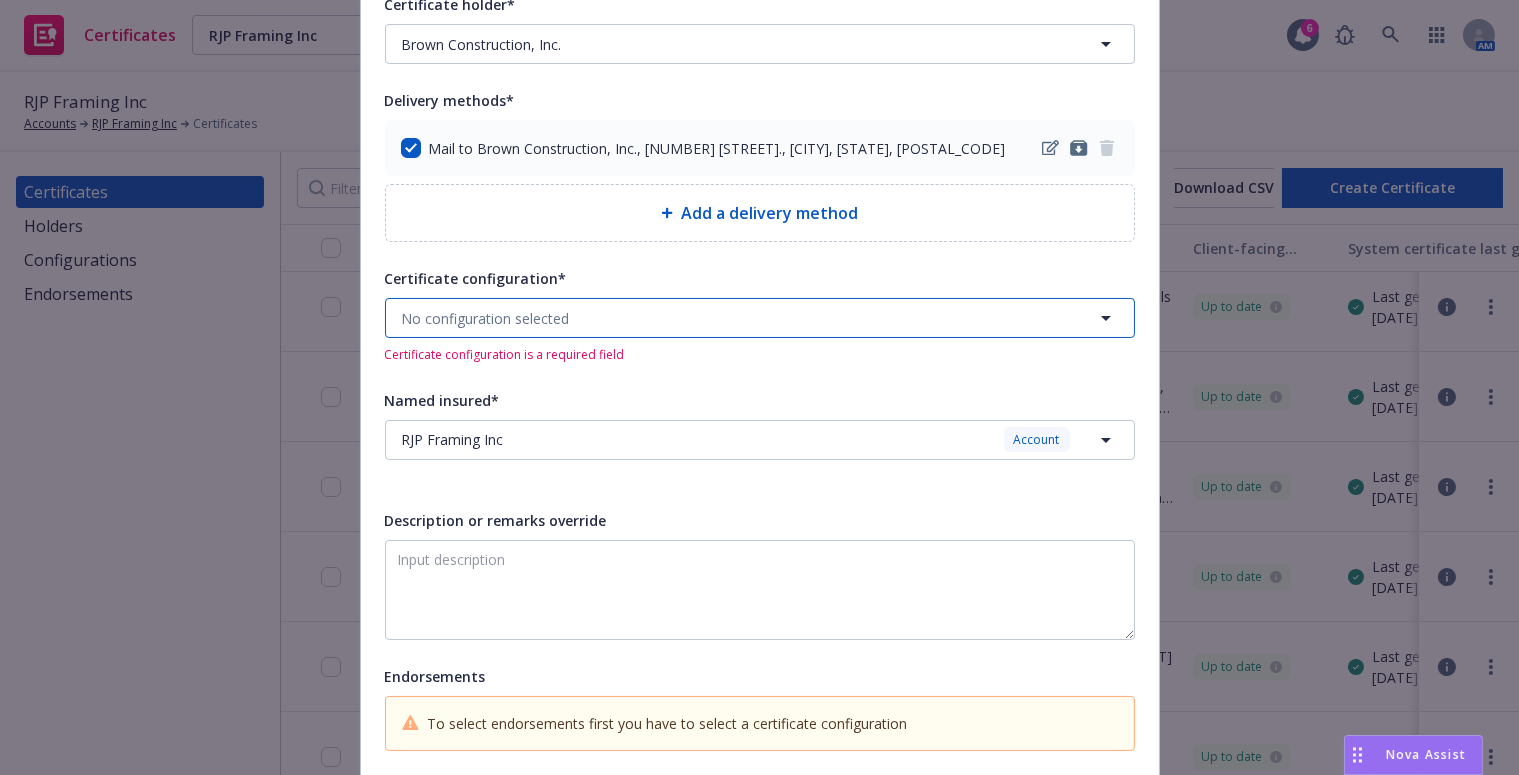 click on "No configuration selected" at bounding box center [760, 318] 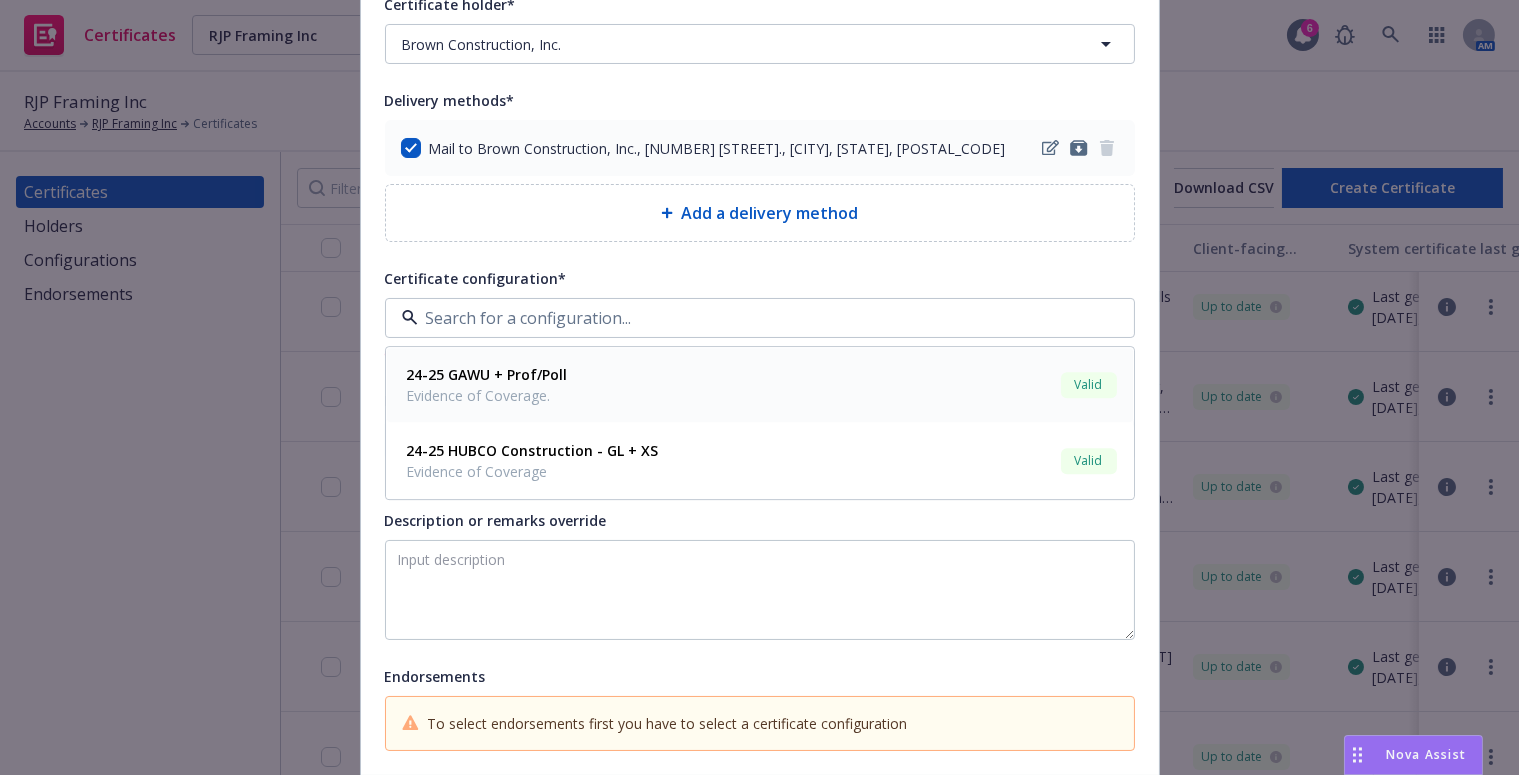 click on "24-25 GAWU + Prof/Poll" at bounding box center (487, 375) 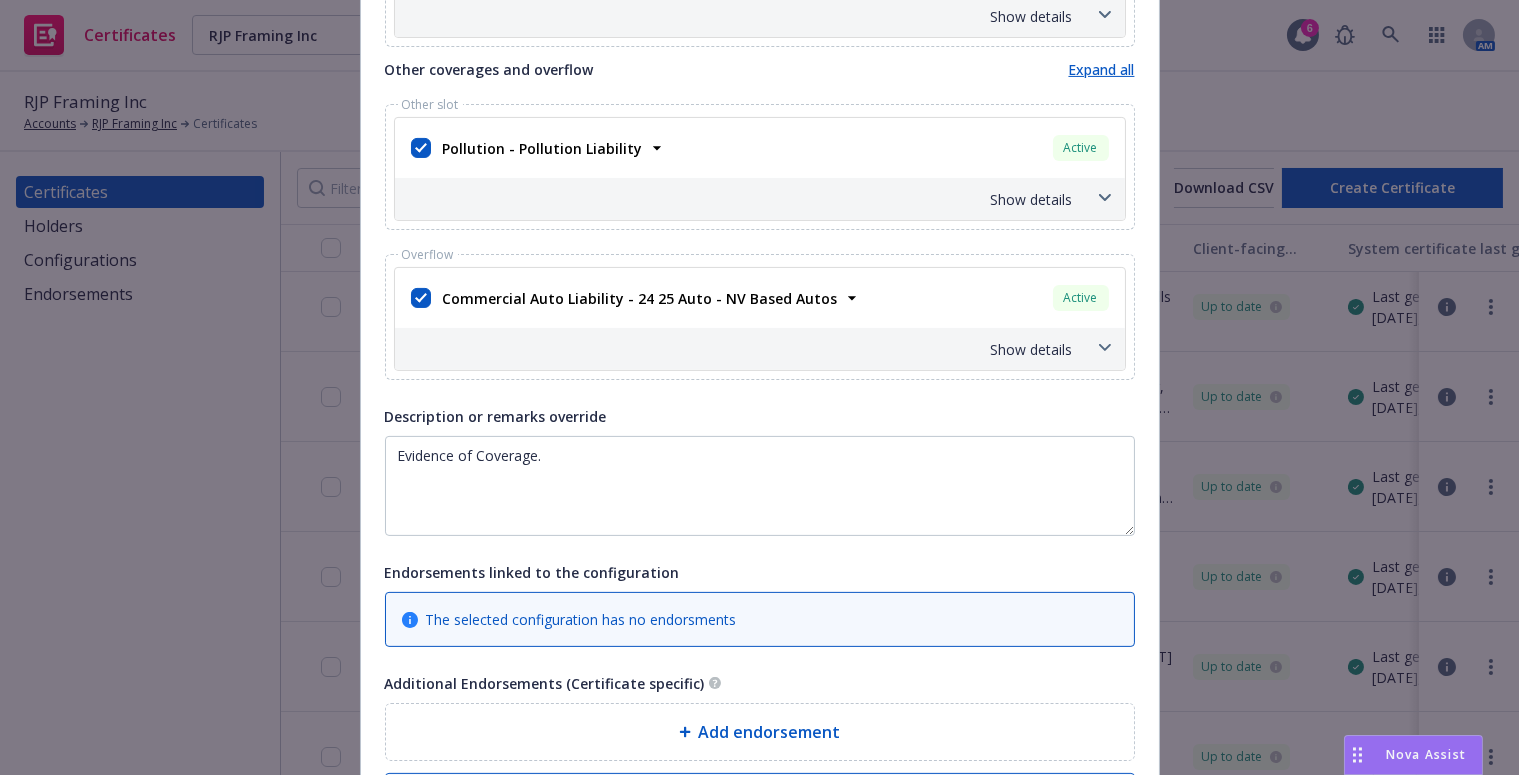 scroll, scrollTop: 1272, scrollLeft: 0, axis: vertical 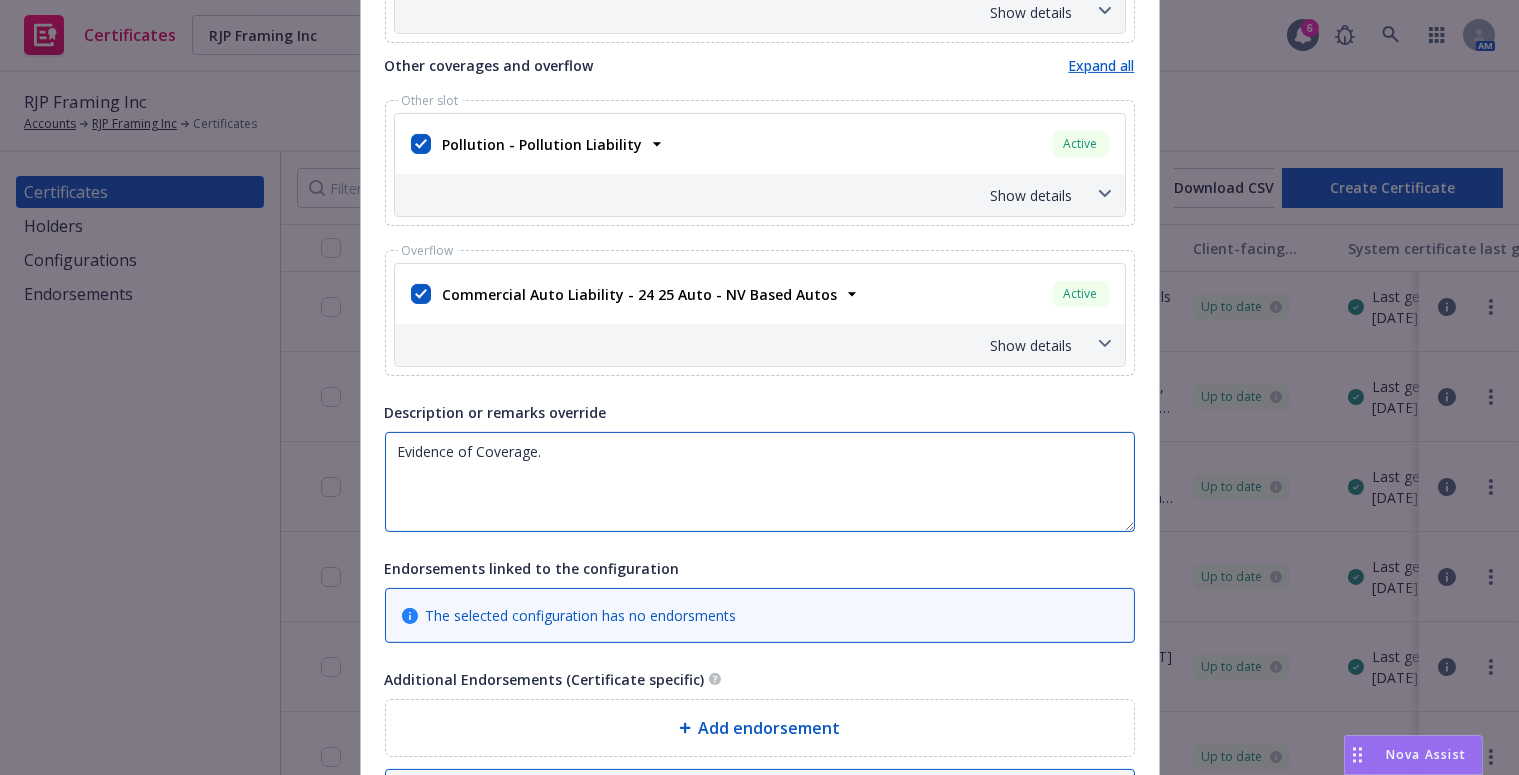 drag, startPoint x: 542, startPoint y: 476, endPoint x: -118, endPoint y: 435, distance: 661.2723 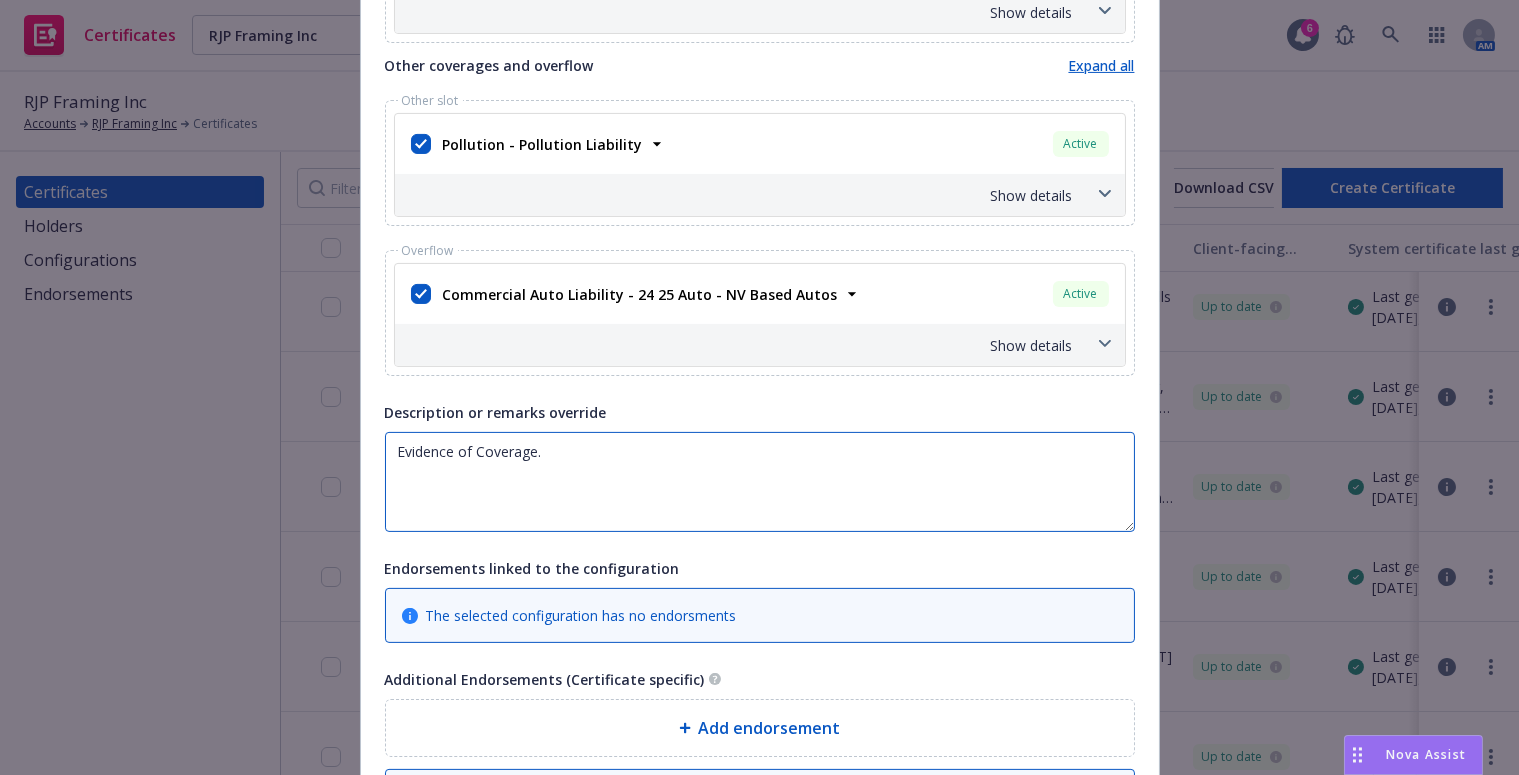 click on "Certificates RJP Framing Inc RJP Framing Inc 6 AM RJP Framing Inc Accounts RJP Framing Inc Certificates Certificates Holders Configurations Endorsements Active Archived Download CSV Create Certificate Holder Configuration Named Insured Descriptions of operations Client-facing status System certificate last generated Manual certificate last generated Sky Key Network, Inc. 24-25 GAWU + Prof/Poll RJP Framing Inc Up to date Last generated on 07/18/2025, 12:16 PM - Brown Construction, Inc. 24-25 GAWU + Prof/Poll HUBCO Construction Up to date Last generated on 07/07/2025, 11:21 AM - Centric Building Inc 24-25 GAWU + Prof/Poll RJP Framing Inc Up to date Last generated on 06/20/2025, 2:38 PM - Contractors State License Board 24-25 GAWU + Prof/Poll RJP Residential, Inc. RE: Application Fee Number: 20240125942
Evidence of Coverage. Up to date Last generated on 06/17/2025, 12:51 PM - Sisler and Sisler Construction, Inc., 24-25 GAWU + Prof/Poll RJP Framing Inc Up to date Last generated on 05/23/2025, 12:22 PM - - -   BI" at bounding box center (759, 387) 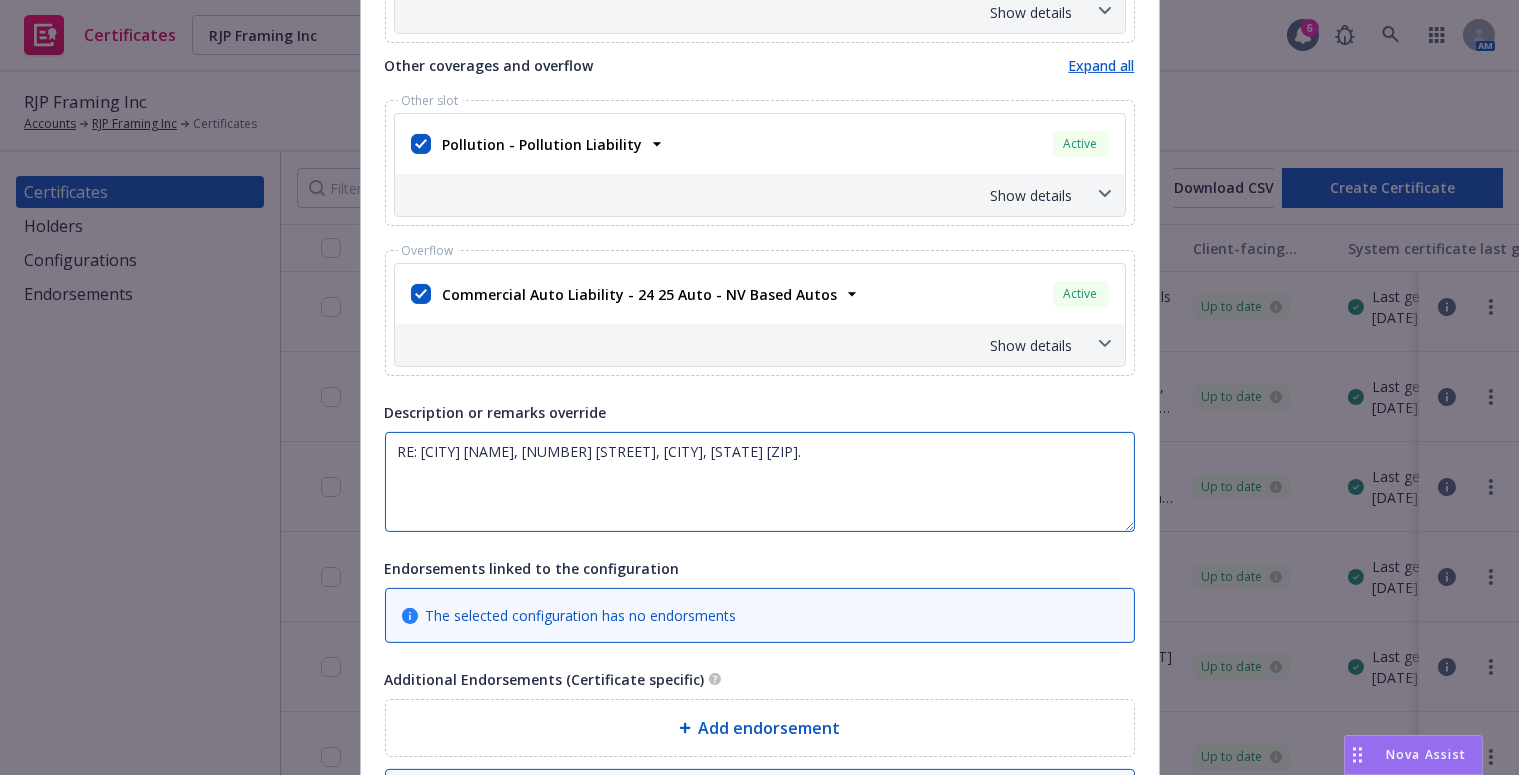 paste on "Brown Construction, Inc. and Nightwing Properties, LLC" 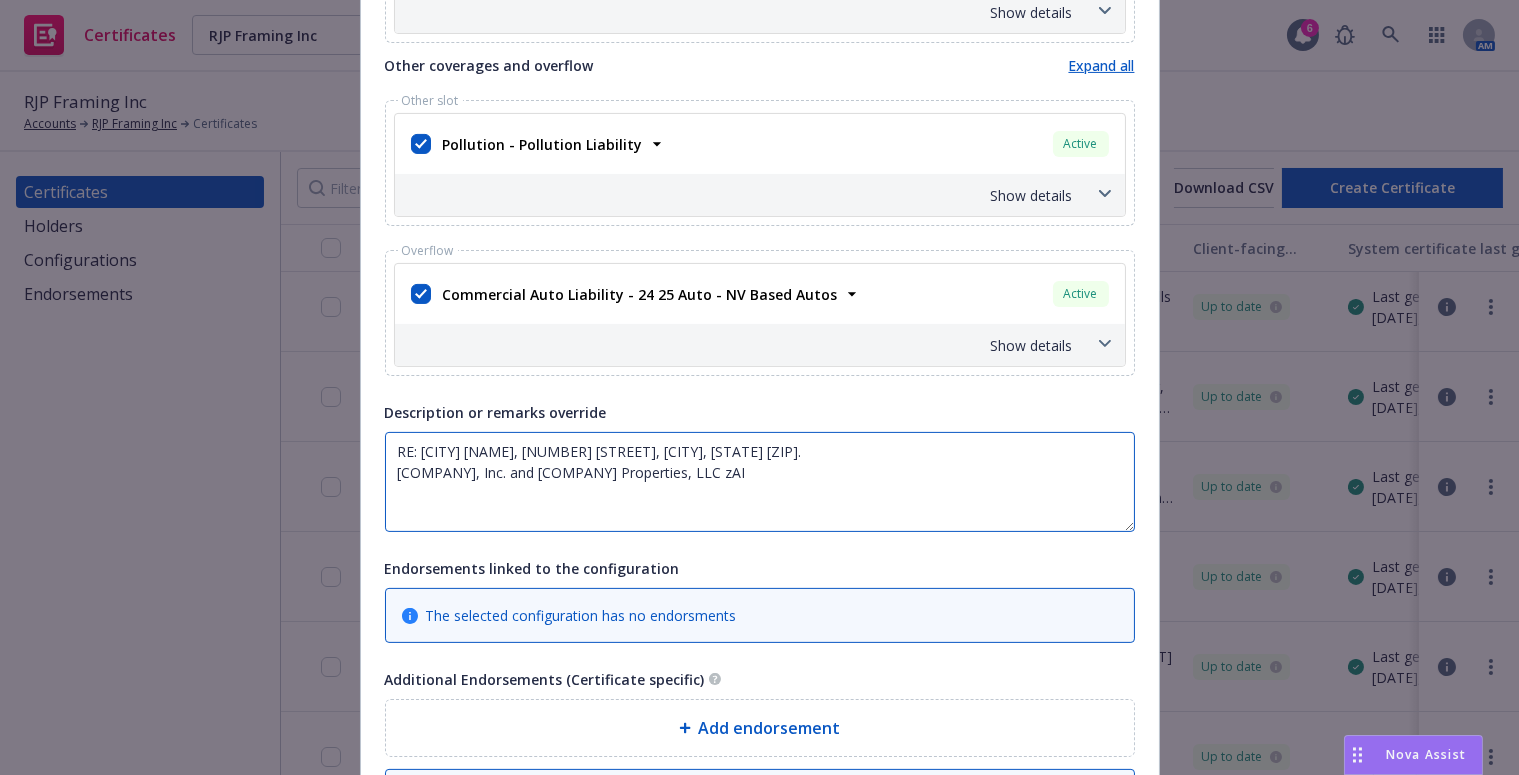 paste on "The Certificate Holder is included as an additional insured as required by a written contract with respect to General Liability and Auto Liability." 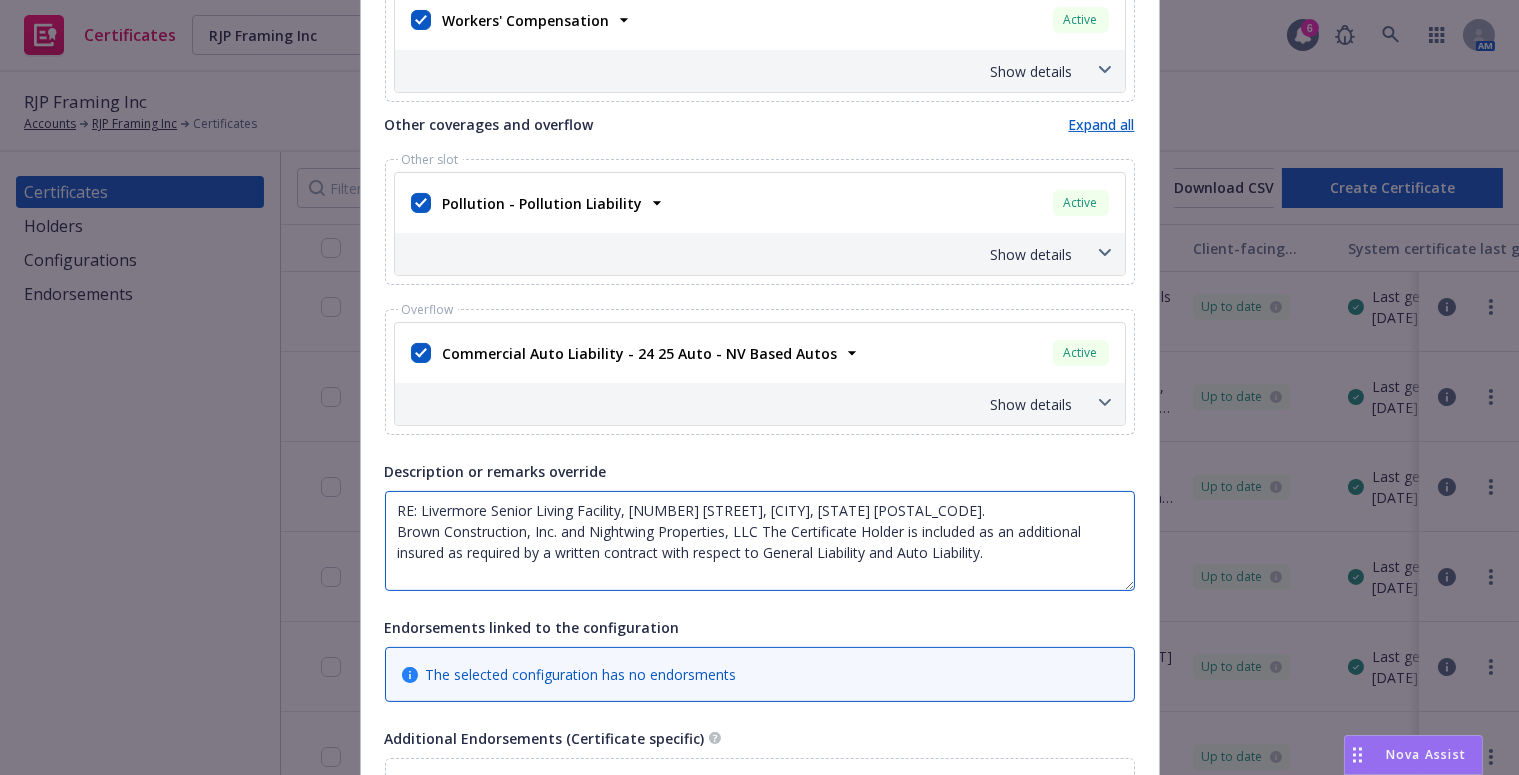 scroll, scrollTop: 1181, scrollLeft: 0, axis: vertical 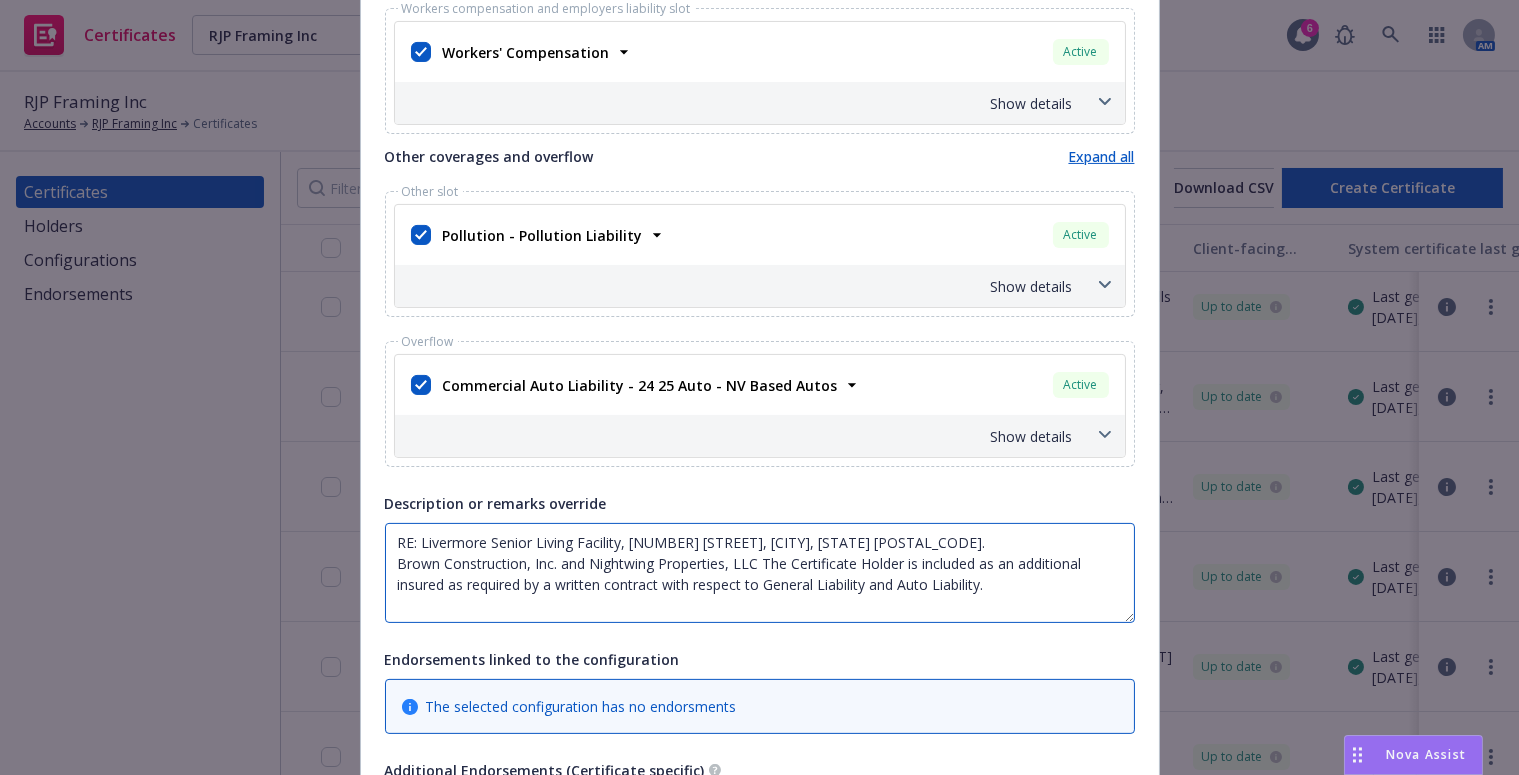 drag, startPoint x: 916, startPoint y: 559, endPoint x: 754, endPoint y: 557, distance: 162.01234 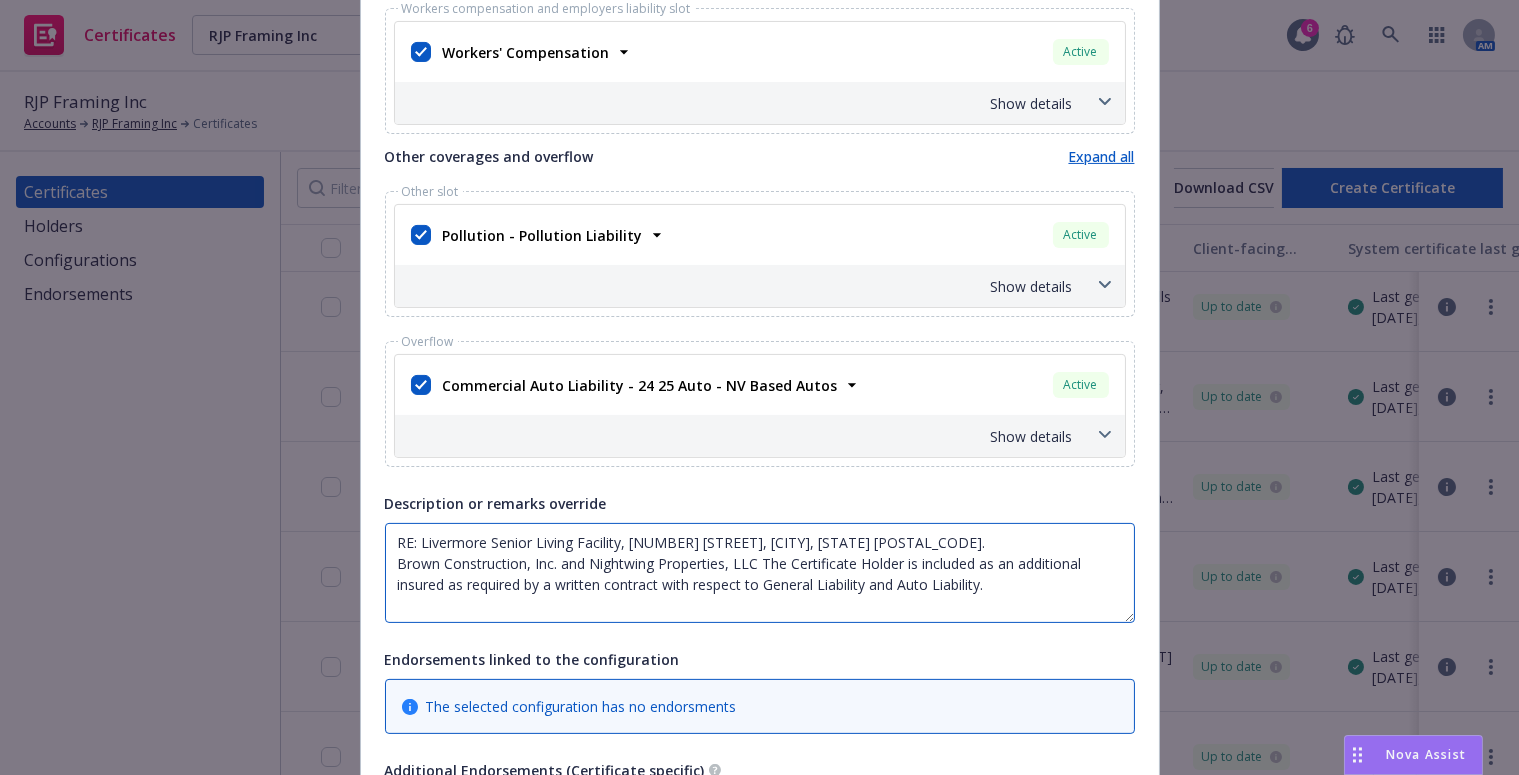 click on "RE: Livermore Senior Living Facility, 1202 Concannon Blvd., Livermore, CA 94550.
Brown Construction, Inc. and Nightwing Properties, LLC The Certificate Holder is included as an additional insured as required by a written contract with respect to General Liability and Auto Liability." at bounding box center (760, 573) 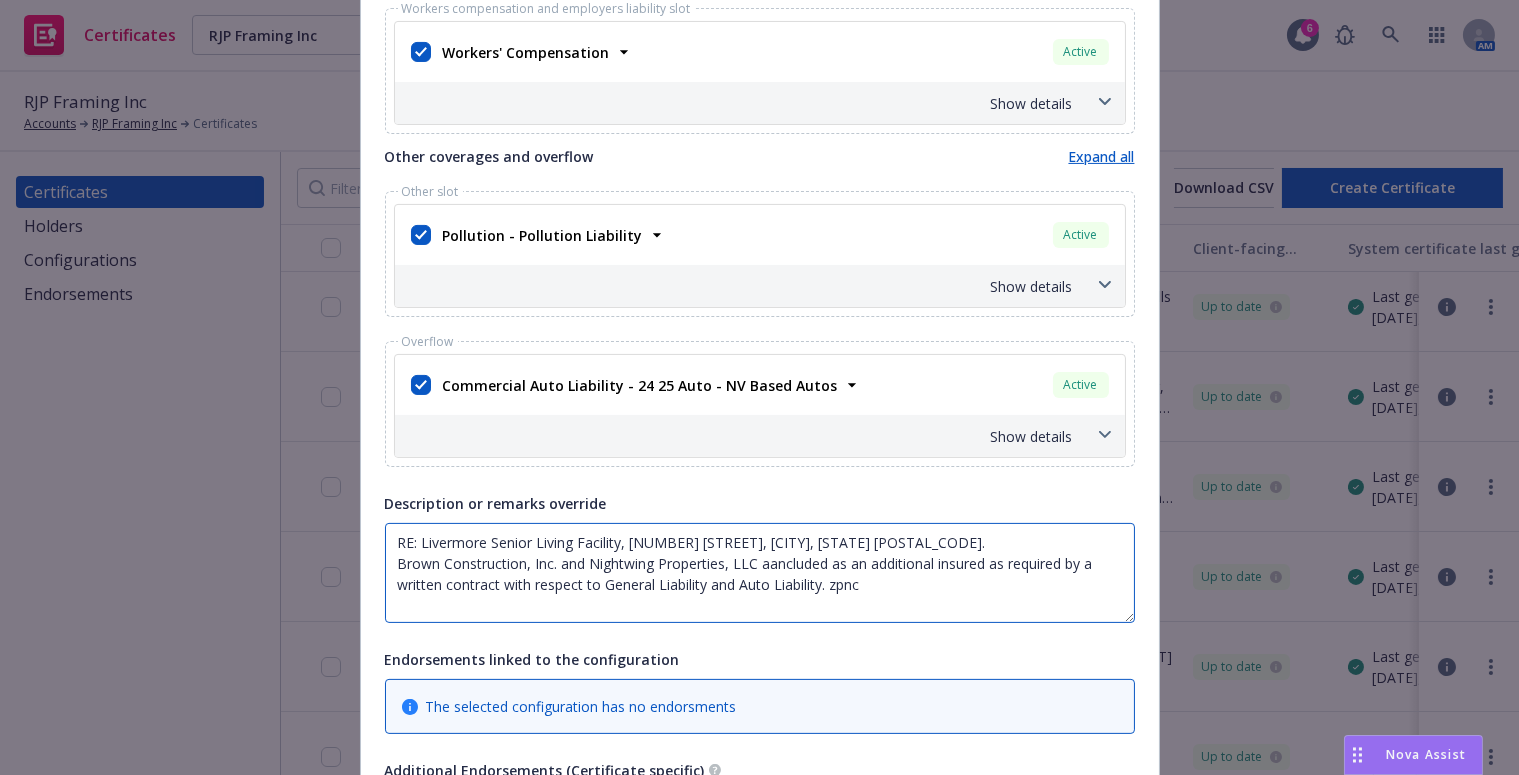 paste on "Coverage is Primary and Non-Contributory." 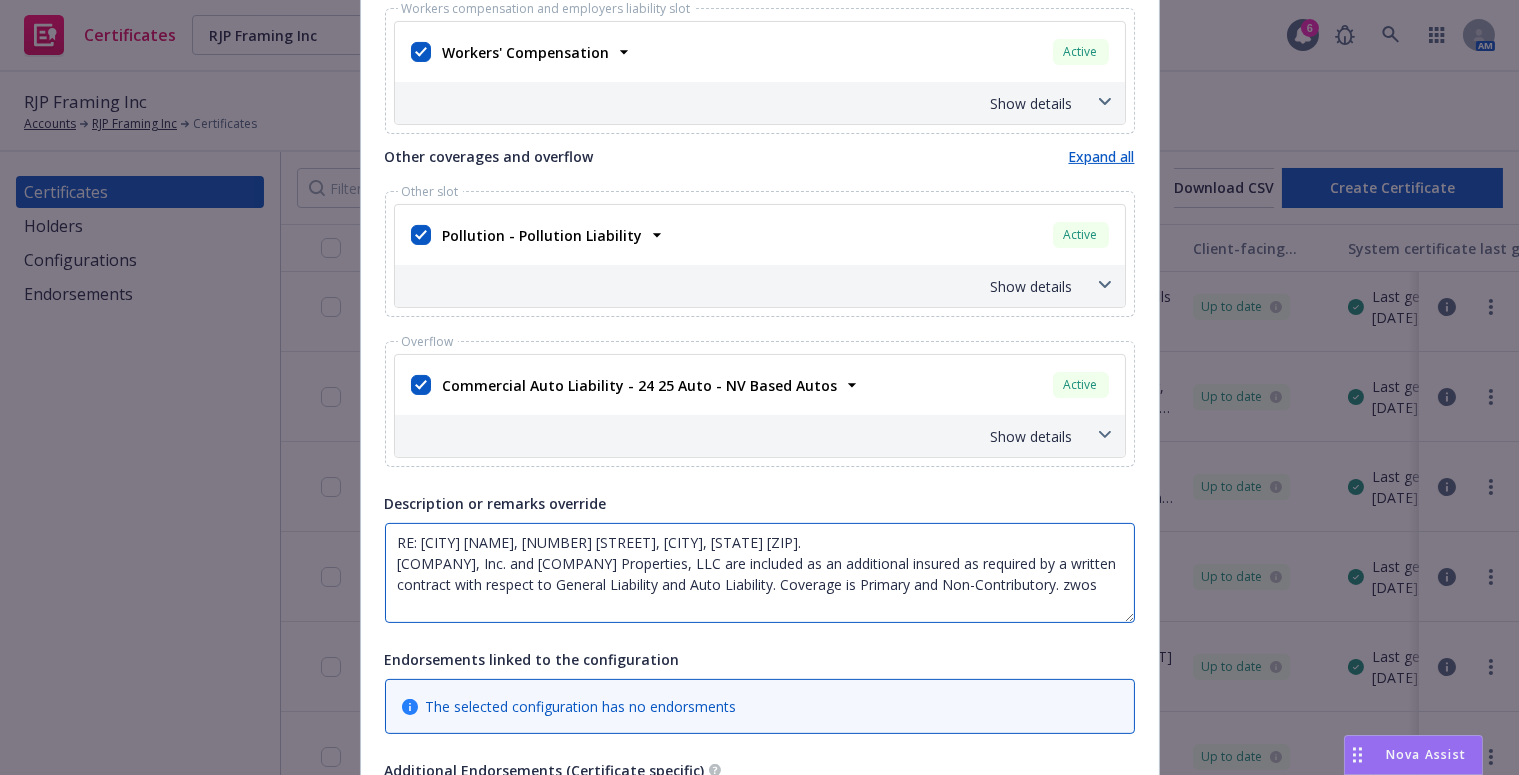paste on "Waiver of subrogation applies with respect to General Liability, Auto Liability and Worker's Compensation as required by written contract." 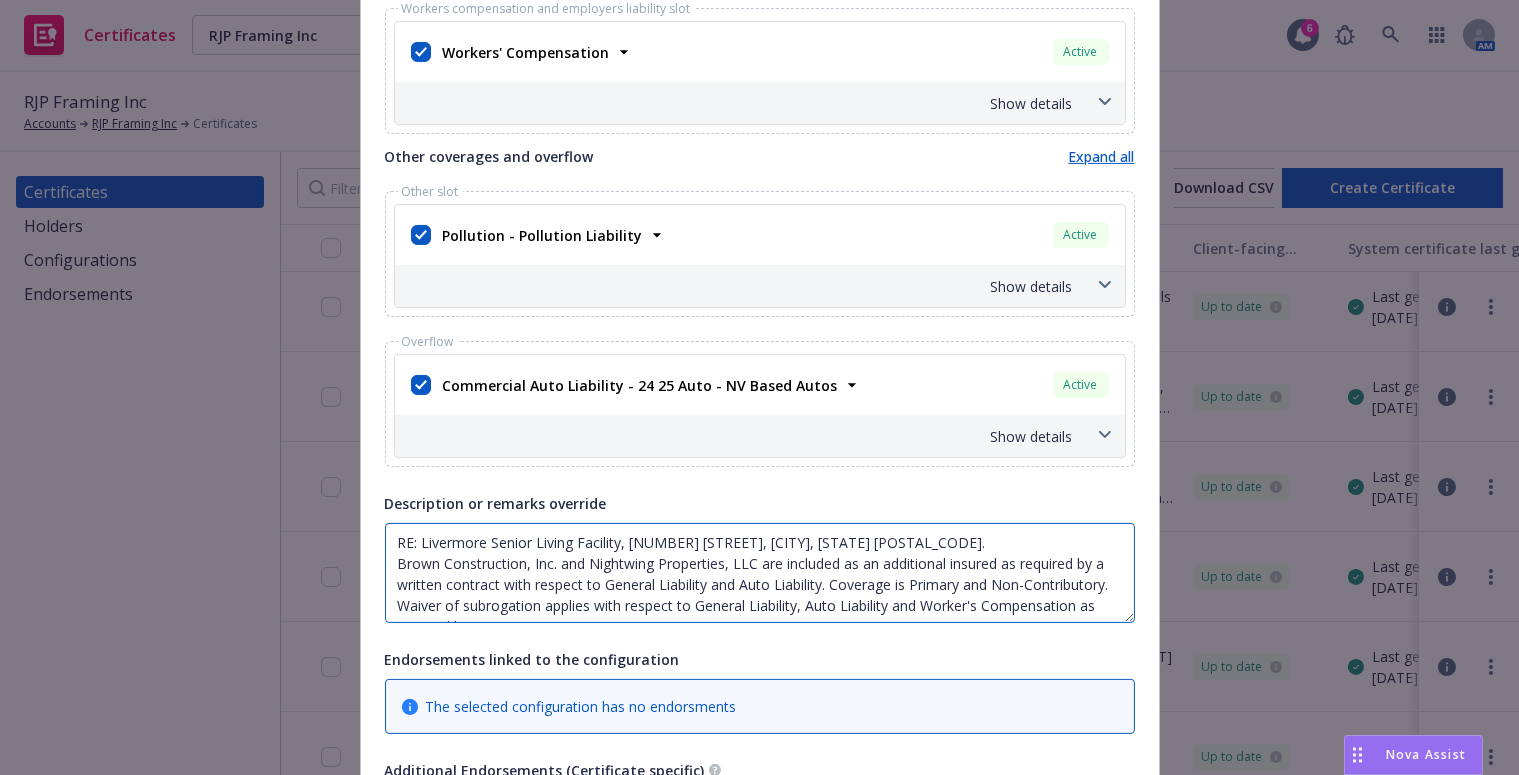 scroll, scrollTop: 14, scrollLeft: 0, axis: vertical 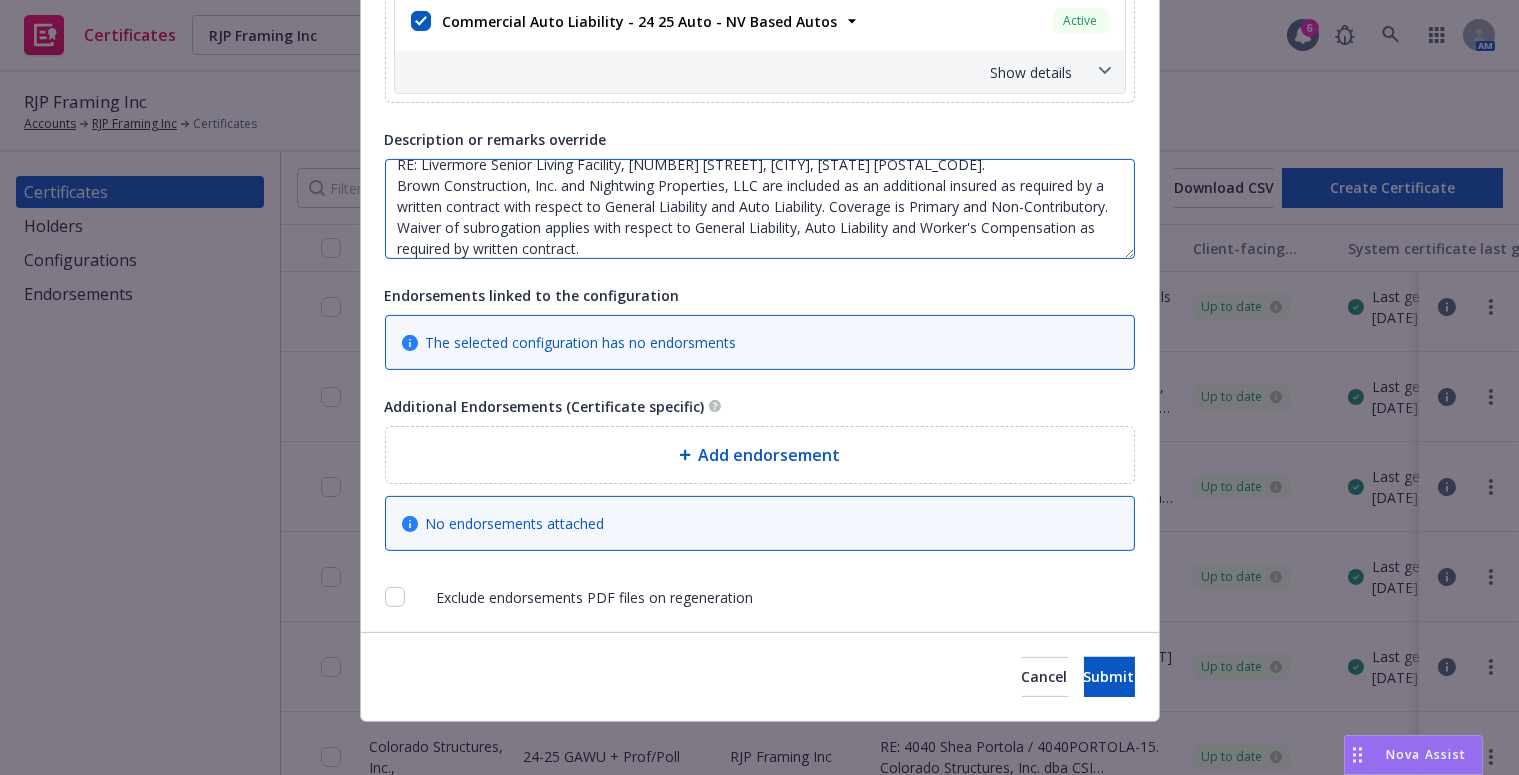 type on "RE: Livermore Senior Living Facility, 1202 Concannon Blvd., Livermore, CA 94550.
Brown Construction, Inc. and Nightwing Properties, LLC are included as an additional insured as required by a written contract with respect to General Liability and Auto Liability. Coverage is Primary and Non-Contributory. Waiver of subrogation applies with respect to General Liability, Auto Liability and Worker's Compensation as required by written contract." 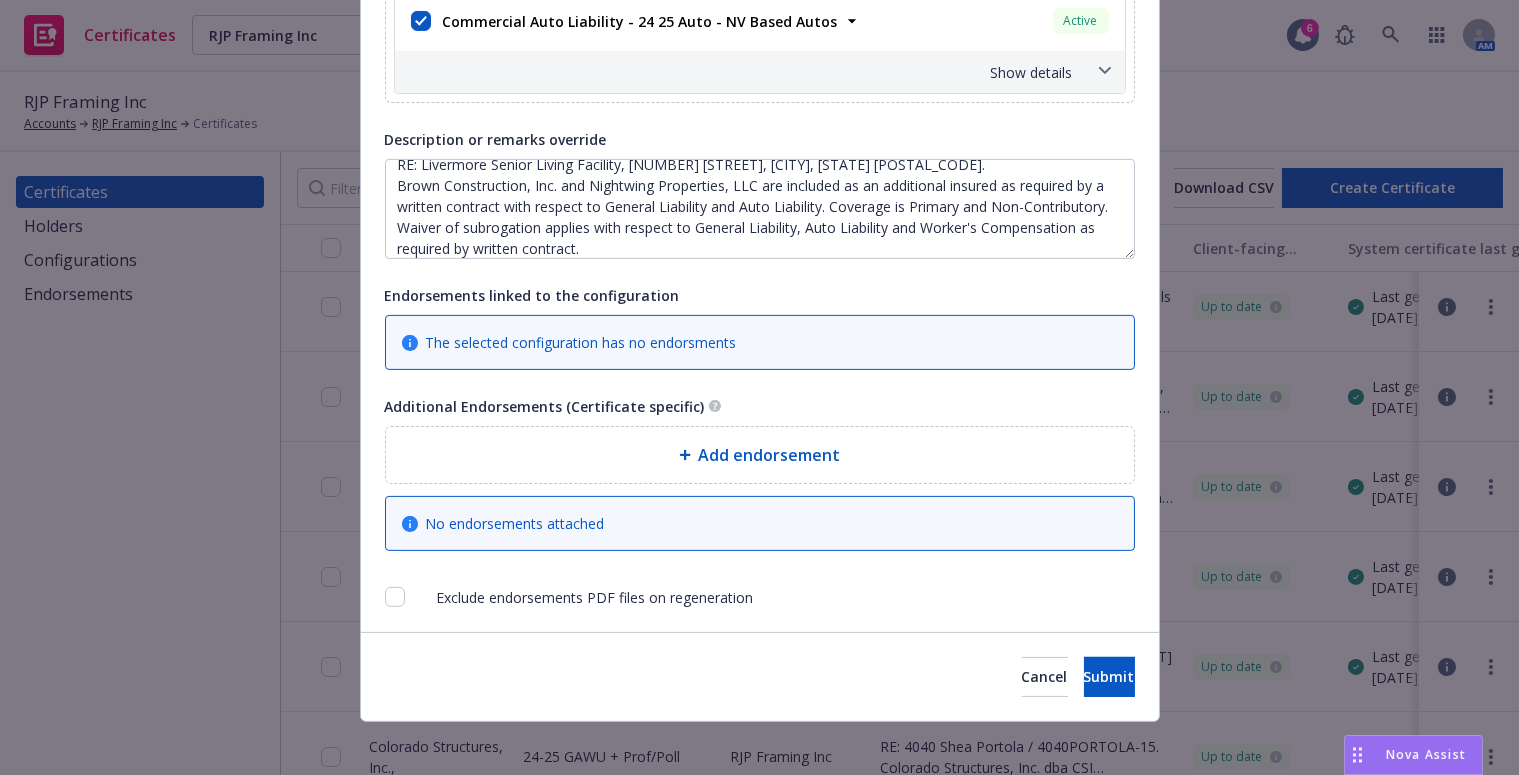 click on "Additional Endorsements (Certificate specific)" at bounding box center (545, 406) 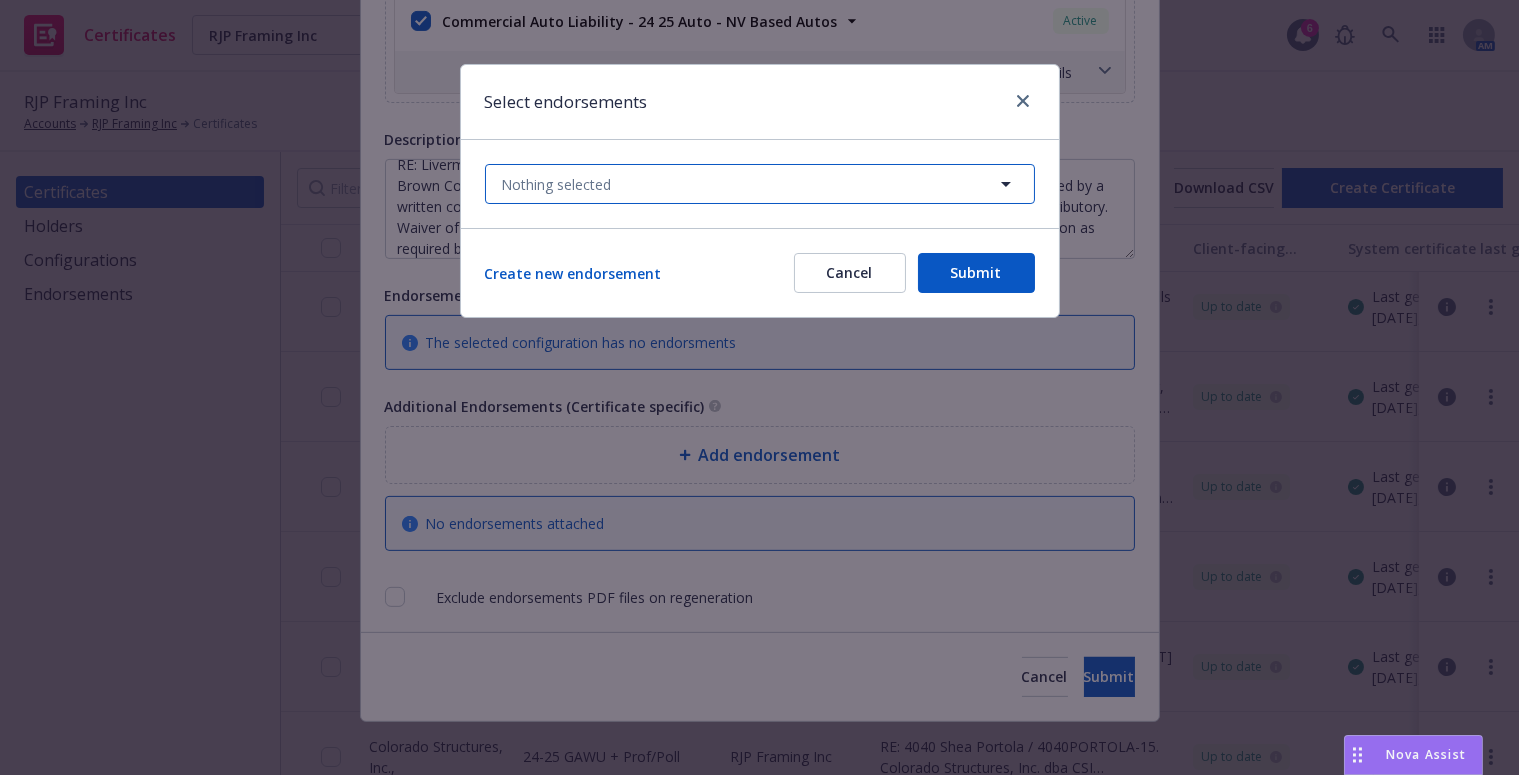click on "Nothing selected" at bounding box center [557, 184] 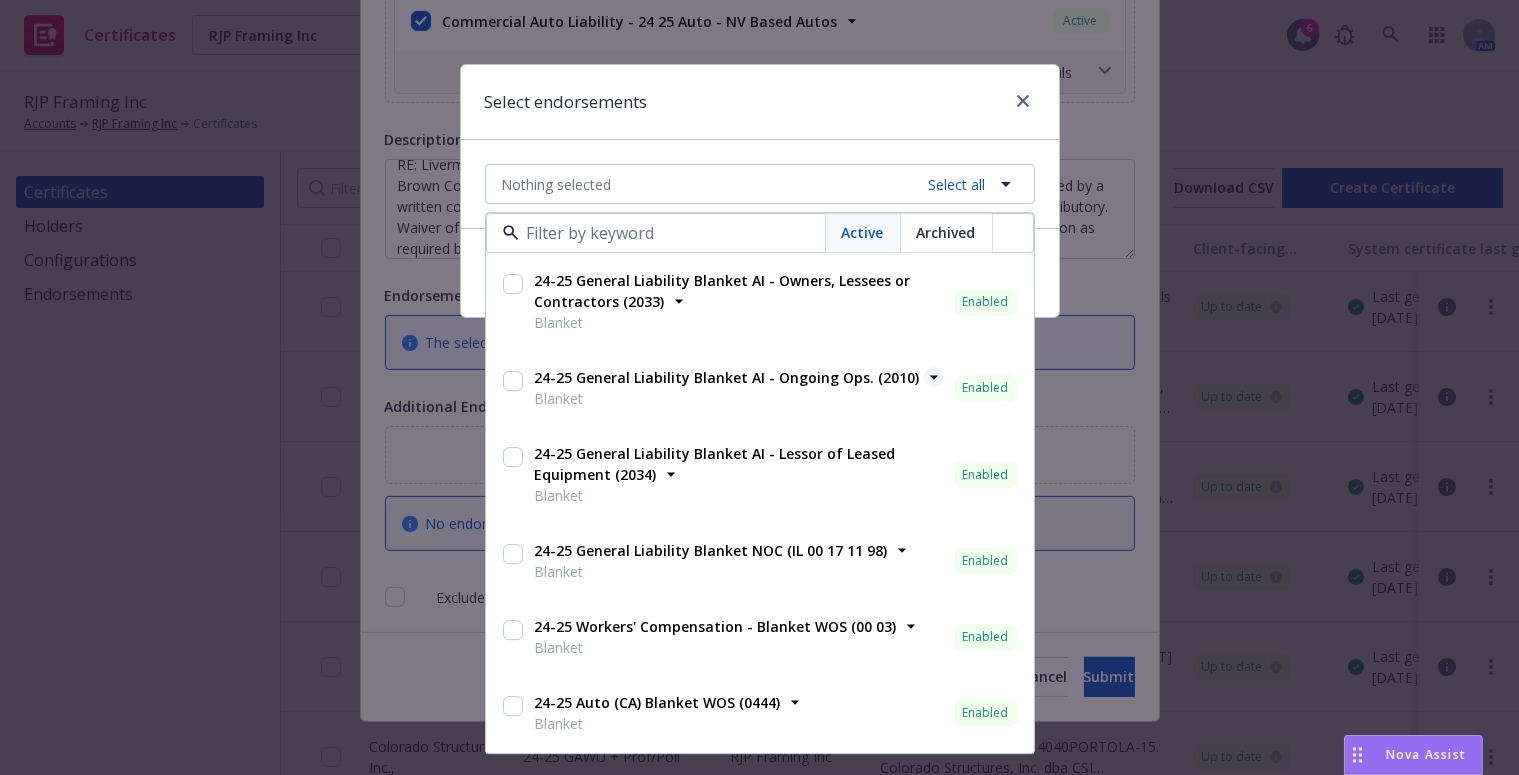 click on "24-25 General Liability Blanket AI - Ongoing Ops. (2010)" at bounding box center (727, 378) 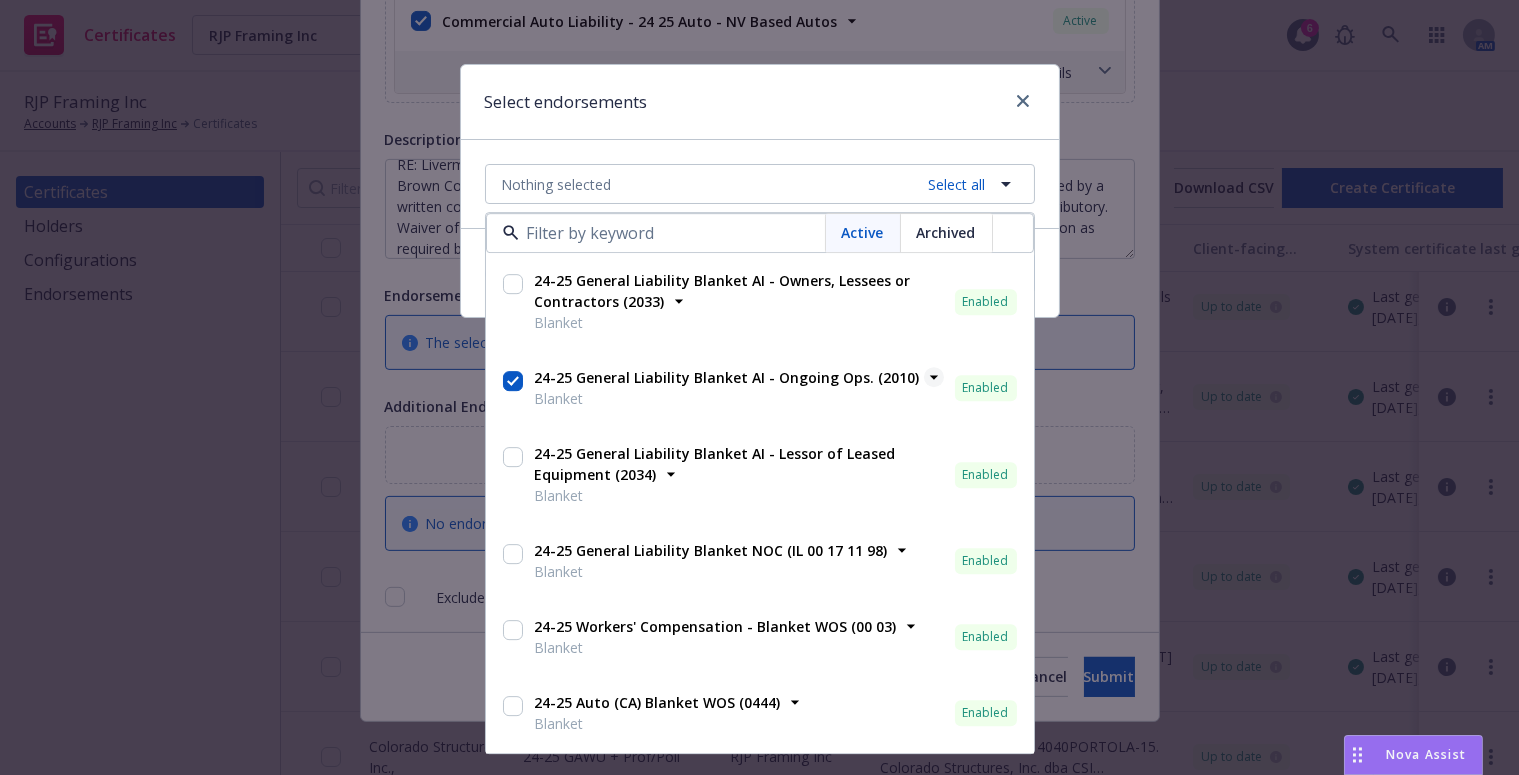 checkbox on "true" 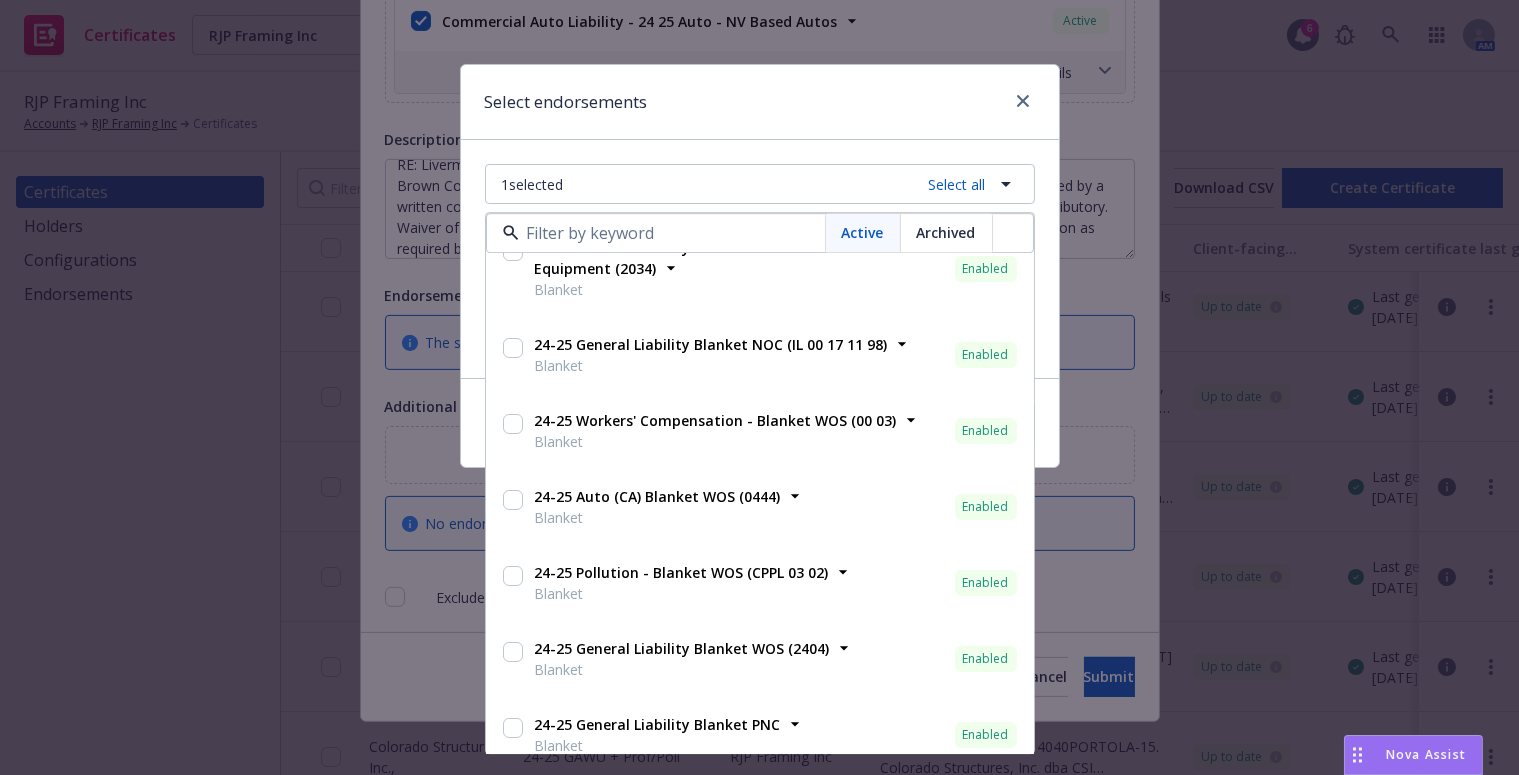 click on "Blanket" at bounding box center (716, 442) 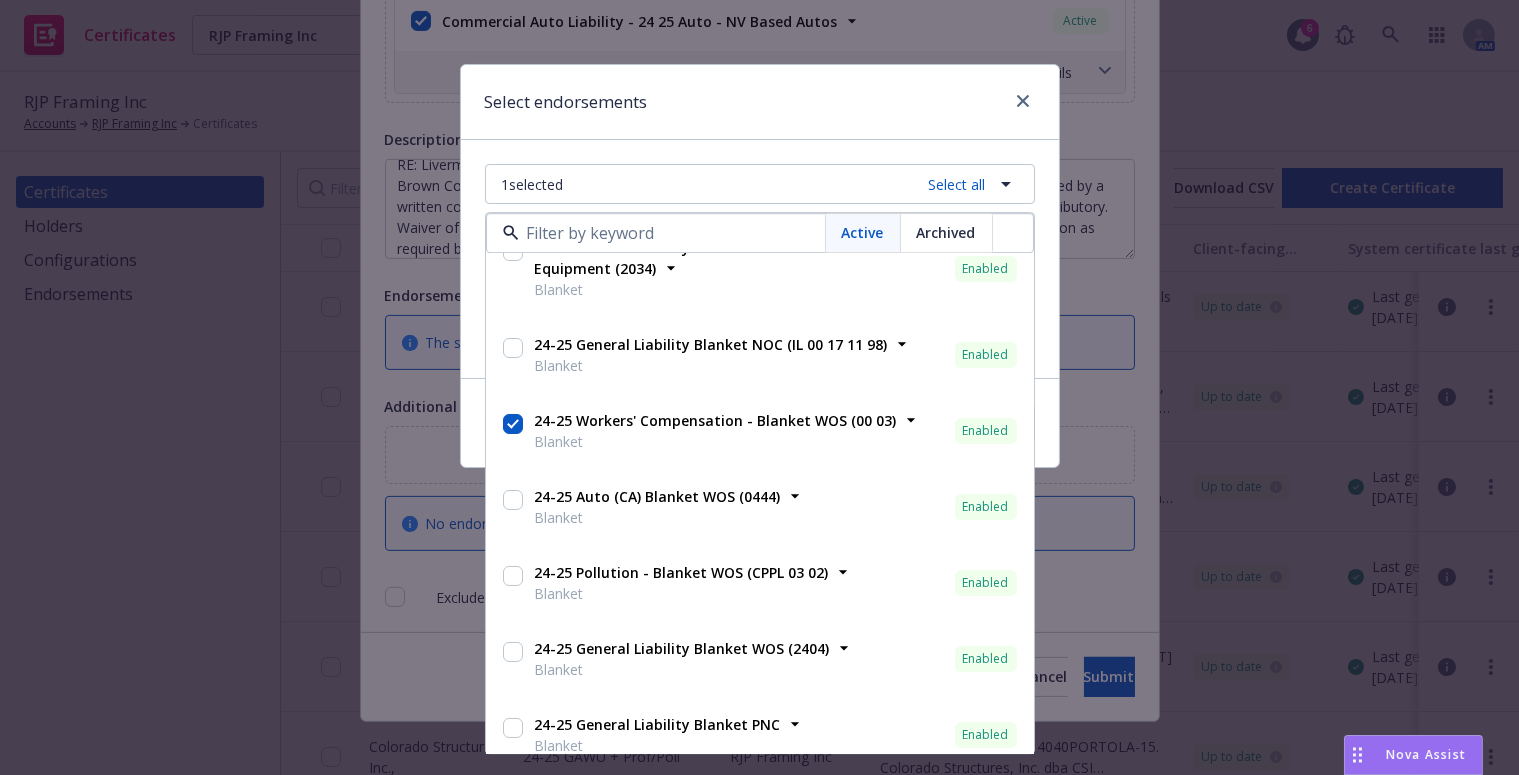 checkbox on "true" 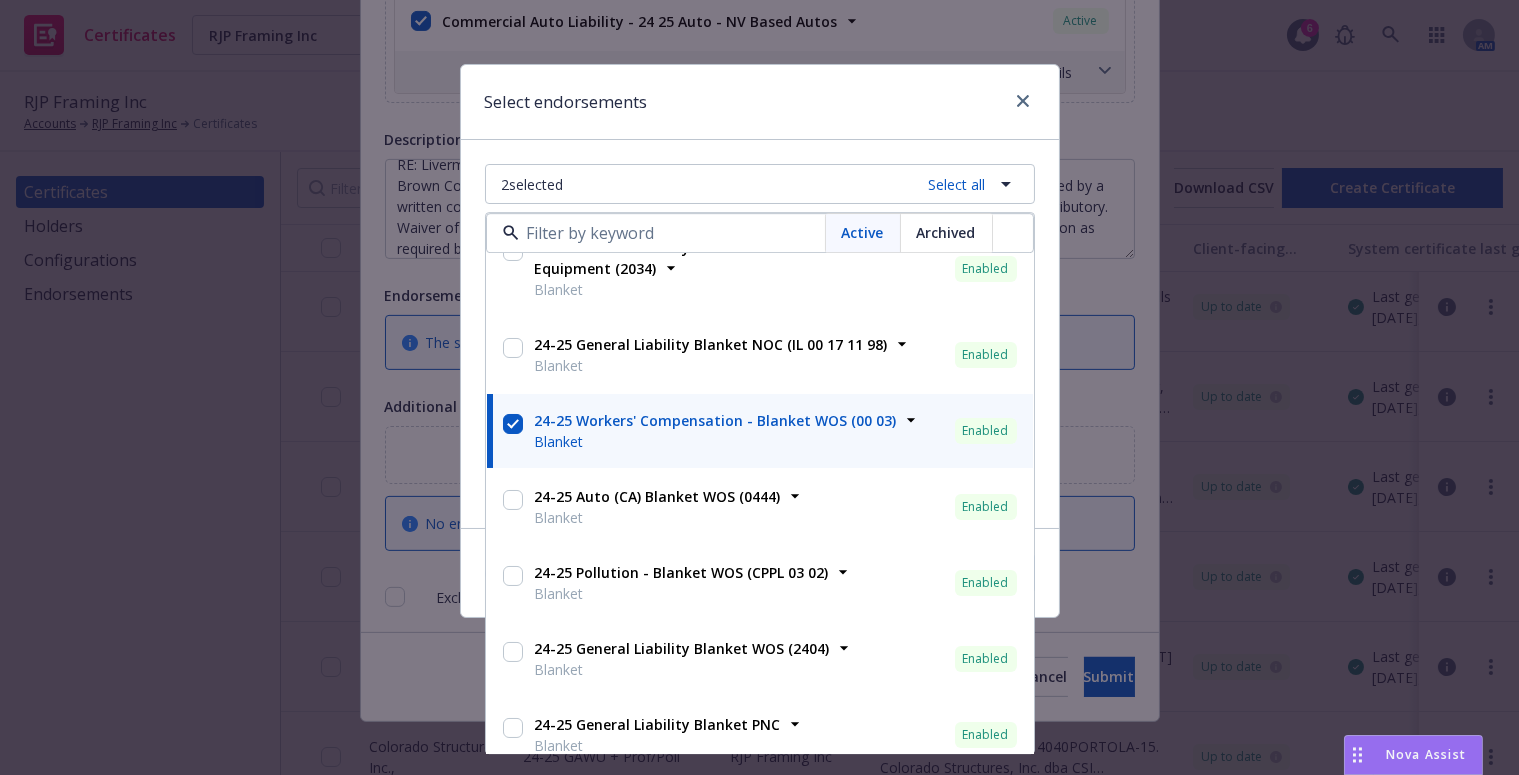 scroll, scrollTop: 363, scrollLeft: 0, axis: vertical 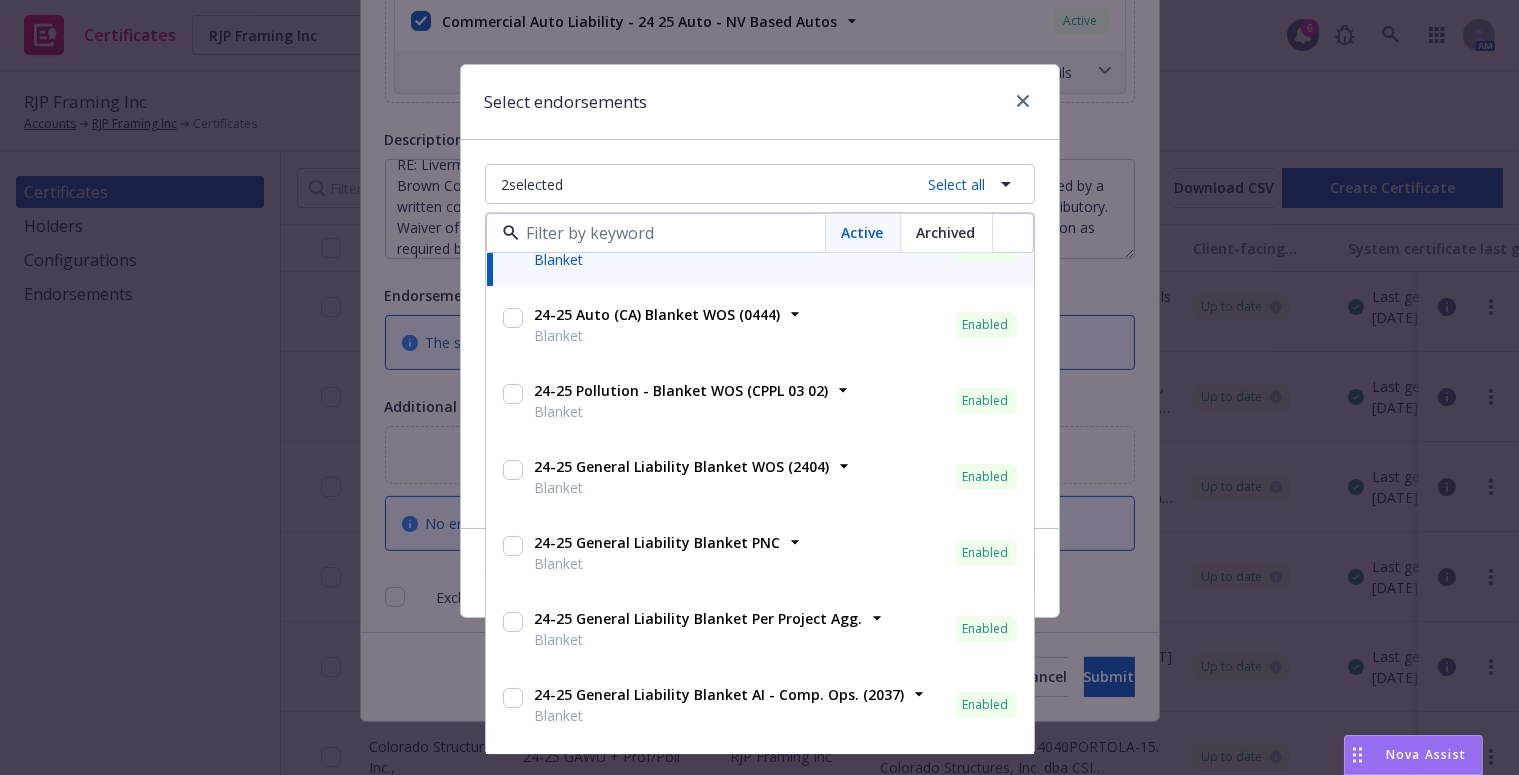 click on "Blanket" at bounding box center (682, 488) 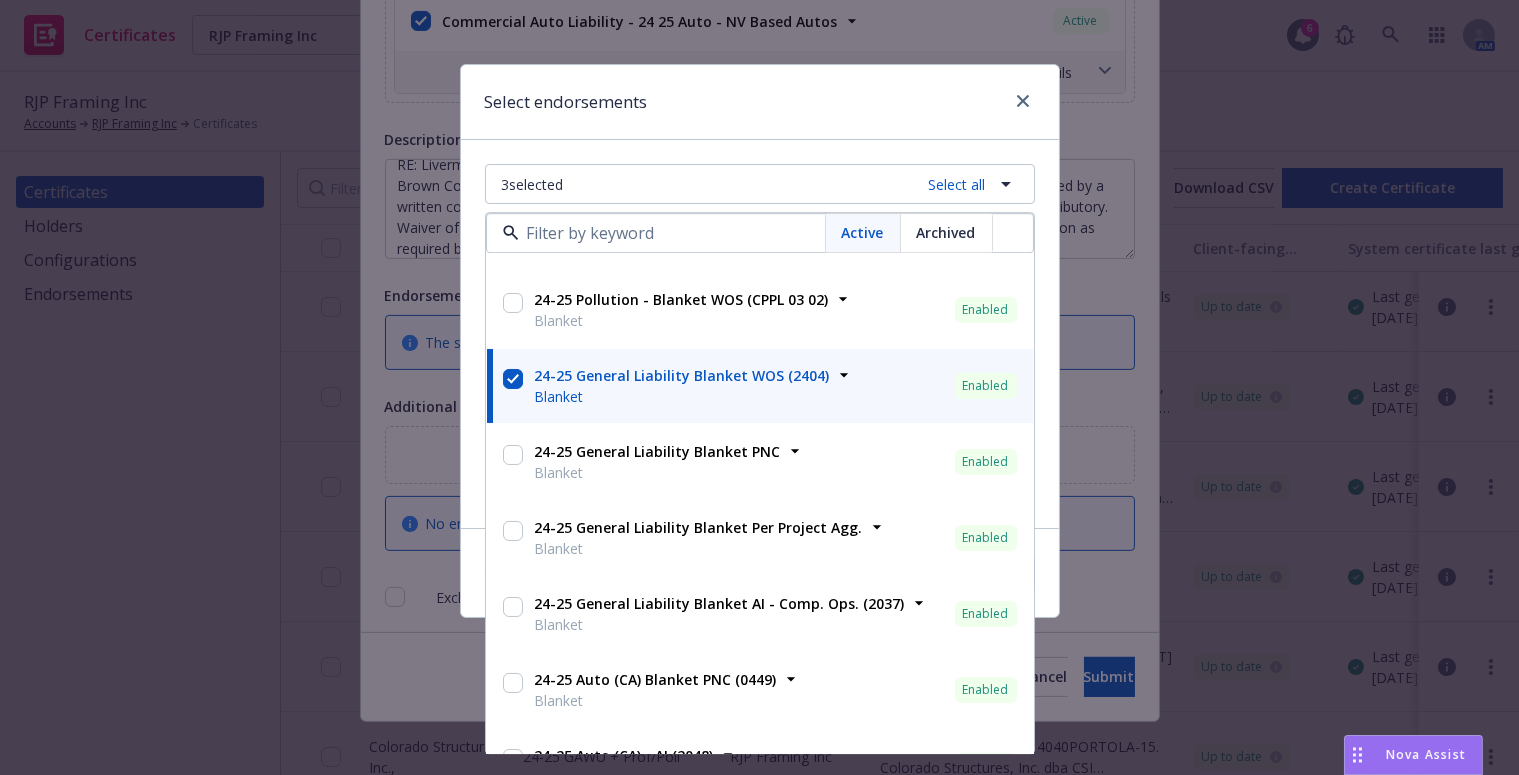 click on "Blanket" at bounding box center (658, 473) 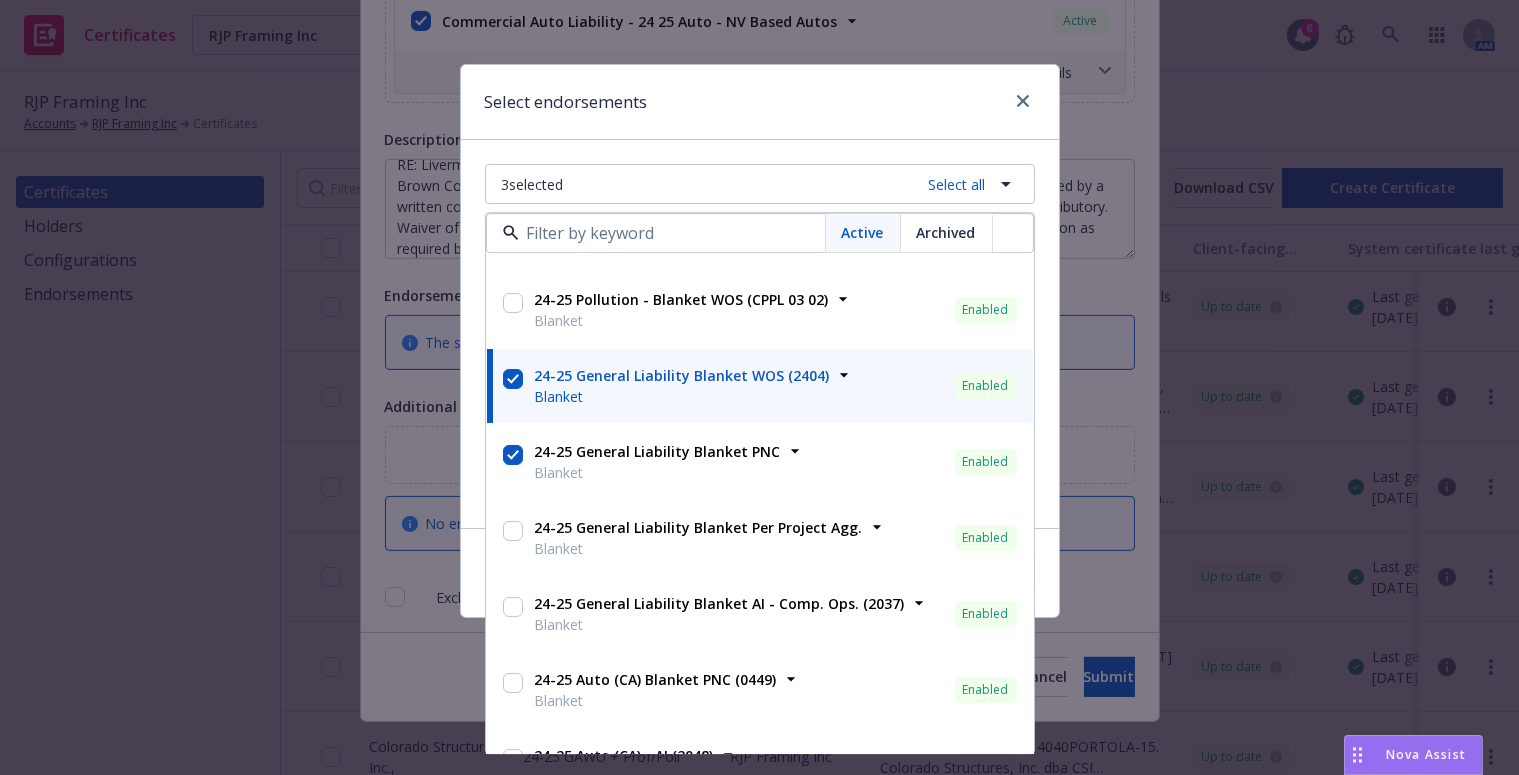 checkbox on "true" 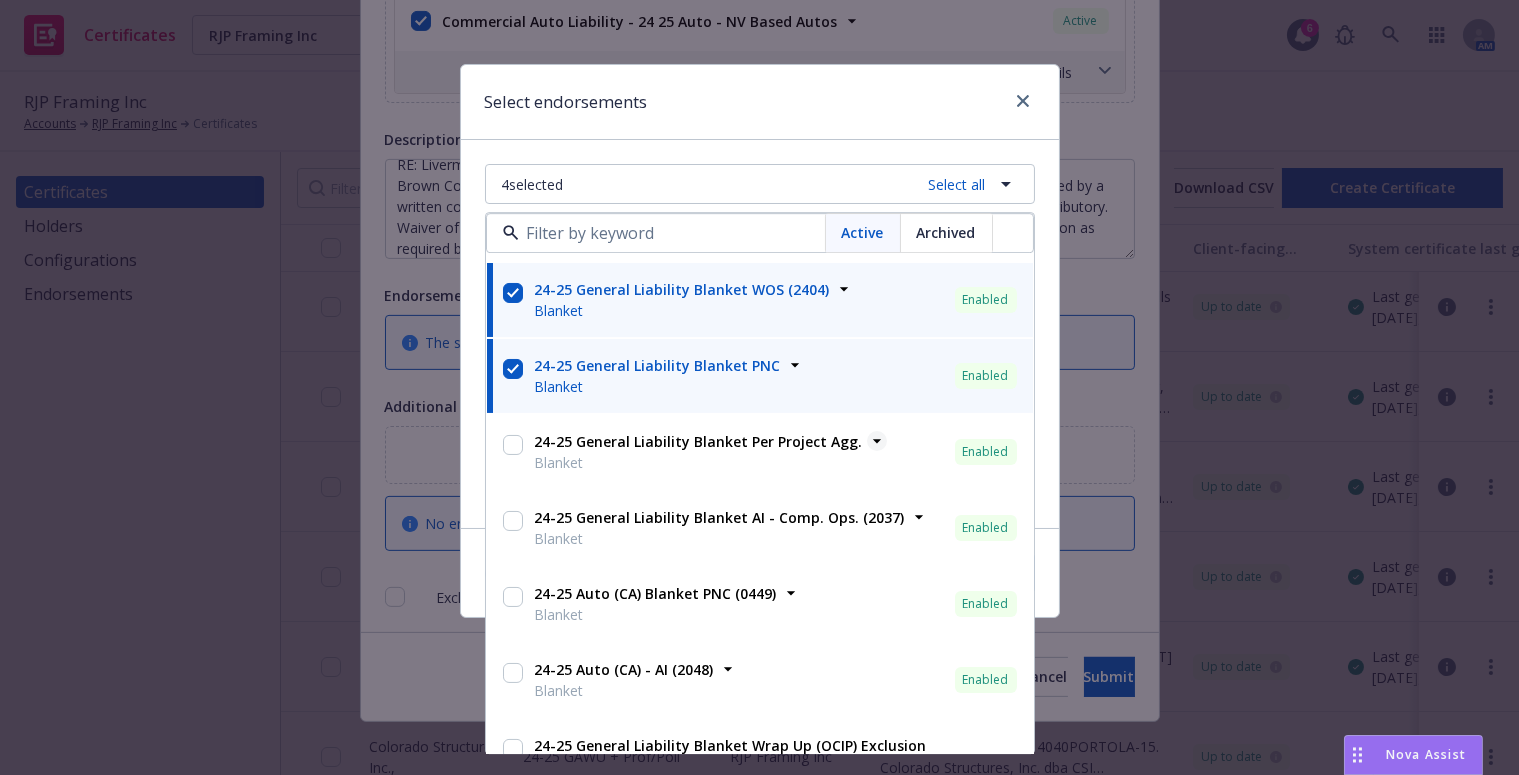 scroll, scrollTop: 636, scrollLeft: 0, axis: vertical 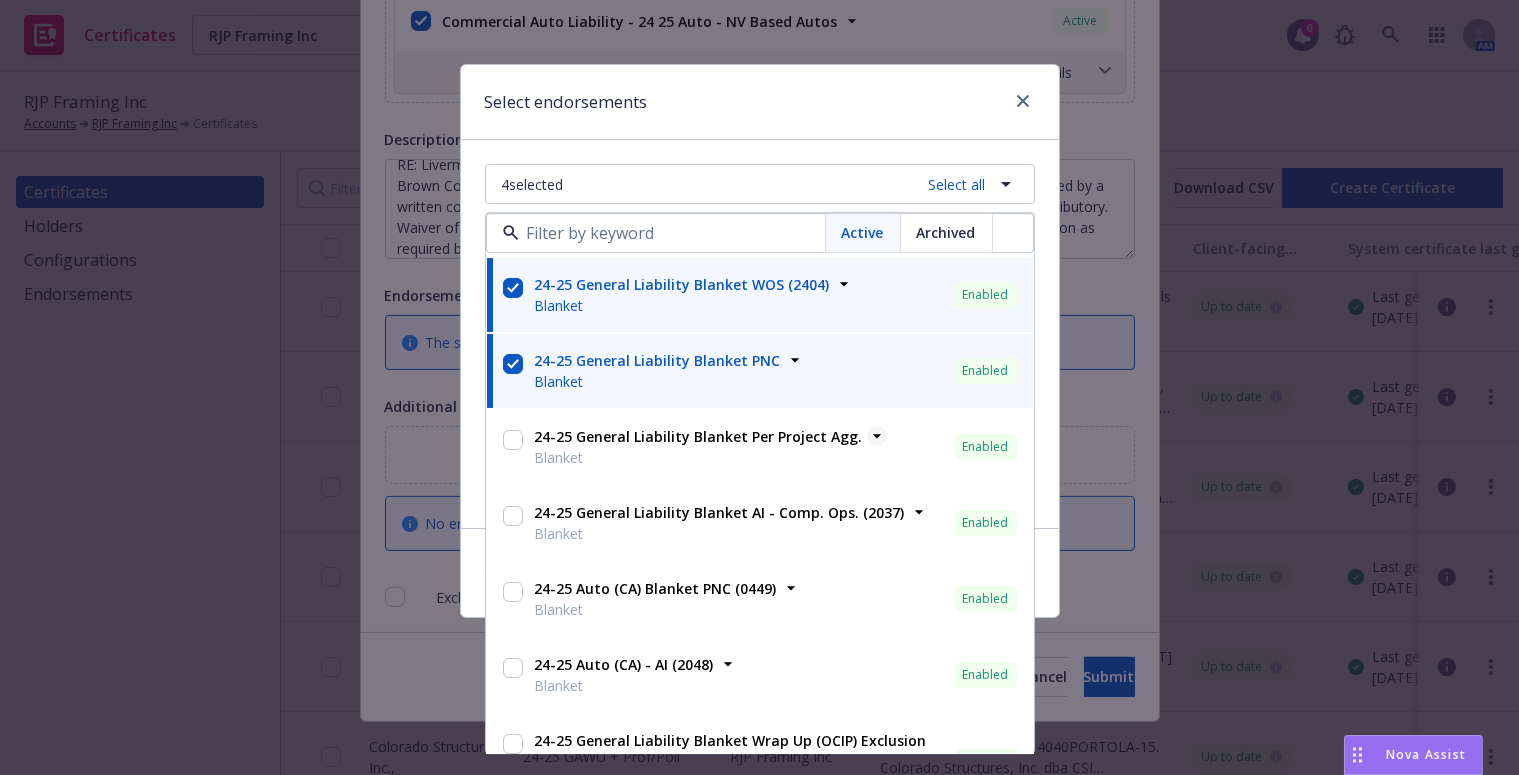 click on "24-25 General Liability Blanket Per Project Agg." at bounding box center [699, 437] 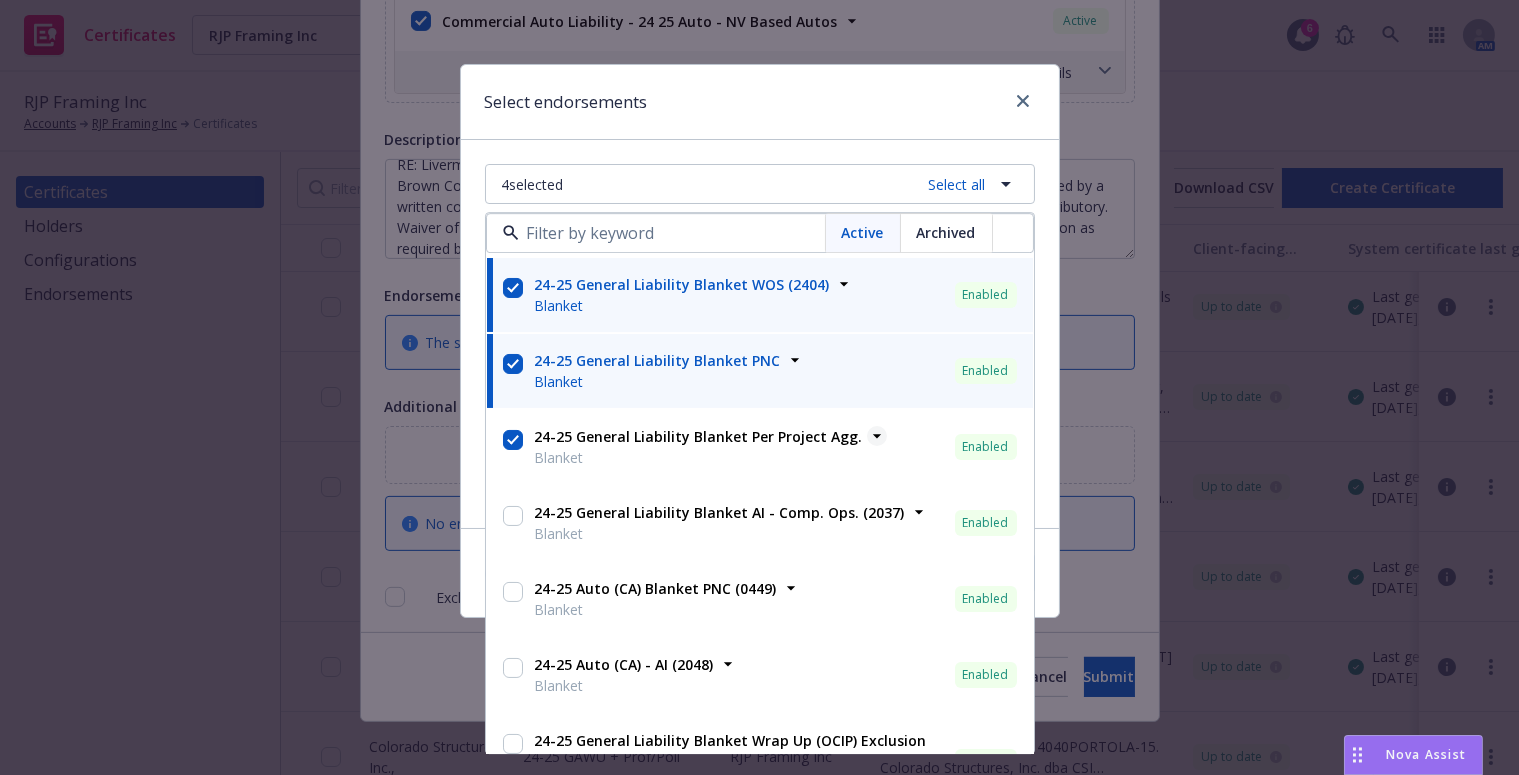 checkbox on "true" 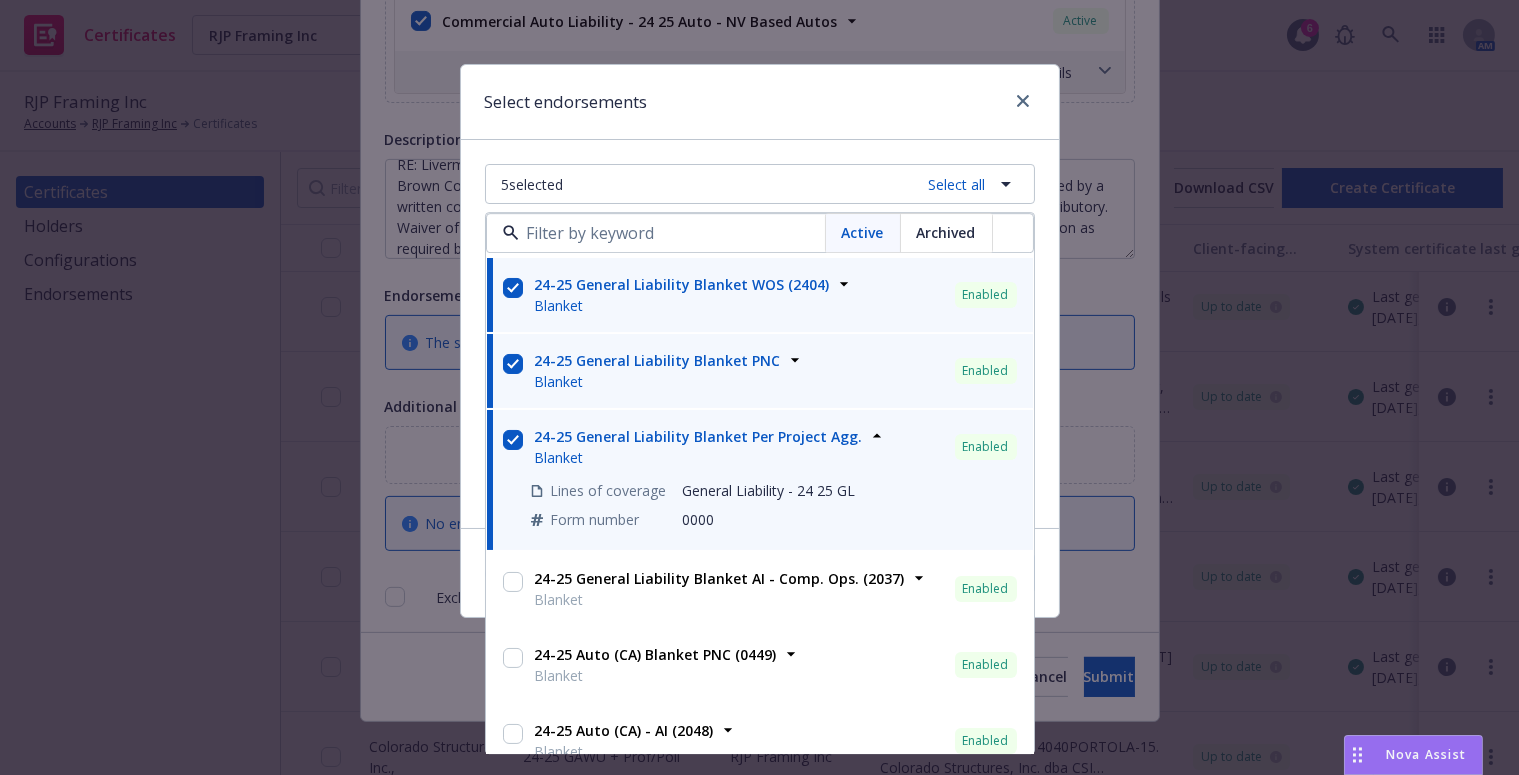 drag, startPoint x: 774, startPoint y: 575, endPoint x: 748, endPoint y: 501, distance: 78.434685 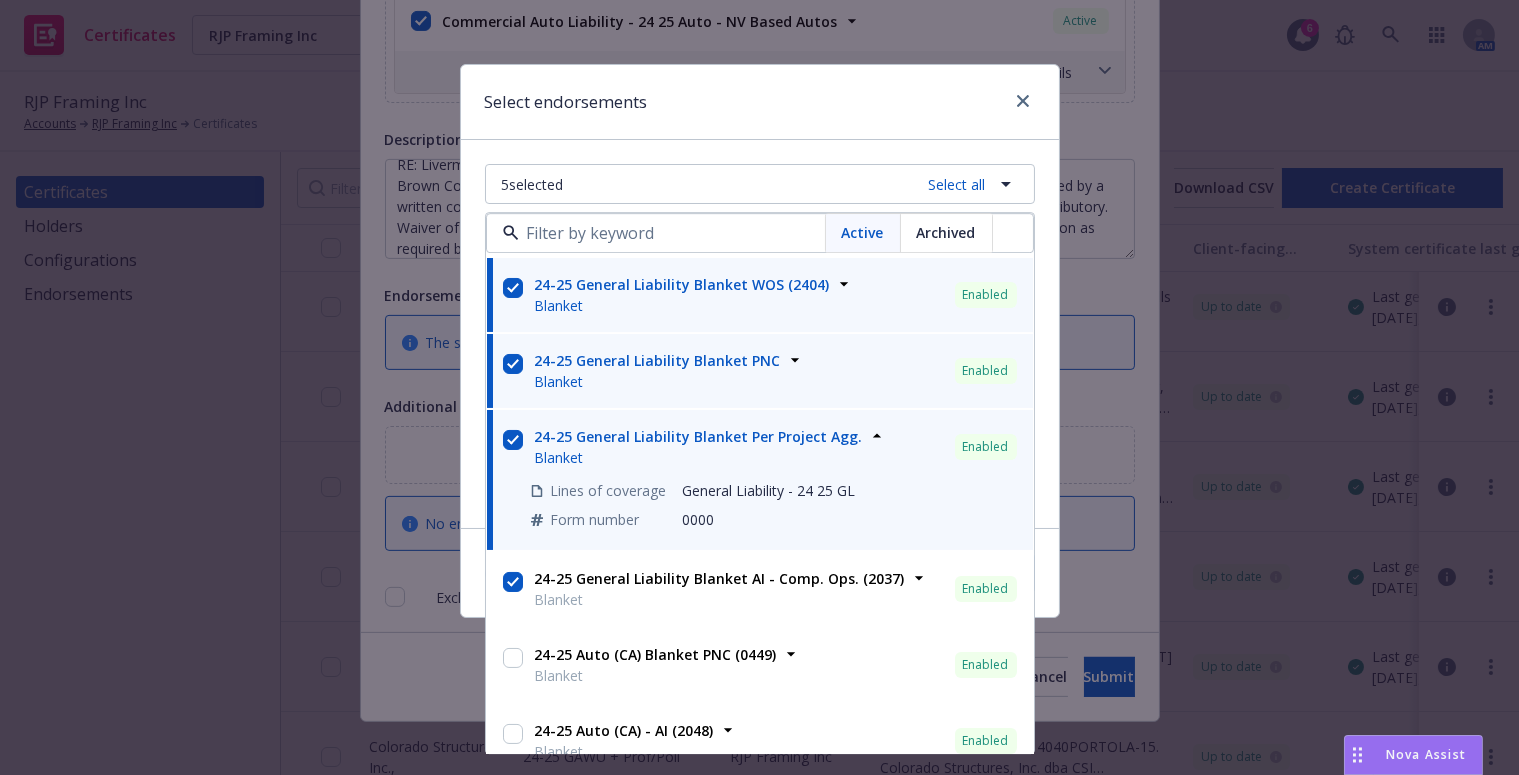 checkbox on "true" 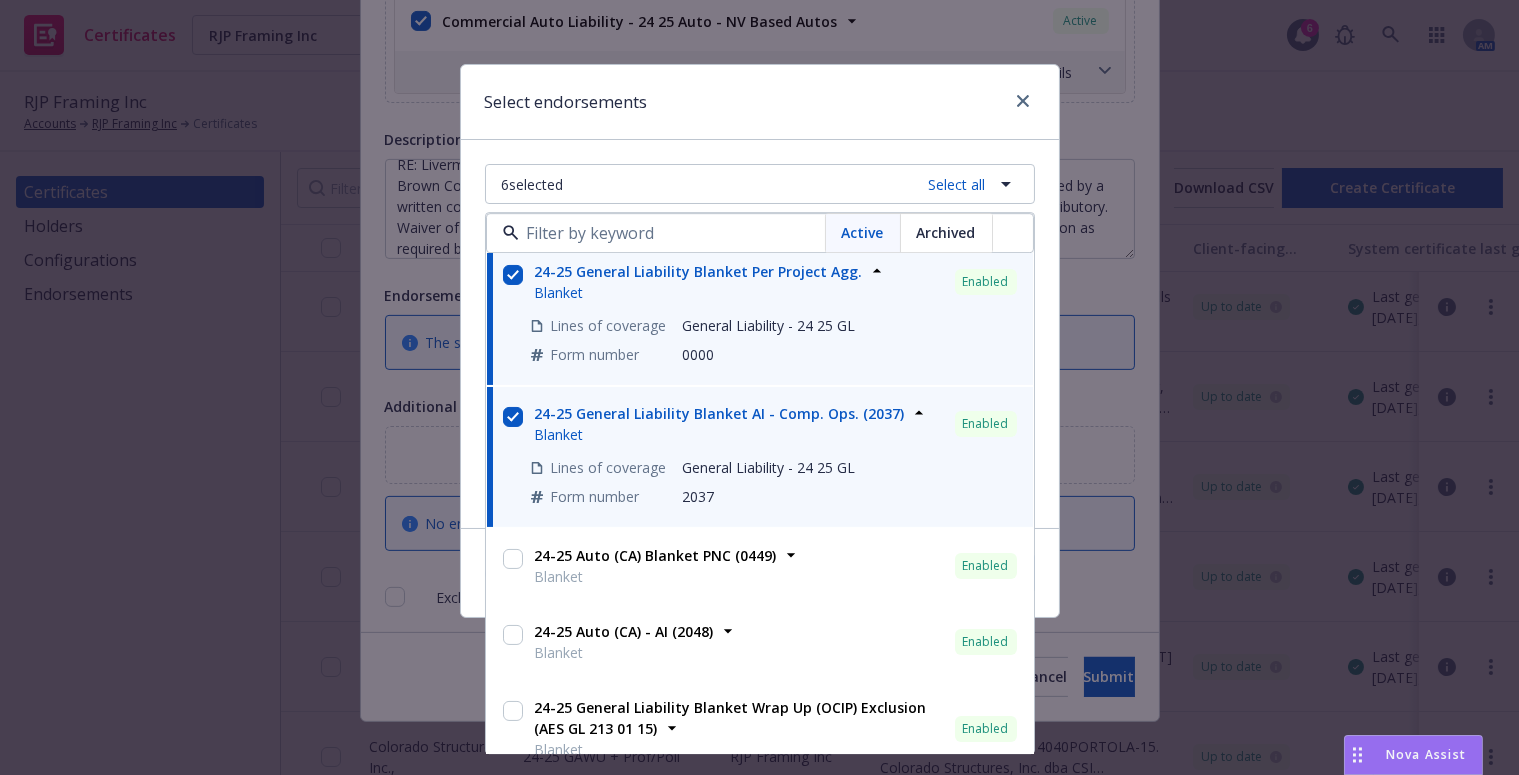 scroll, scrollTop: 824, scrollLeft: 0, axis: vertical 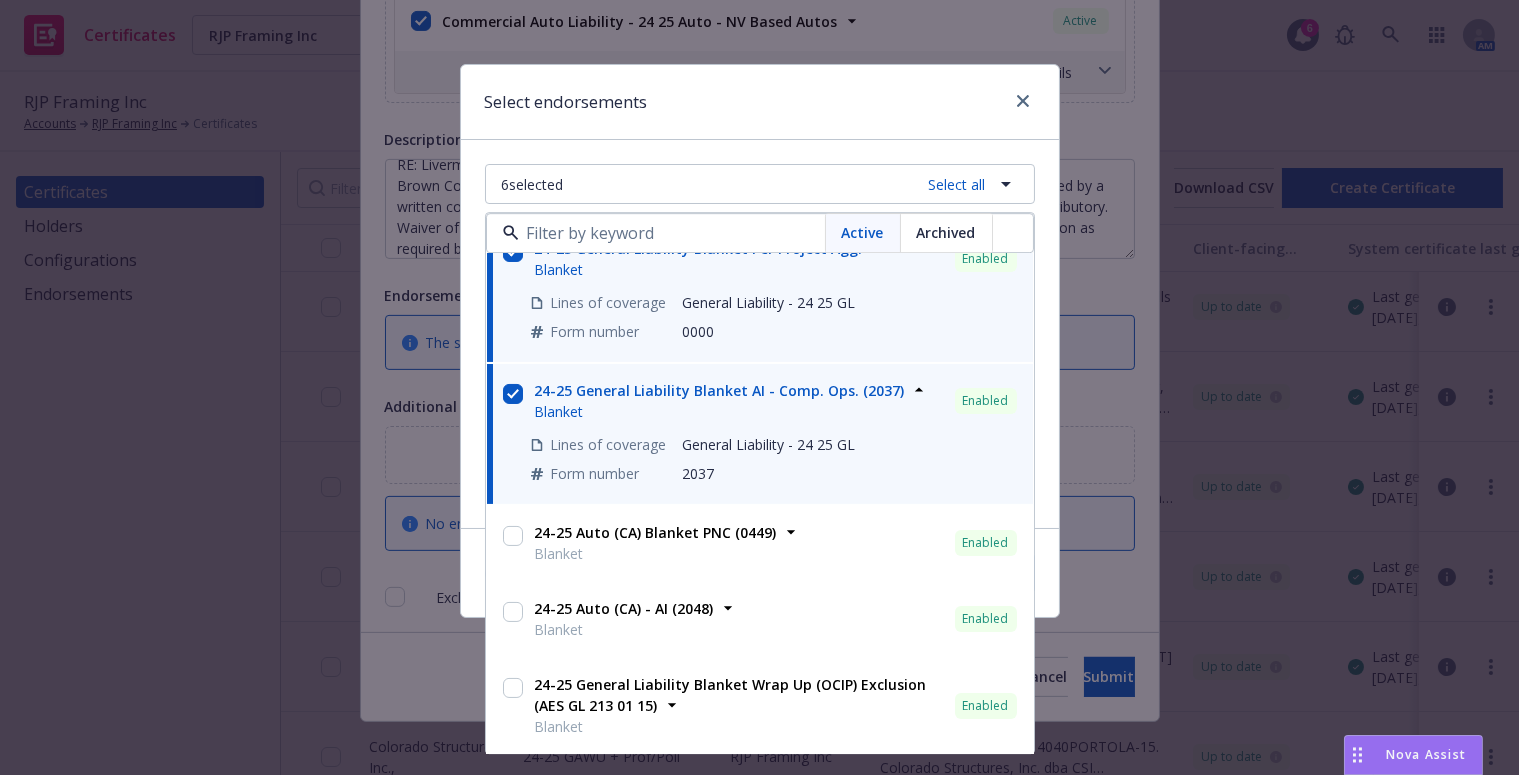 click on "Blanket" at bounding box center (656, 554) 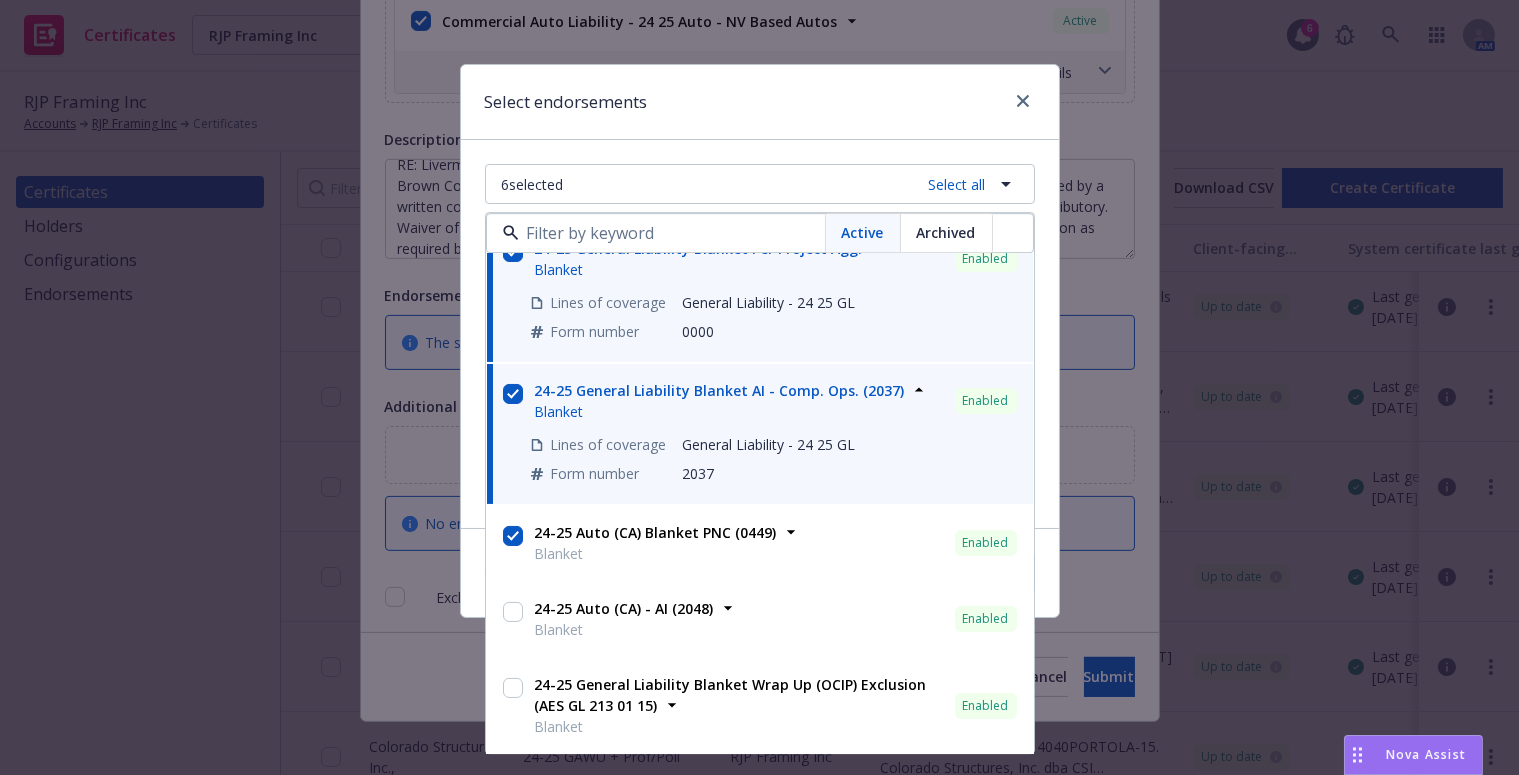 checkbox on "true" 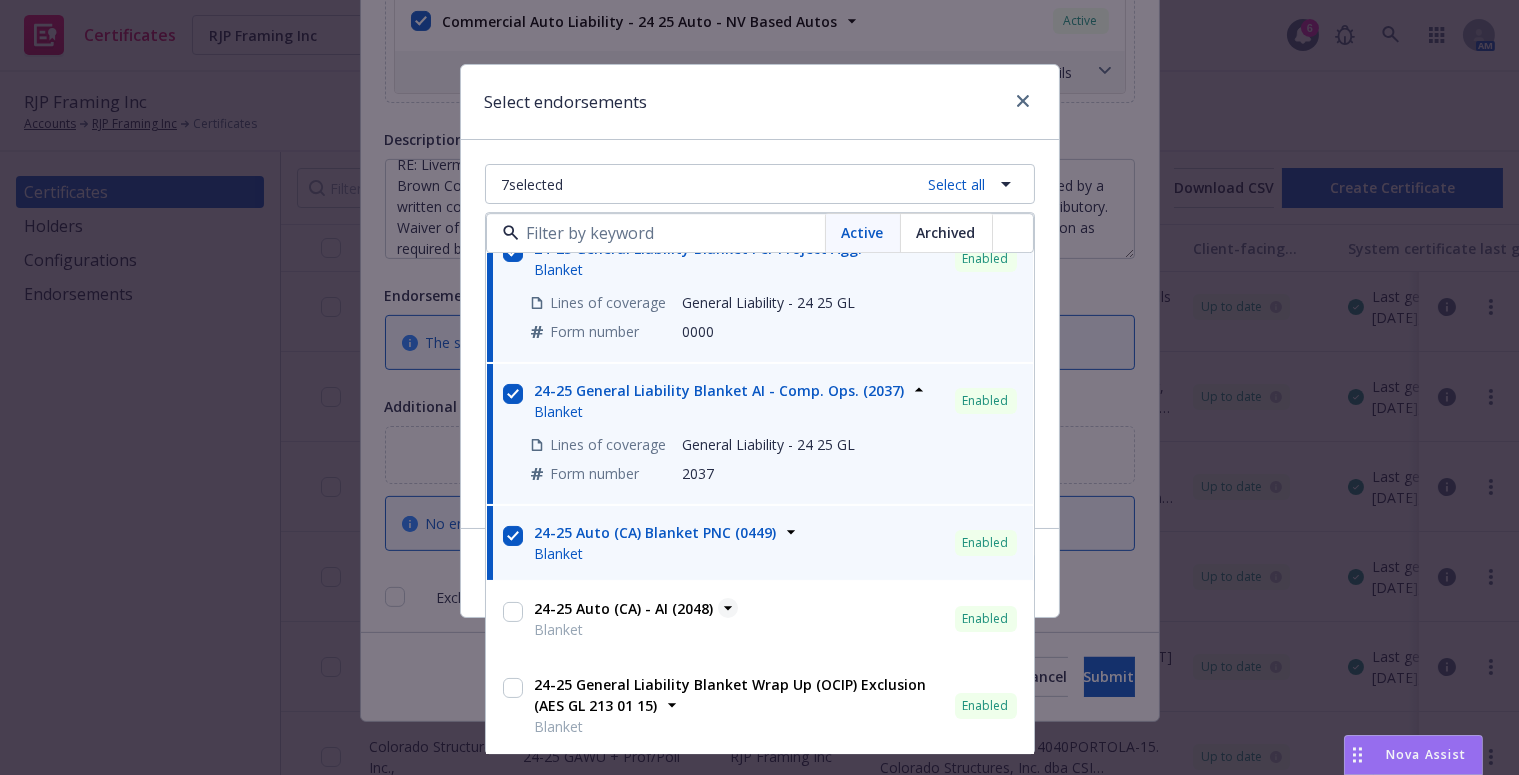 click 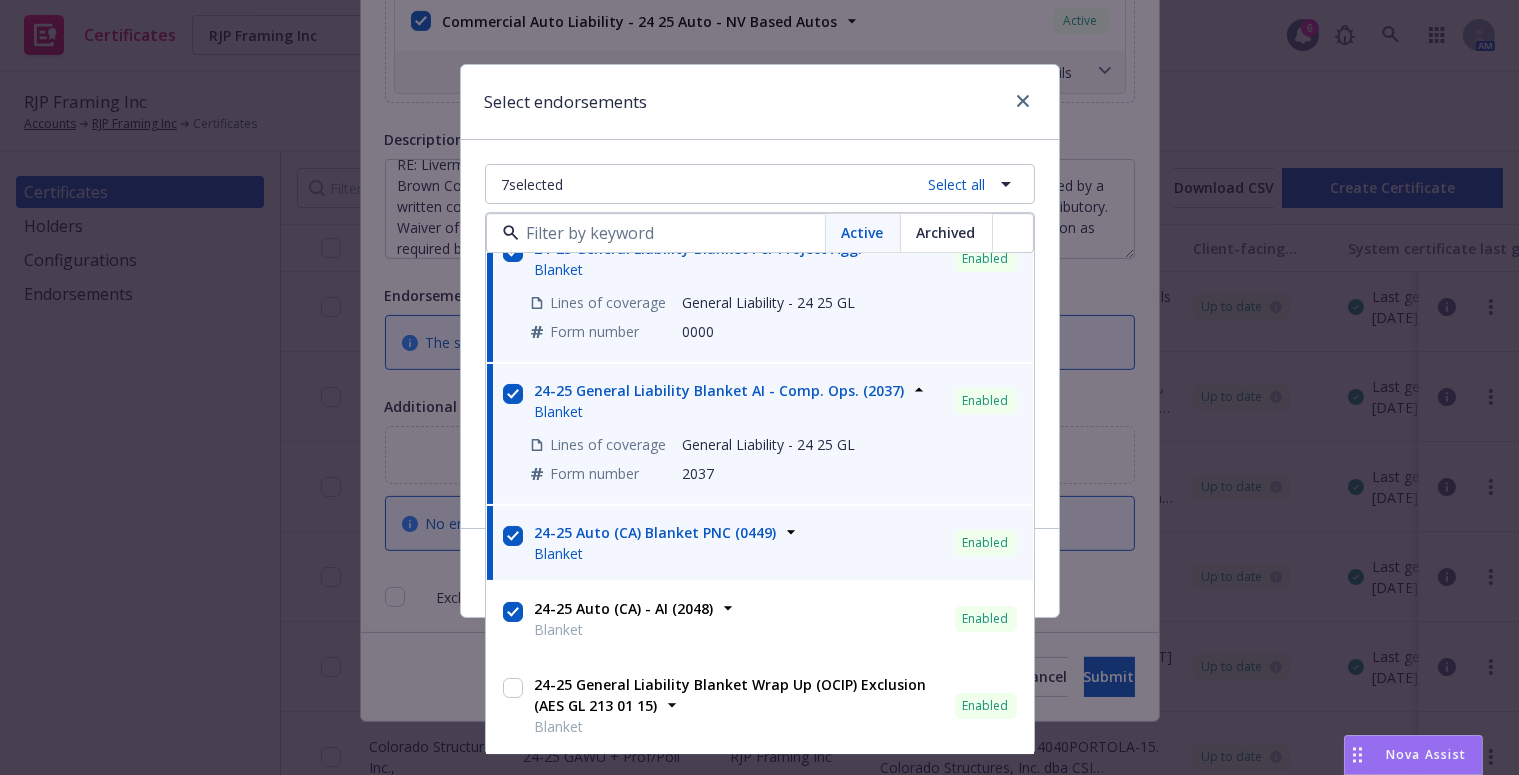 checkbox on "true" 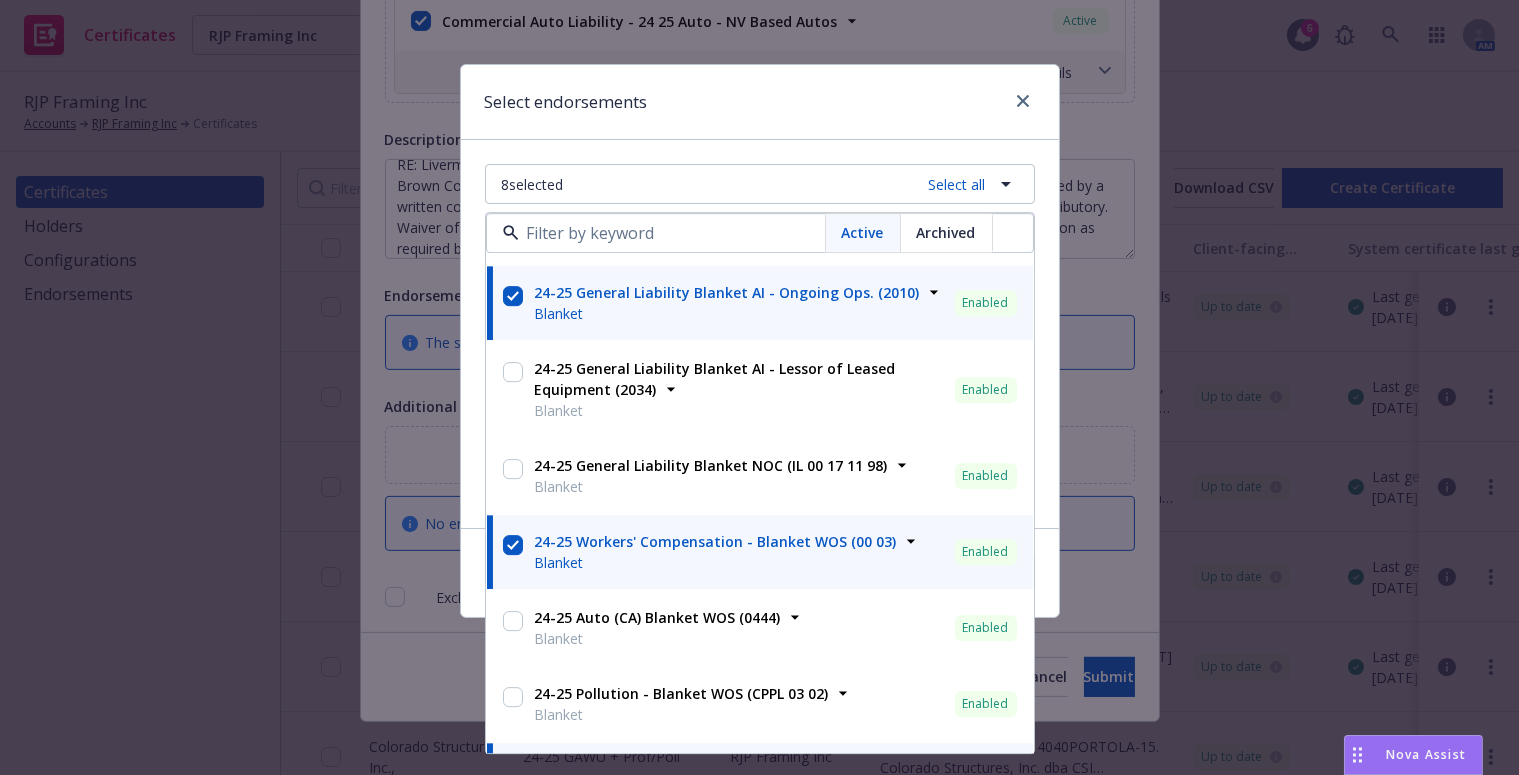 scroll, scrollTop: 27, scrollLeft: 0, axis: vertical 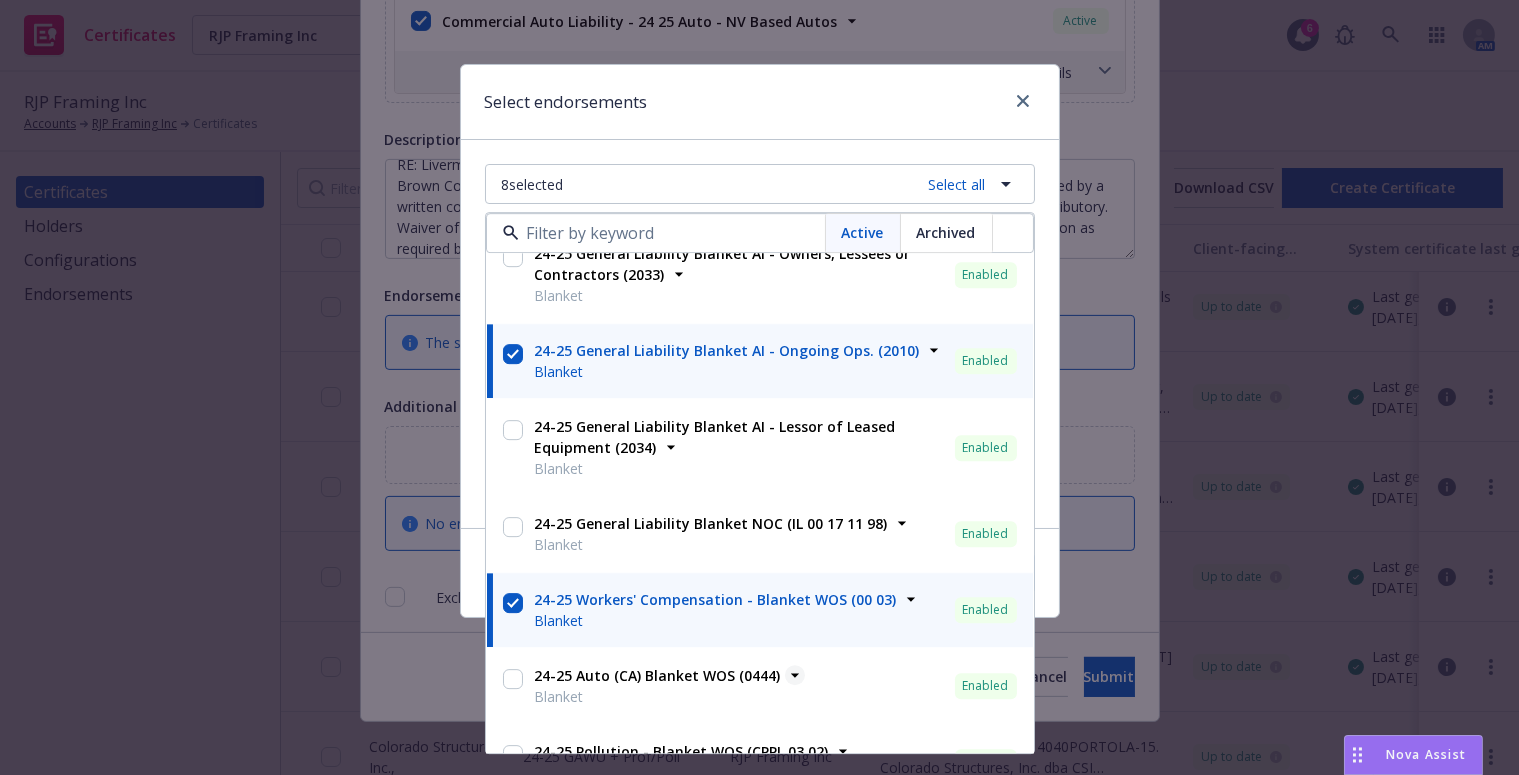 click on "24-25 Auto (CA) Blanket WOS (0444)" at bounding box center (658, 676) 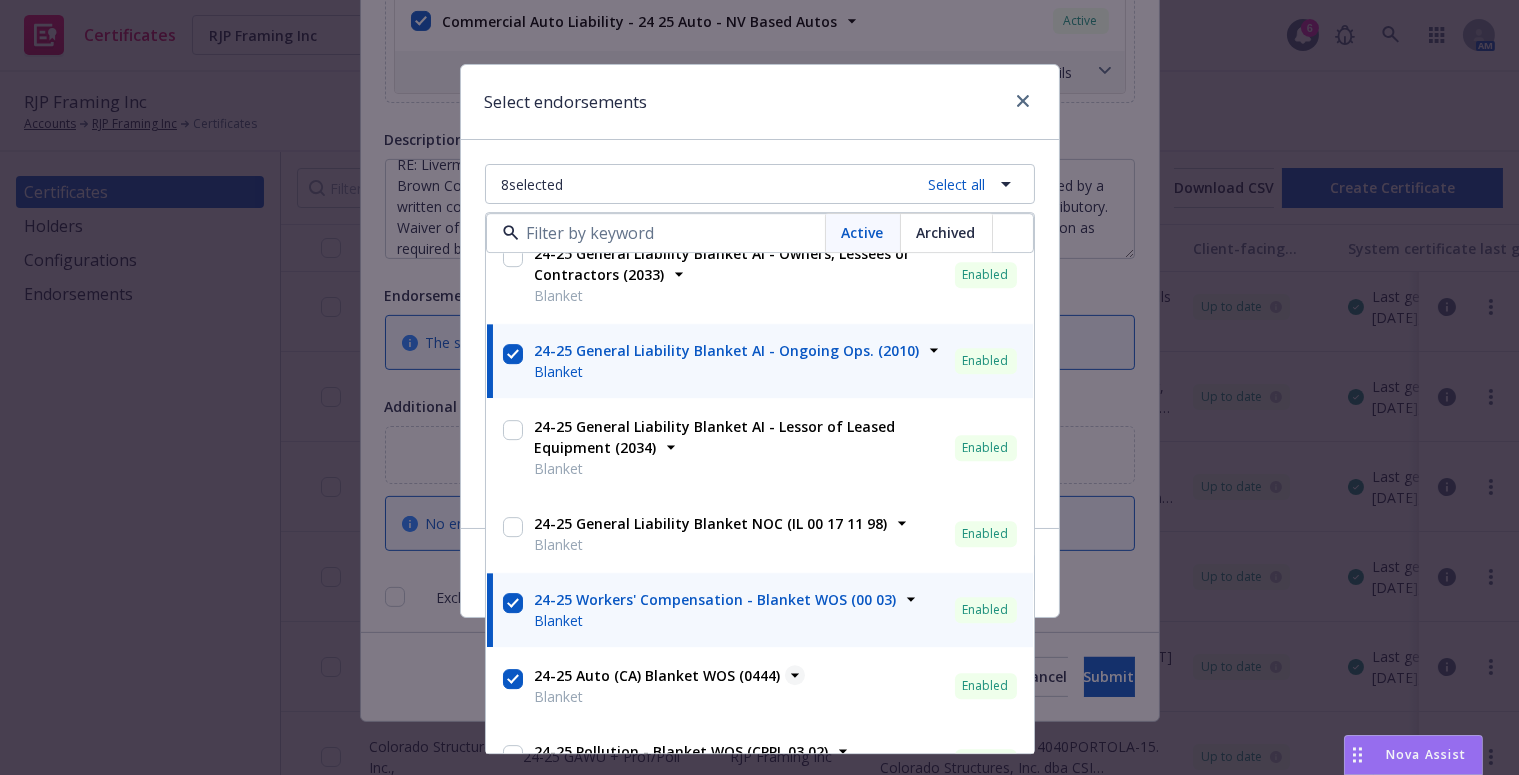 checkbox on "true" 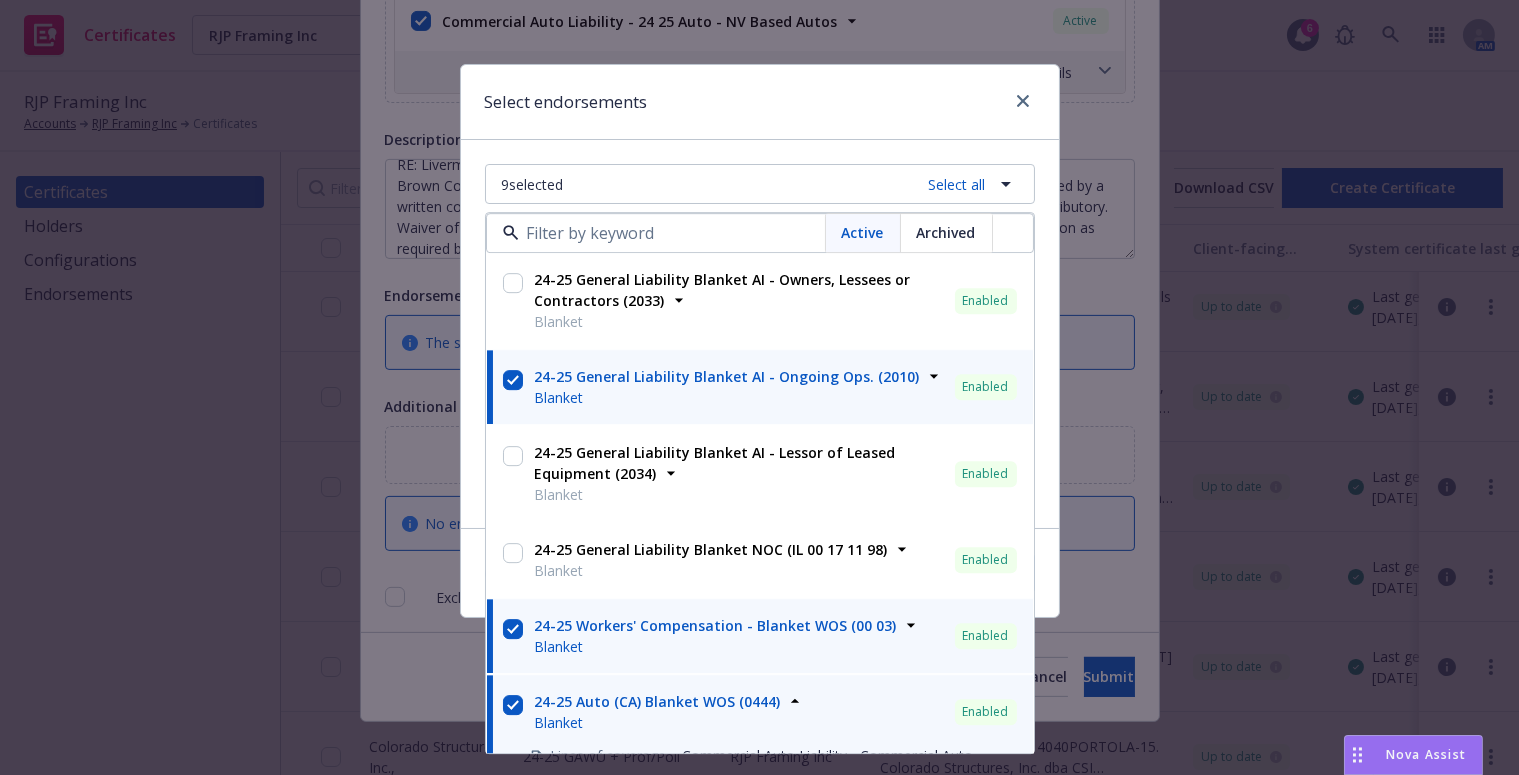 scroll, scrollTop: 0, scrollLeft: 0, axis: both 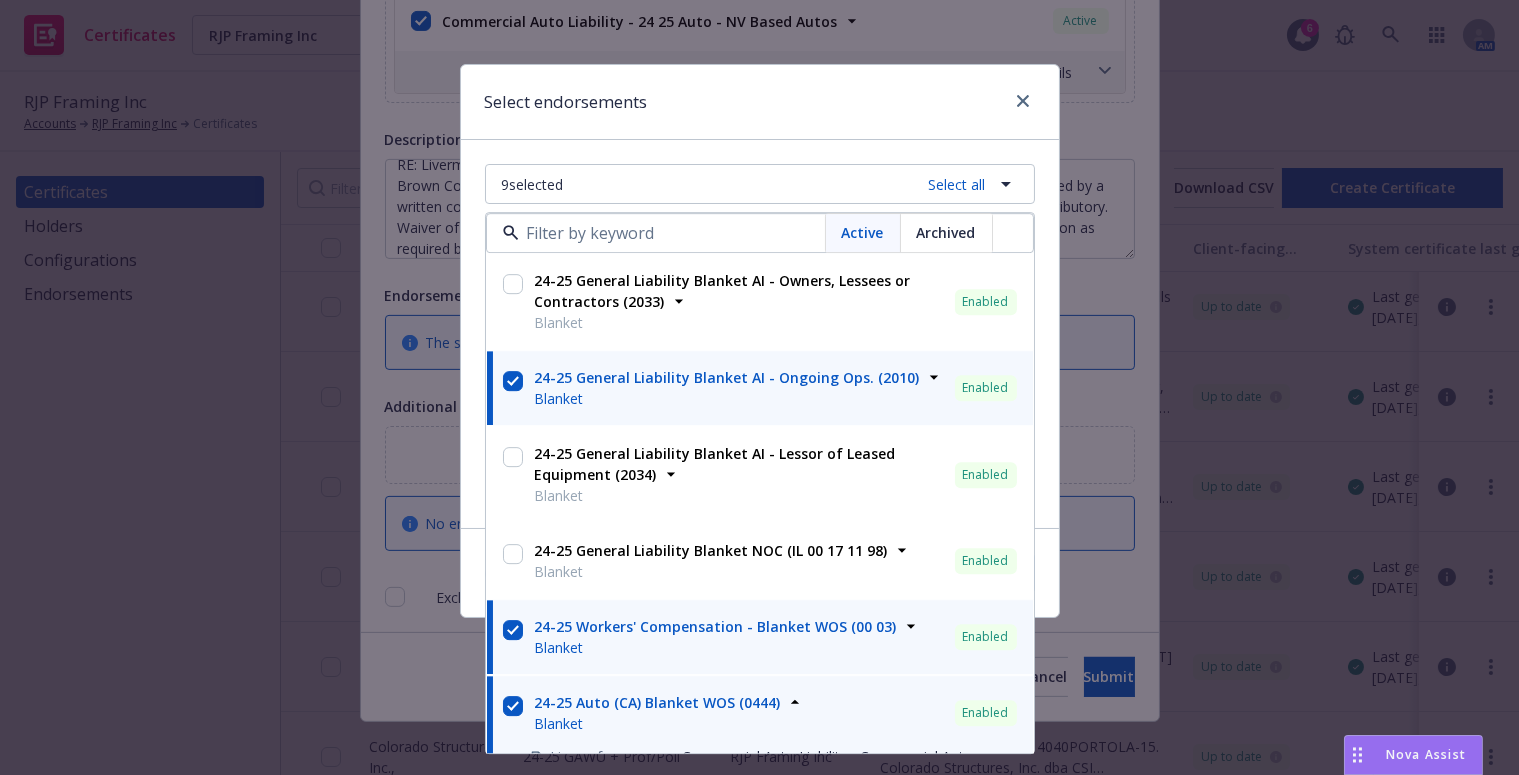 click on "9  selected Select all Active Archived 24-25 General Liability Blanket AI - Owners, Lessees or Contractors (2033) Blanket Enabled Lines of coverage General Liability - 24 25 GL Form number 2033 24-25 General Liability Blanket AI - Ongoing Ops. (2010) Blanket Enabled Lines of coverage General Liability - 24 25 GL Form number 2010 24-25 General Liability Blanket AI - Lessor of Leased Equipment (2034) Blanket Enabled Lines of coverage General Liability - 24 25 GL Form number 2034 24-25 General Liability Blanket NOC (IL 00 17 11 98) Blanket Enabled Lines of coverage General Liability - 24 25 GL Form number IL 00 17 11 98 24-25 Workers' Compensation - Blanket WOS (00 03) Blanket Enabled Lines of coverage Workers' Compensation Form number 00 03 24-25 Auto (CA) Blanket WOS (0444) Blanket Enabled Lines of coverage Commercial Auto Liability - Commercial Auto Liability - 24 25 Auto - CA Based Autos Form number 0444 24-25 Pollution - Blanket WOS (CPPL 03 02) Blanket Enabled Lines of coverage Form number CPPL 03 02 2010" at bounding box center [760, 334] 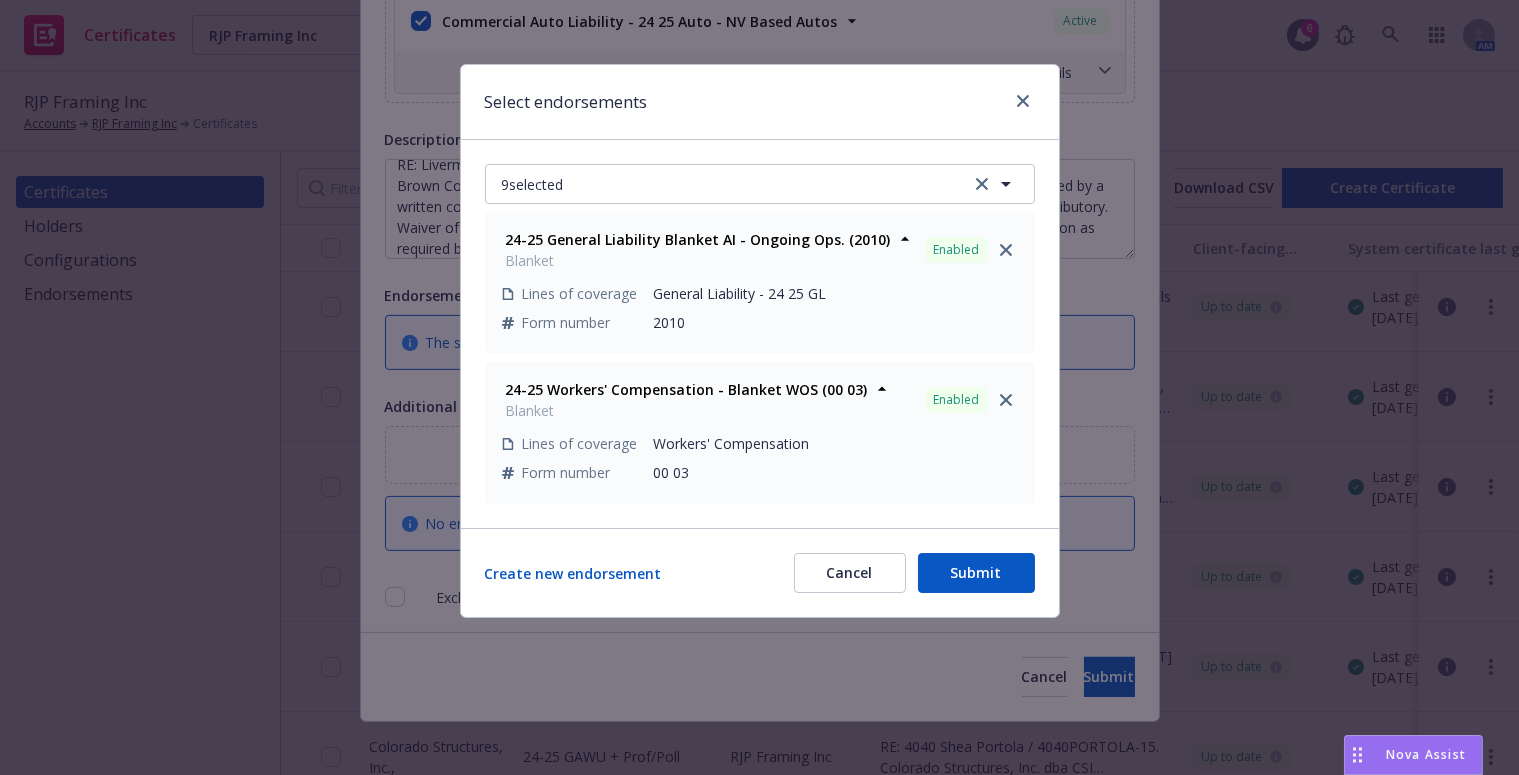 click on "Submit" at bounding box center (976, 573) 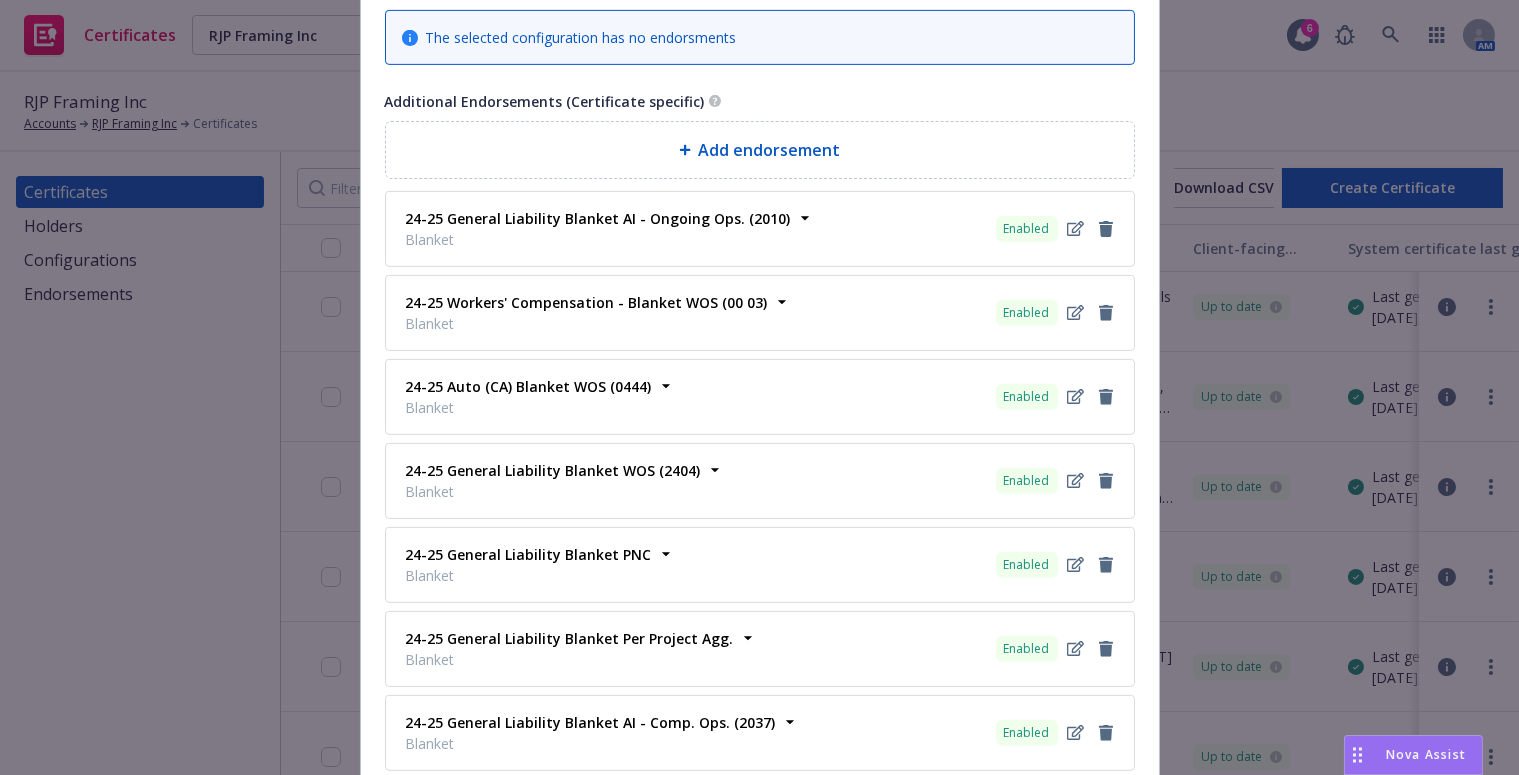 scroll, scrollTop: 1818, scrollLeft: 0, axis: vertical 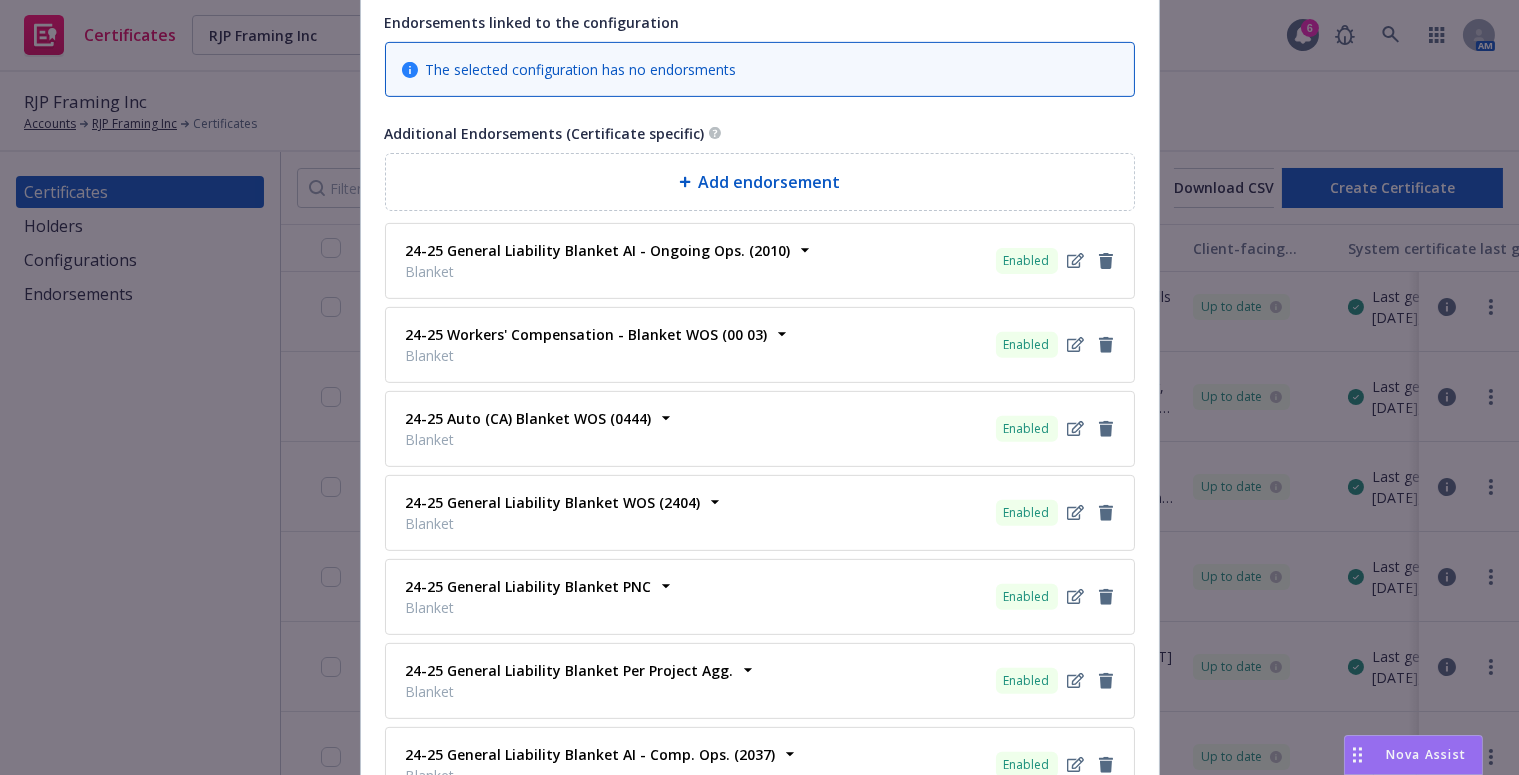 click on "Add endorsement" at bounding box center (760, 182) 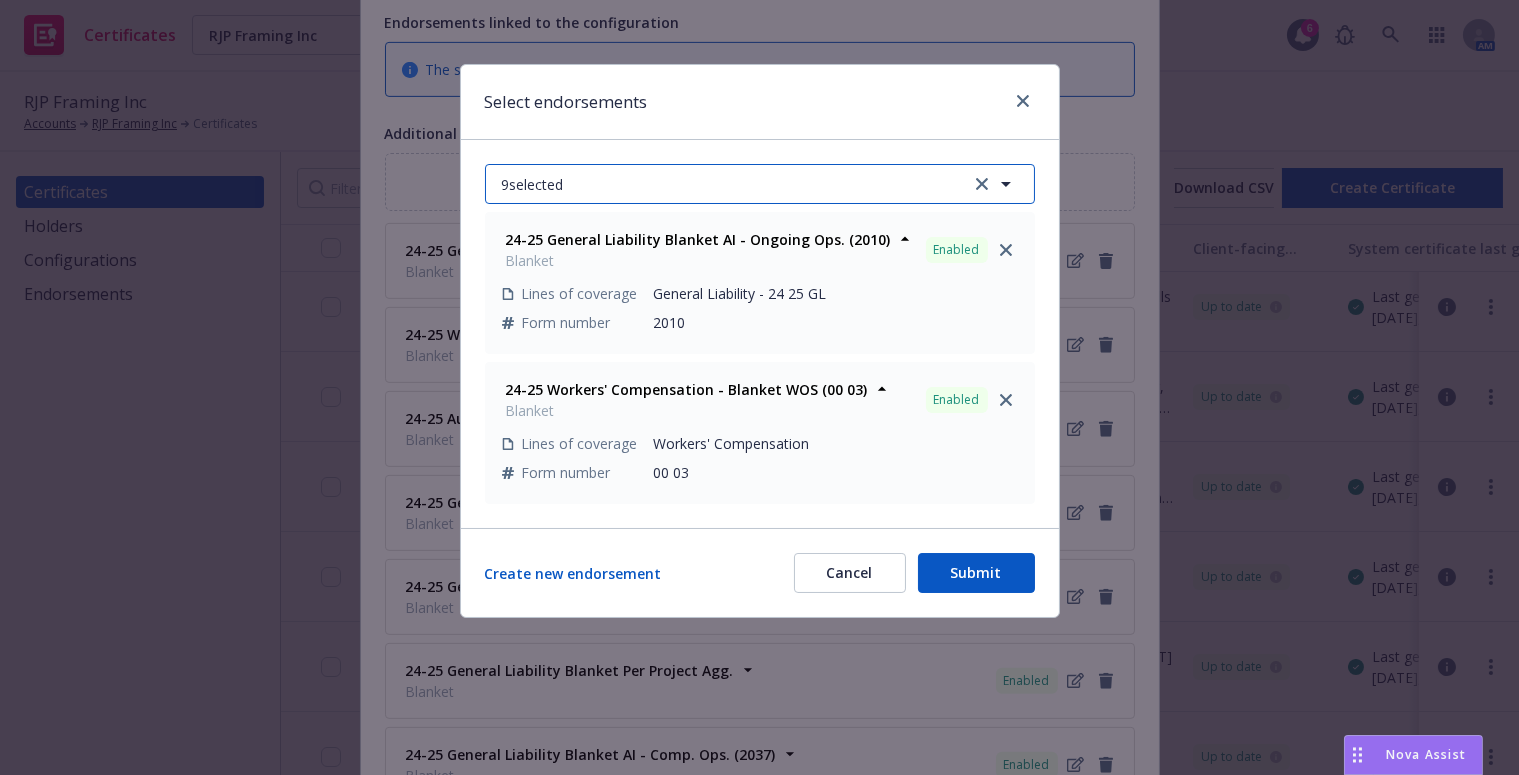 click on "9  selected" at bounding box center (760, 184) 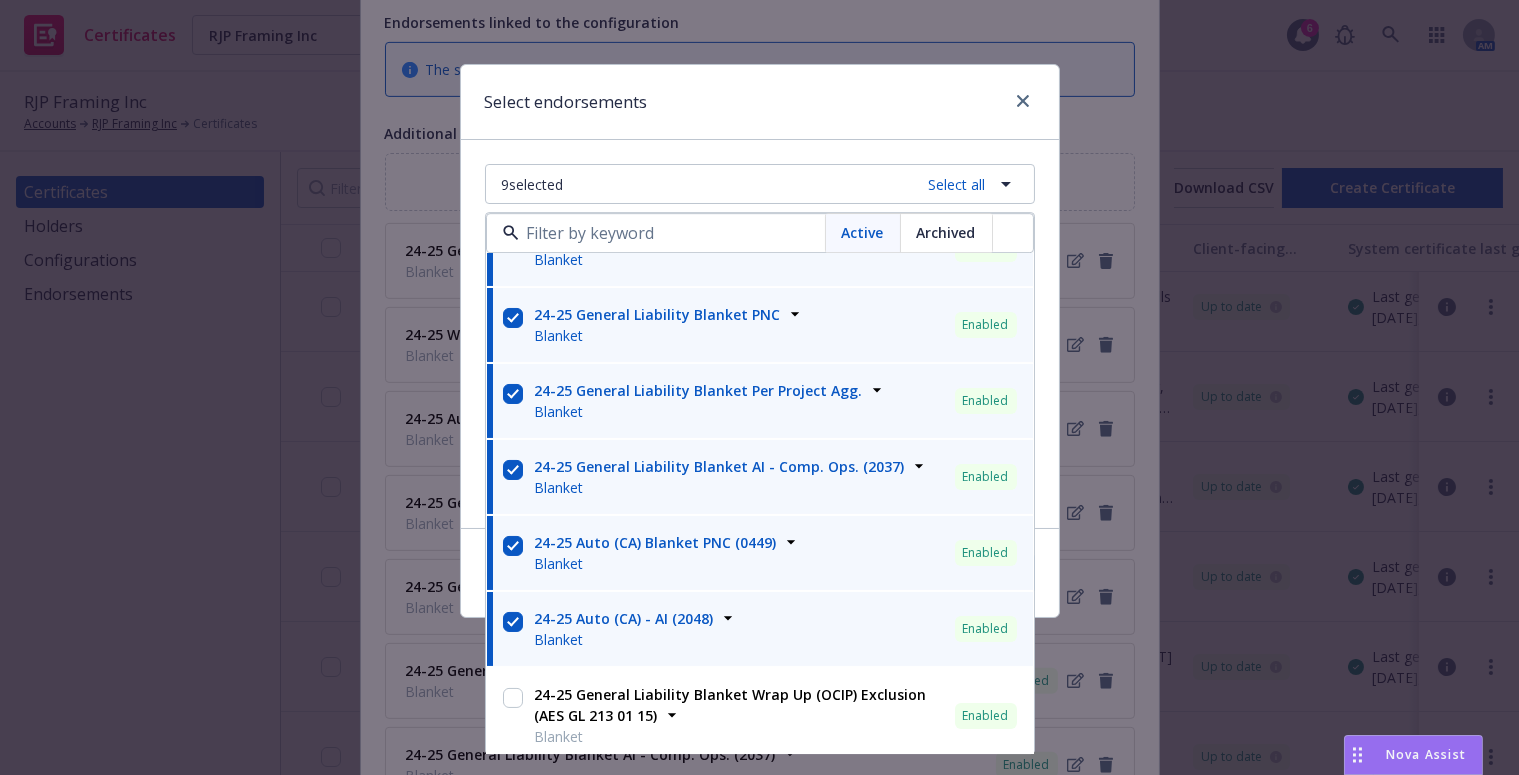 scroll, scrollTop: 626, scrollLeft: 0, axis: vertical 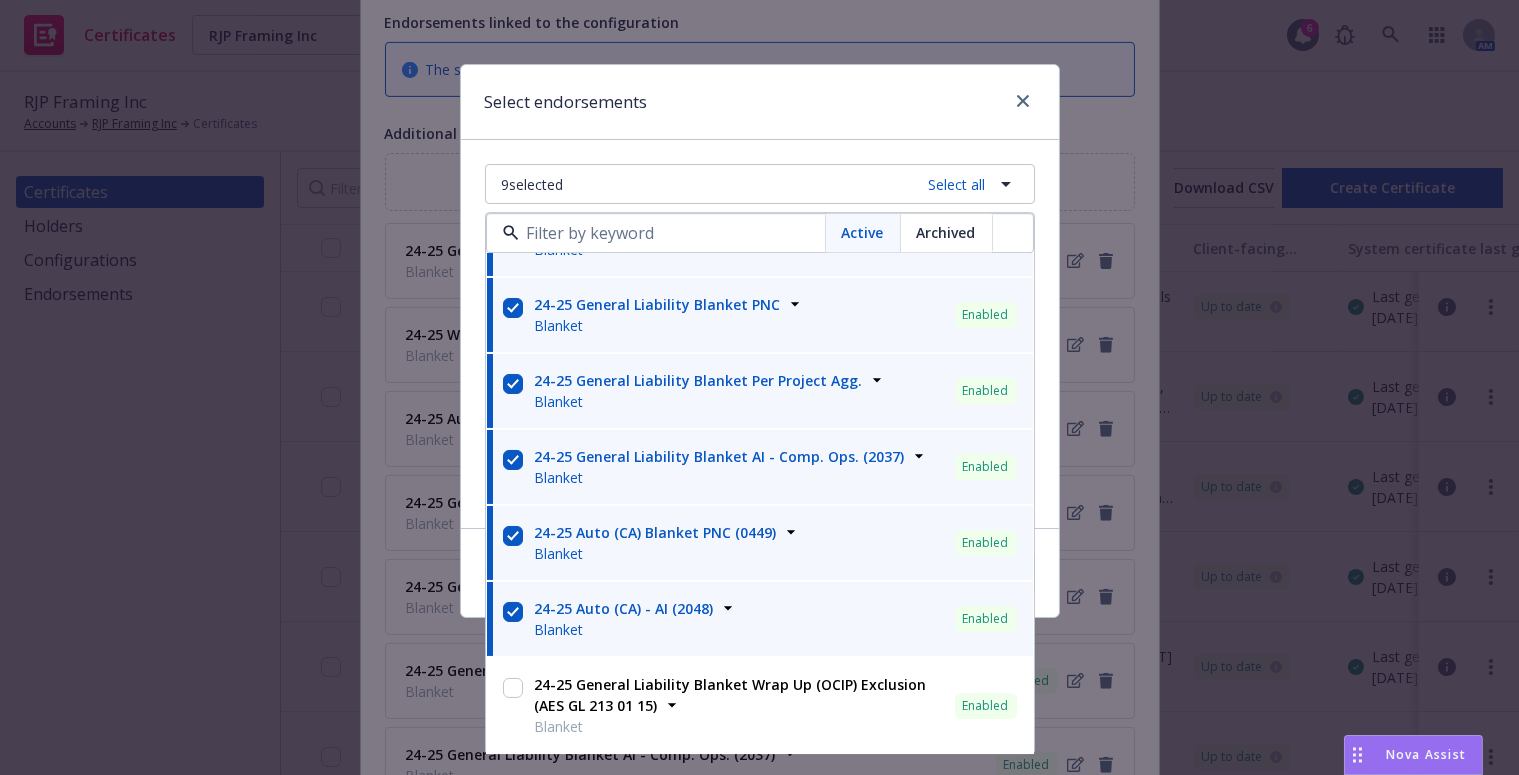 click on "Select endorsements" at bounding box center (760, 102) 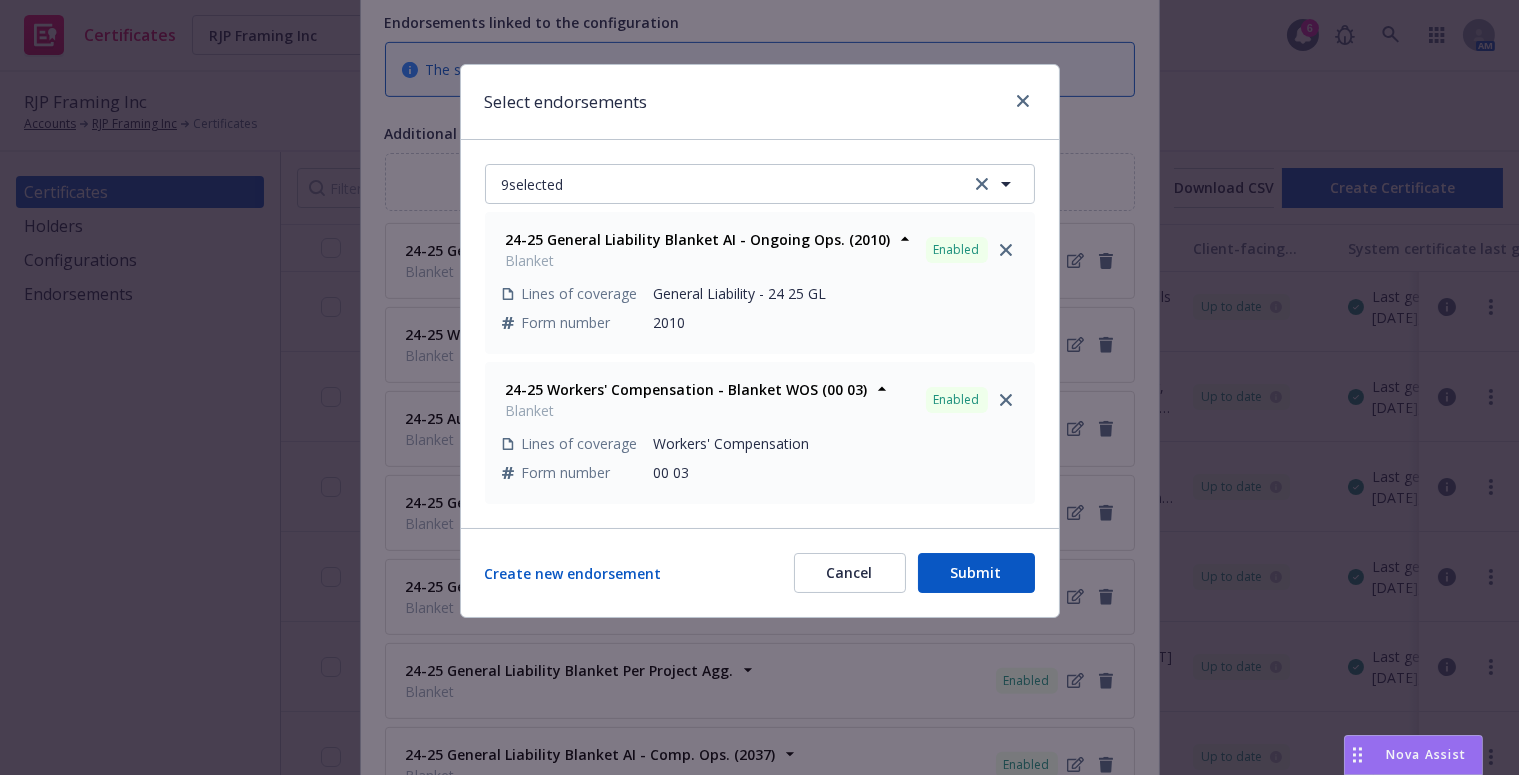 drag, startPoint x: 857, startPoint y: 600, endPoint x: 852, endPoint y: 580, distance: 20.615528 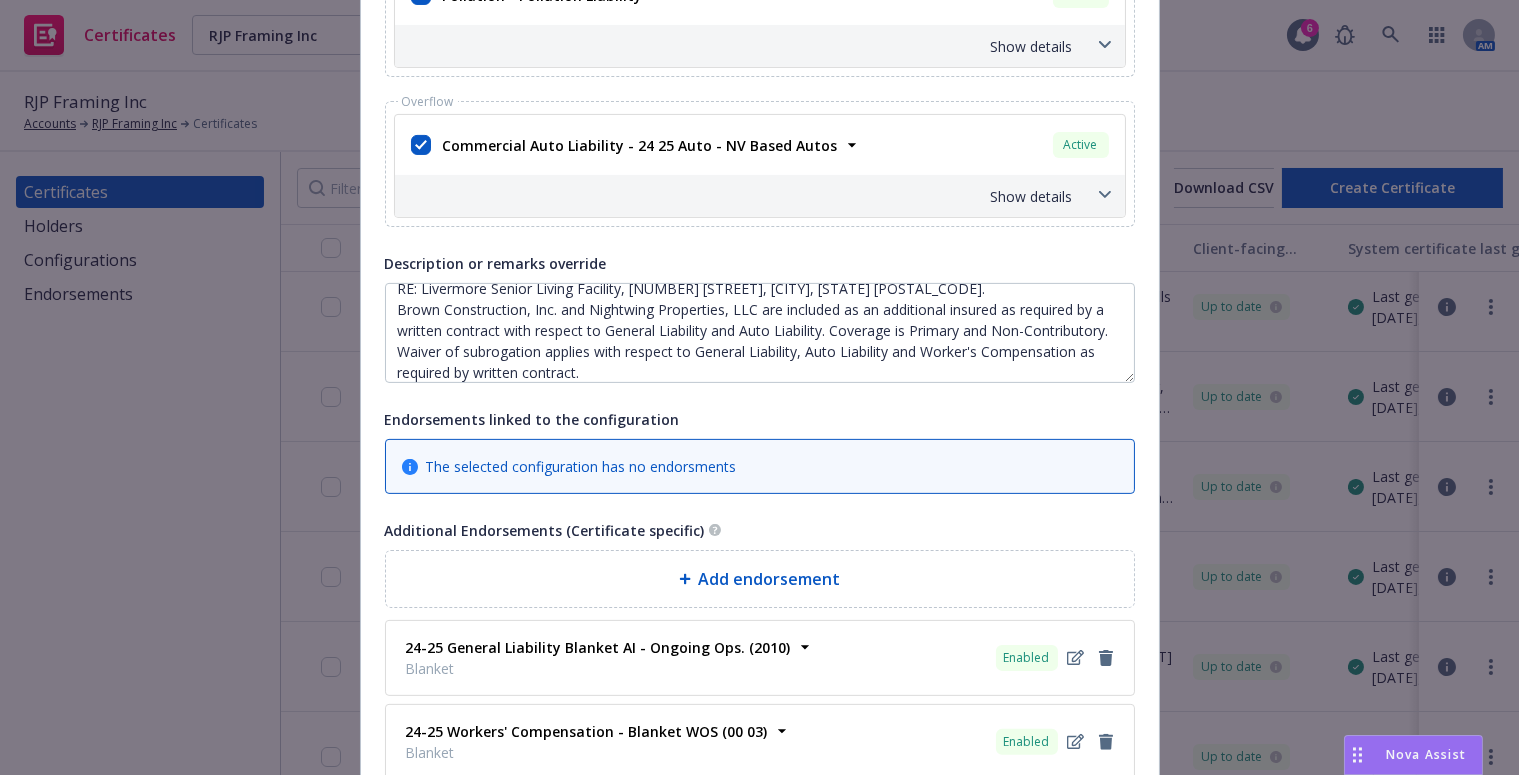 scroll, scrollTop: 1363, scrollLeft: 0, axis: vertical 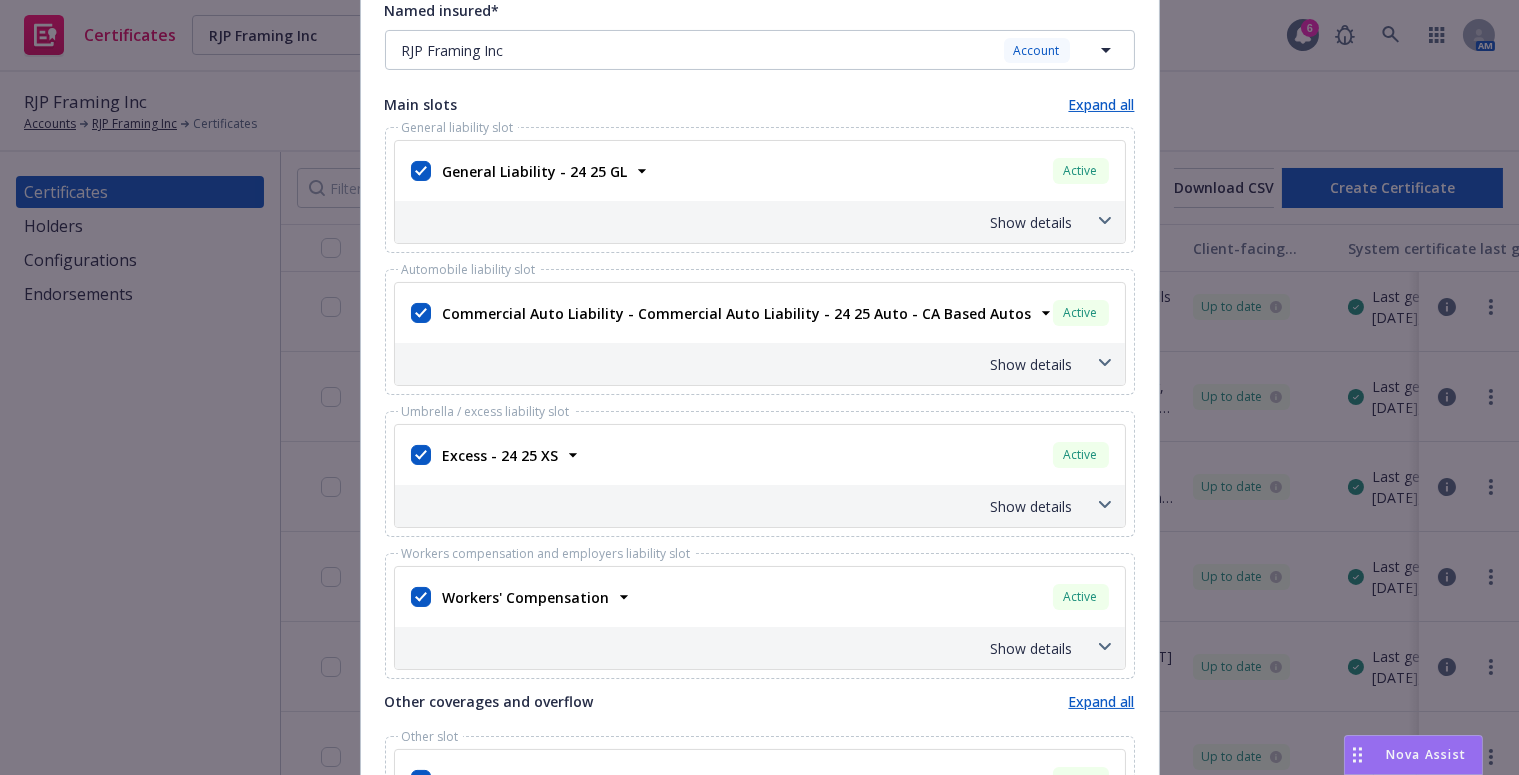 click on "Show details" at bounding box center [736, 222] 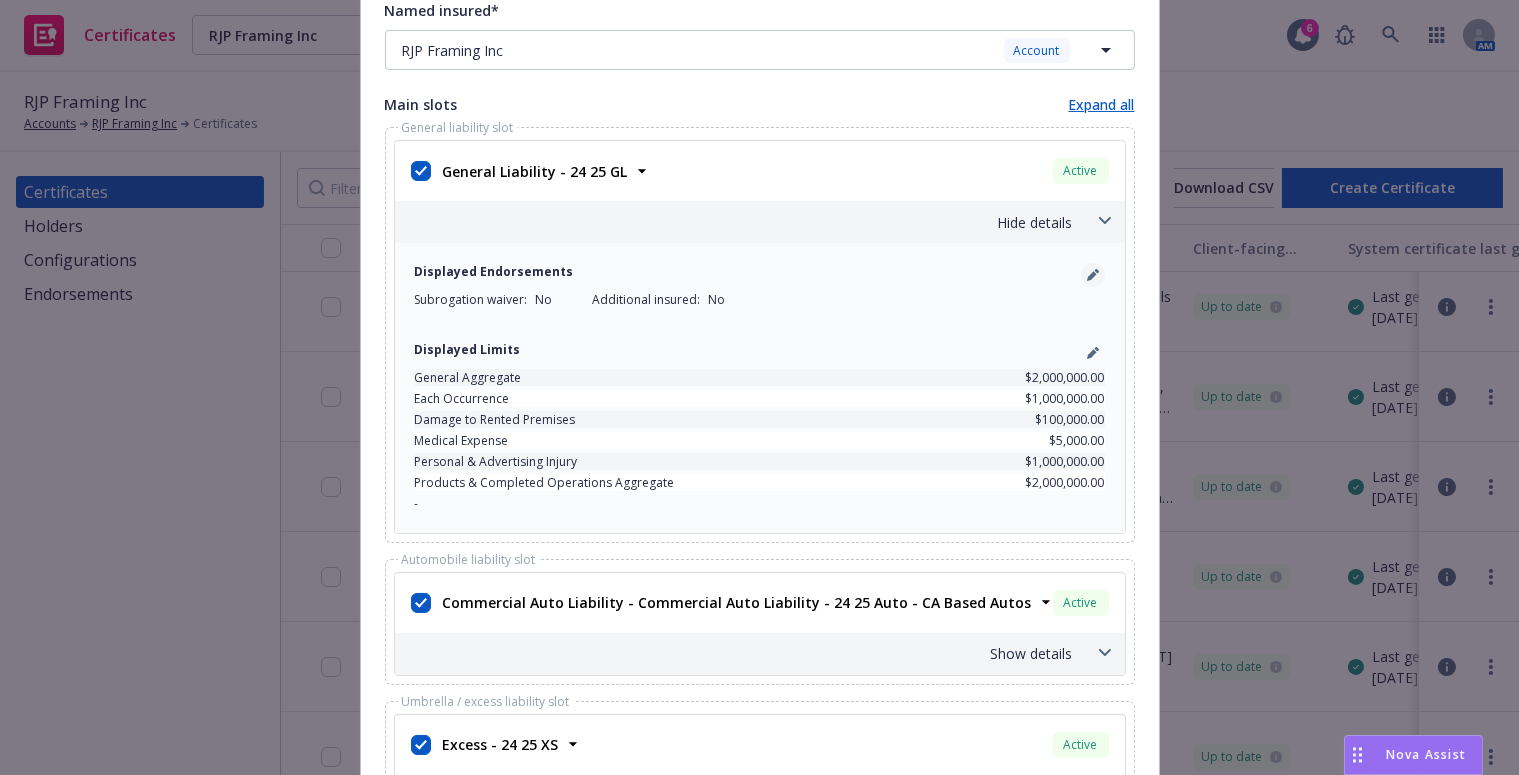 click 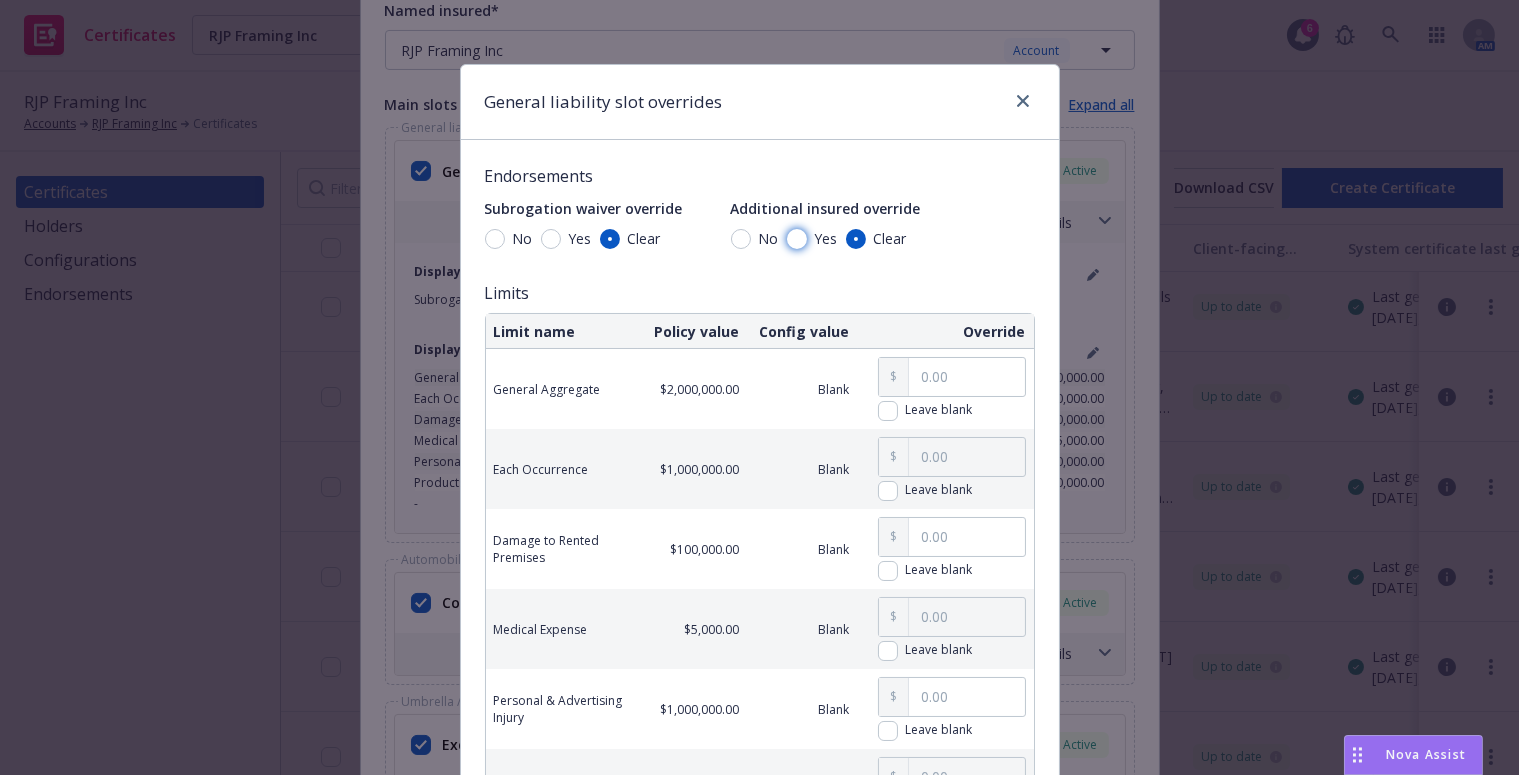 click on "Yes" at bounding box center [797, 239] 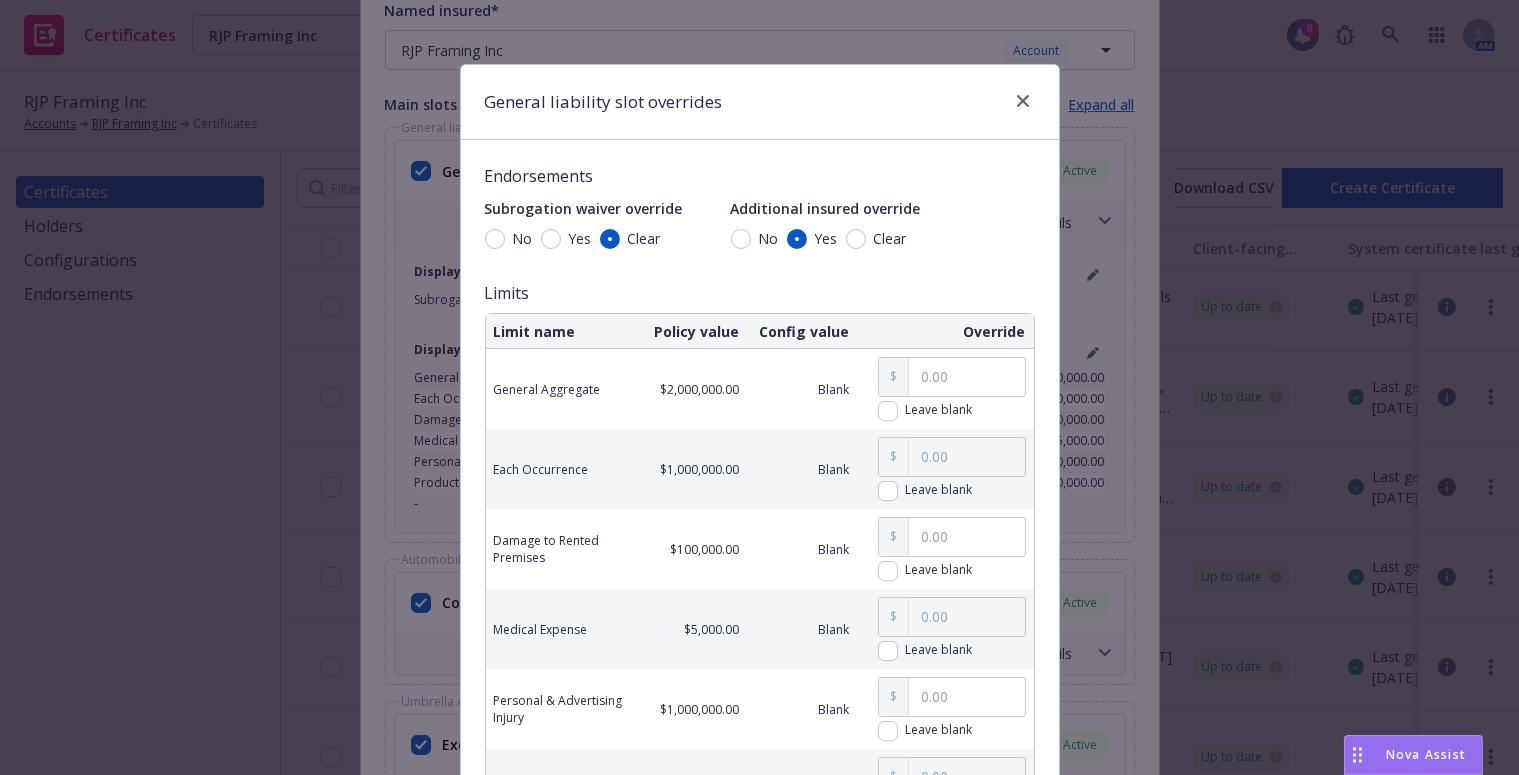 click on "Yes" at bounding box center (576, 238) 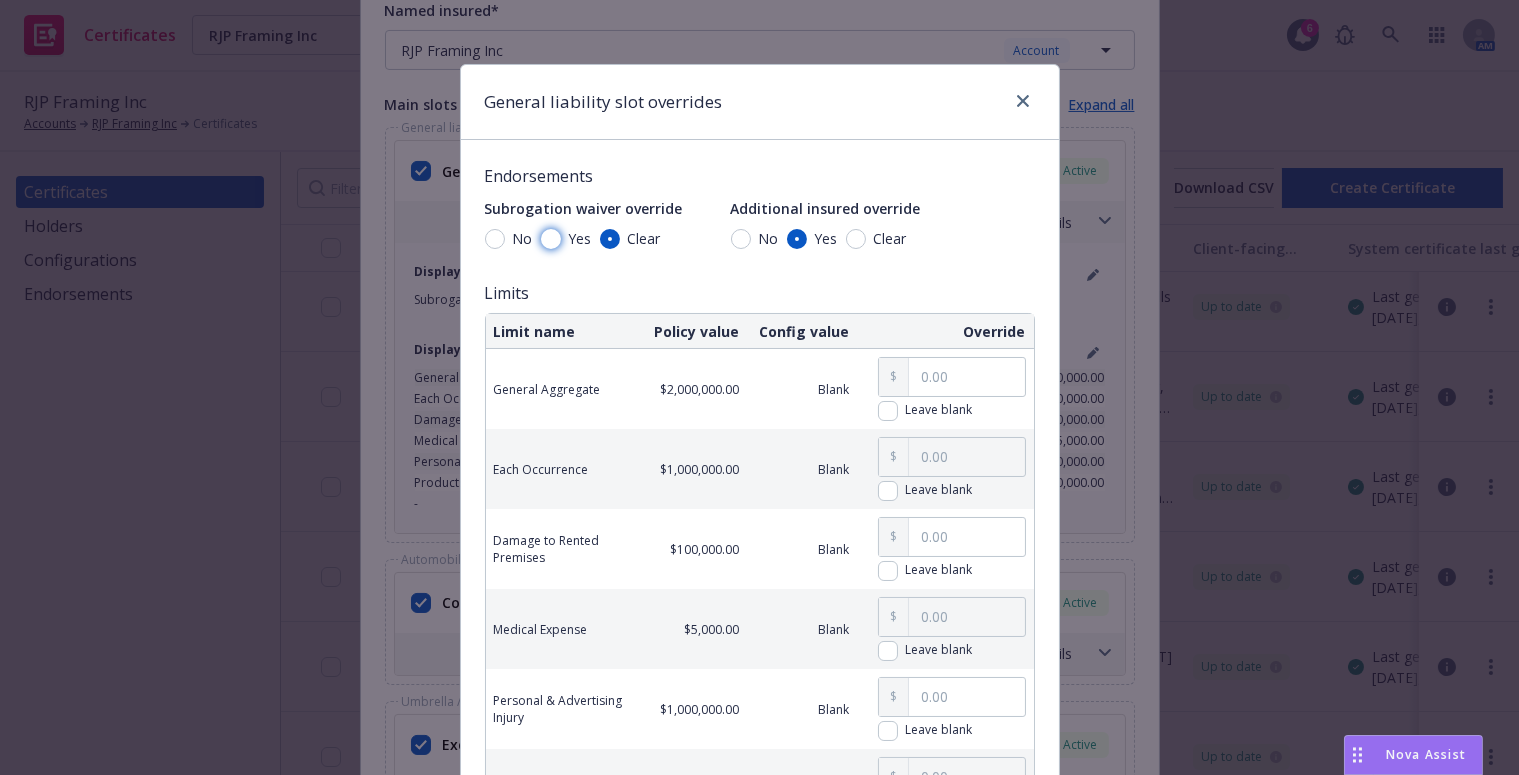 click on "Yes" at bounding box center (551, 239) 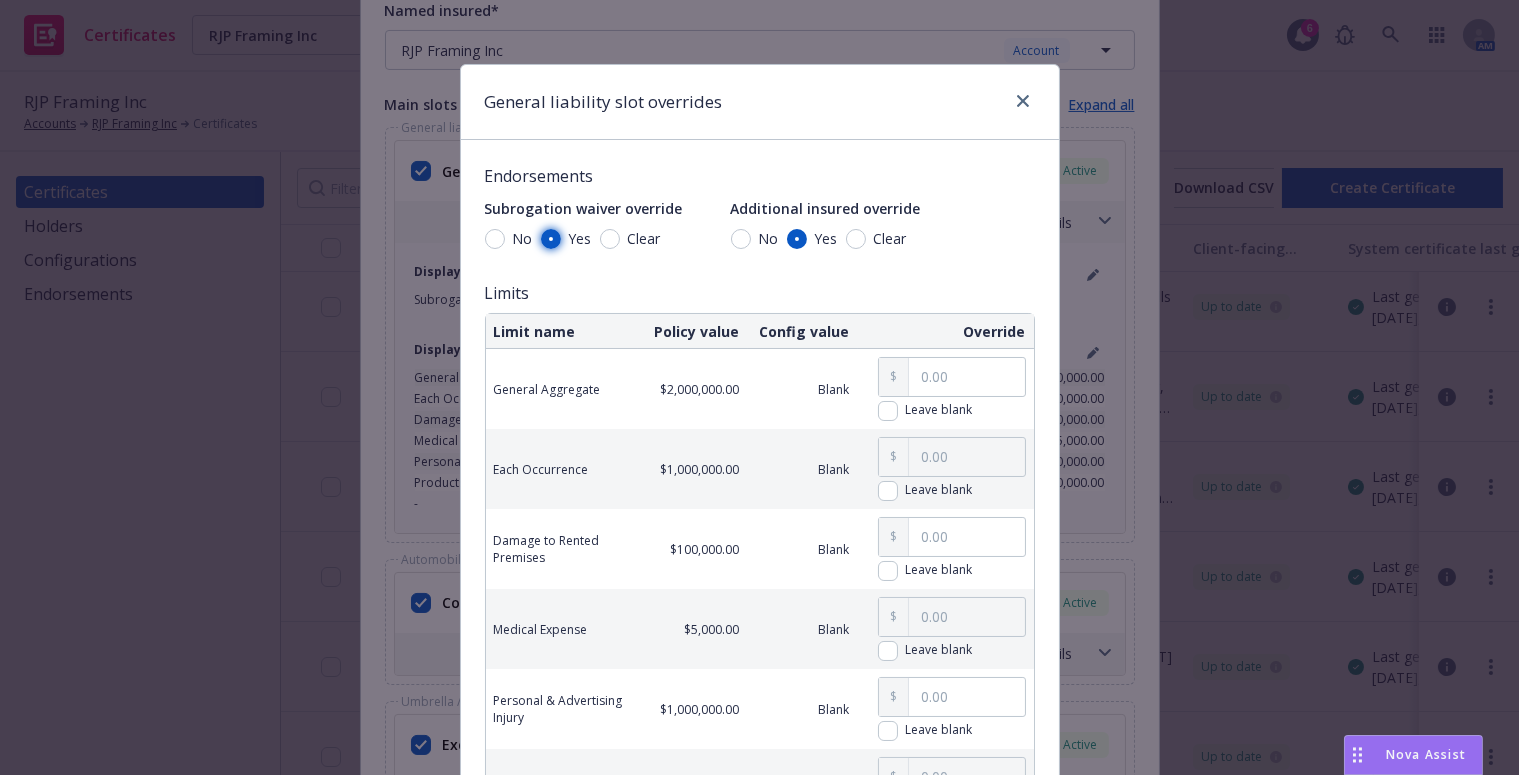 scroll, scrollTop: 287, scrollLeft: 0, axis: vertical 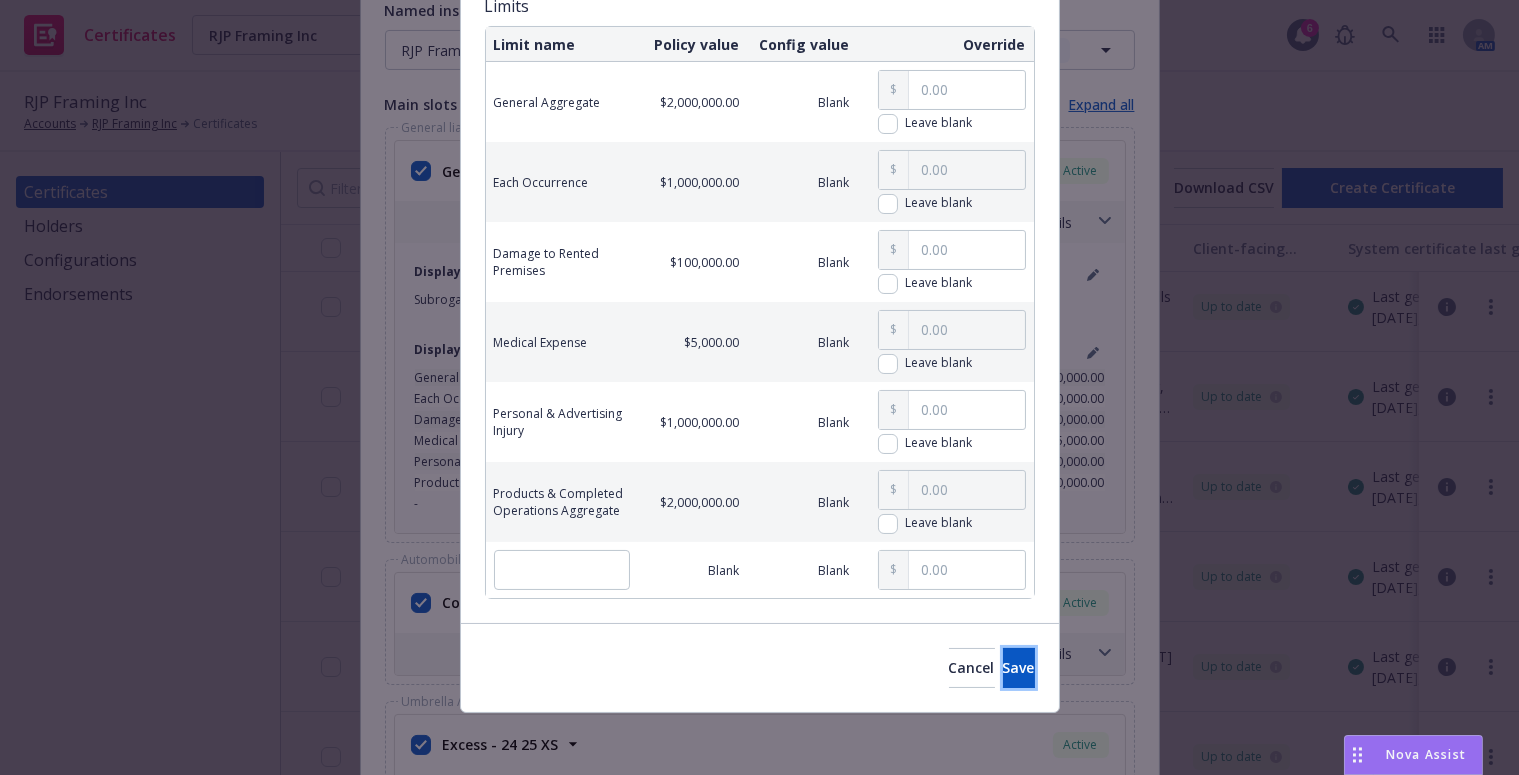 drag, startPoint x: 989, startPoint y: 680, endPoint x: 989, endPoint y: 665, distance: 15 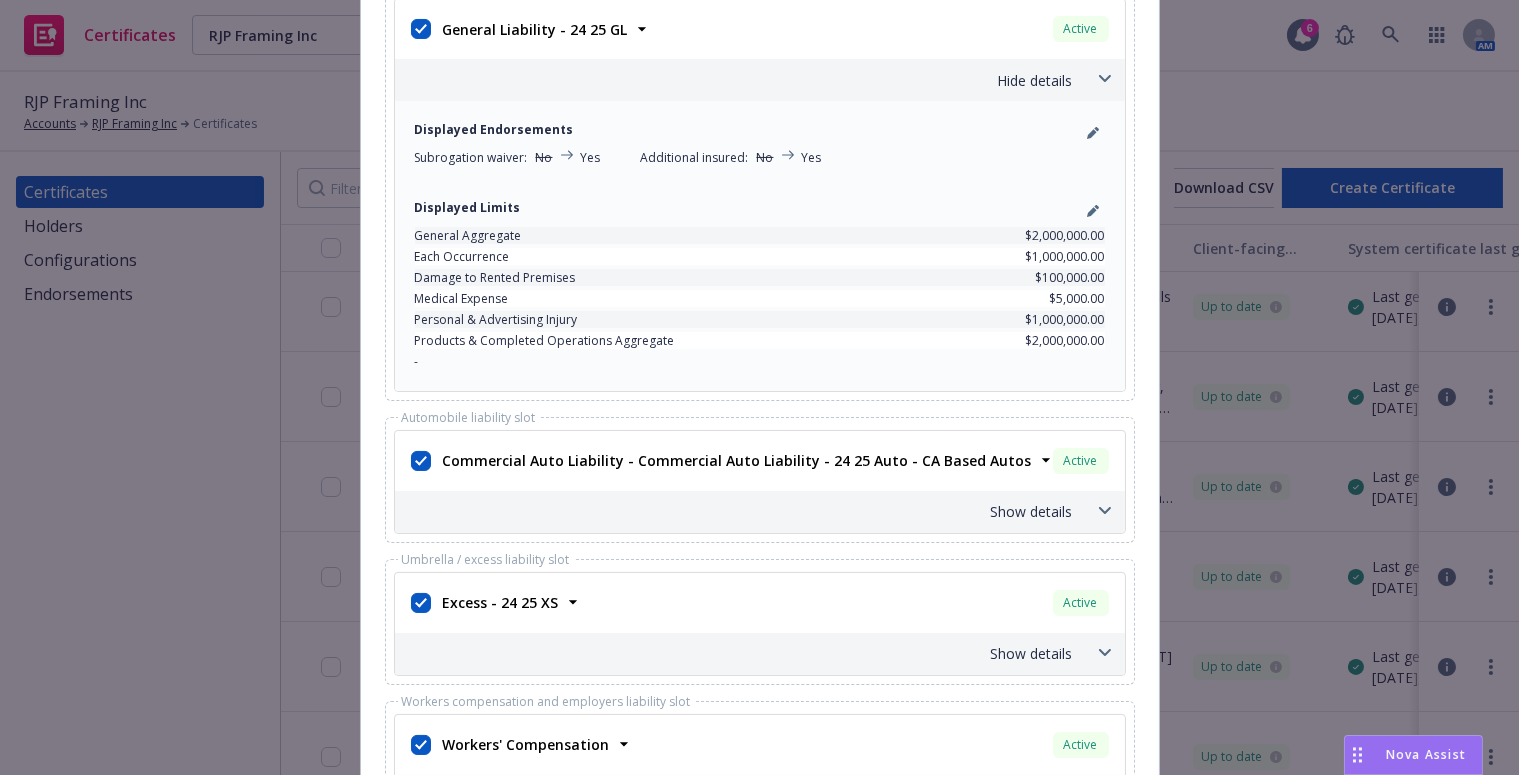 scroll, scrollTop: 909, scrollLeft: 0, axis: vertical 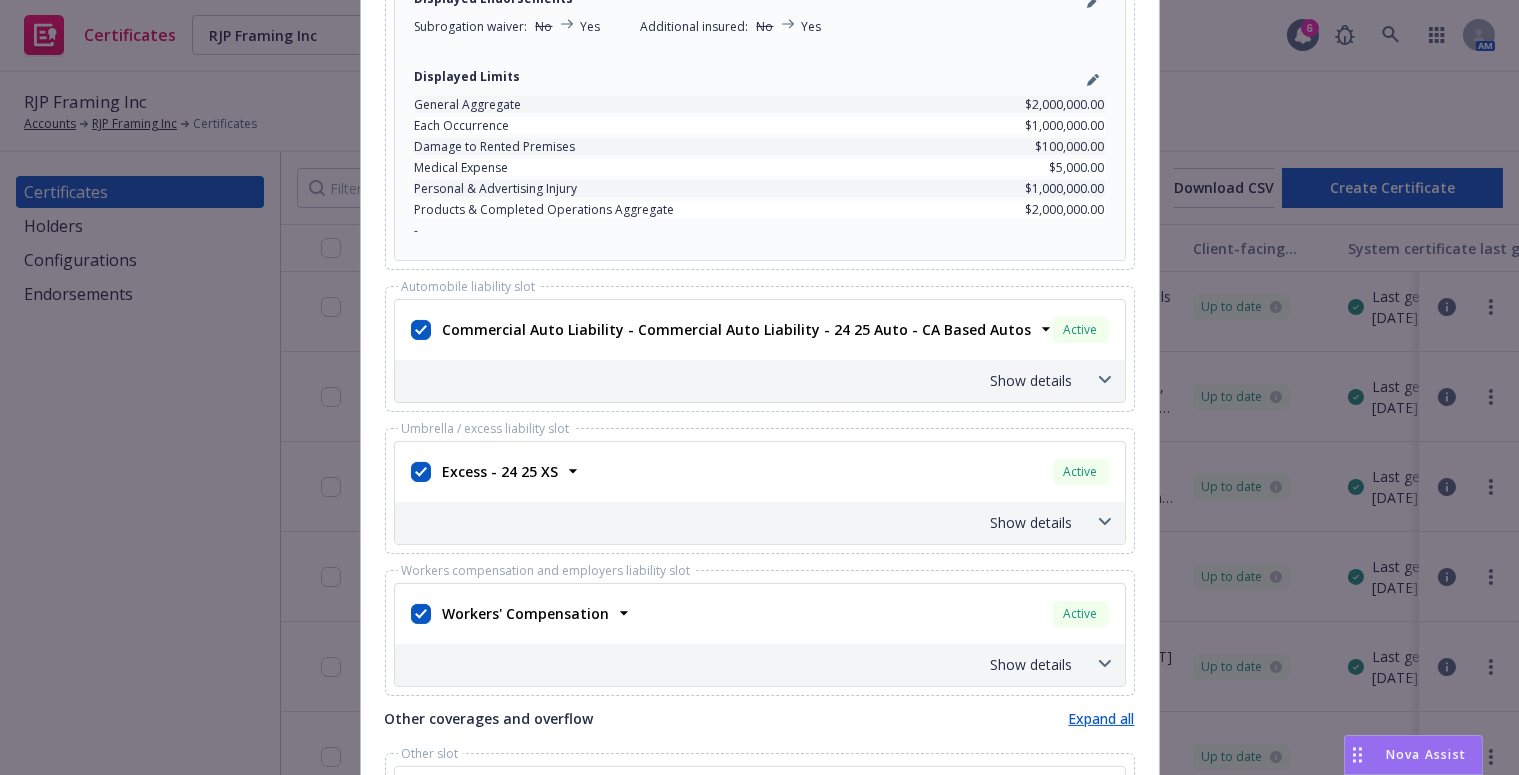 click on "Show details" at bounding box center [736, 380] 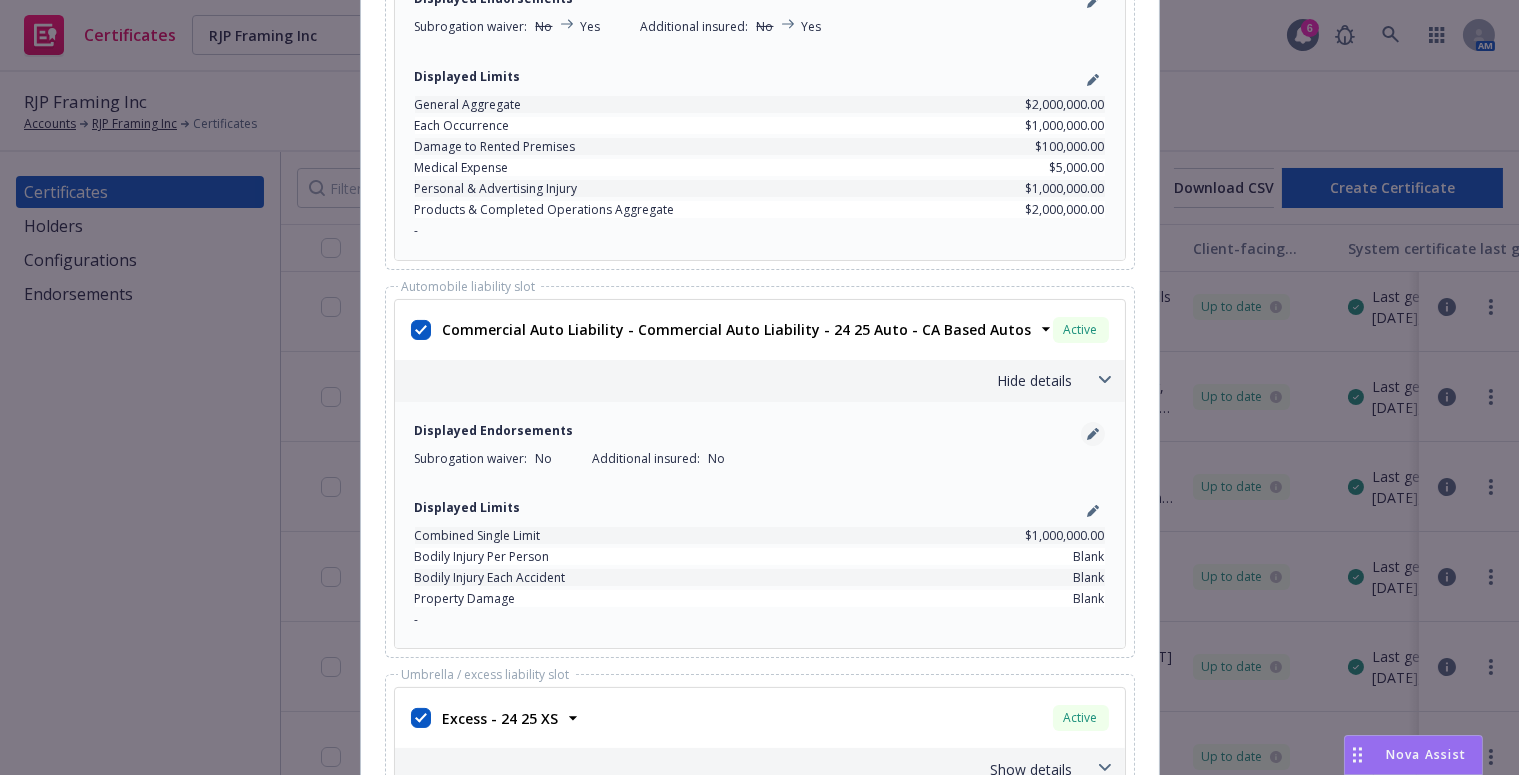click 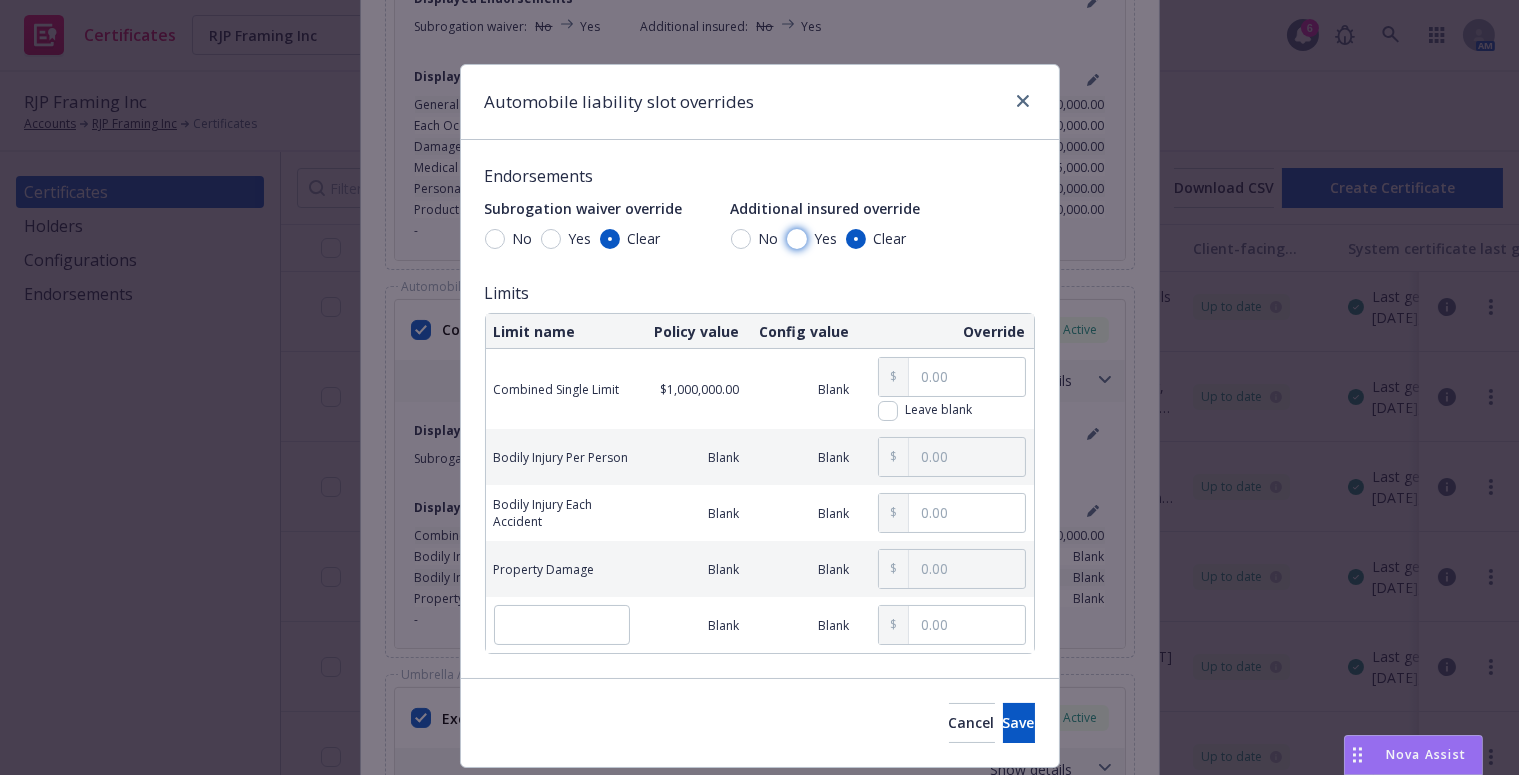 click on "Yes" at bounding box center [797, 239] 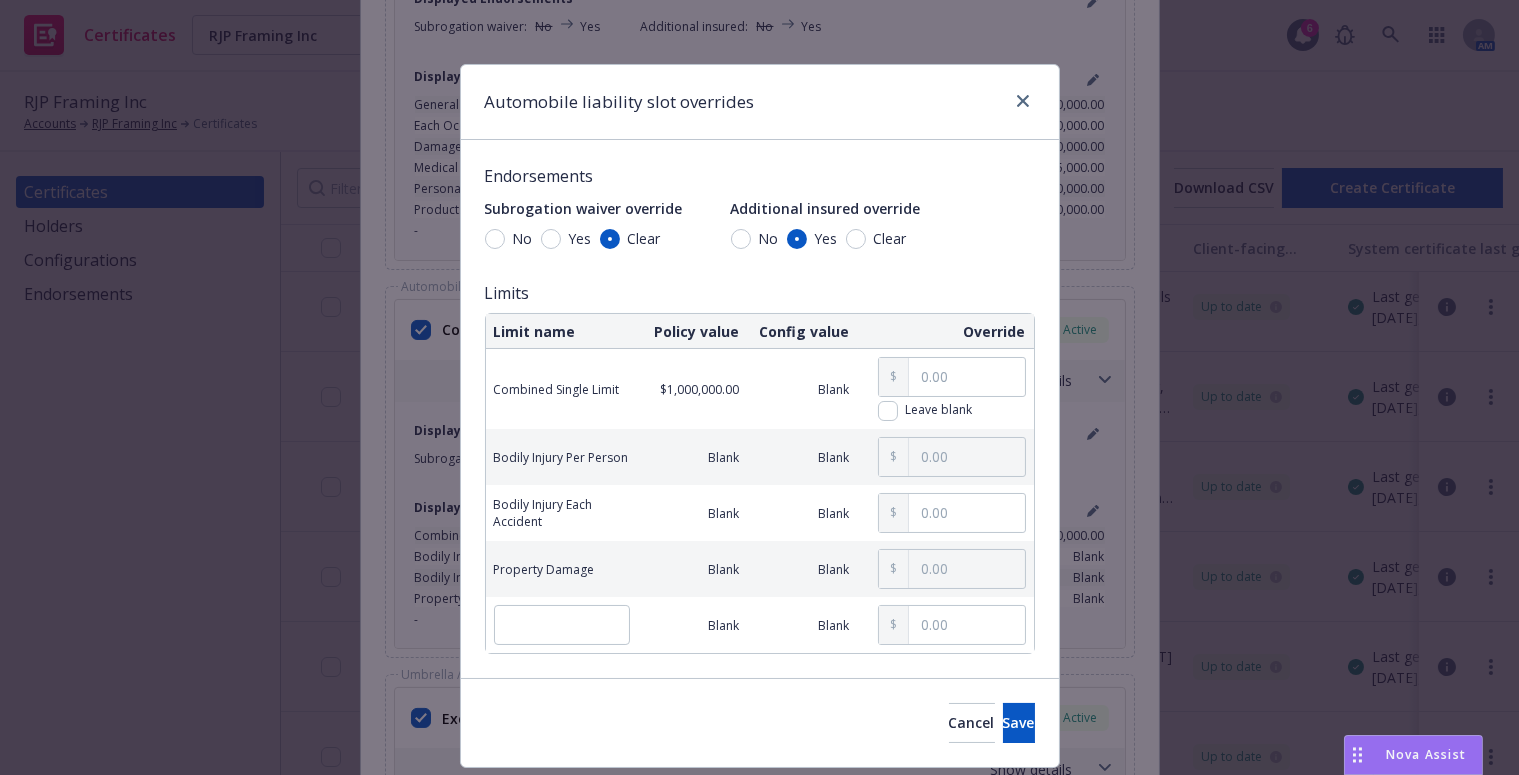 click on "Yes" at bounding box center (580, 238) 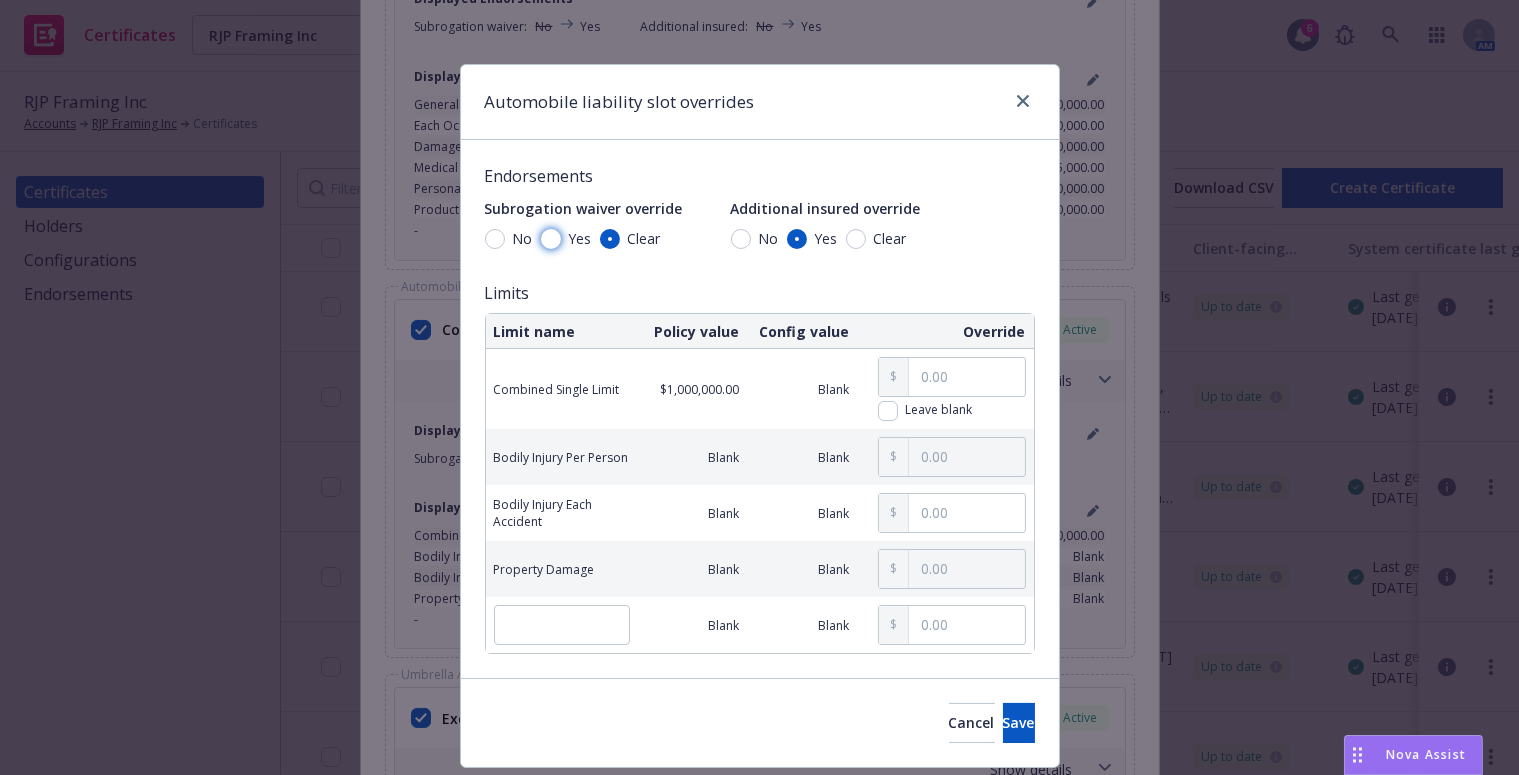 click on "Yes" at bounding box center (551, 239) 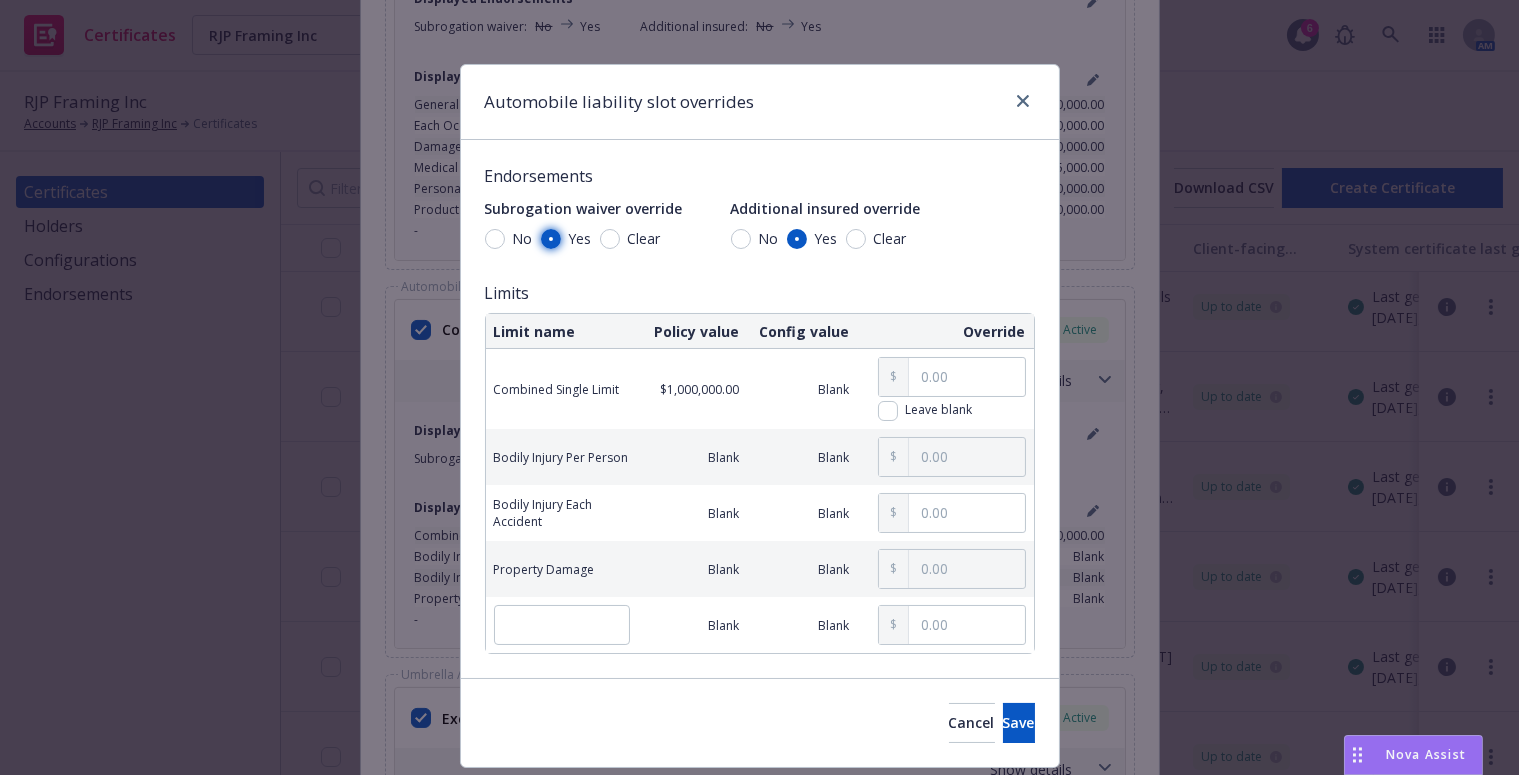 scroll, scrollTop: 55, scrollLeft: 0, axis: vertical 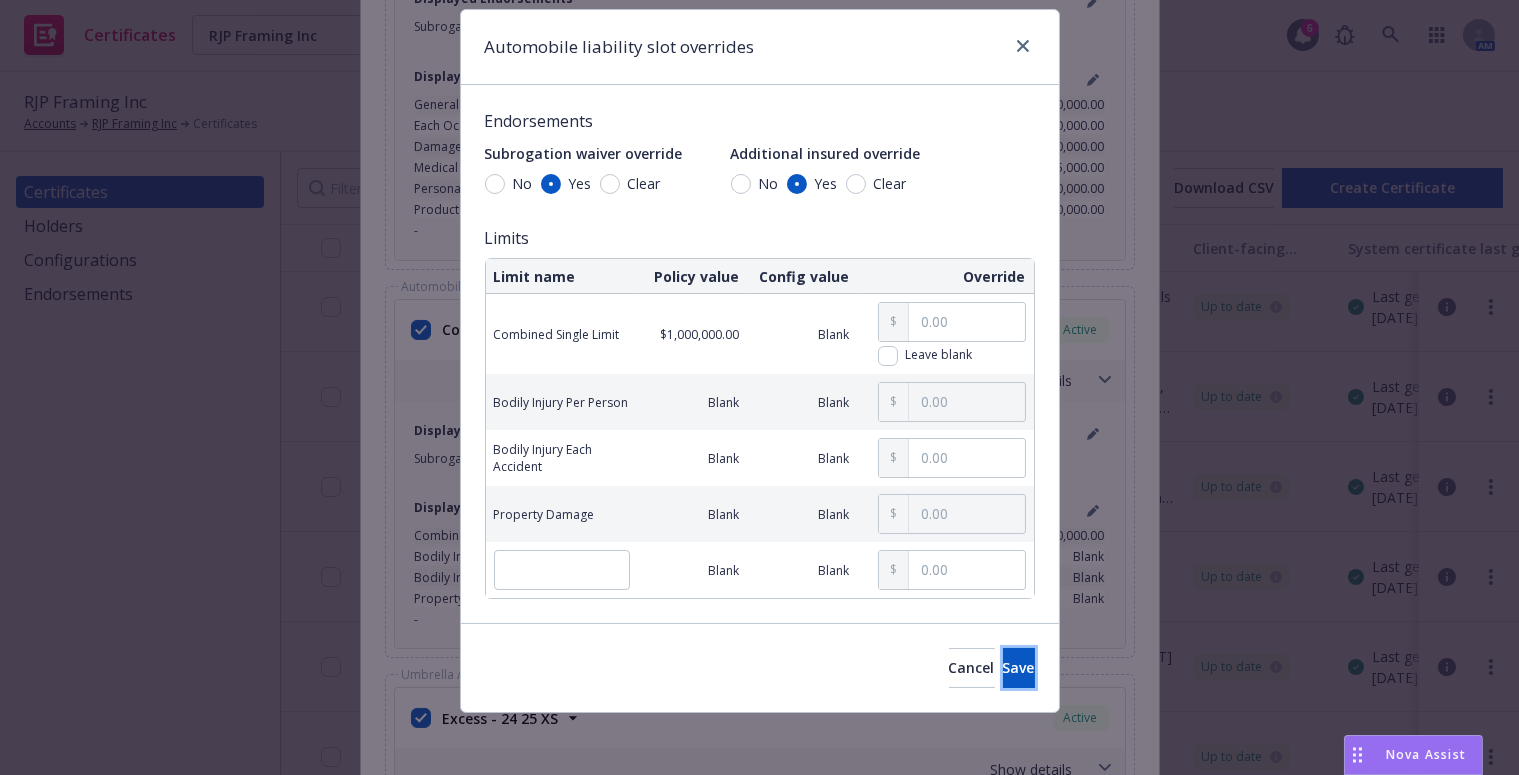 click on "Save" at bounding box center [1019, 668] 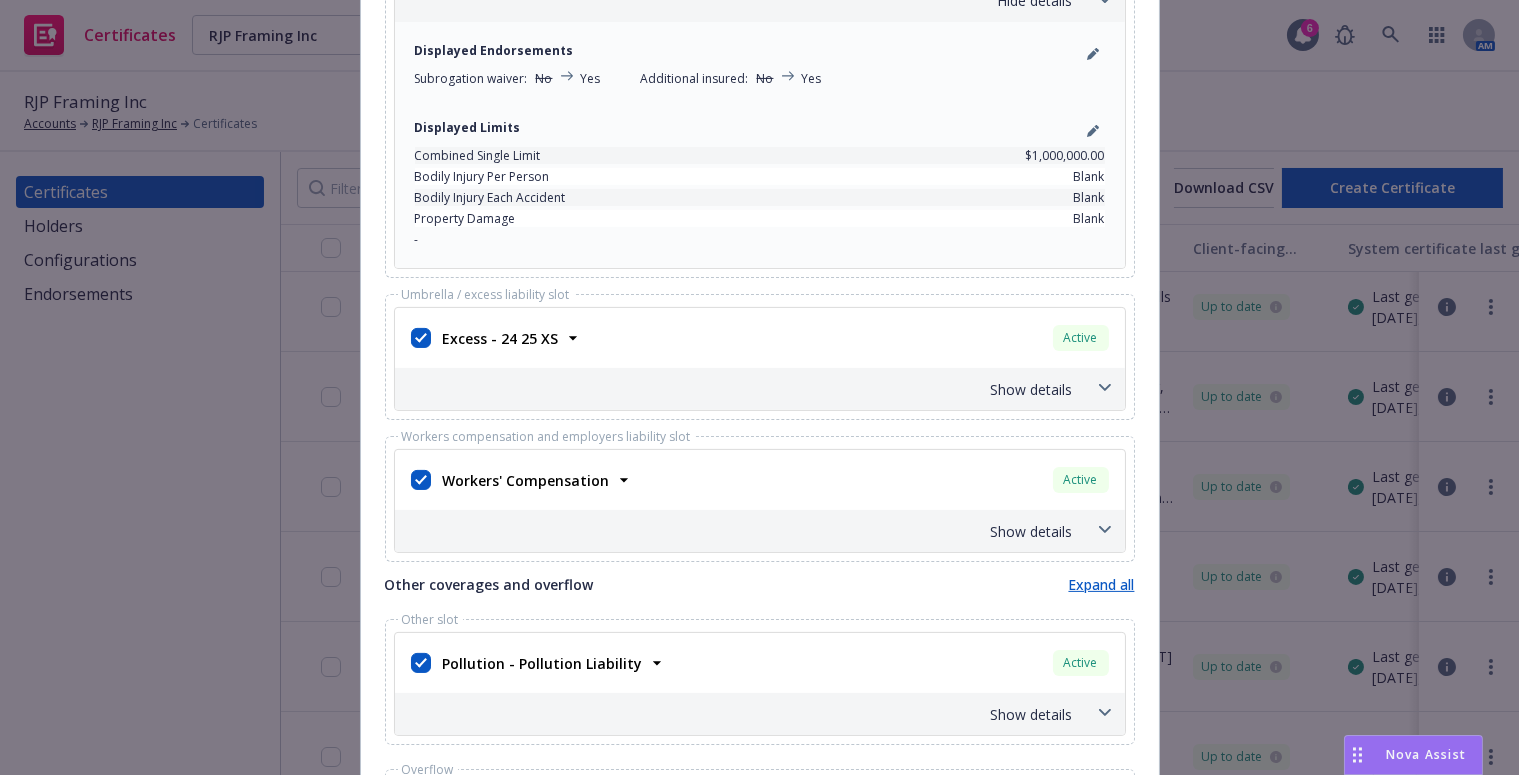 scroll, scrollTop: 1454, scrollLeft: 0, axis: vertical 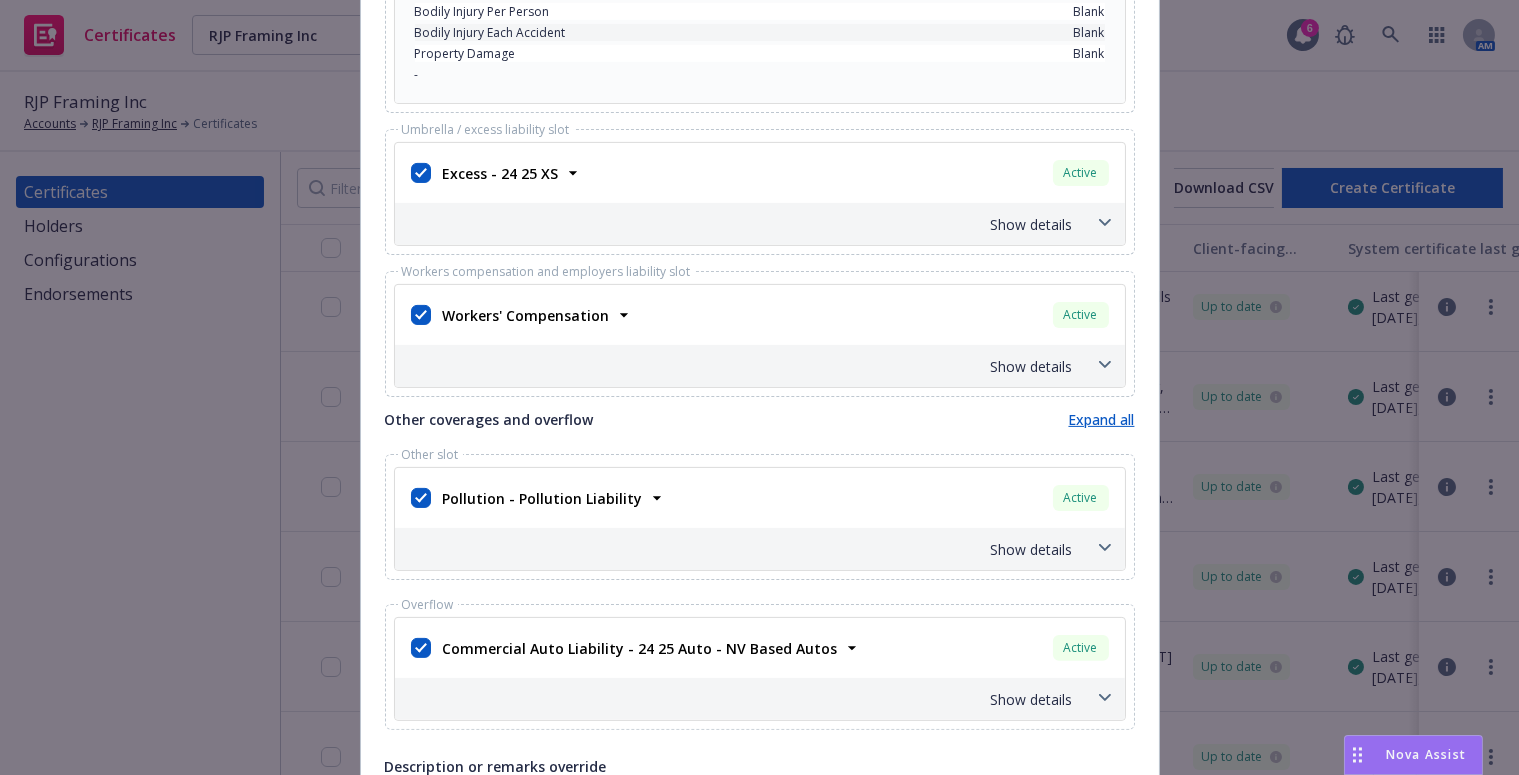 click on "Show details" at bounding box center [736, 366] 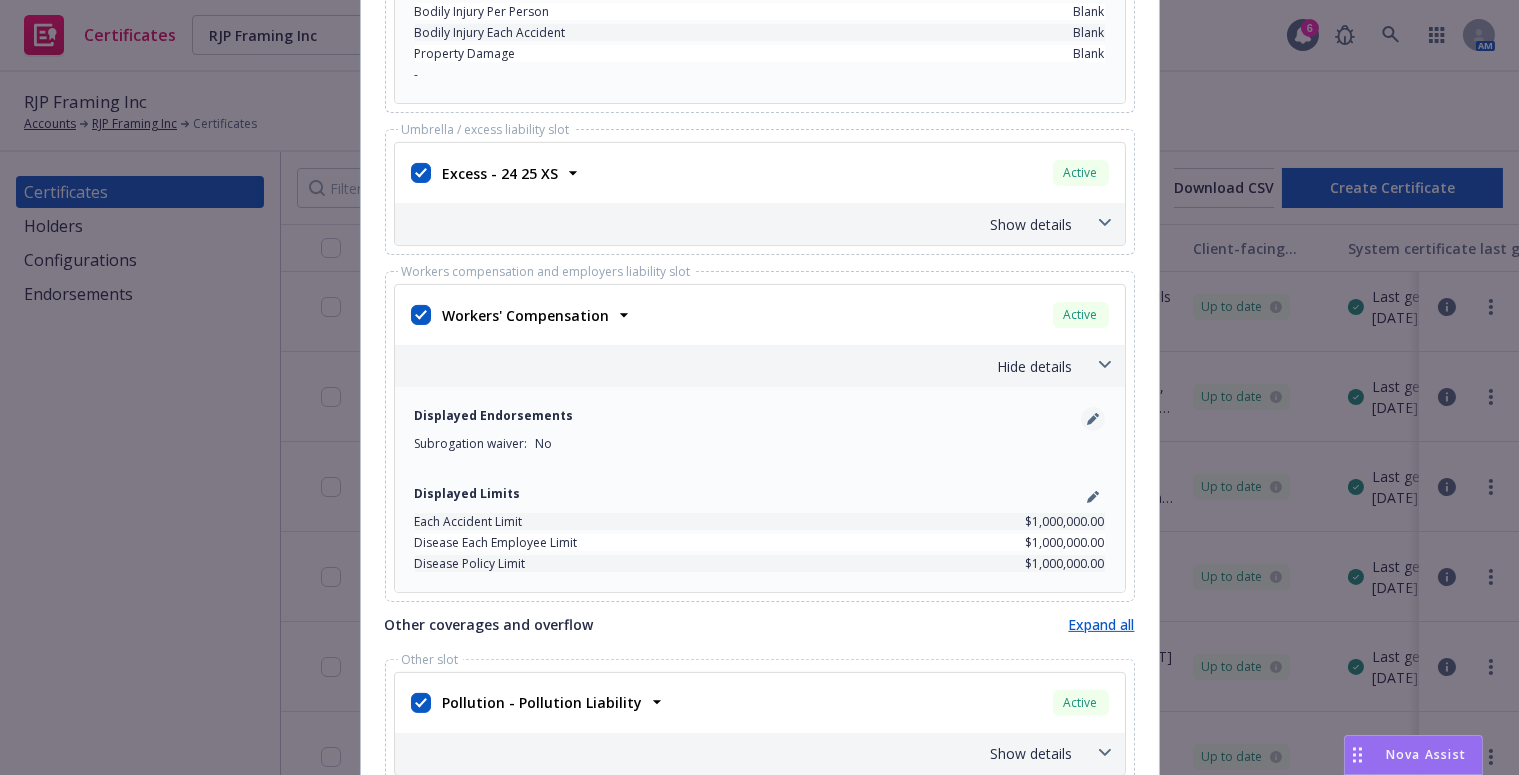 click 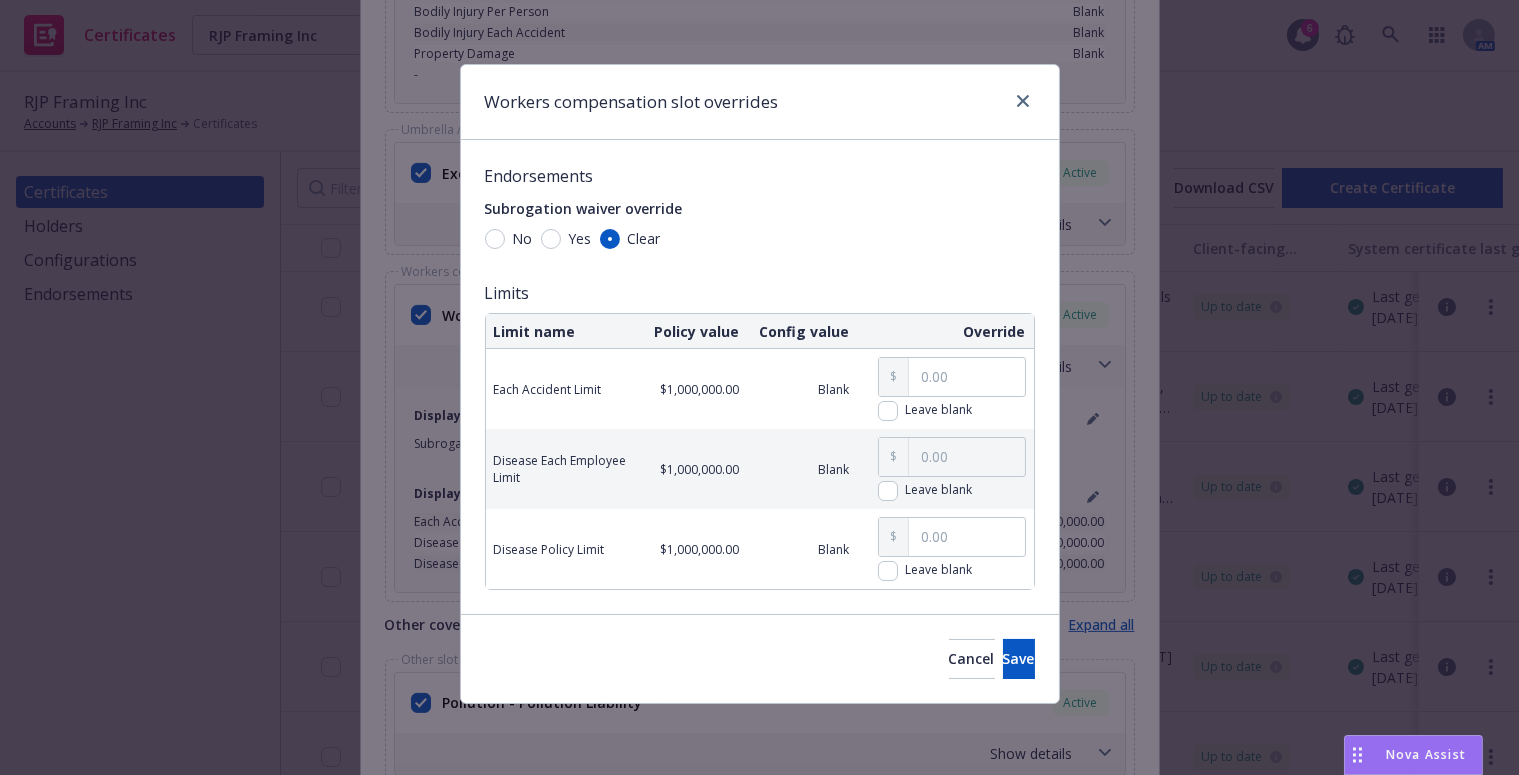 click on "Yes" at bounding box center (580, 238) 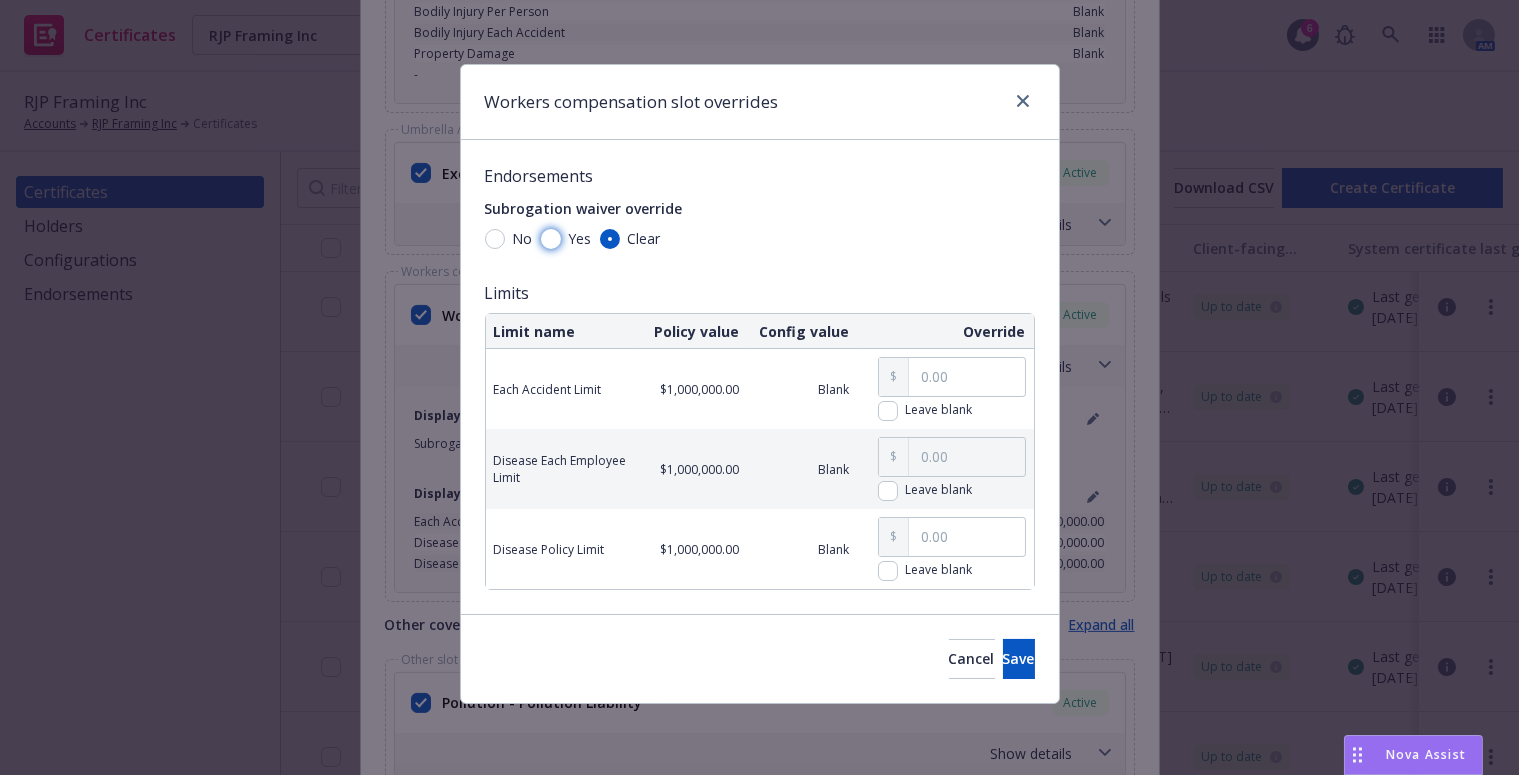 click on "Yes" at bounding box center [551, 239] 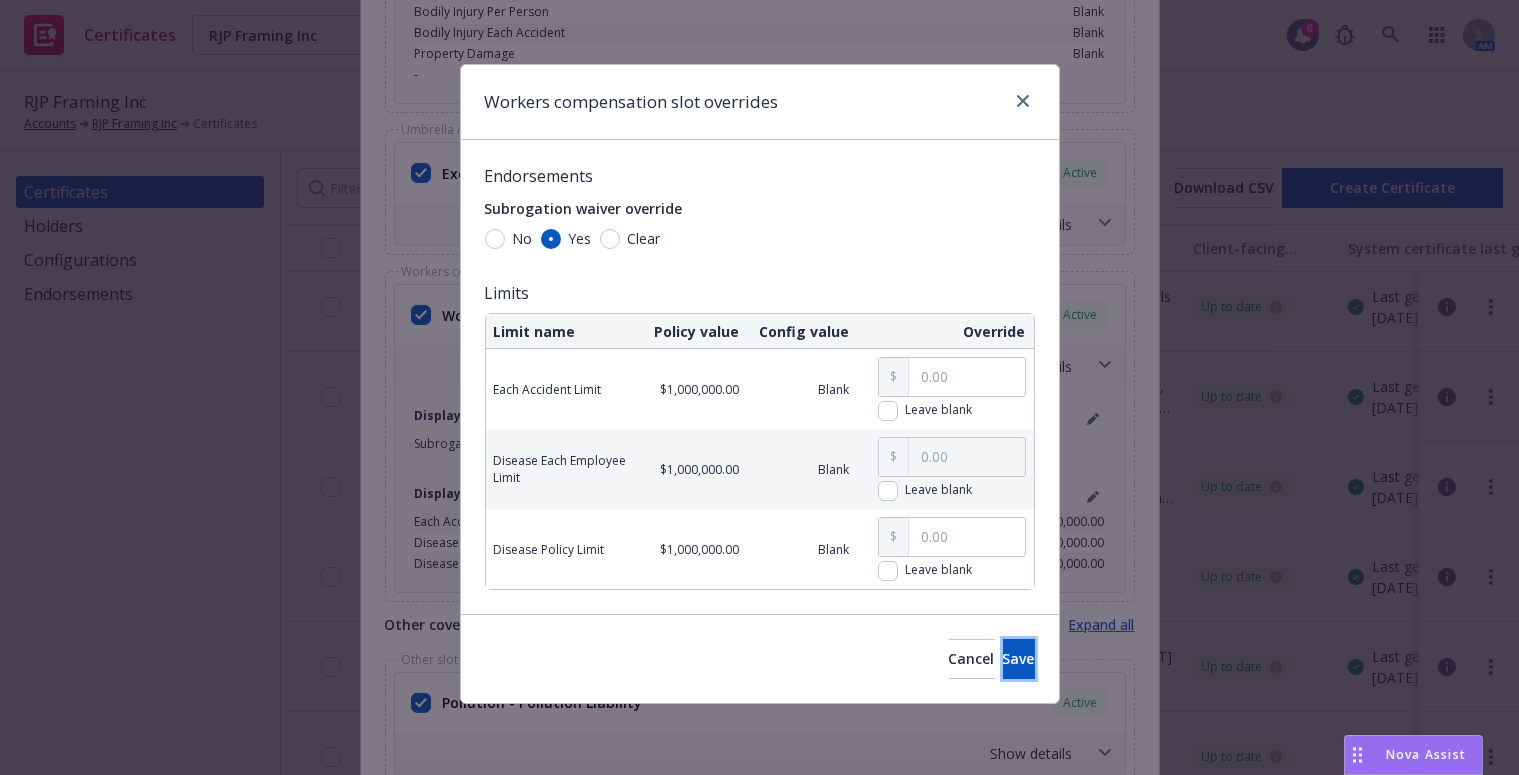 drag, startPoint x: 969, startPoint y: 652, endPoint x: 996, endPoint y: 582, distance: 75.026665 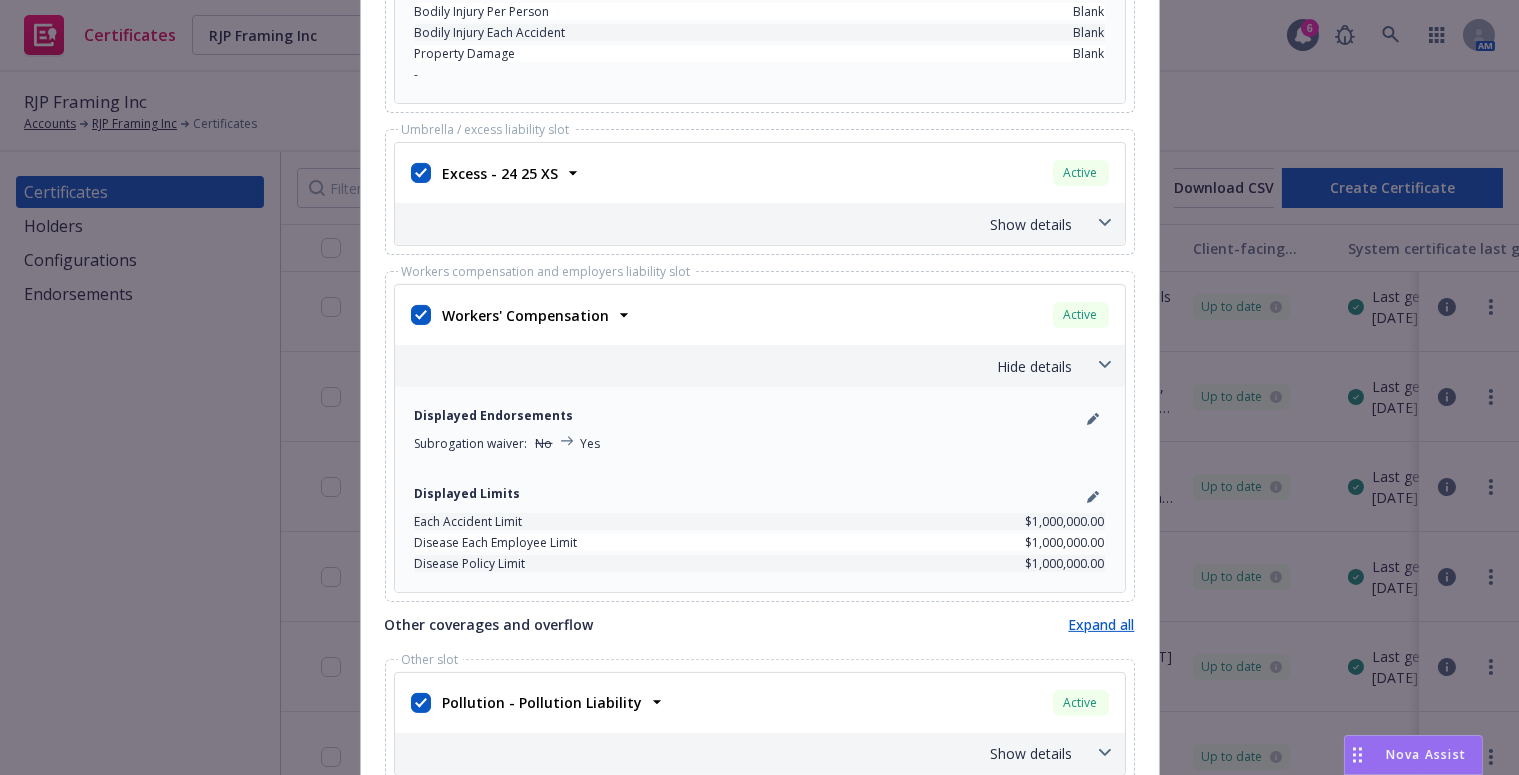 click on "Show details" at bounding box center (736, 224) 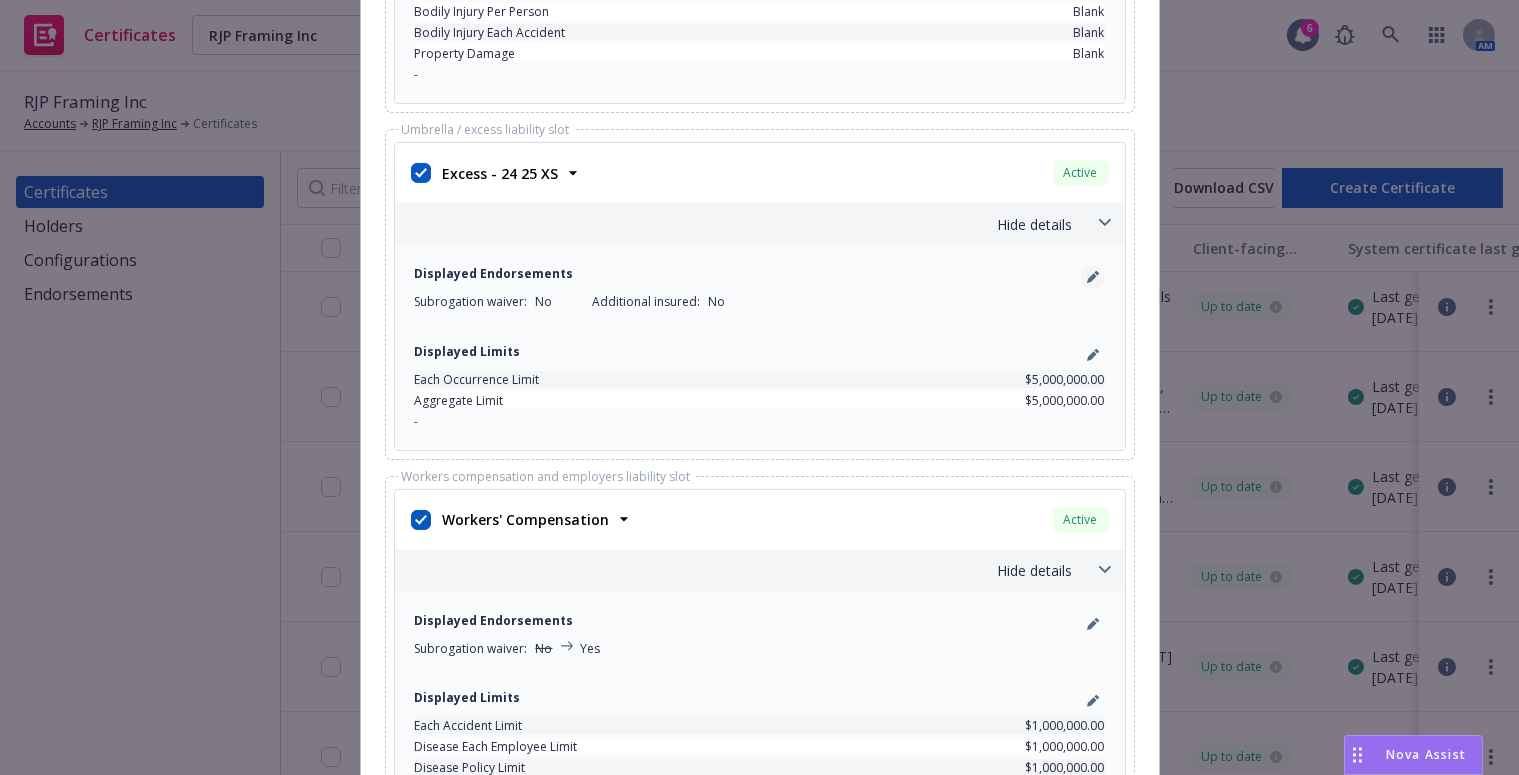 click 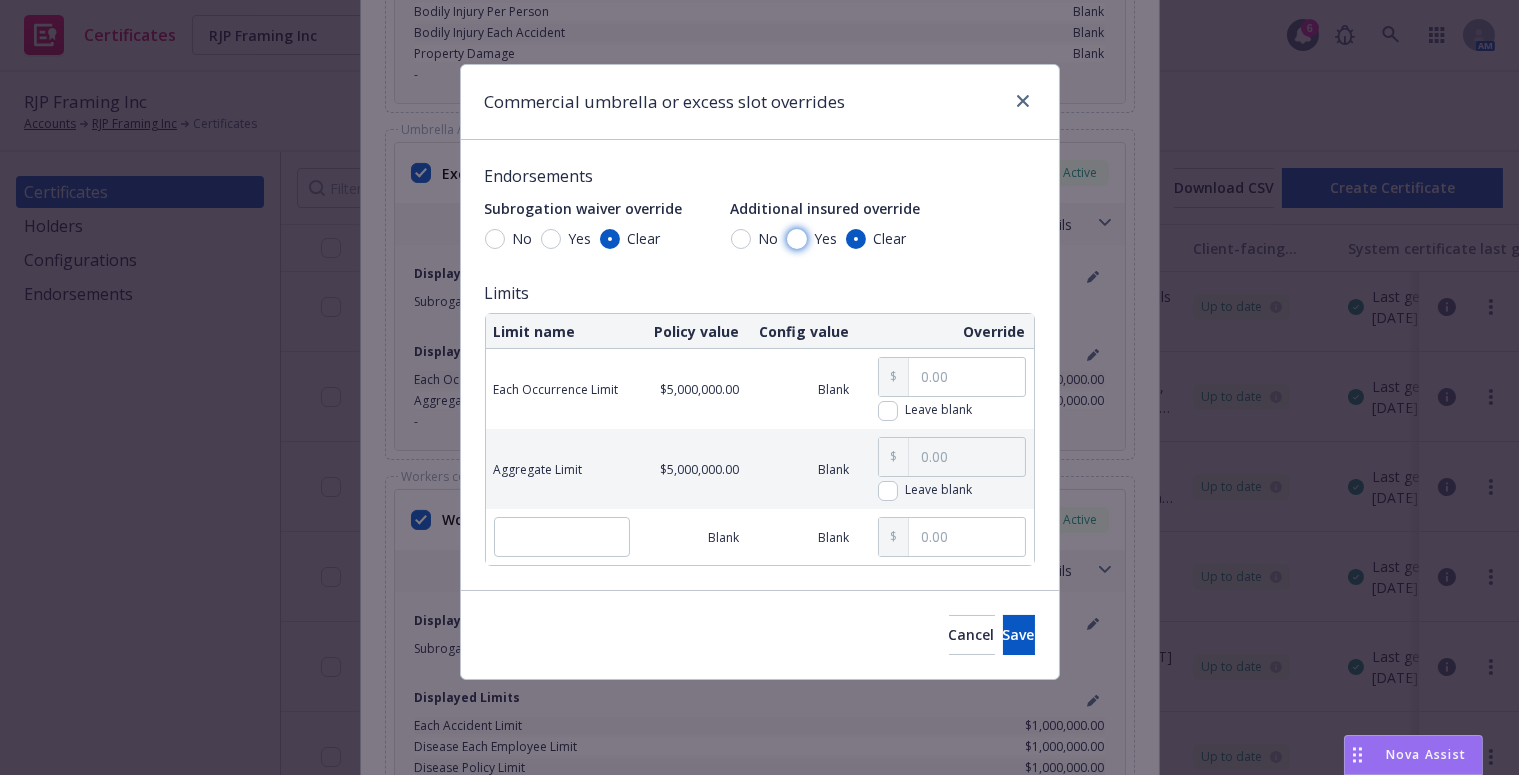 click on "Yes" at bounding box center (797, 239) 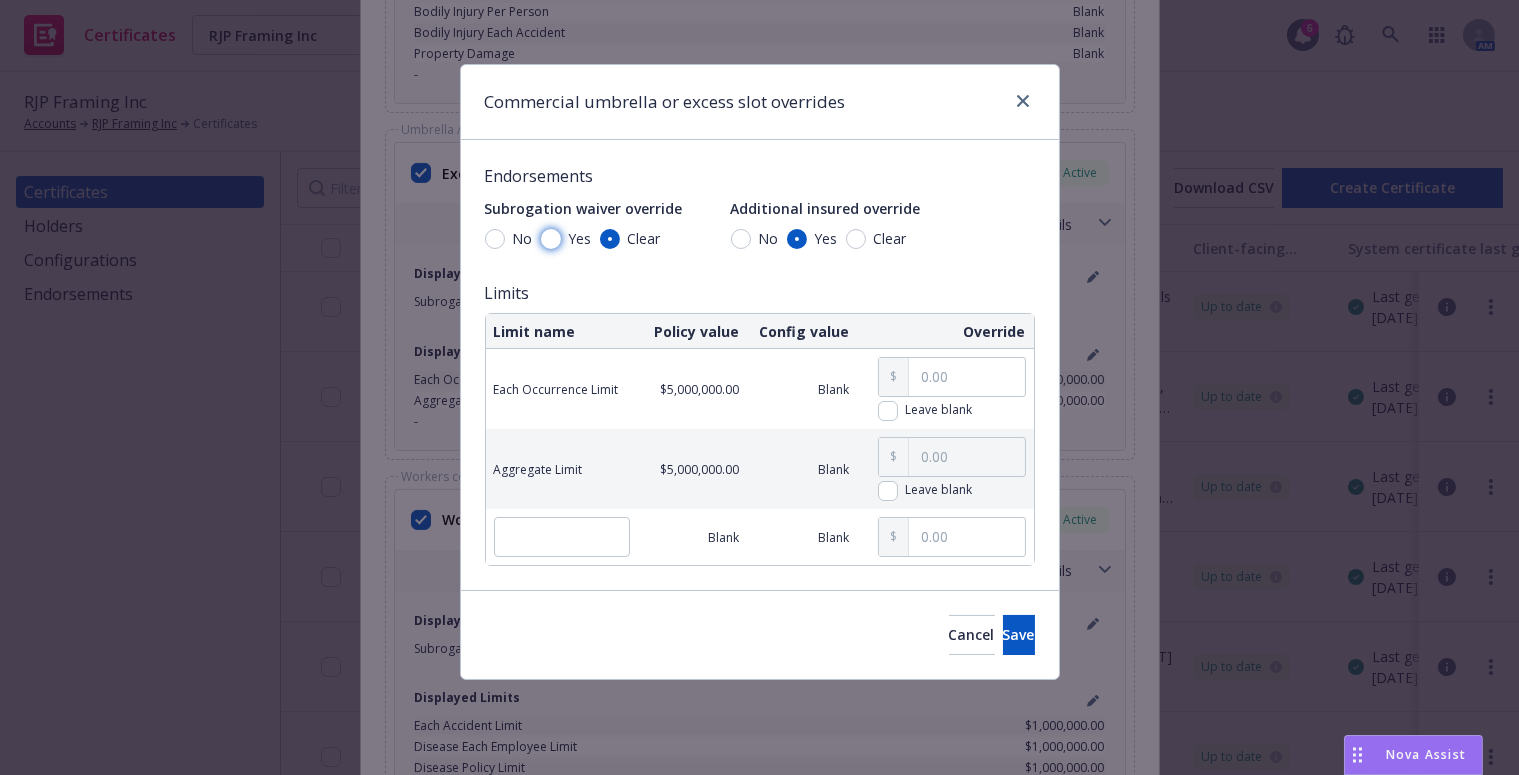 click on "Yes" at bounding box center (551, 239) 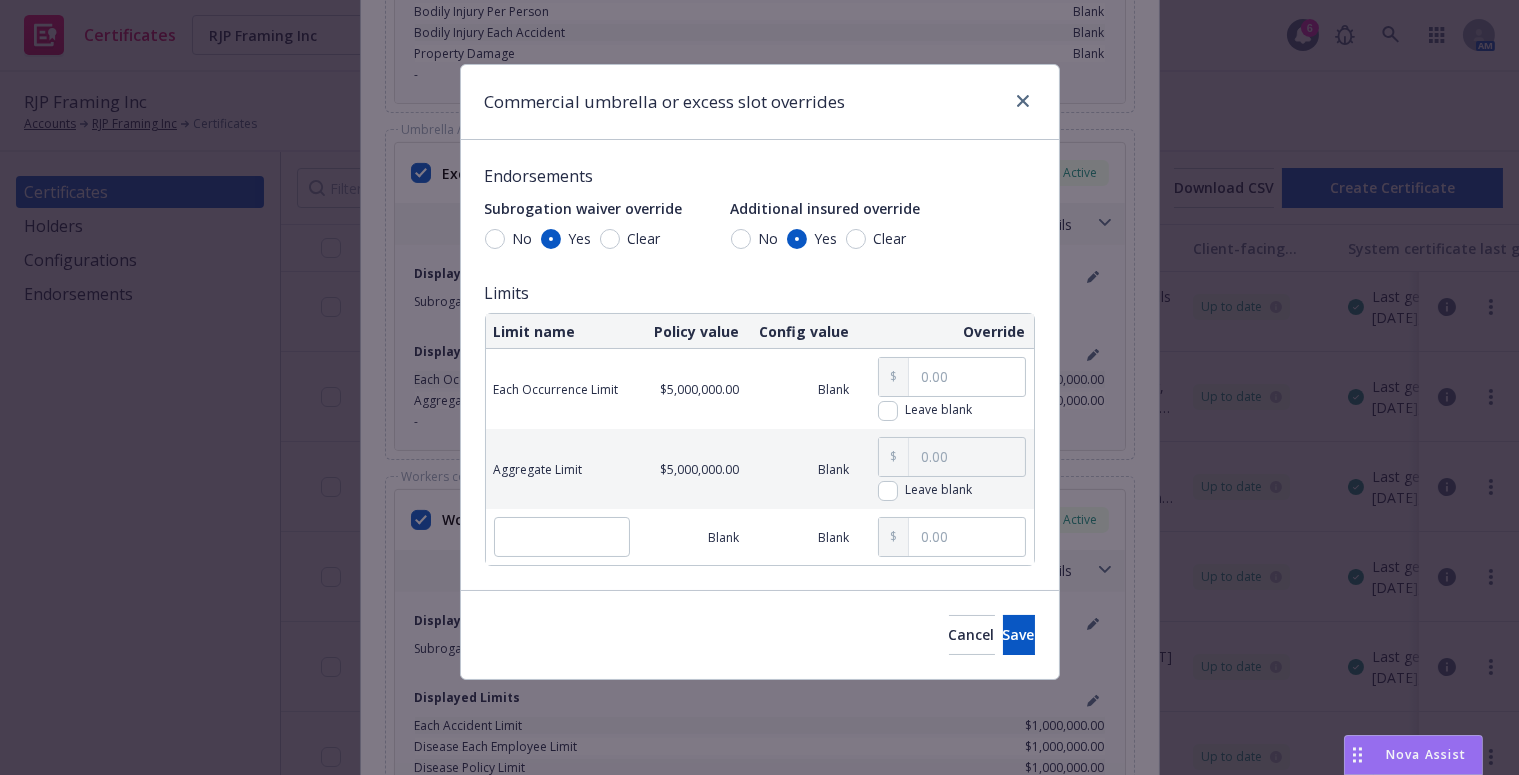 click on "Cancel Save" at bounding box center (760, 634) 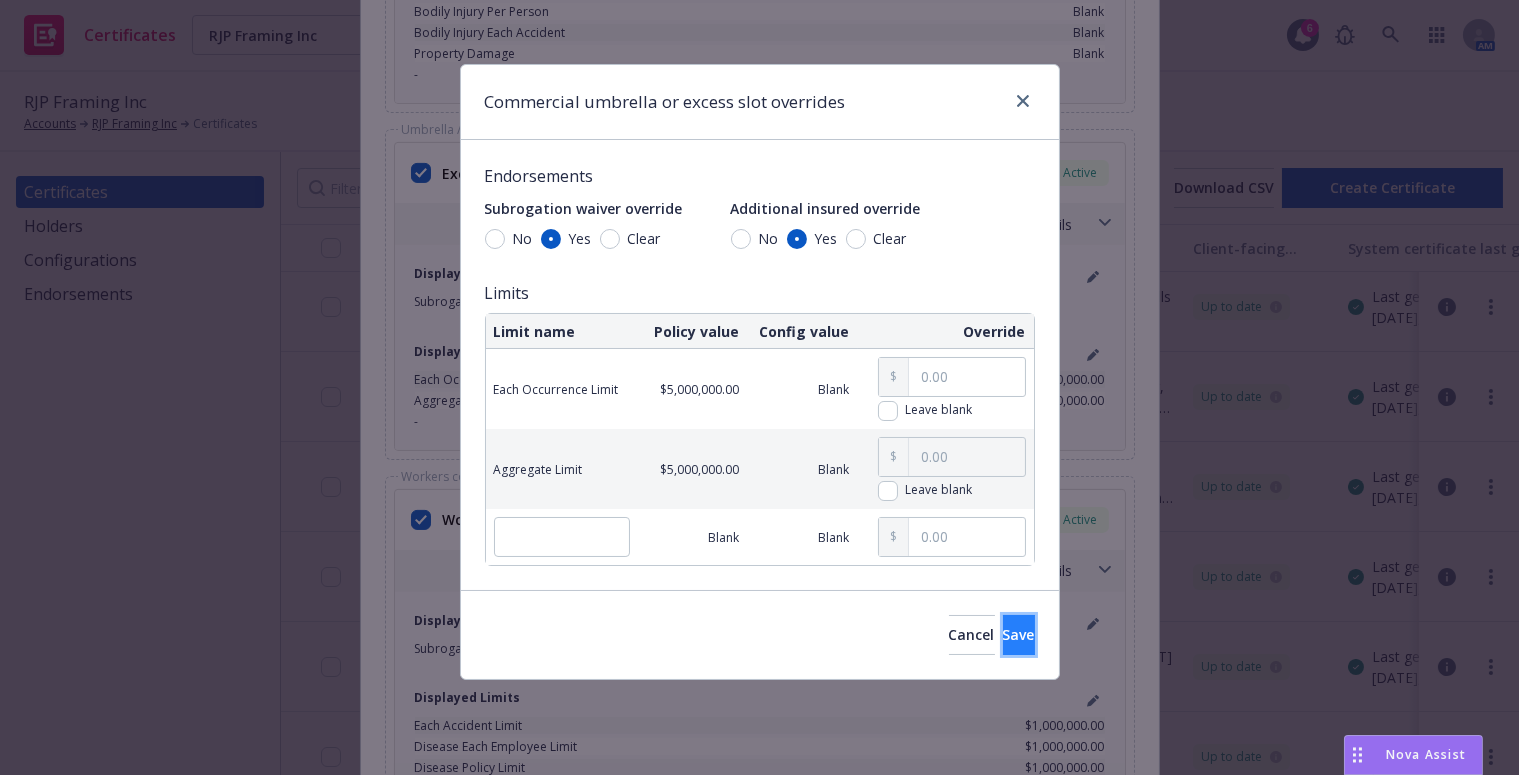 click on "Save" at bounding box center [1019, 635] 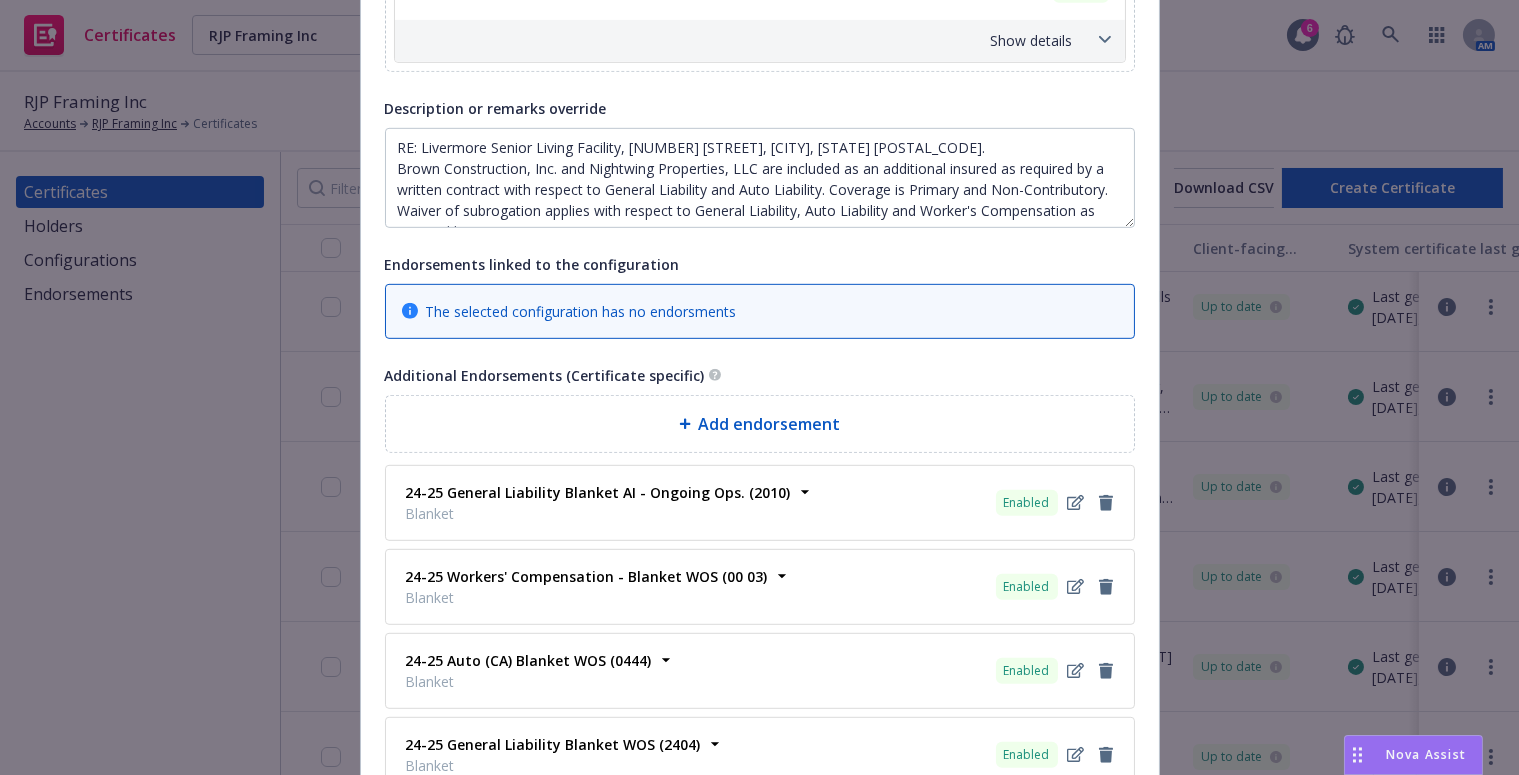 scroll, scrollTop: 2363, scrollLeft: 0, axis: vertical 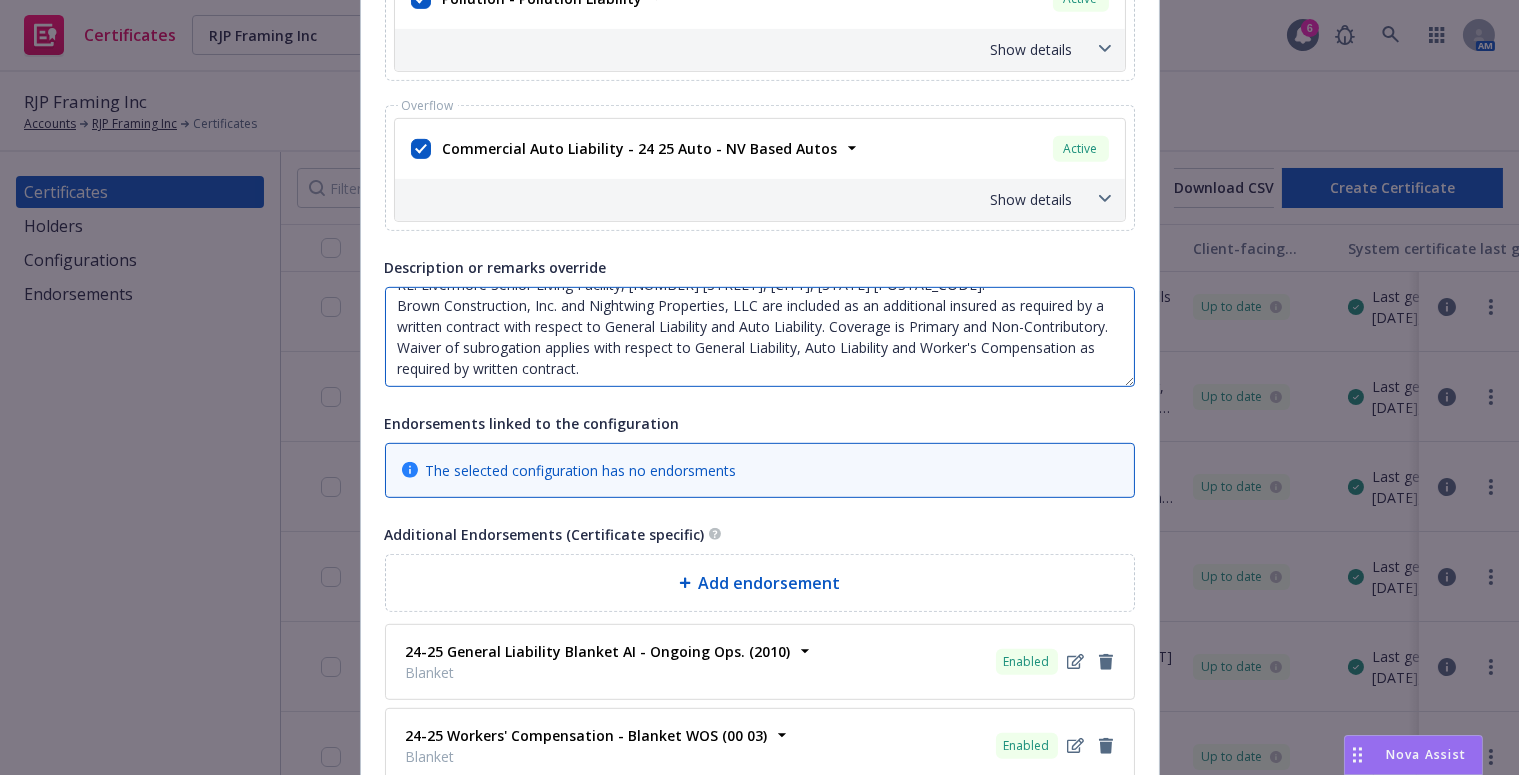 click on "RE: Livermore Senior Living Facility, 1202 Concannon Blvd., Livermore, CA 94550.
Brown Construction, Inc. and Nightwing Properties, LLC are included as an additional insured as required by a written contract with respect to General Liability and Auto Liability. Coverage is Primary and Non-Contributory. Waiver of subrogation applies with respect to General Liability, Auto Liability and Worker's Compensation as required by written contract." at bounding box center (760, 337) 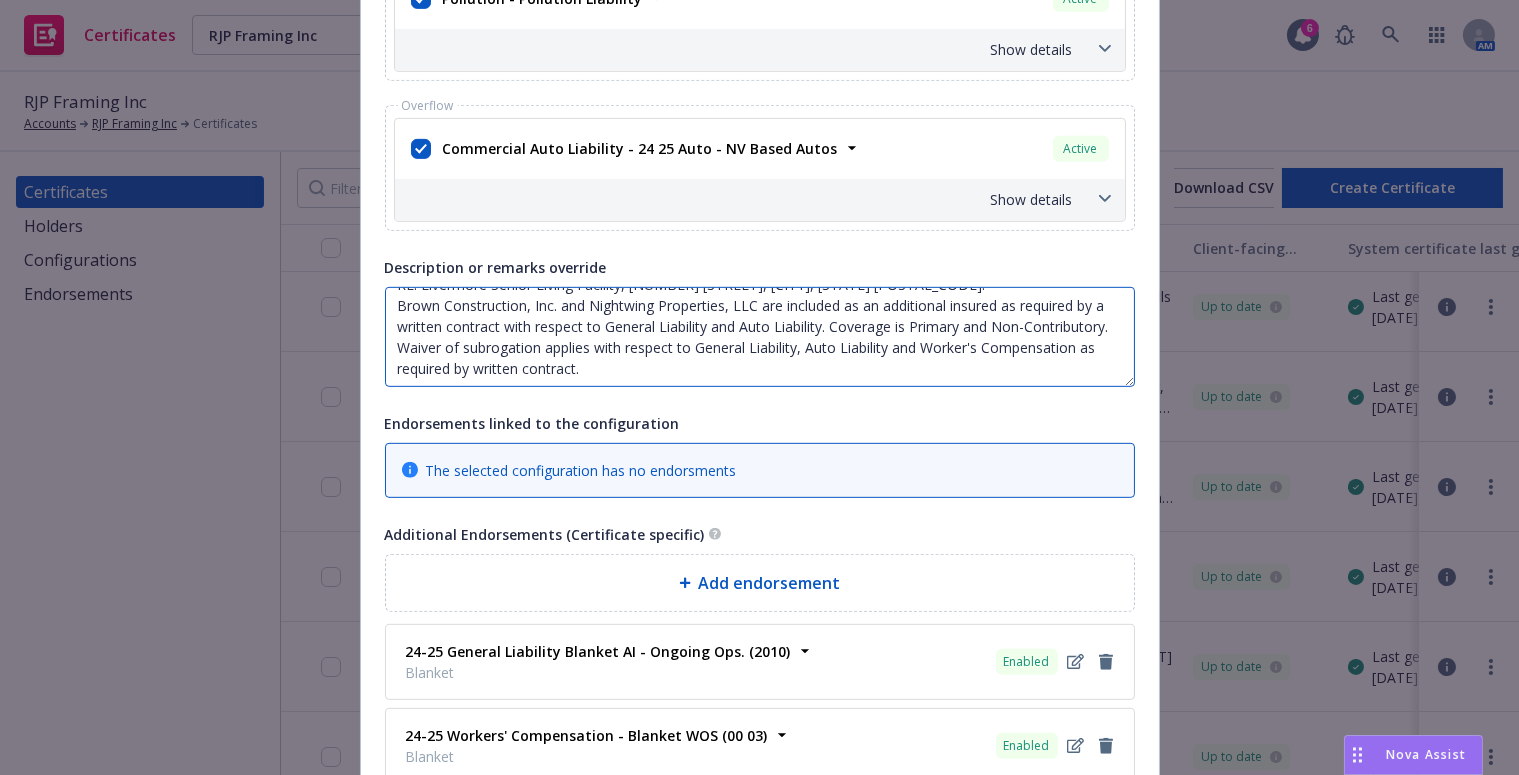 paste on "Excess follows form." 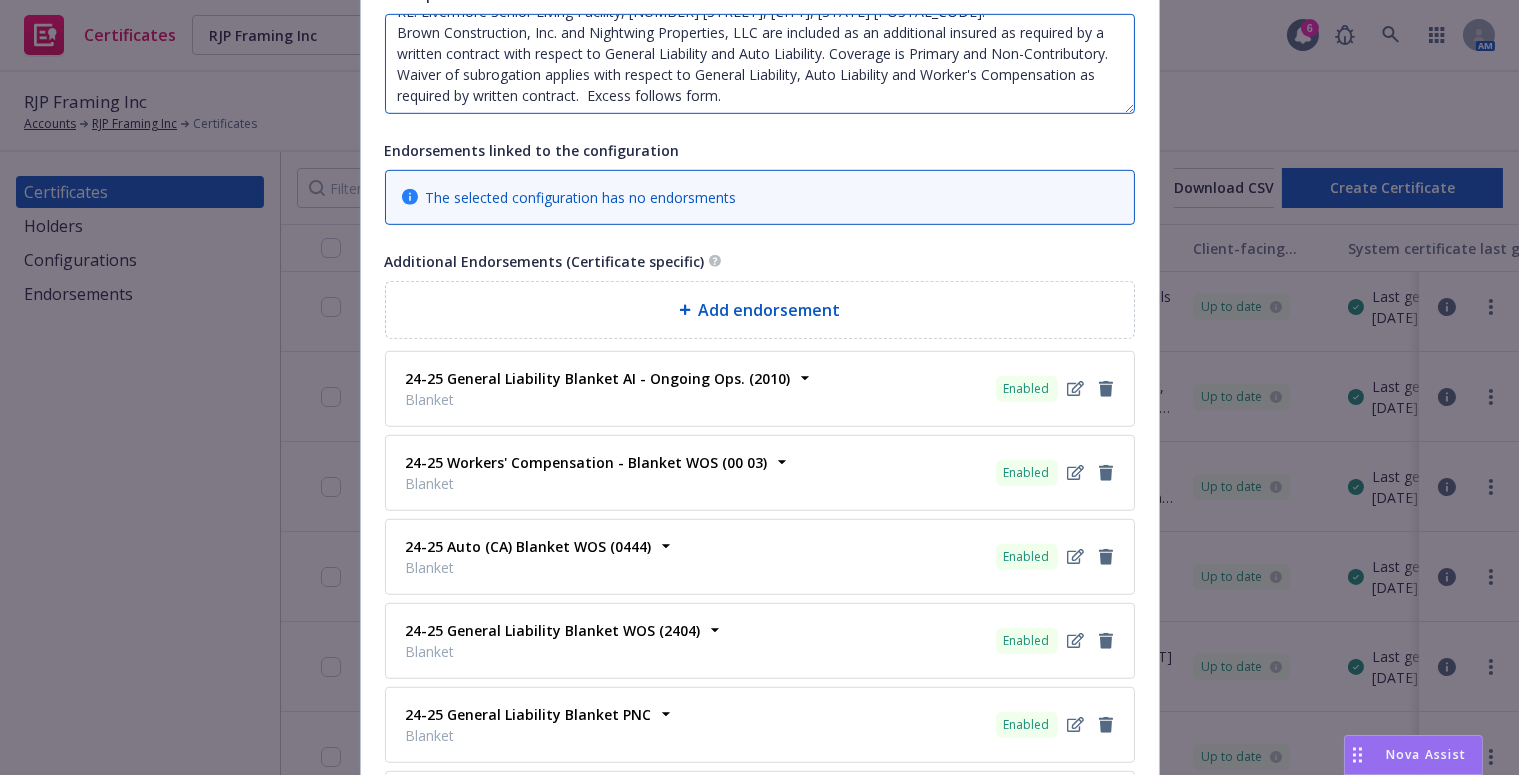 scroll, scrollTop: 3090, scrollLeft: 0, axis: vertical 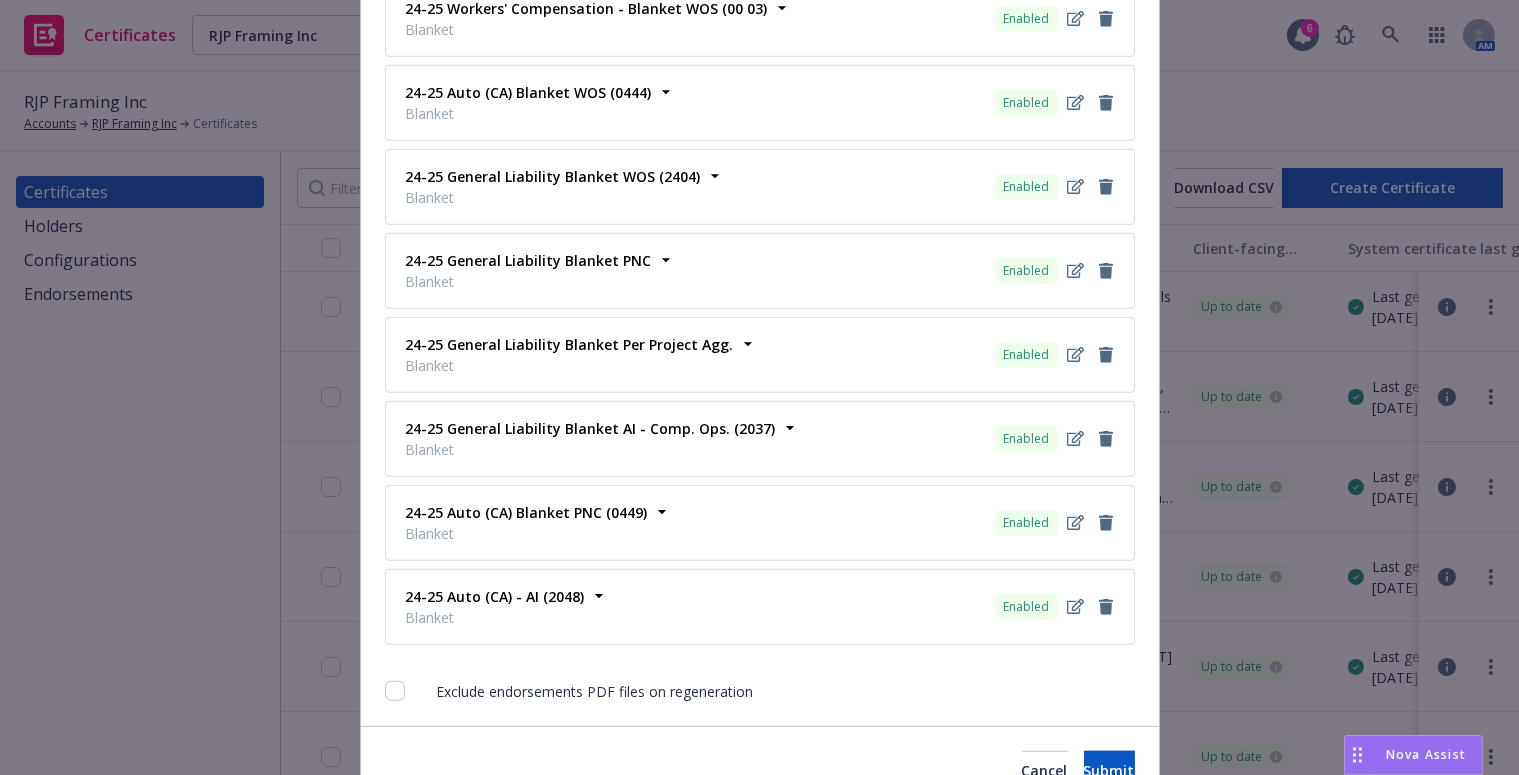type on "RE: Livermore Senior Living Facility, 1202 Concannon Blvd., Livermore, CA 94550.
Brown Construction, Inc. and Nightwing Properties, LLC are included as an additional insured as required by a written contract with respect to General Liability and Auto Liability. Coverage is Primary and Non-Contributory. Waiver of subrogation applies with respect to General Liability, Auto Liability and Worker's Compensation as required by written contract.  Excess follows form." 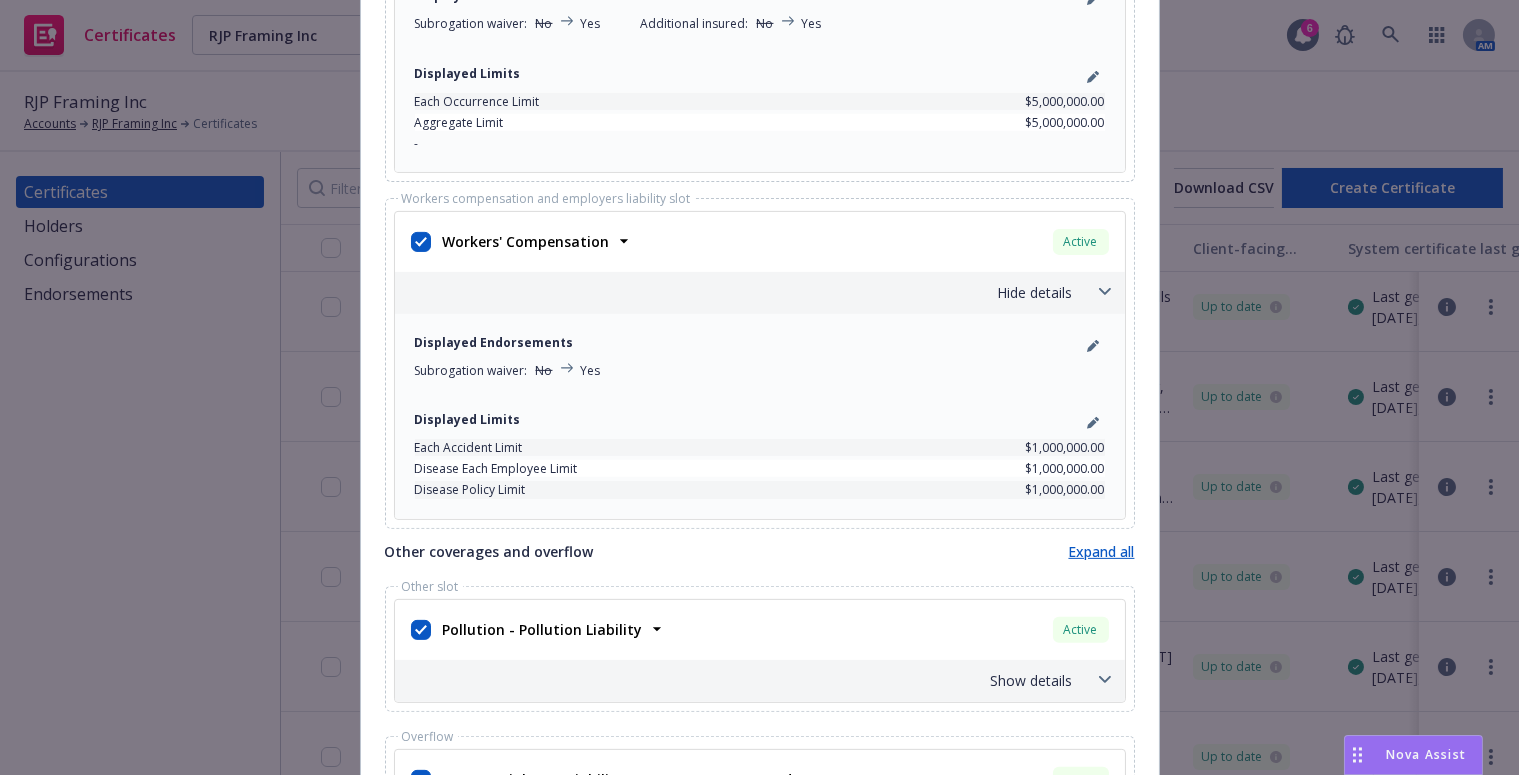 scroll, scrollTop: 0, scrollLeft: 0, axis: both 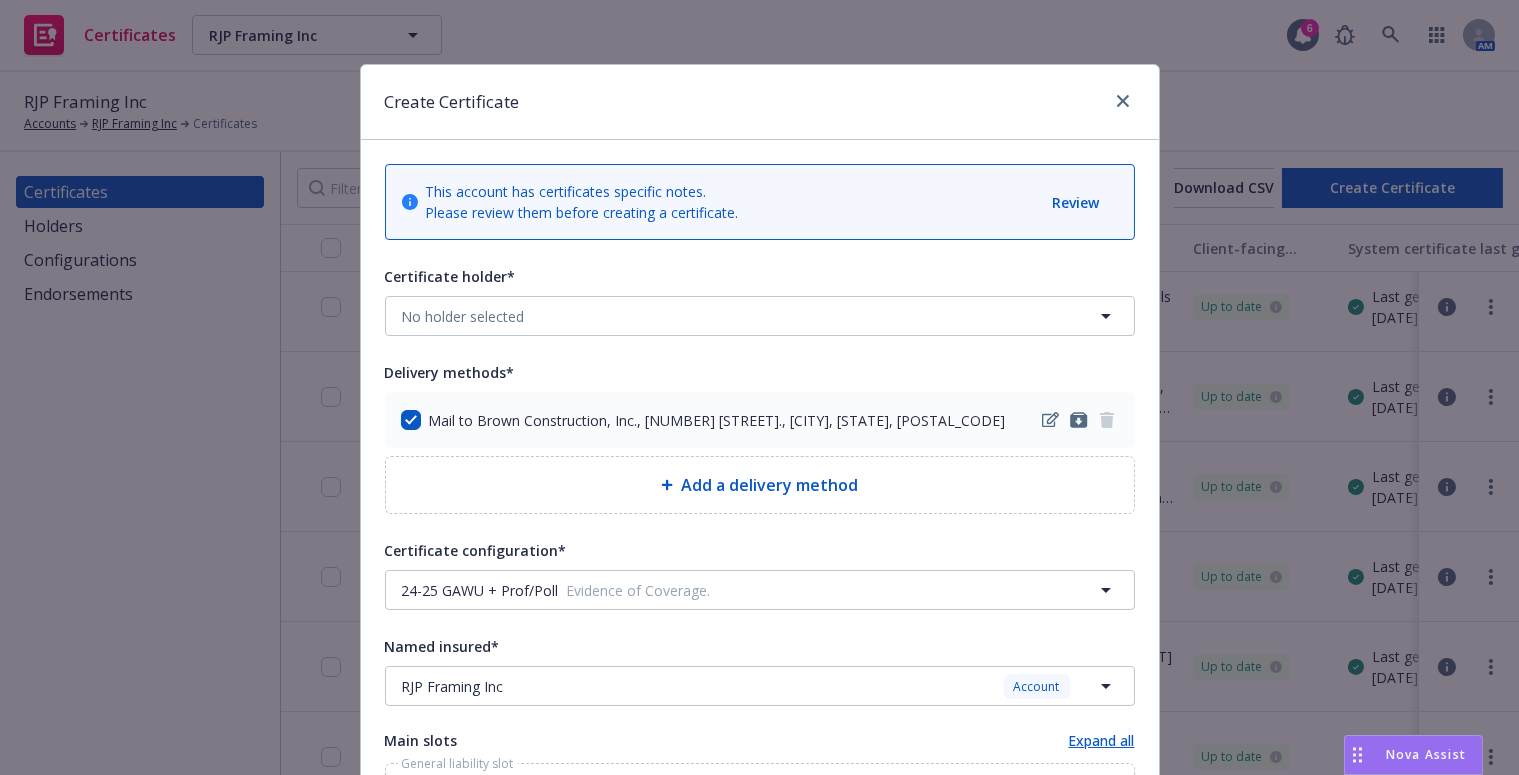 drag, startPoint x: 1001, startPoint y: 562, endPoint x: 1017, endPoint y: 139, distance: 423.3025 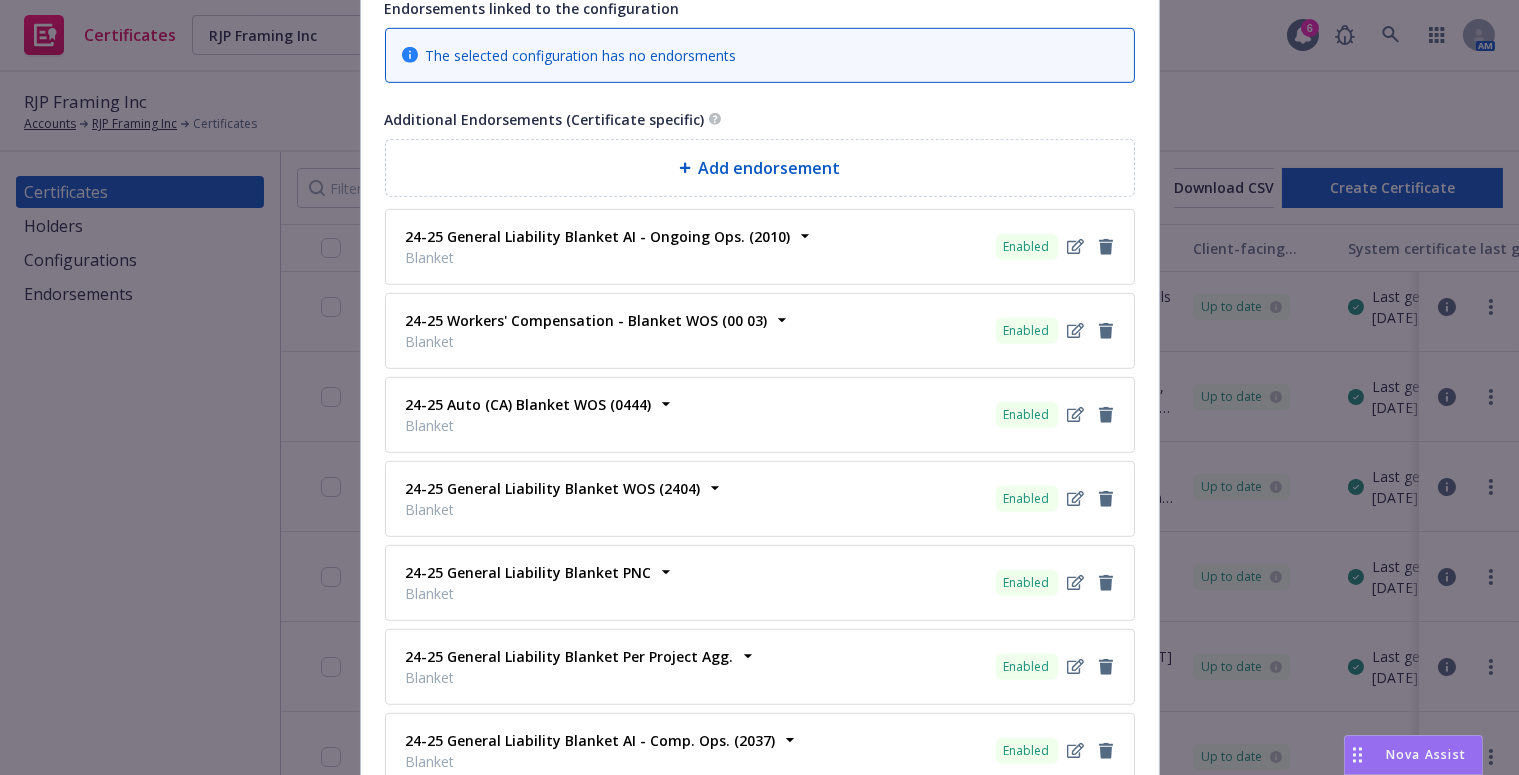 drag, startPoint x: 979, startPoint y: 104, endPoint x: 1080, endPoint y: 600, distance: 506.17883 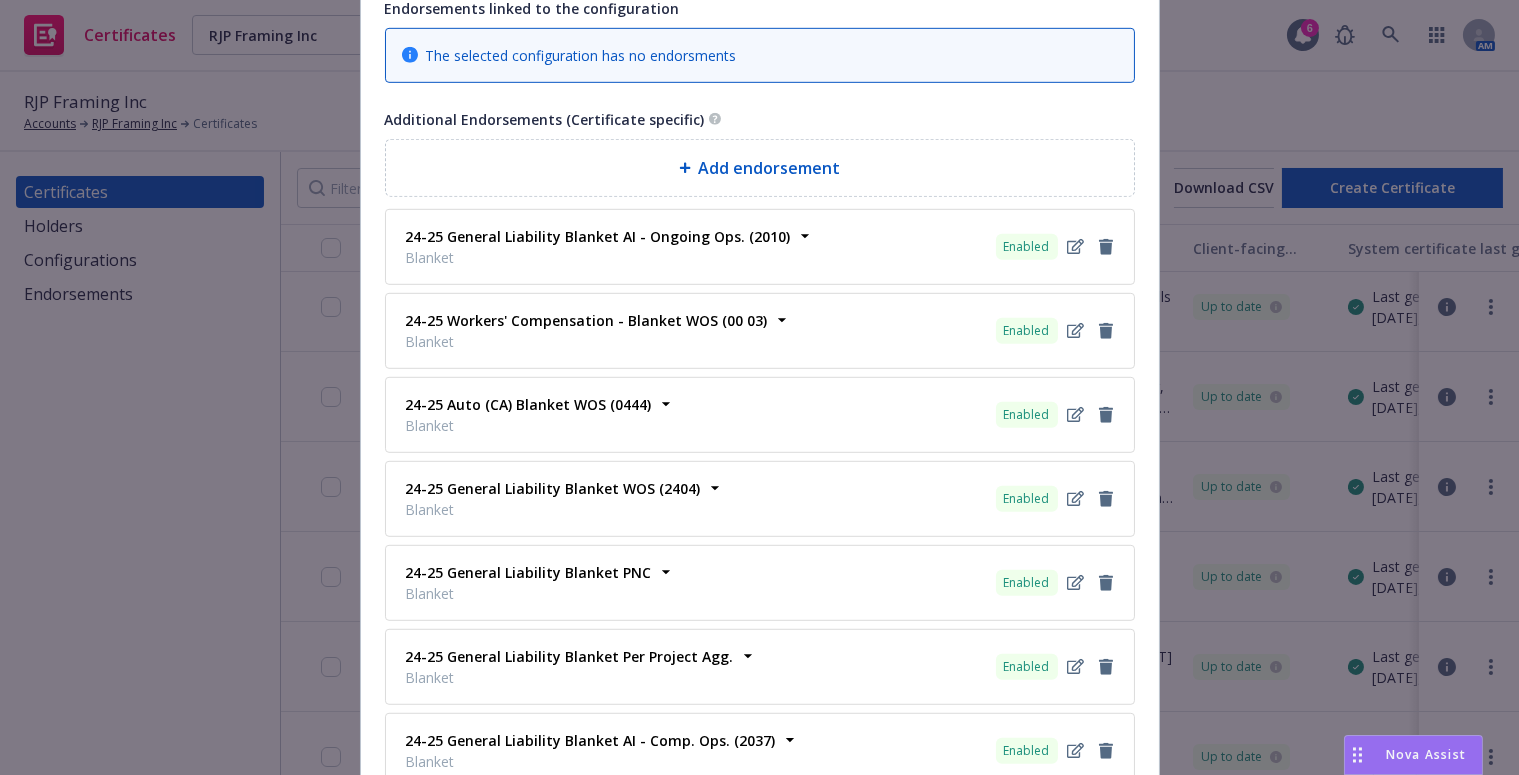 scroll, scrollTop: 3187, scrollLeft: 0, axis: vertical 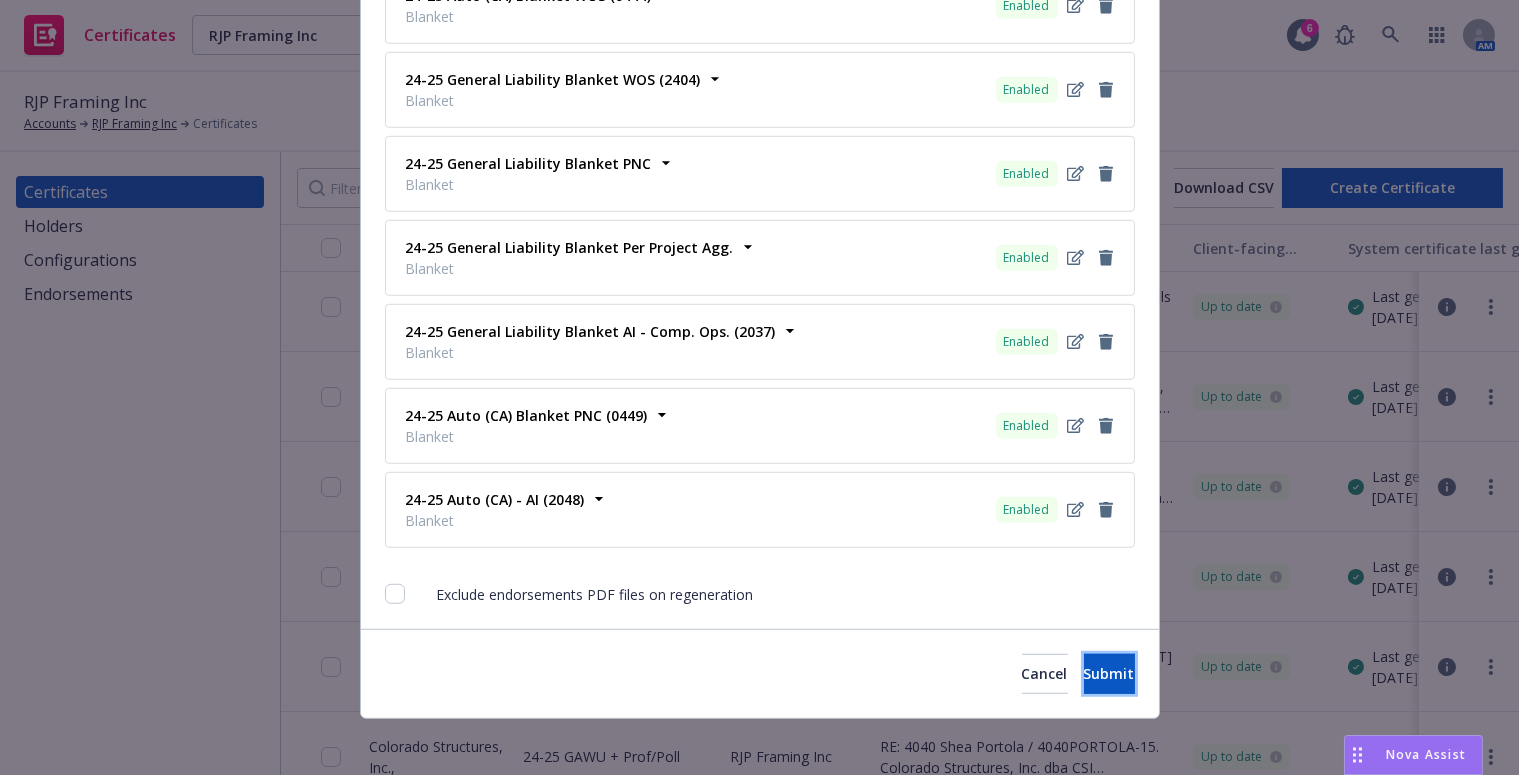 drag, startPoint x: 1100, startPoint y: 670, endPoint x: 1094, endPoint y: 698, distance: 28.635643 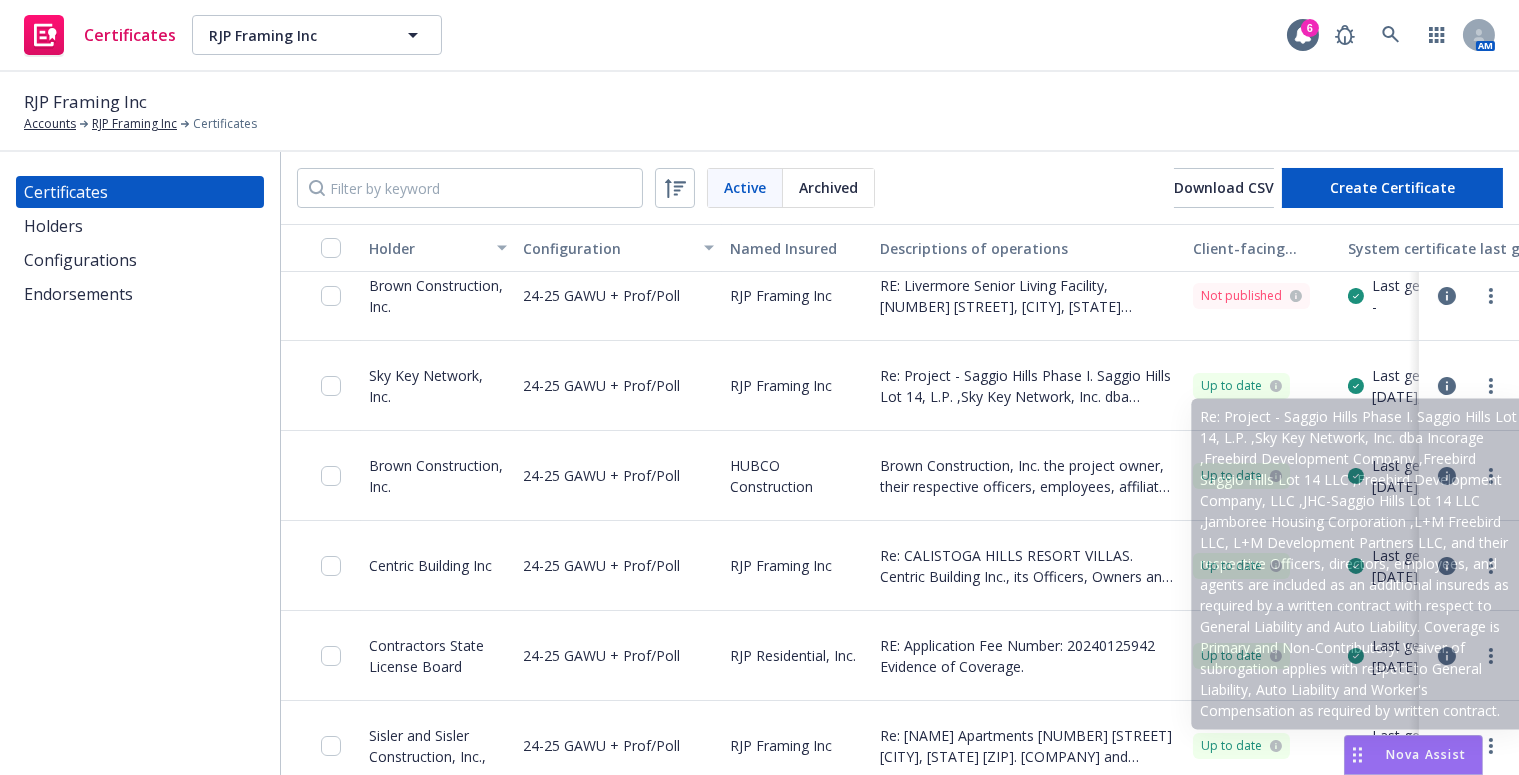 scroll, scrollTop: 0, scrollLeft: 0, axis: both 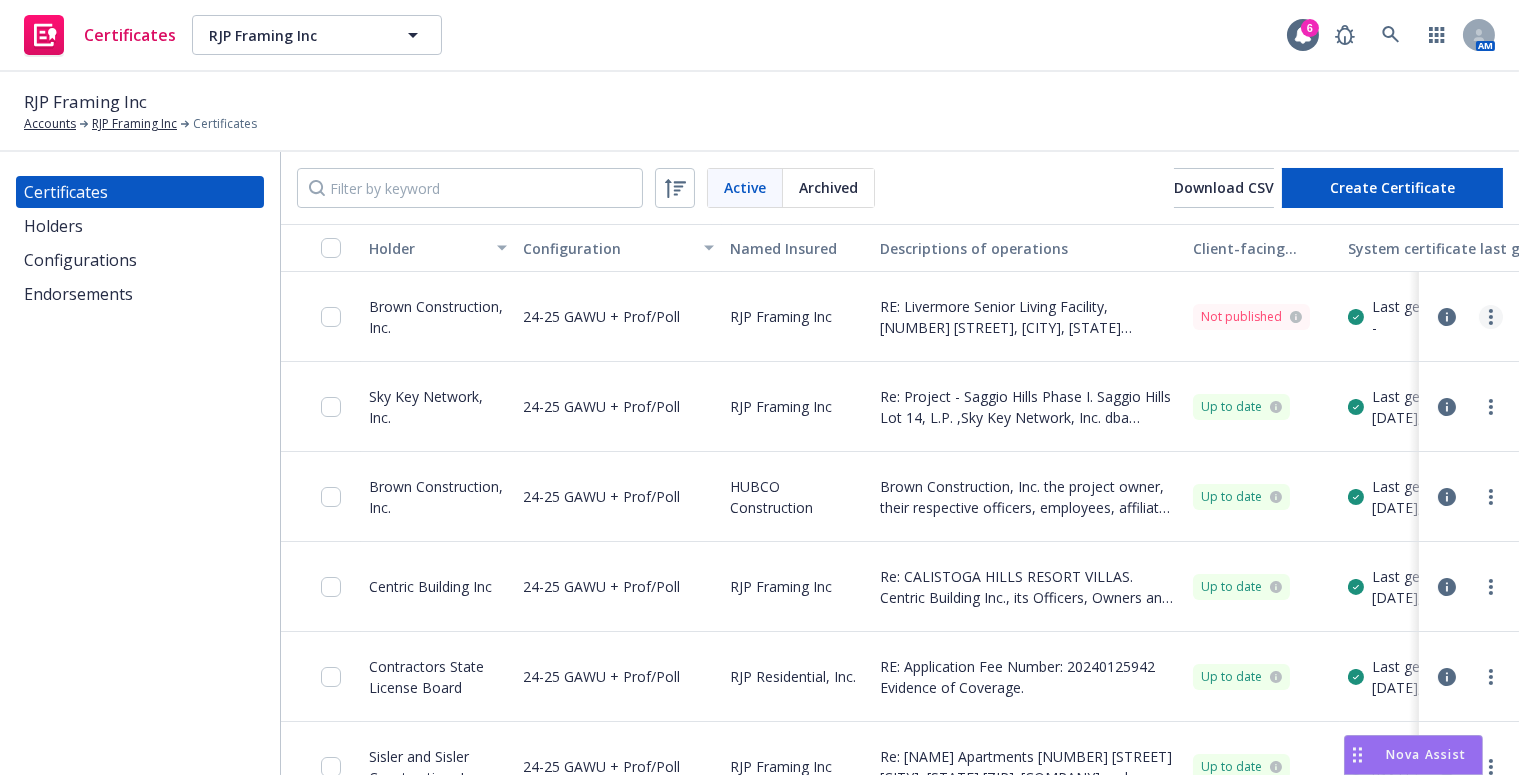 click at bounding box center (1491, 317) 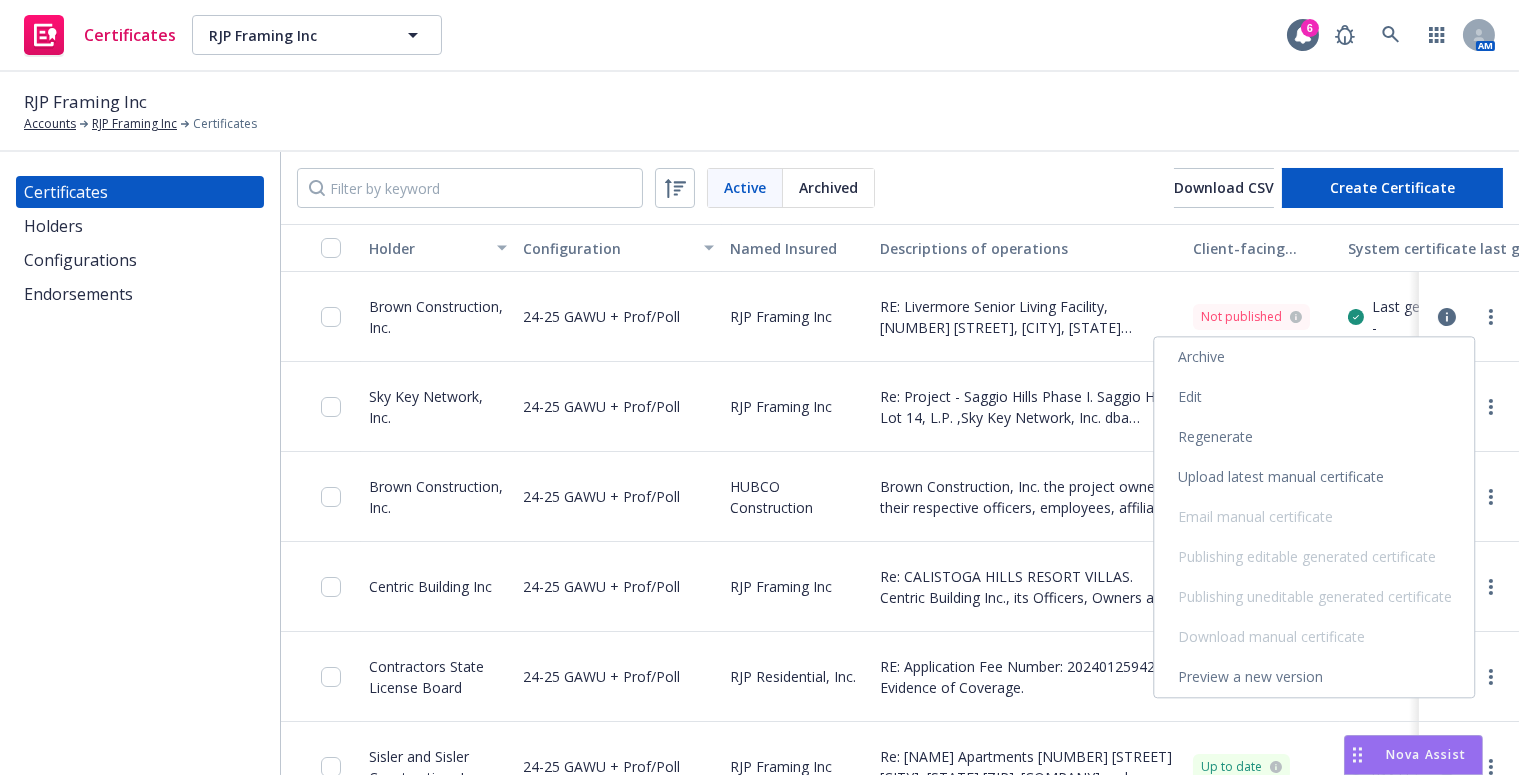 click on "Regenerate" at bounding box center [1314, 437] 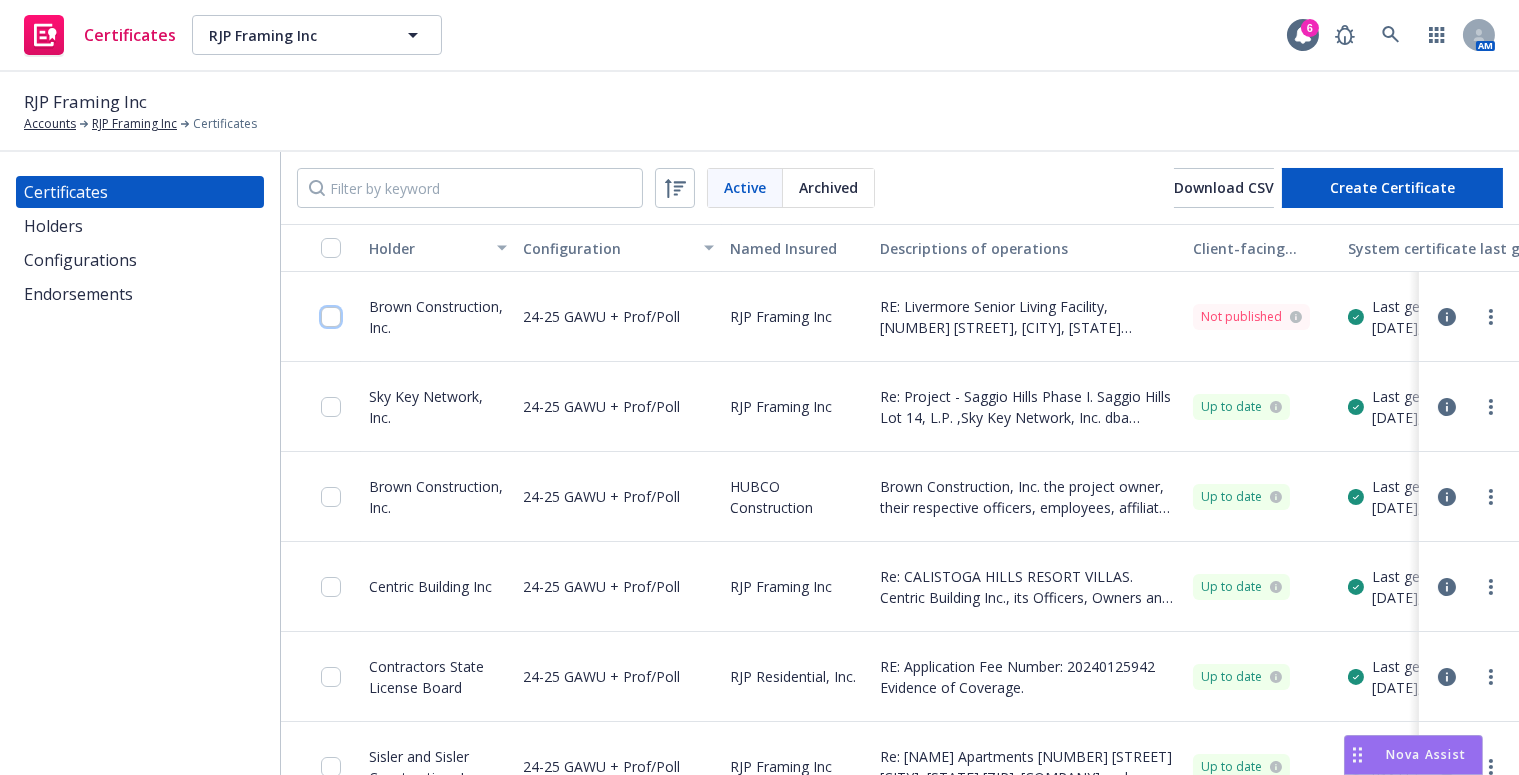 click at bounding box center [331, 317] 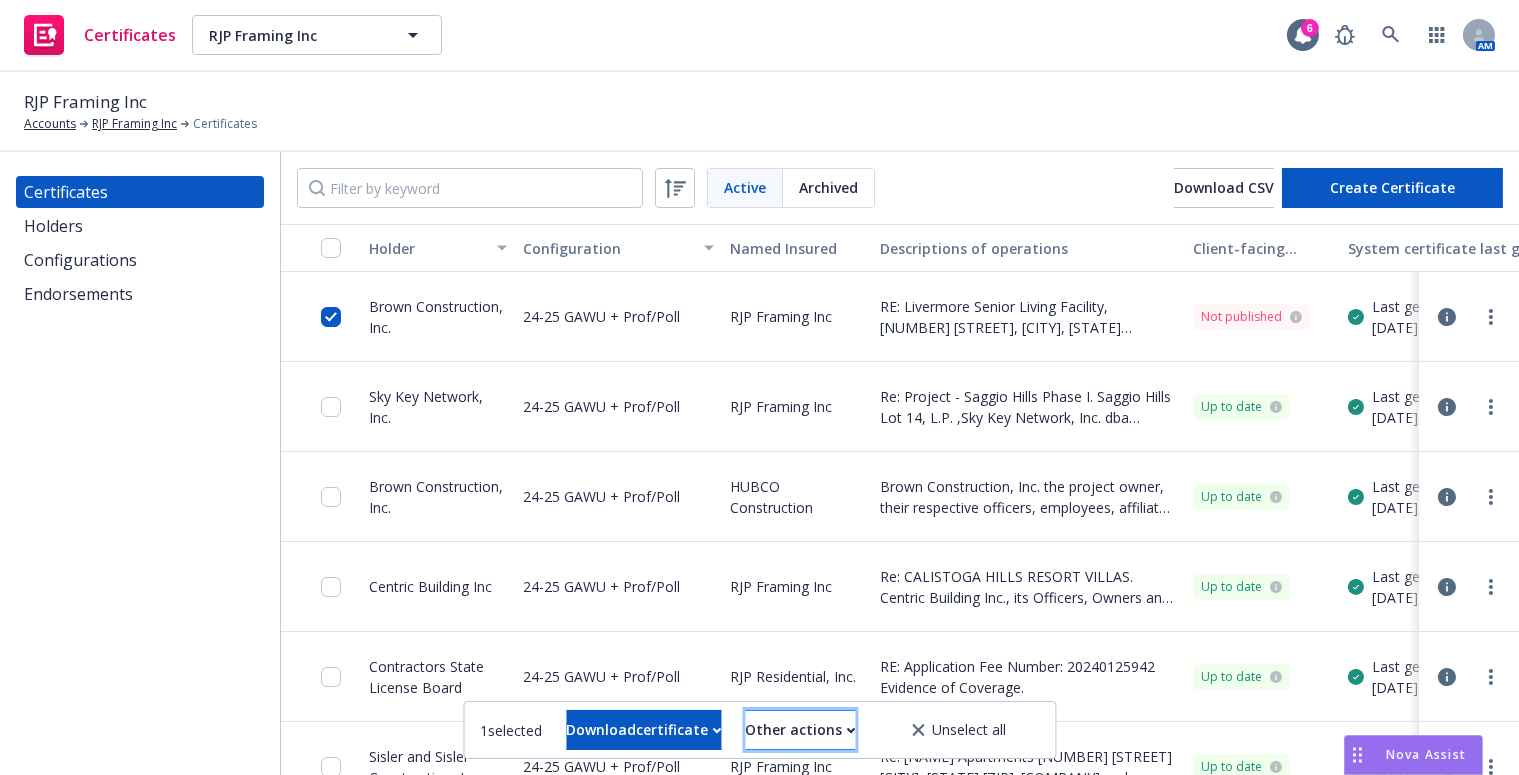 click on "Other actions" at bounding box center [800, 730] 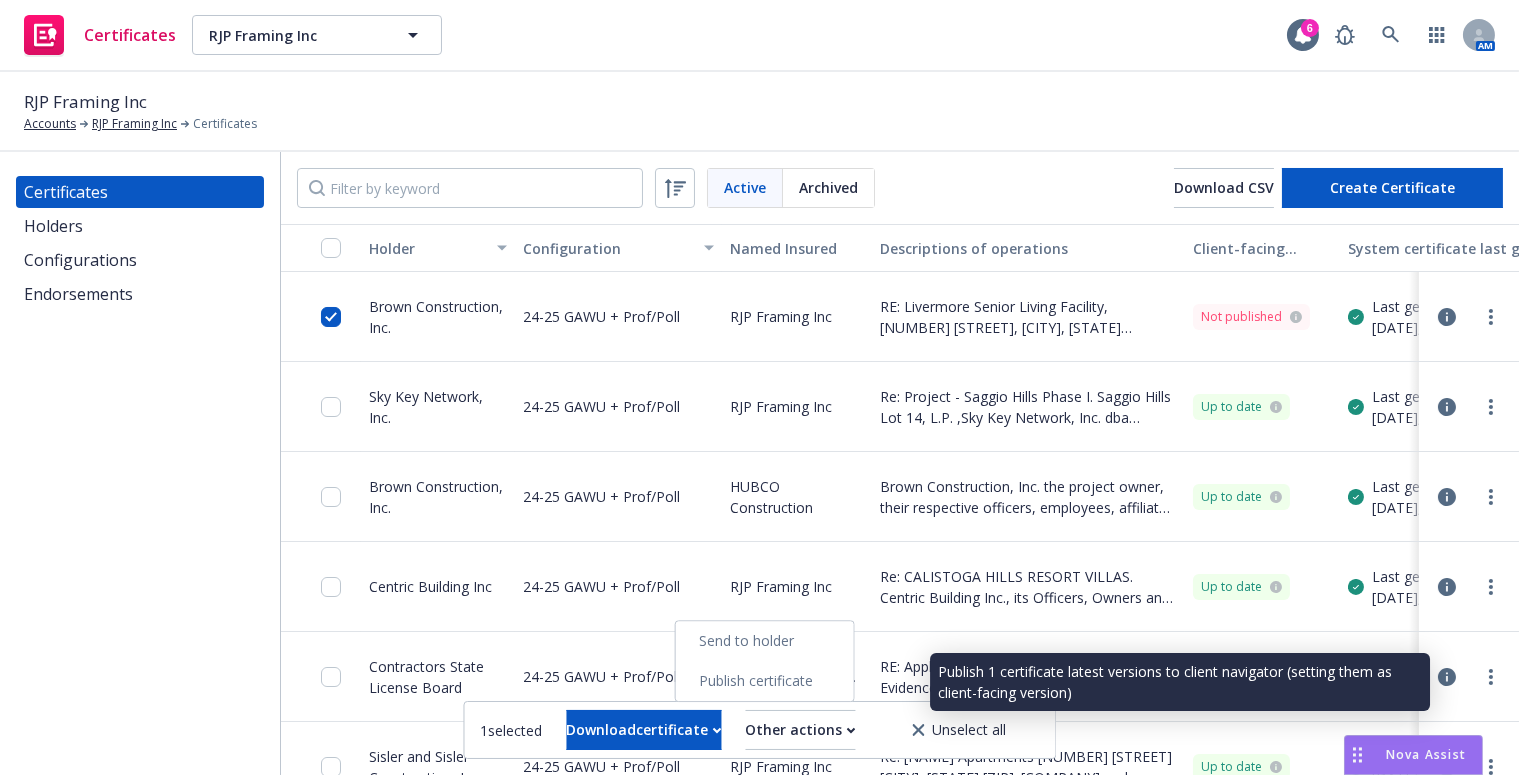 click on "Publish certificate" at bounding box center [764, 681] 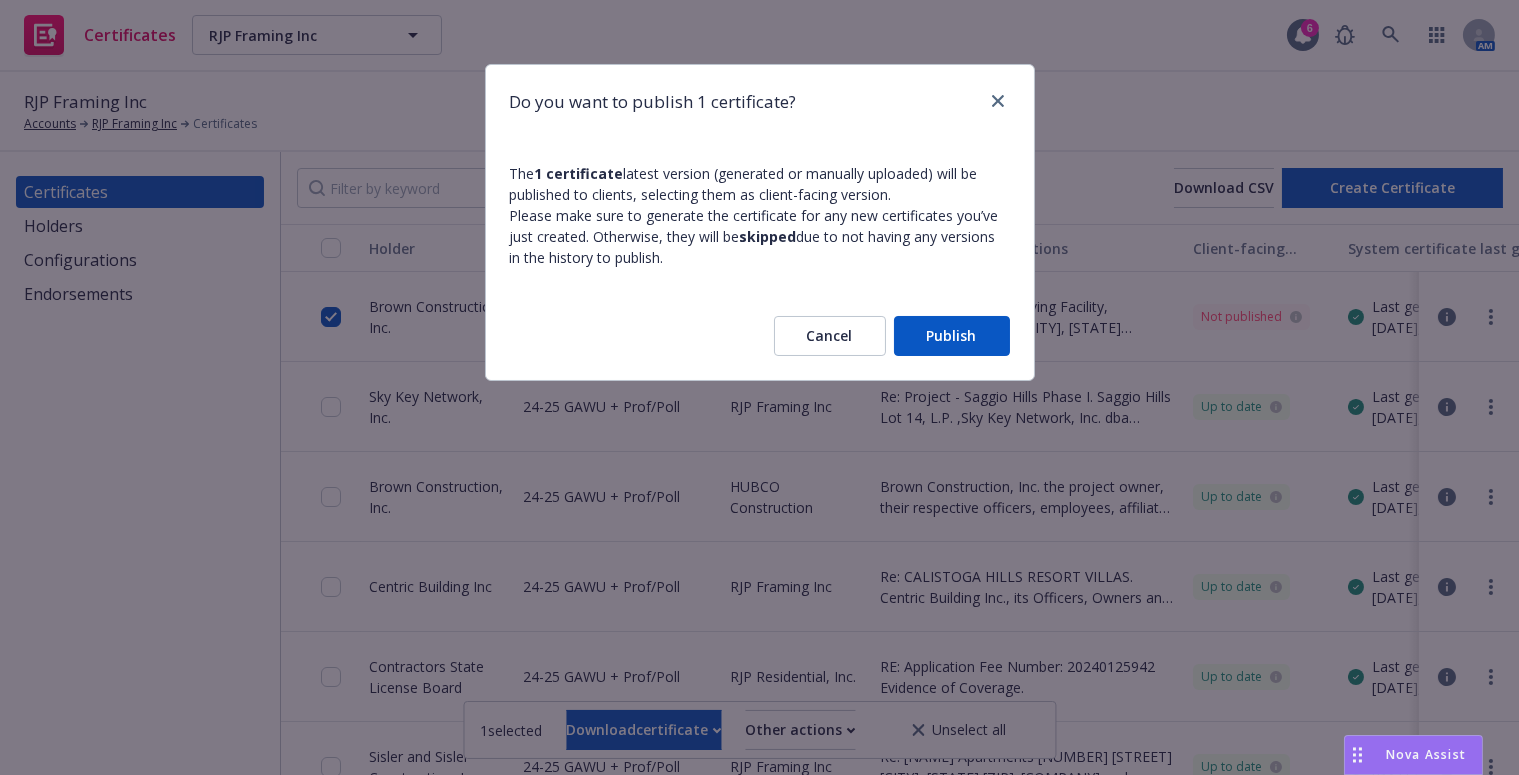 click on "Cancel Publish" at bounding box center [760, 336] 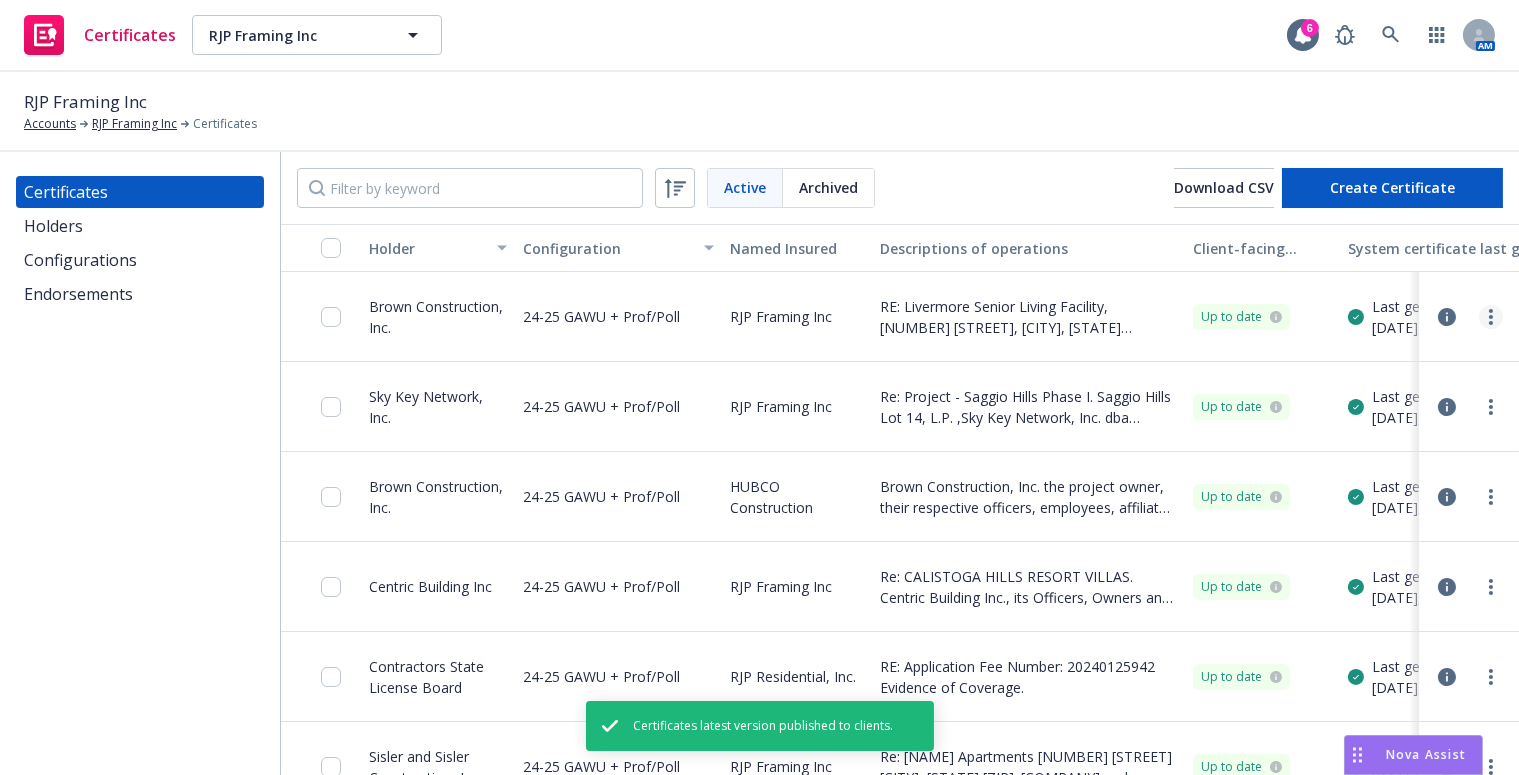 click at bounding box center [1491, 317] 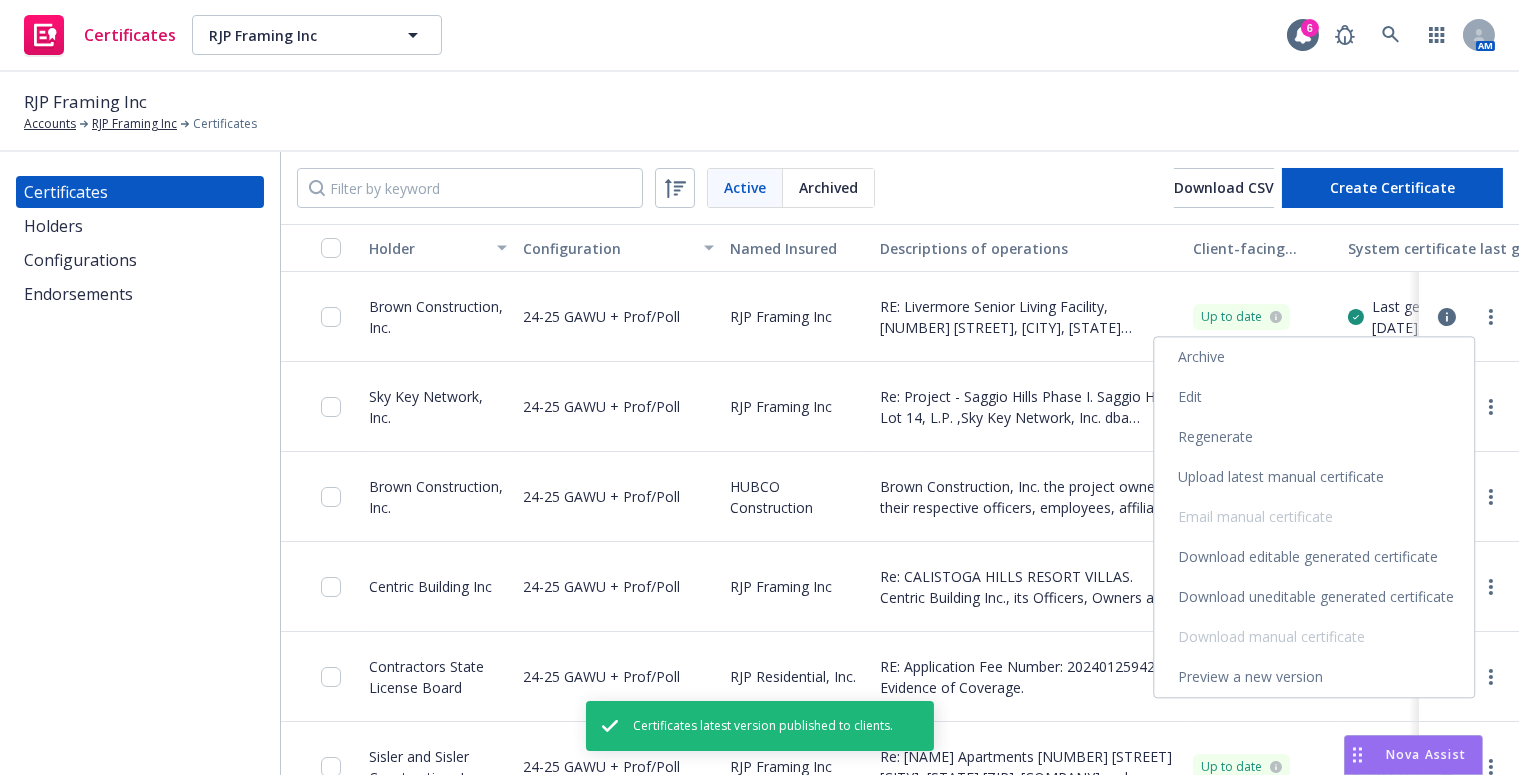 click on "Download uneditable generated certificate" at bounding box center (1314, 597) 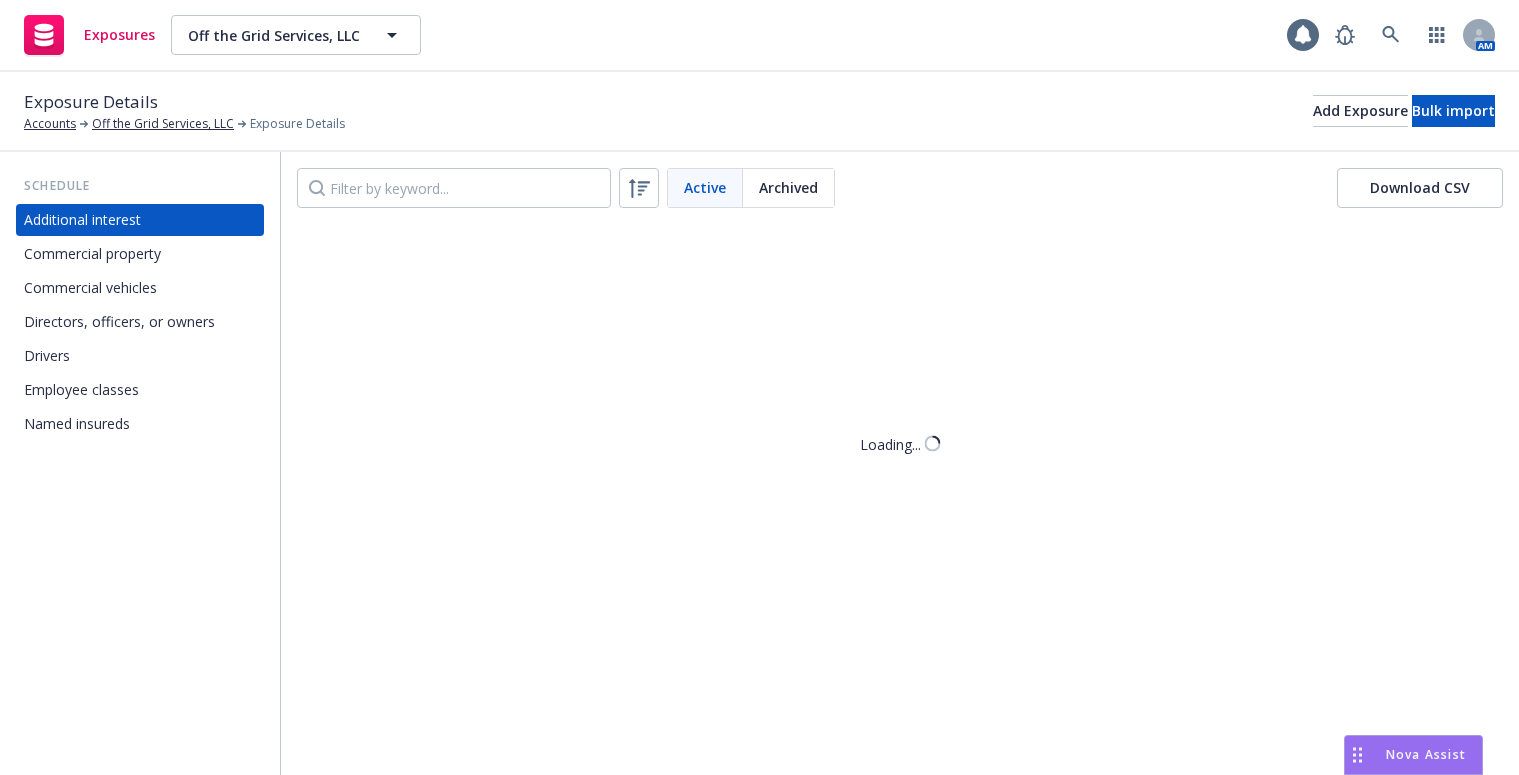 scroll, scrollTop: 0, scrollLeft: 0, axis: both 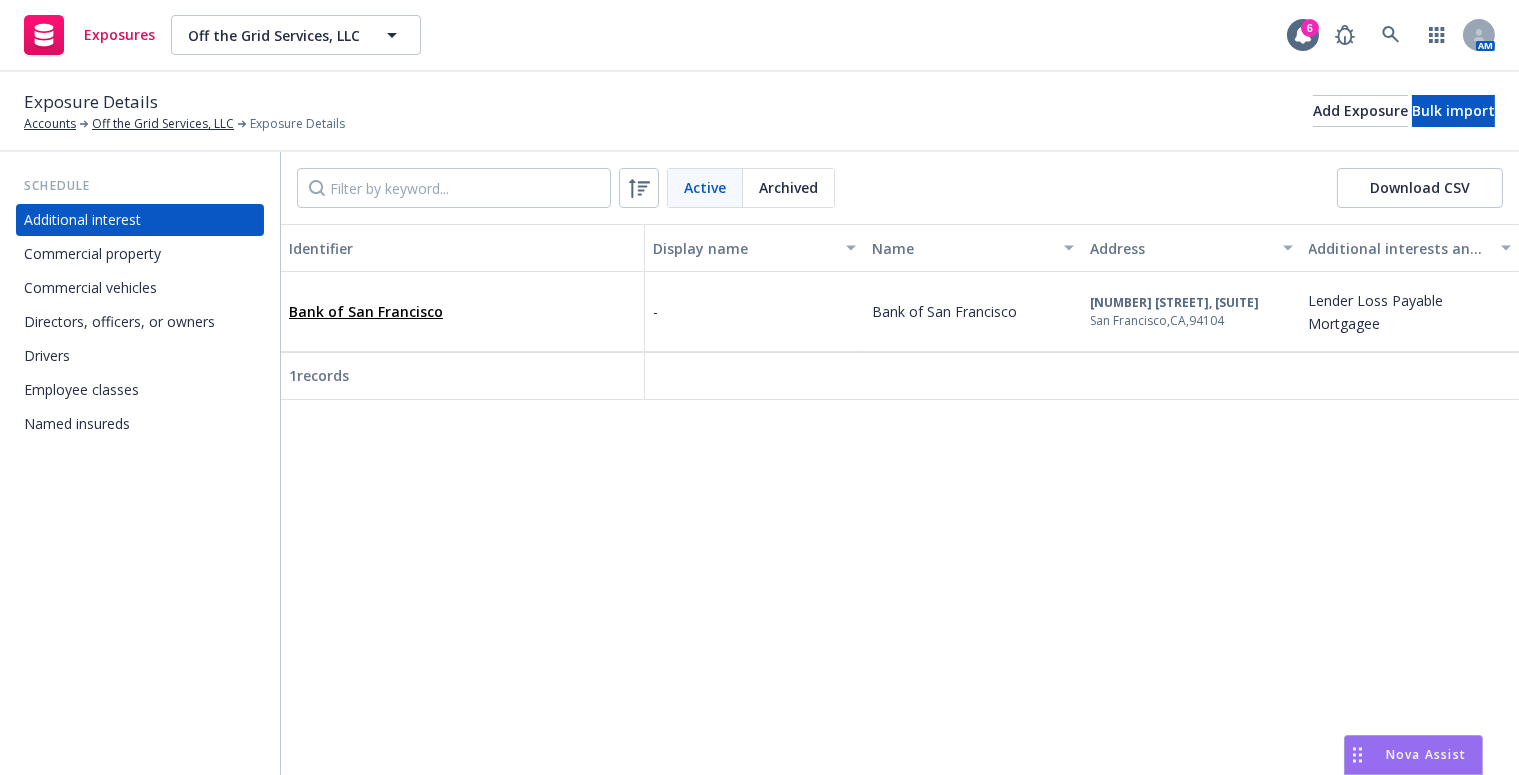 click on "Commercial property" at bounding box center (92, 254) 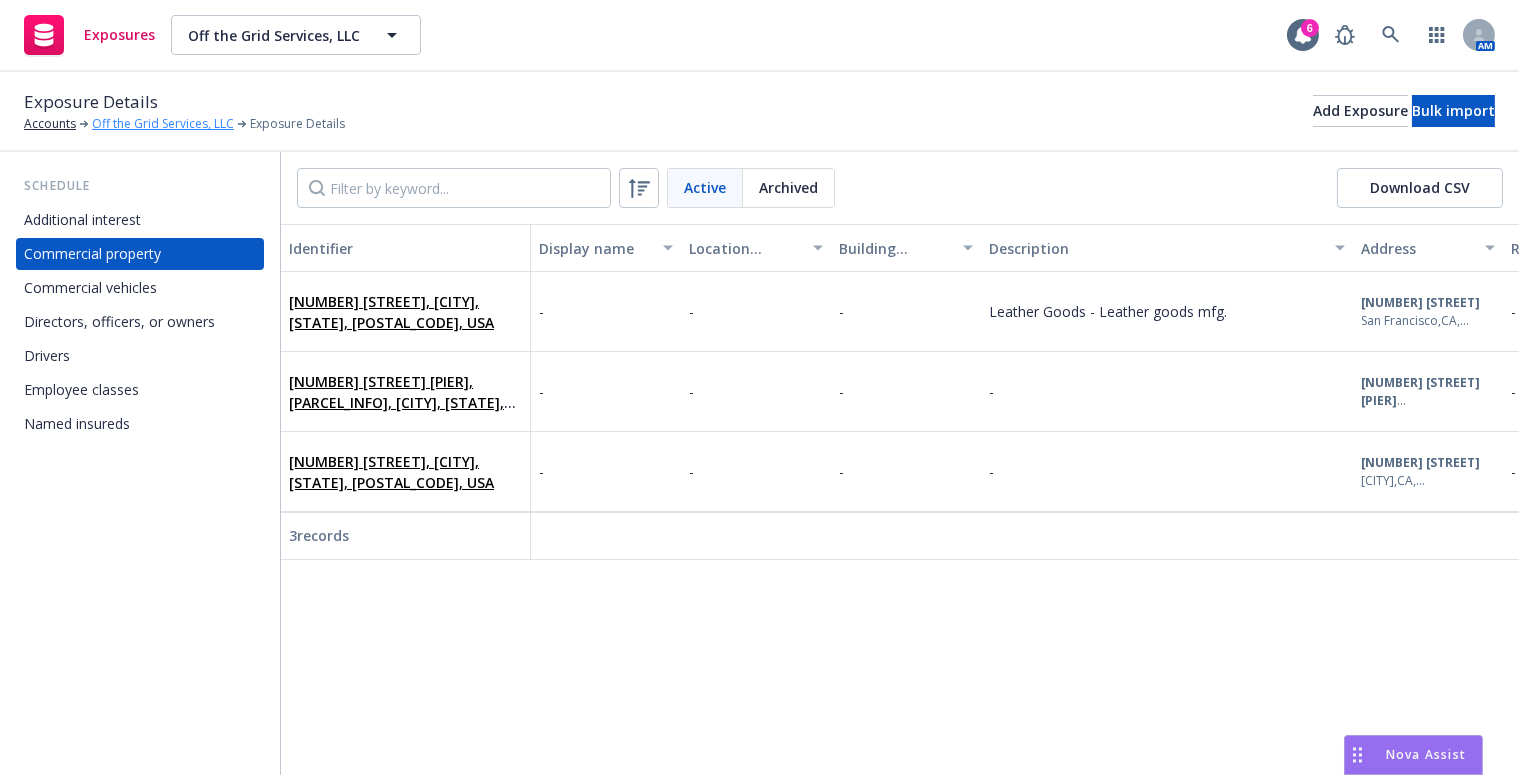 click on "Off the Grid Services, LLC" at bounding box center (163, 124) 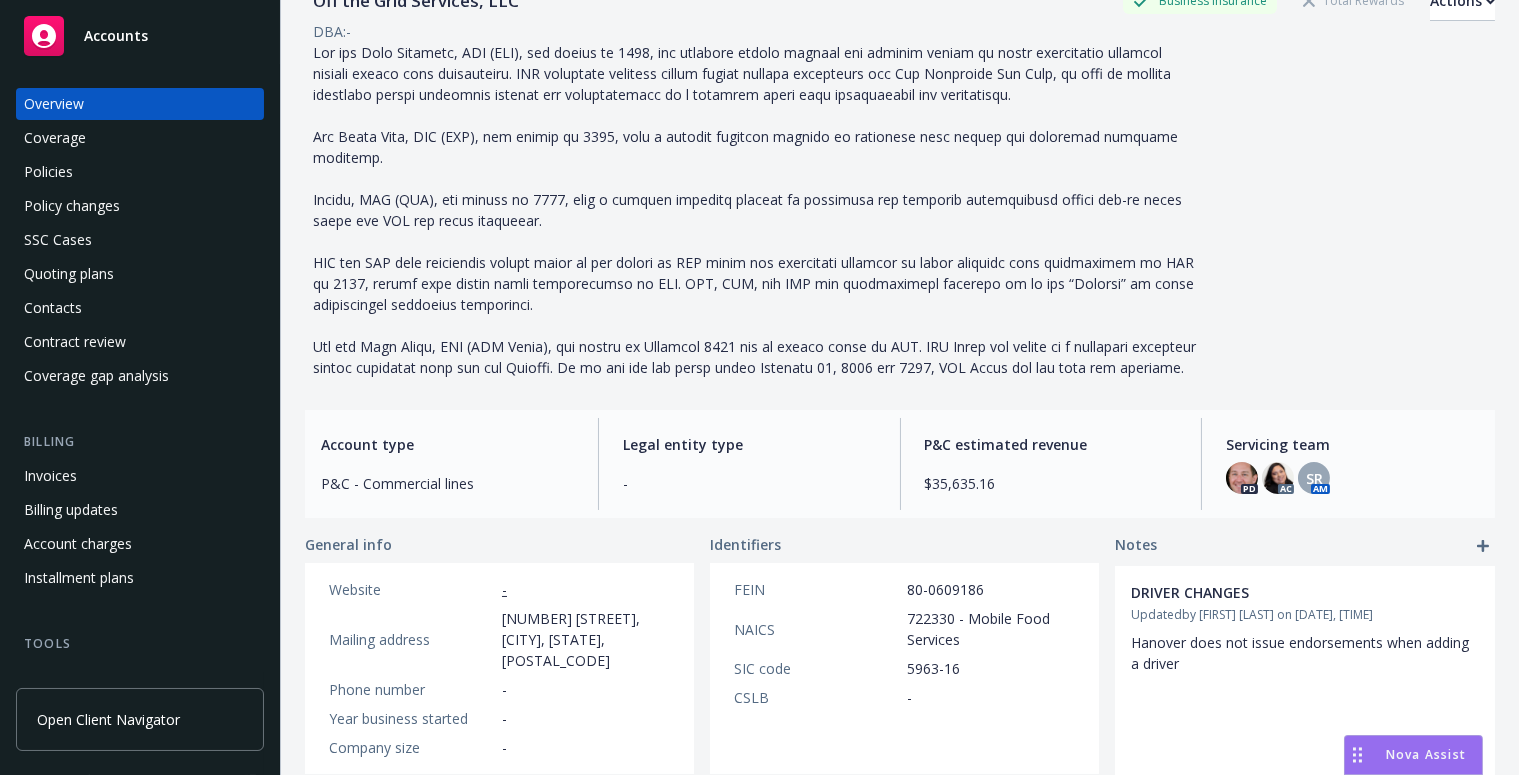 scroll, scrollTop: 181, scrollLeft: 0, axis: vertical 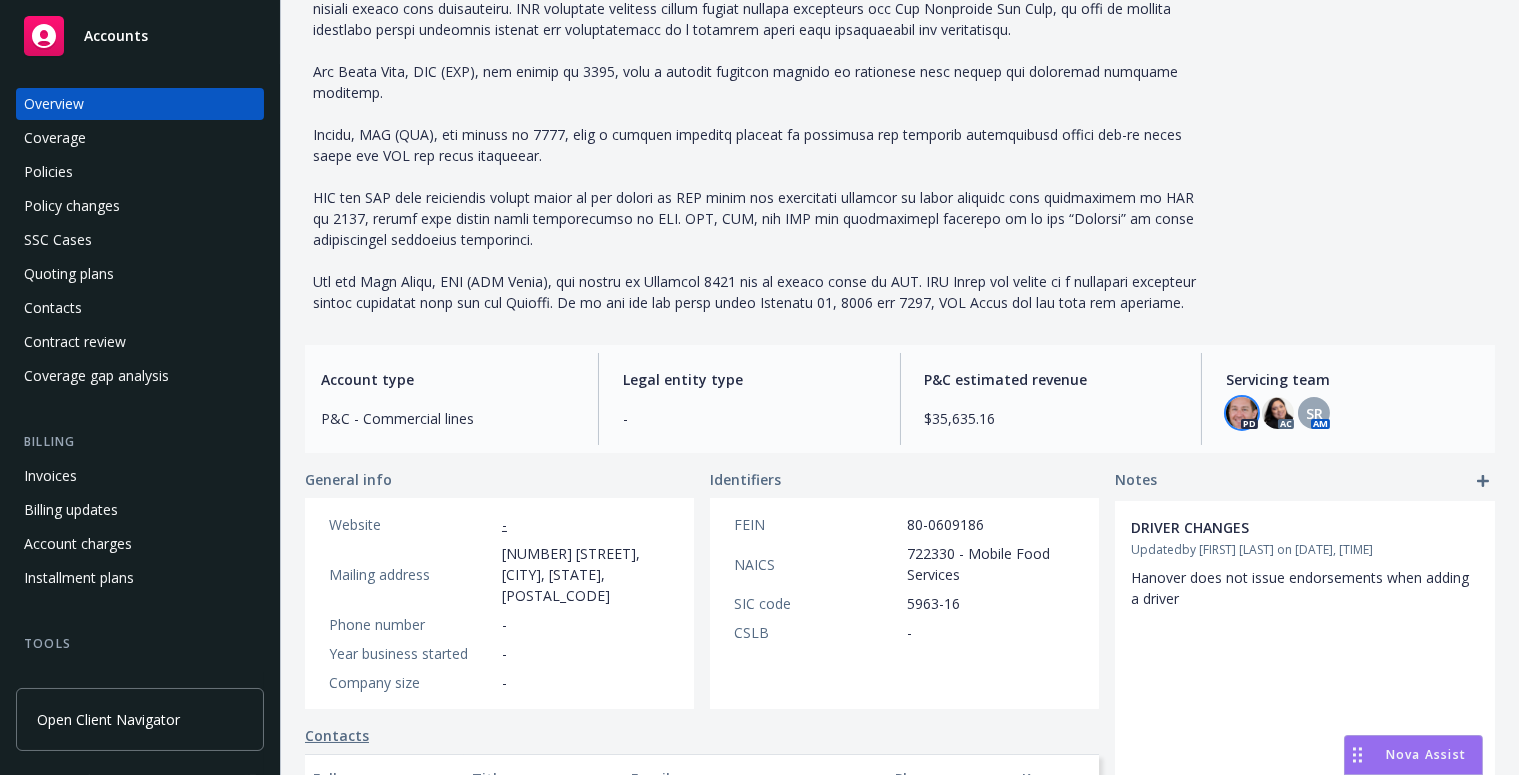 click at bounding box center [1242, 413] 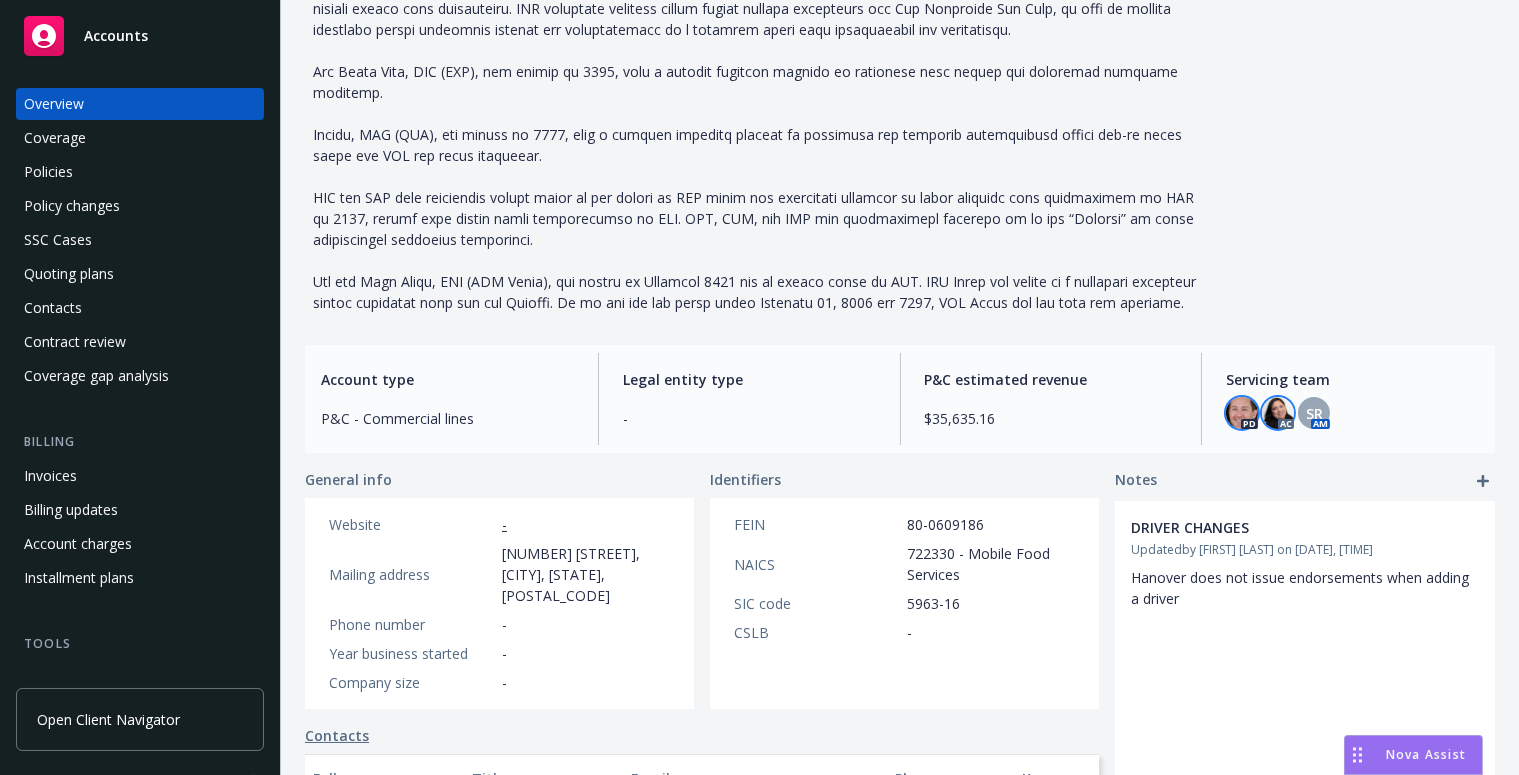 click at bounding box center [1278, 413] 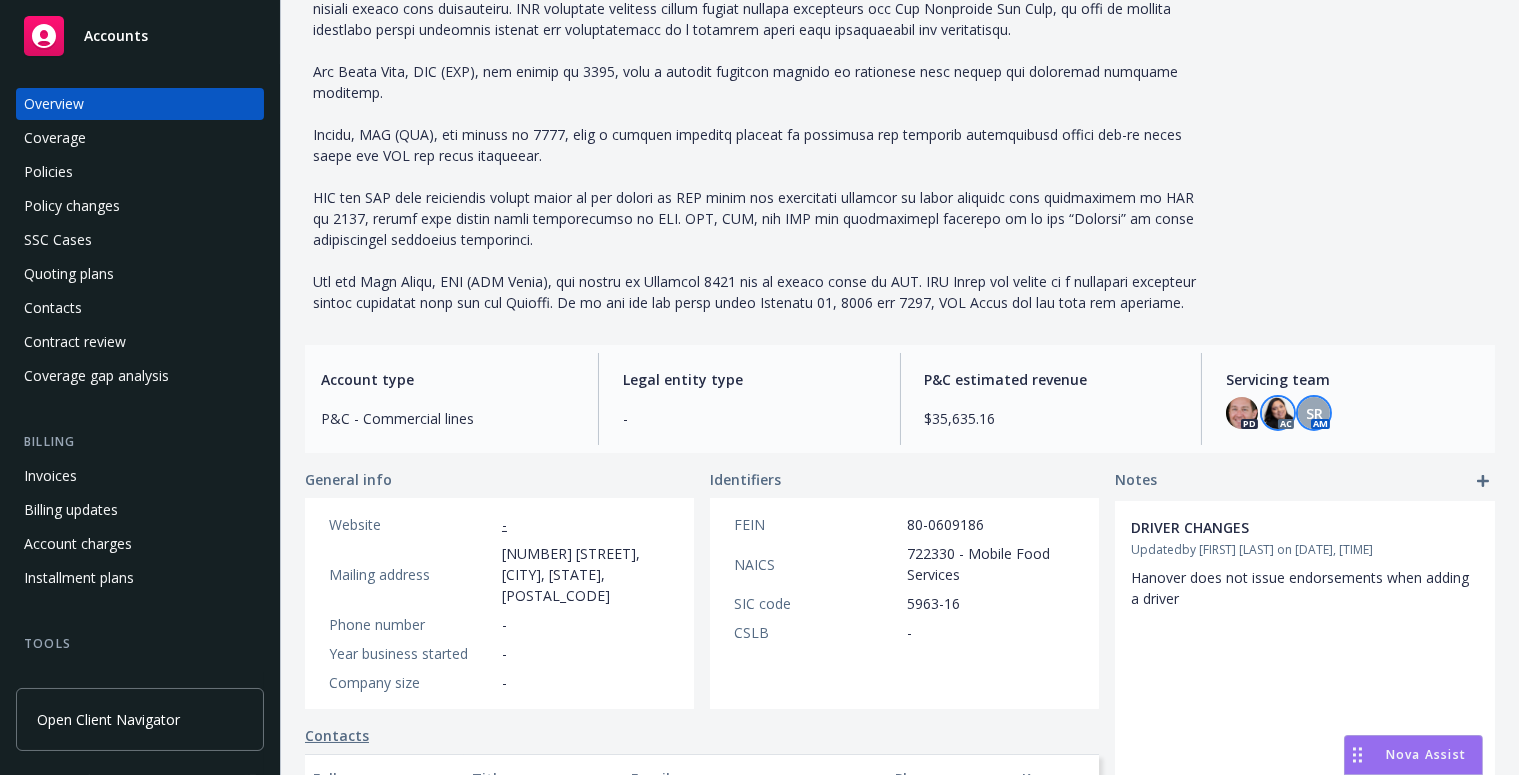 click on "SR" at bounding box center [1314, 413] 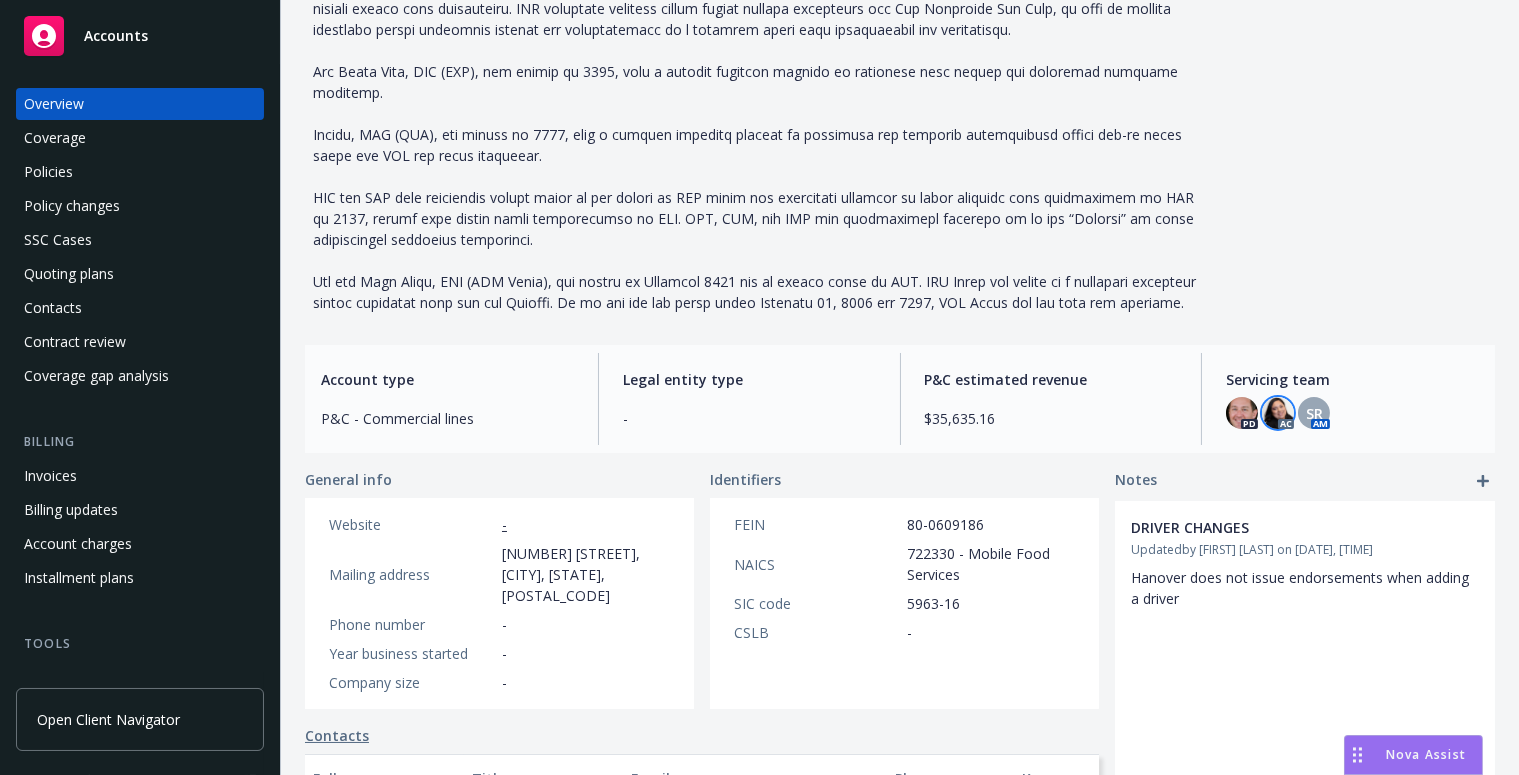 click at bounding box center (1278, 413) 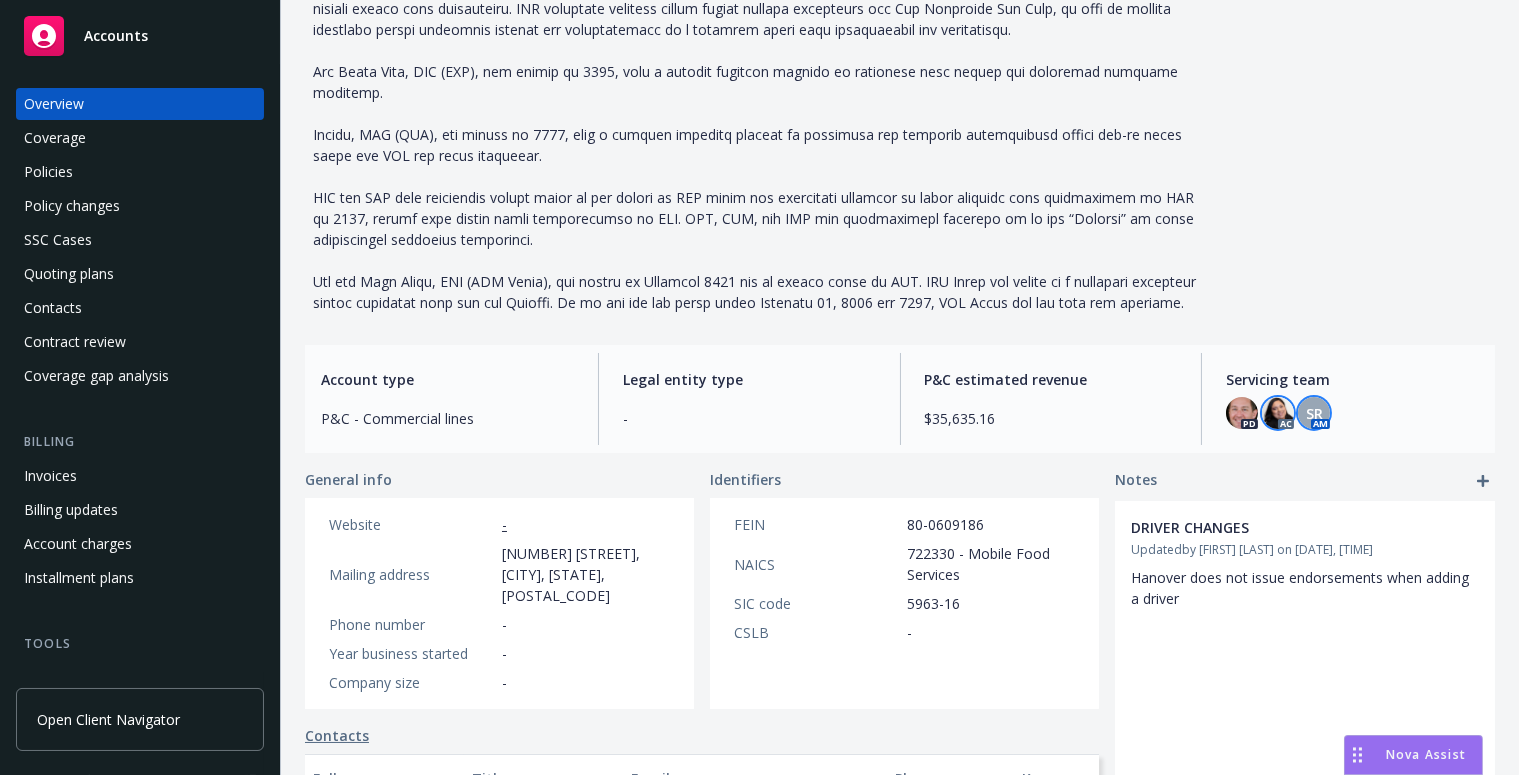 click on "SR" at bounding box center (1314, 413) 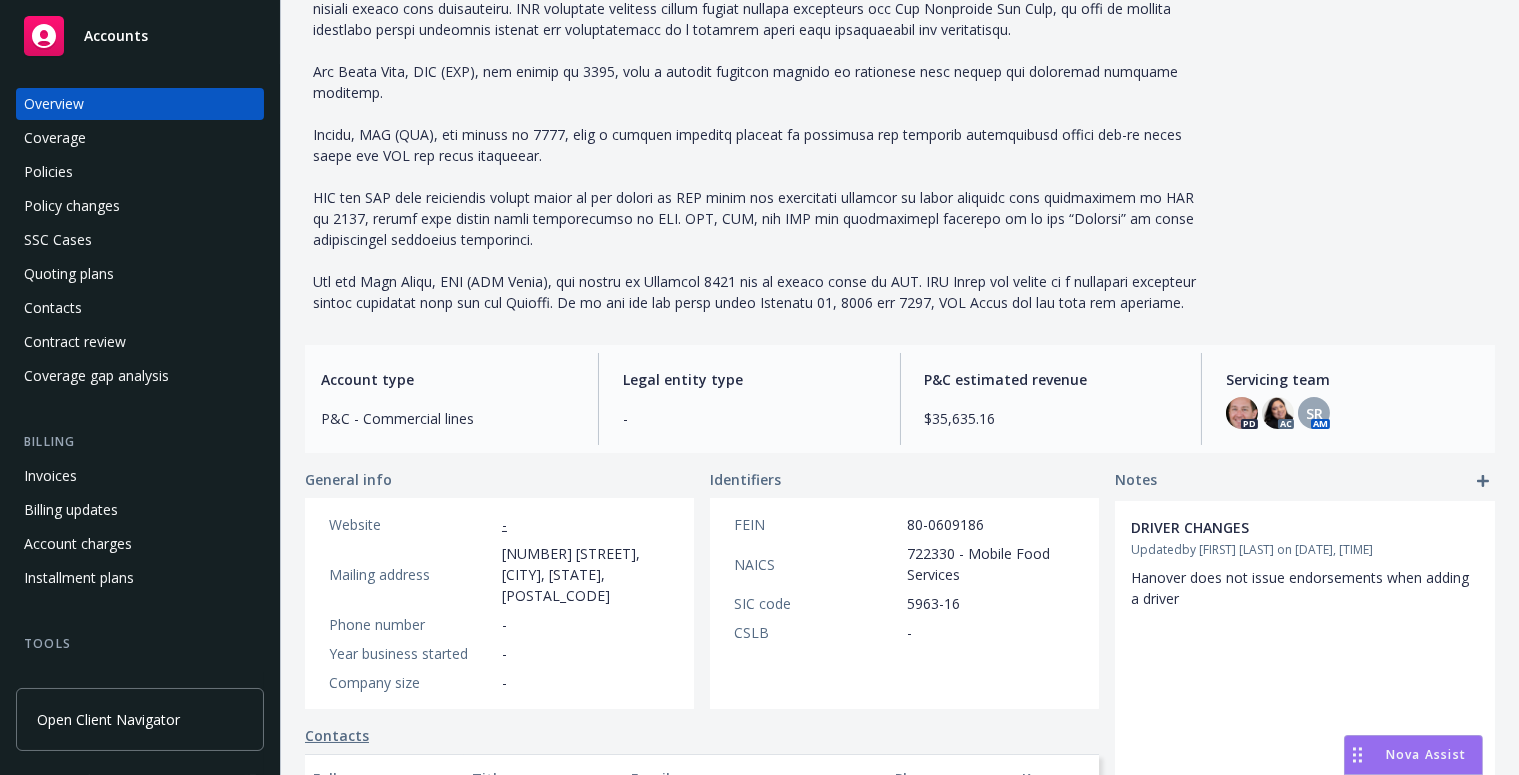 click on "Policy changes" at bounding box center [72, 206] 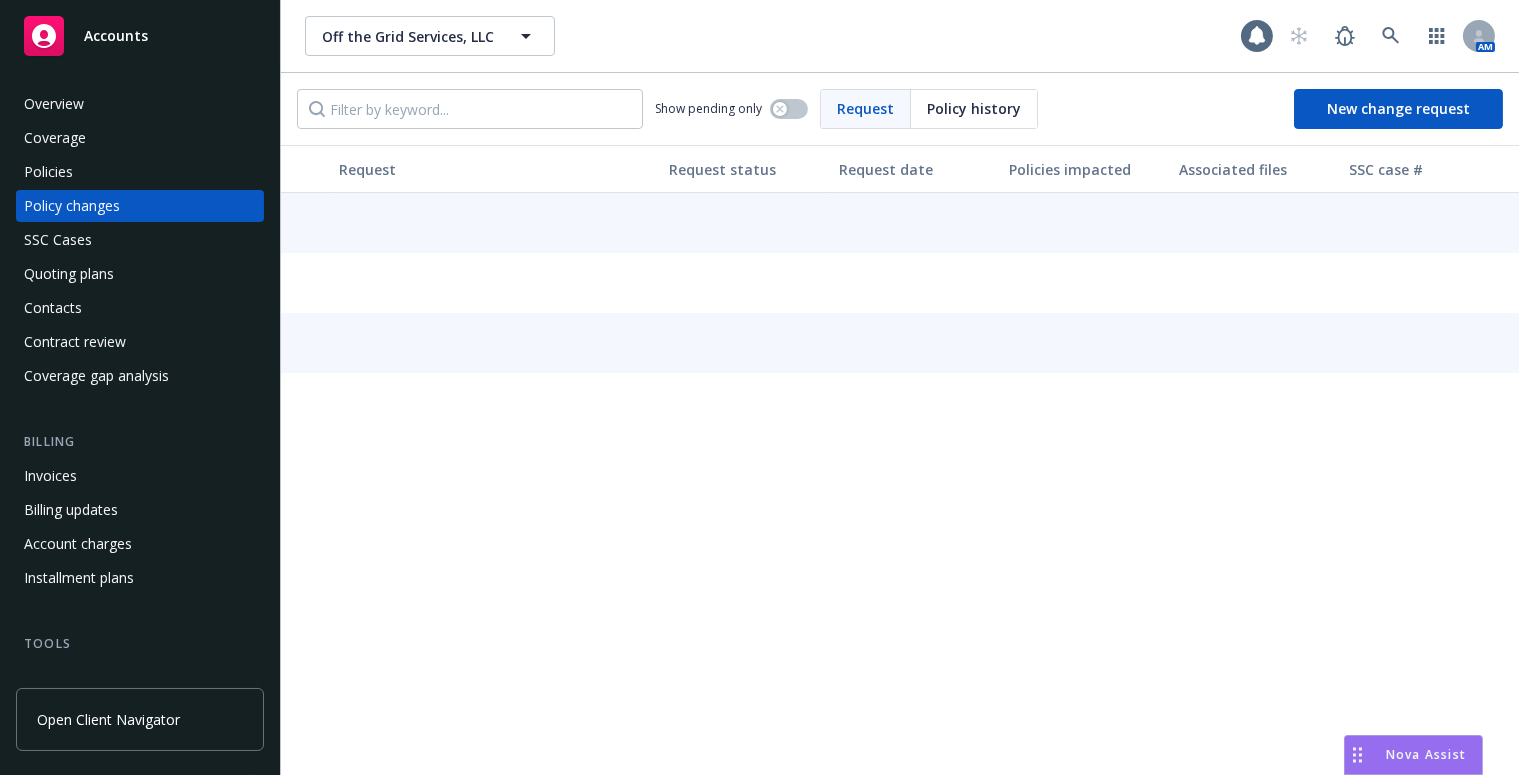 click on "Policies" at bounding box center (140, 172) 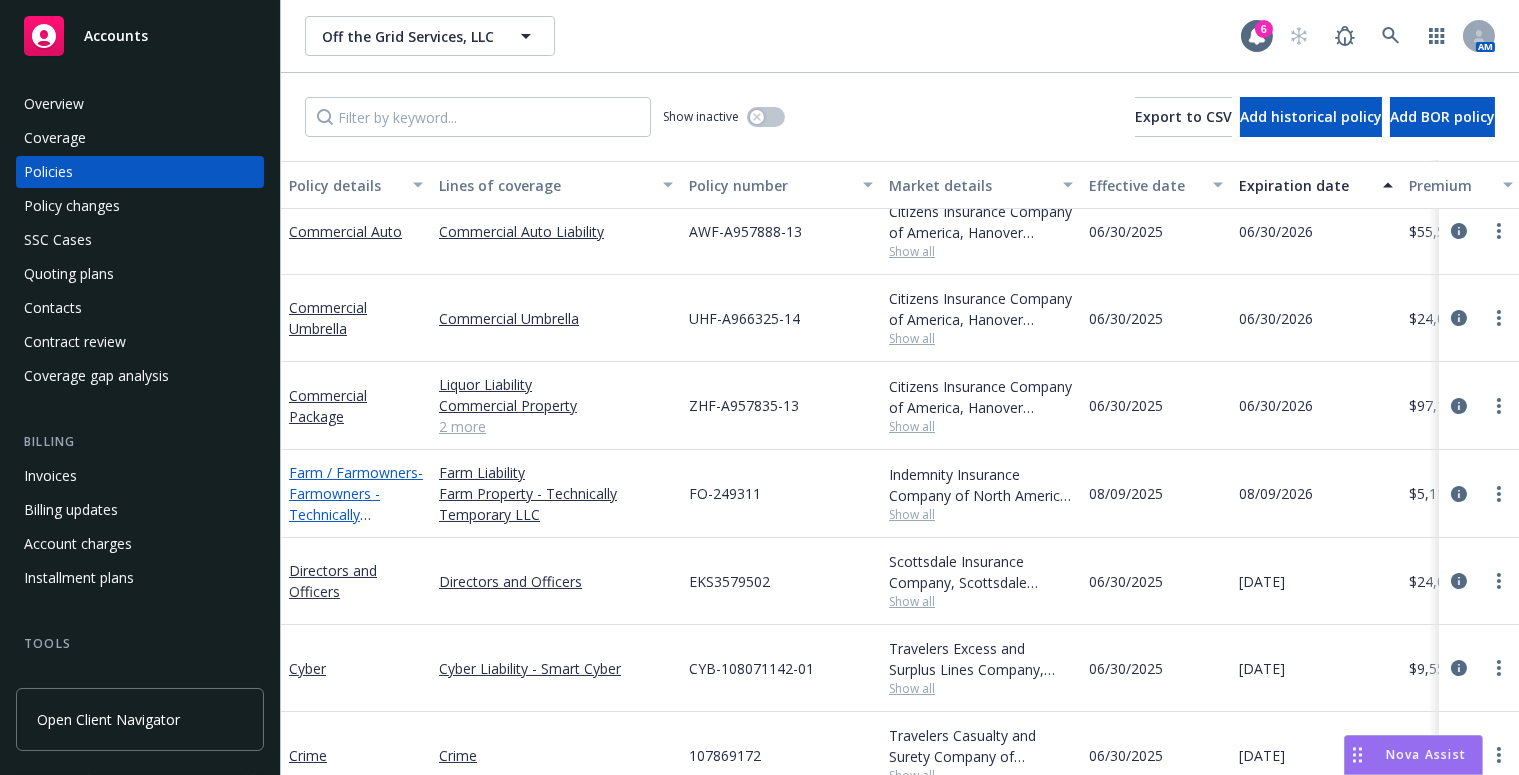 scroll, scrollTop: 272, scrollLeft: 0, axis: vertical 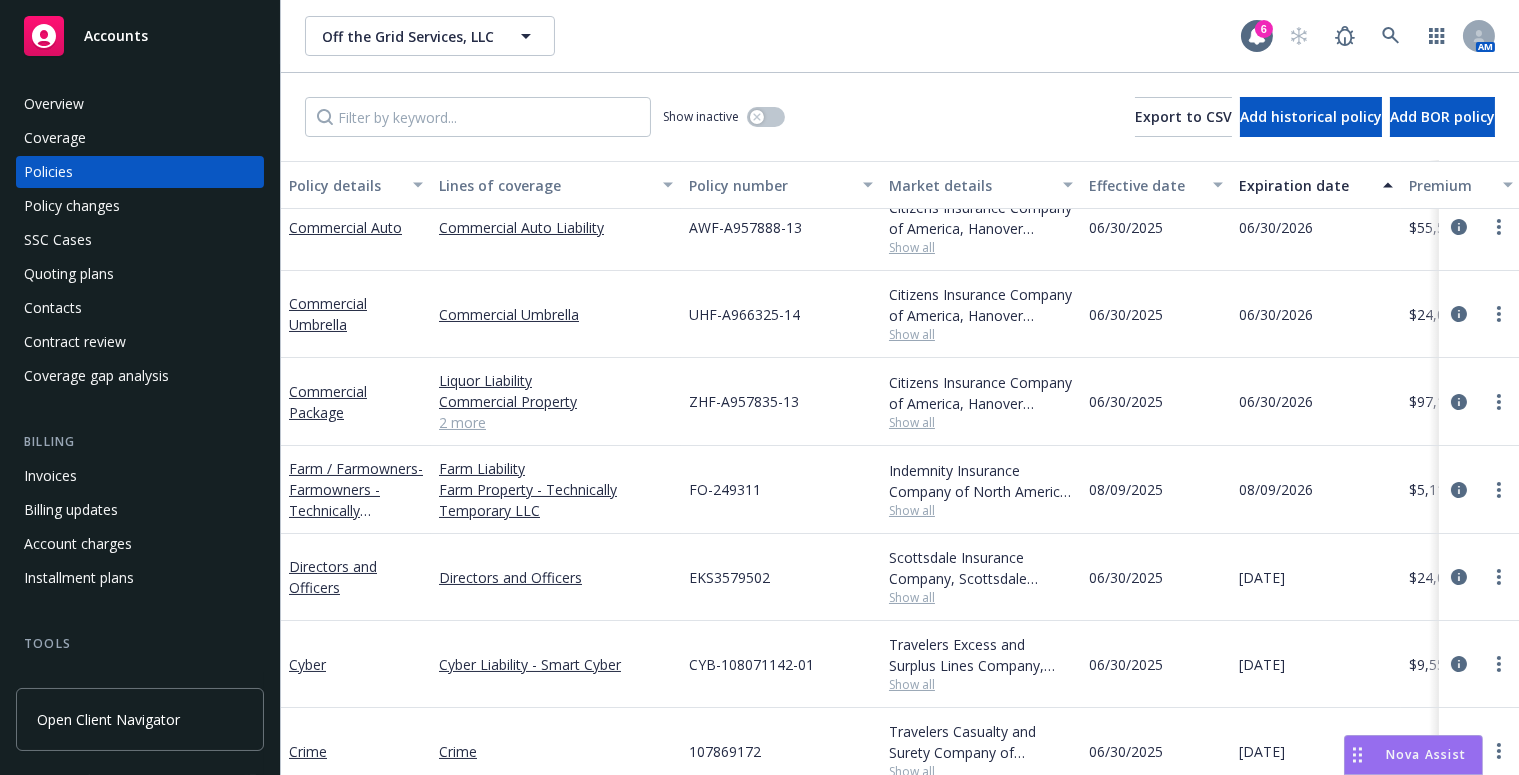 click on "2 more" at bounding box center (556, 422) 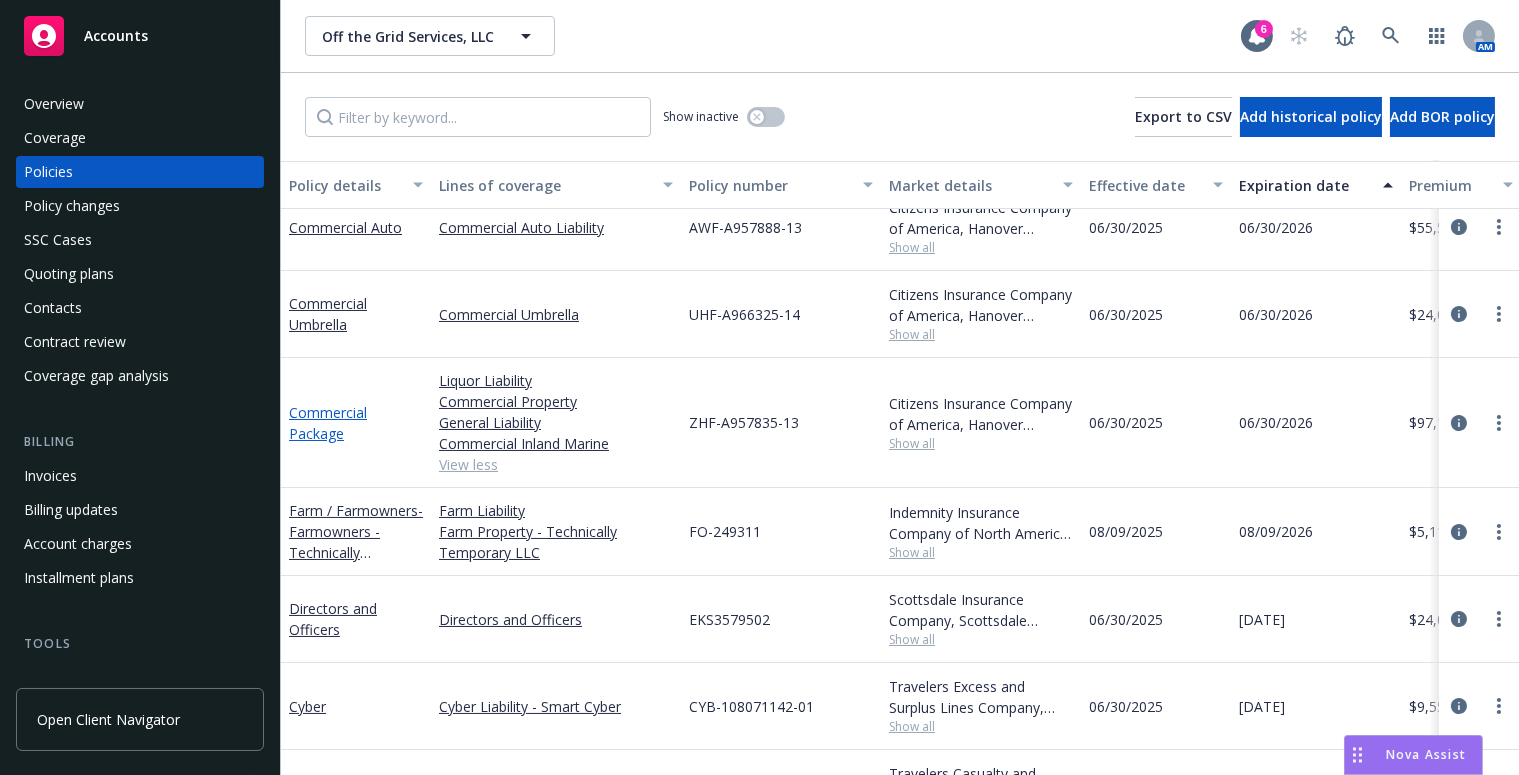 click on "Commercial Package" at bounding box center [328, 423] 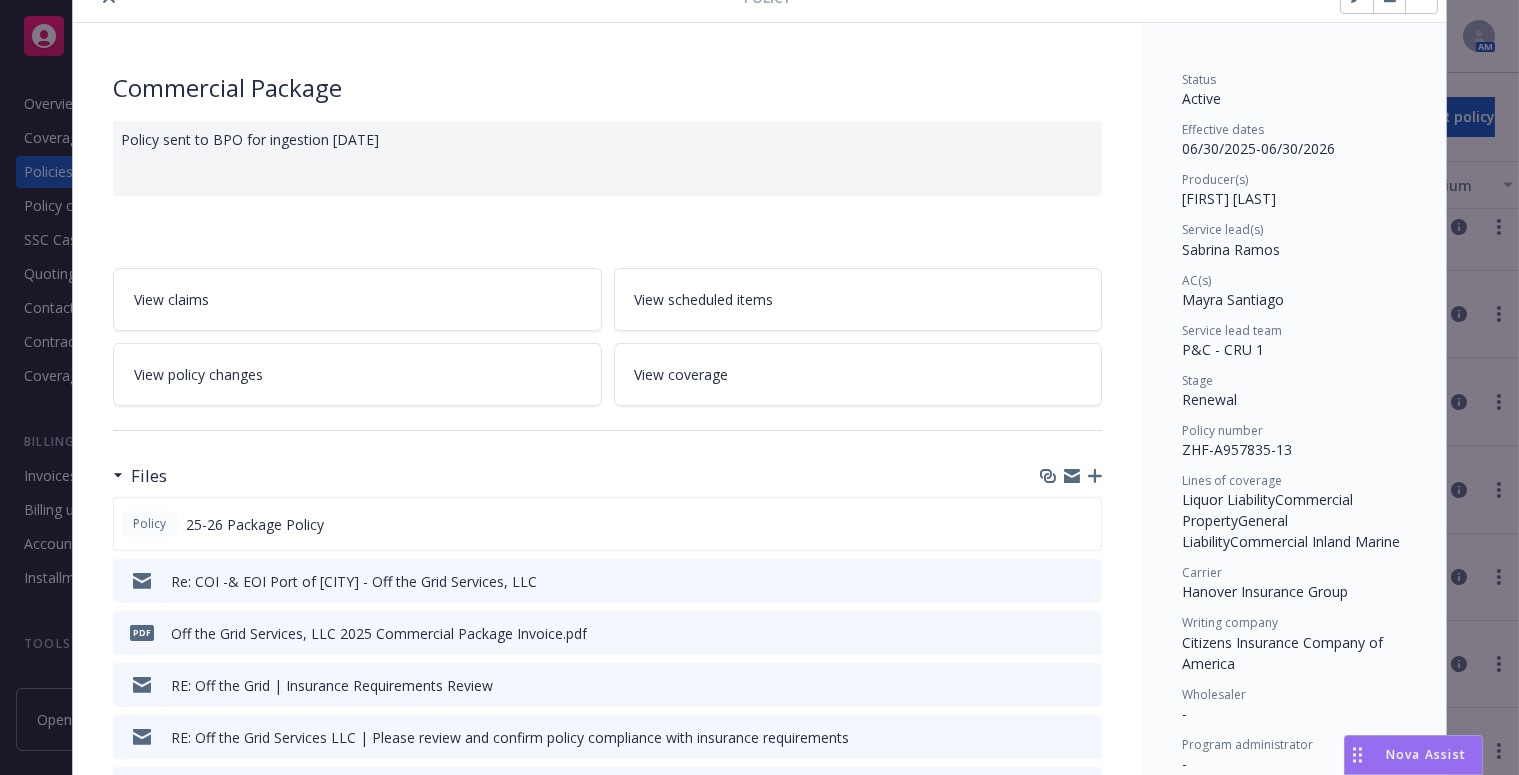 scroll, scrollTop: 181, scrollLeft: 0, axis: vertical 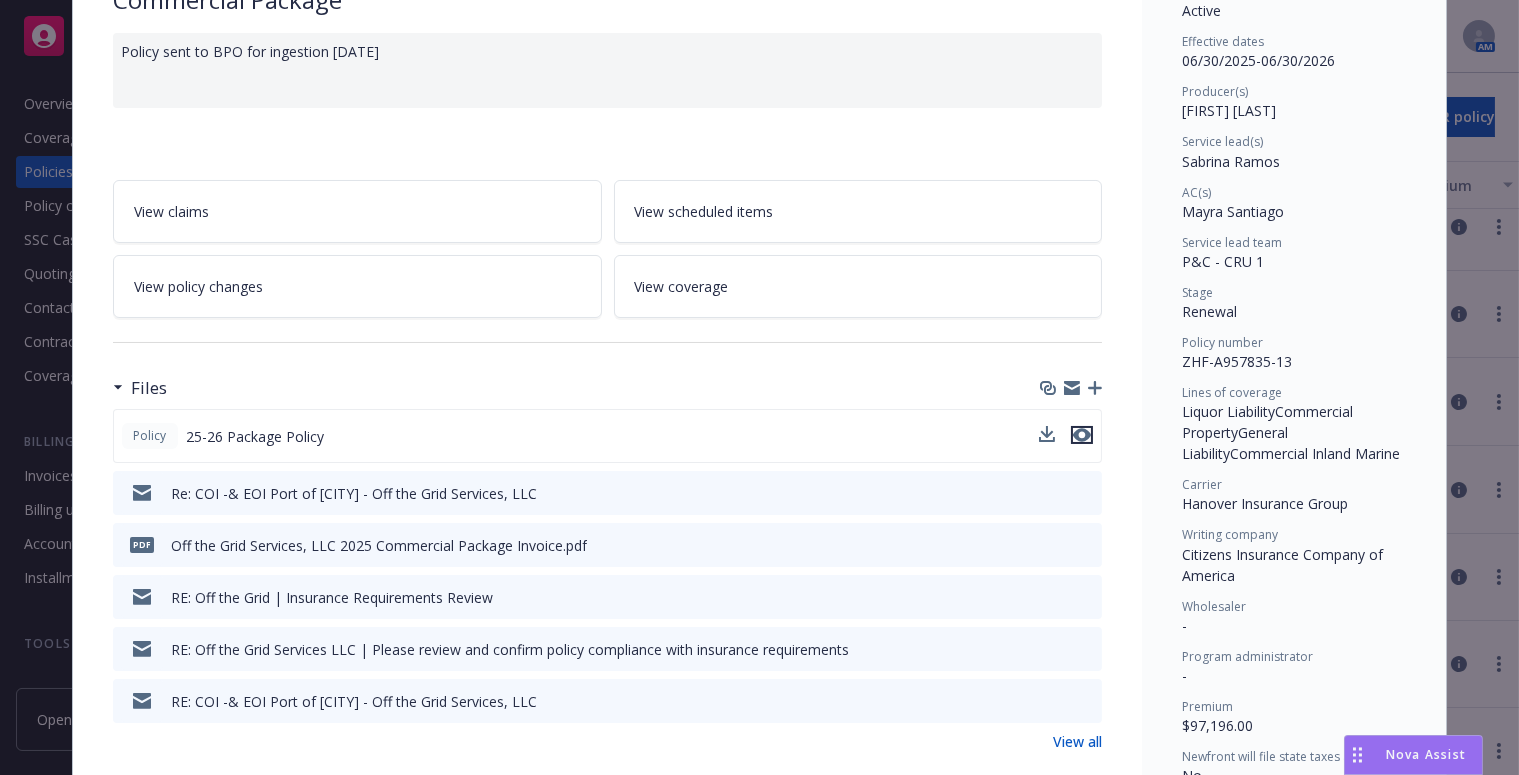 click 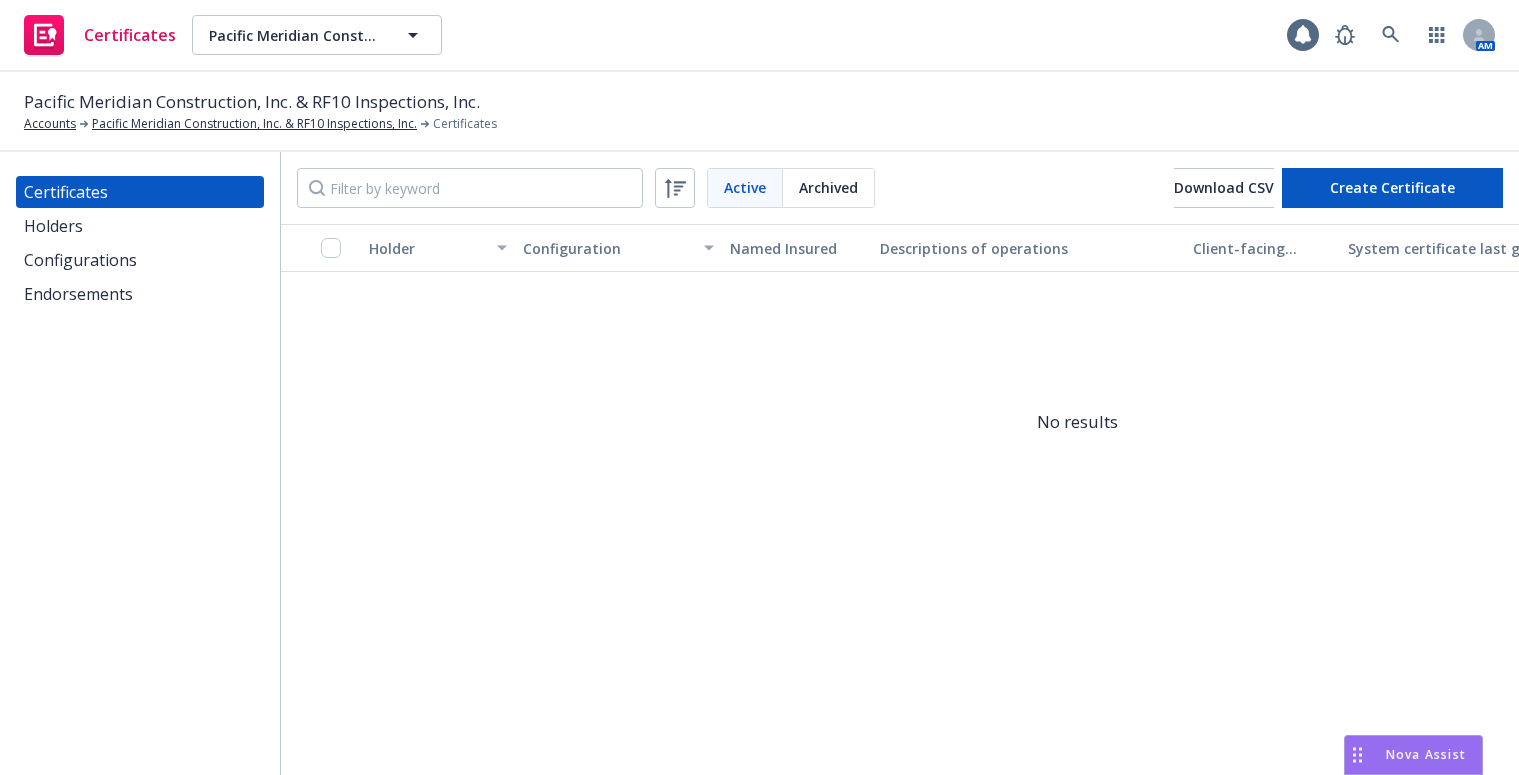 scroll, scrollTop: 0, scrollLeft: 0, axis: both 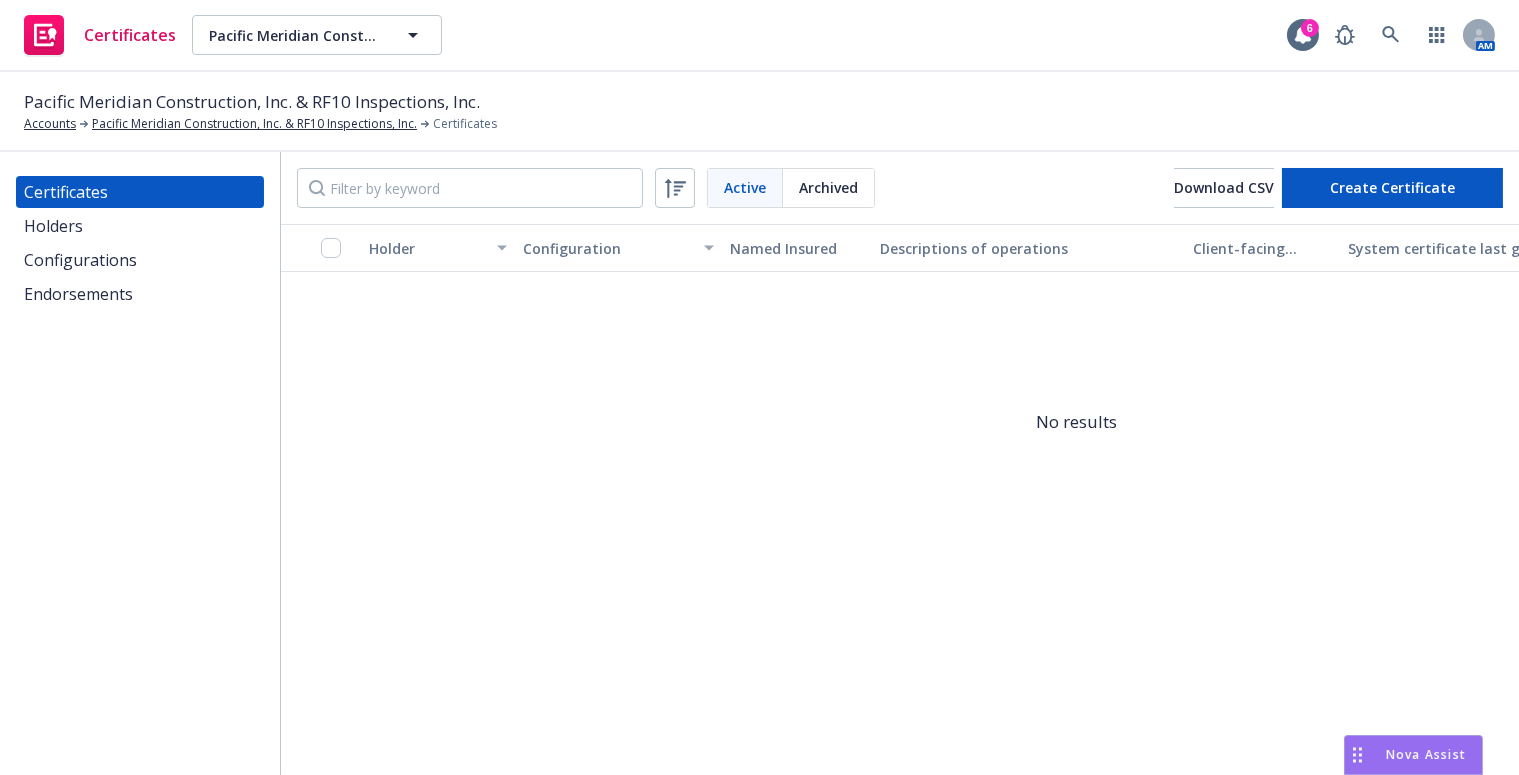 click on "Configurations" at bounding box center [80, 260] 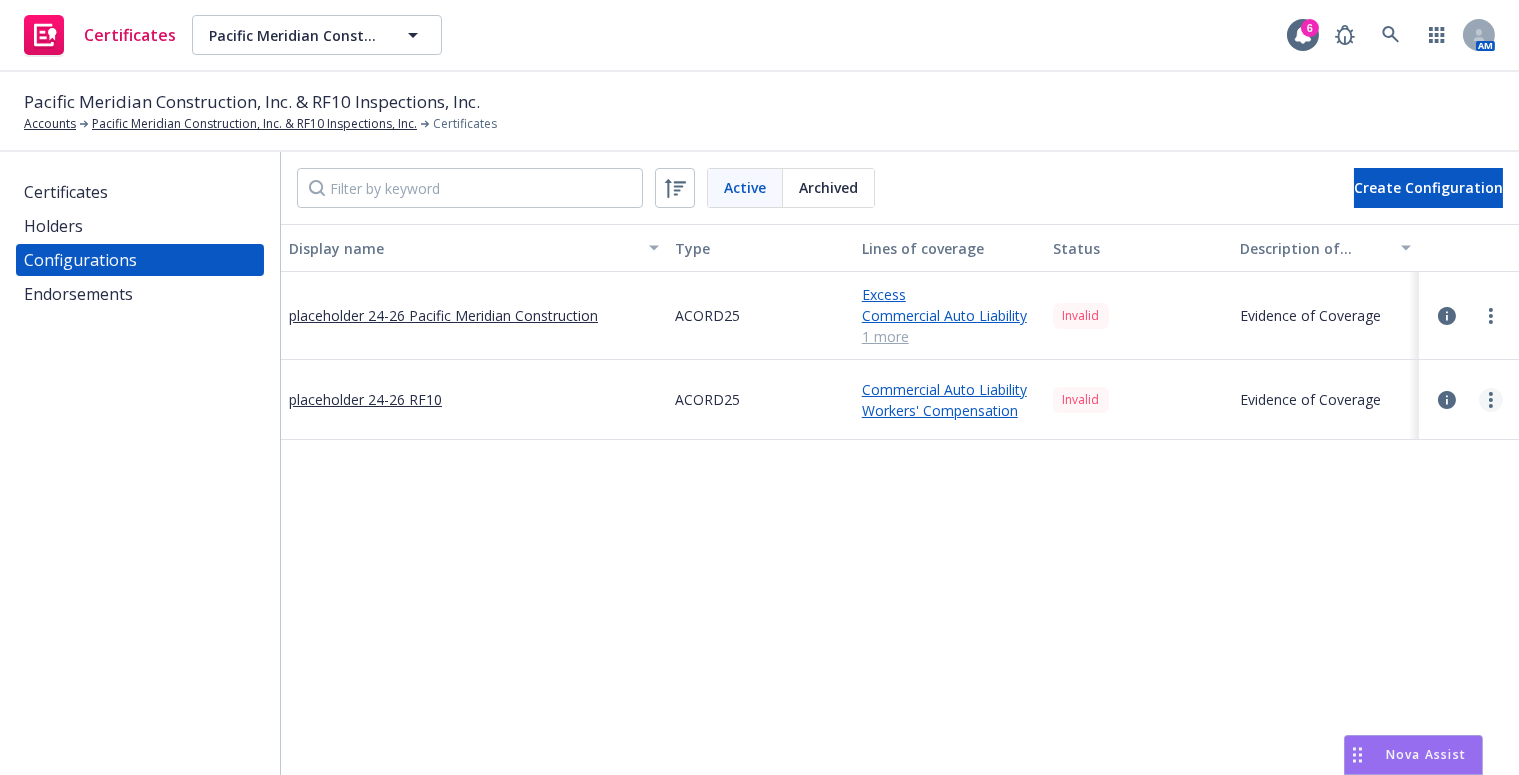 click at bounding box center (1491, 400) 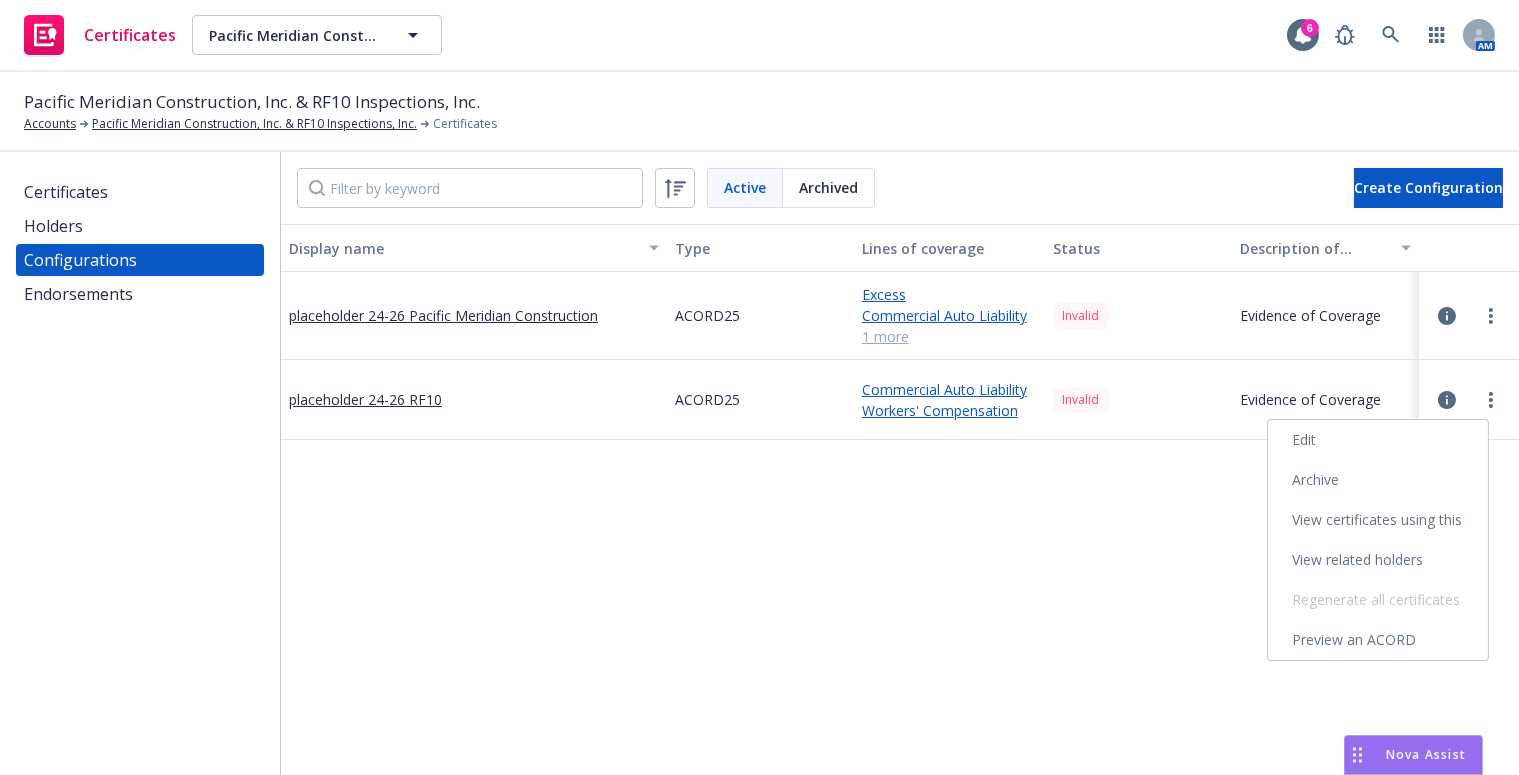 click on "Edit" at bounding box center (1378, 440) 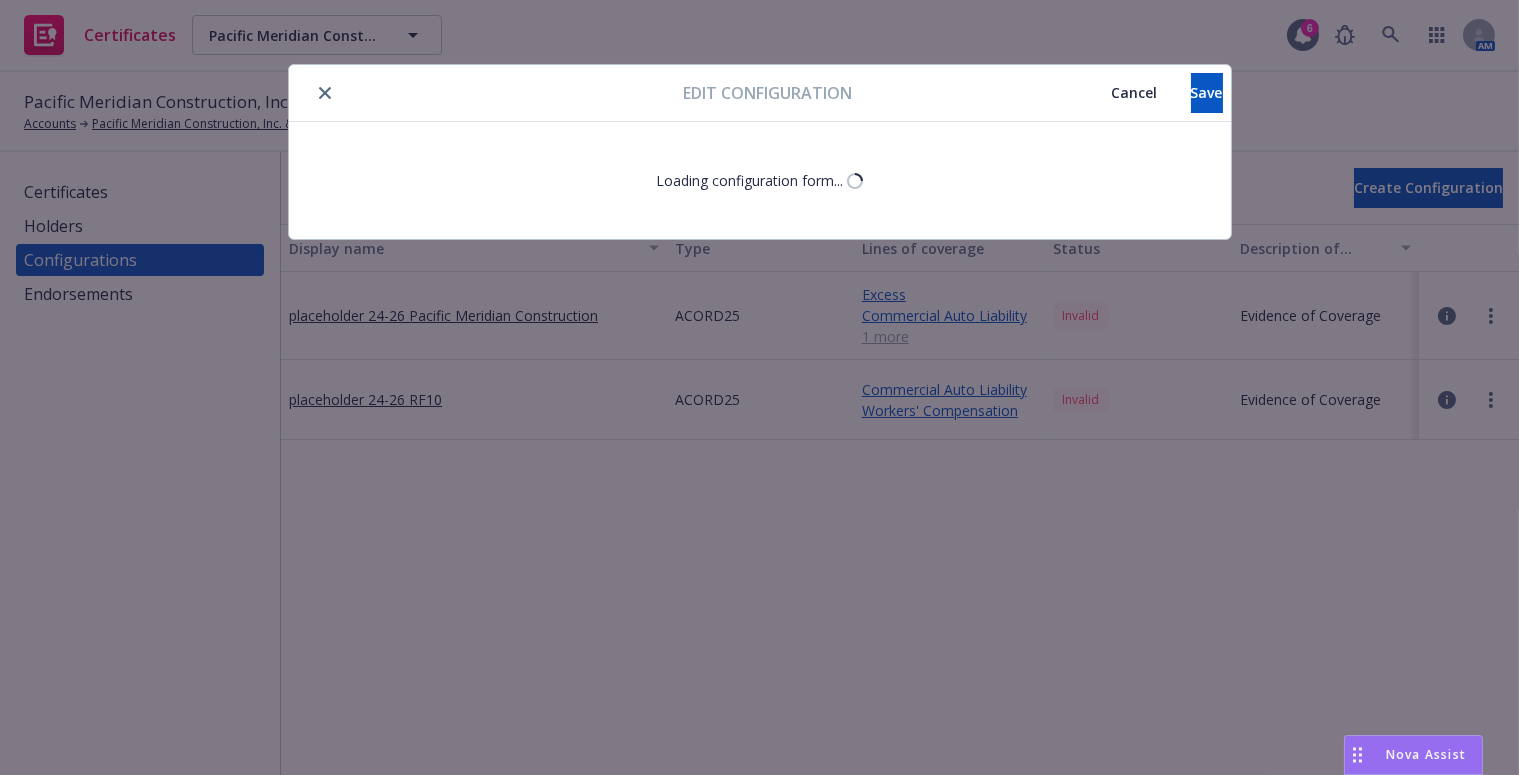 select on "Acord_25" 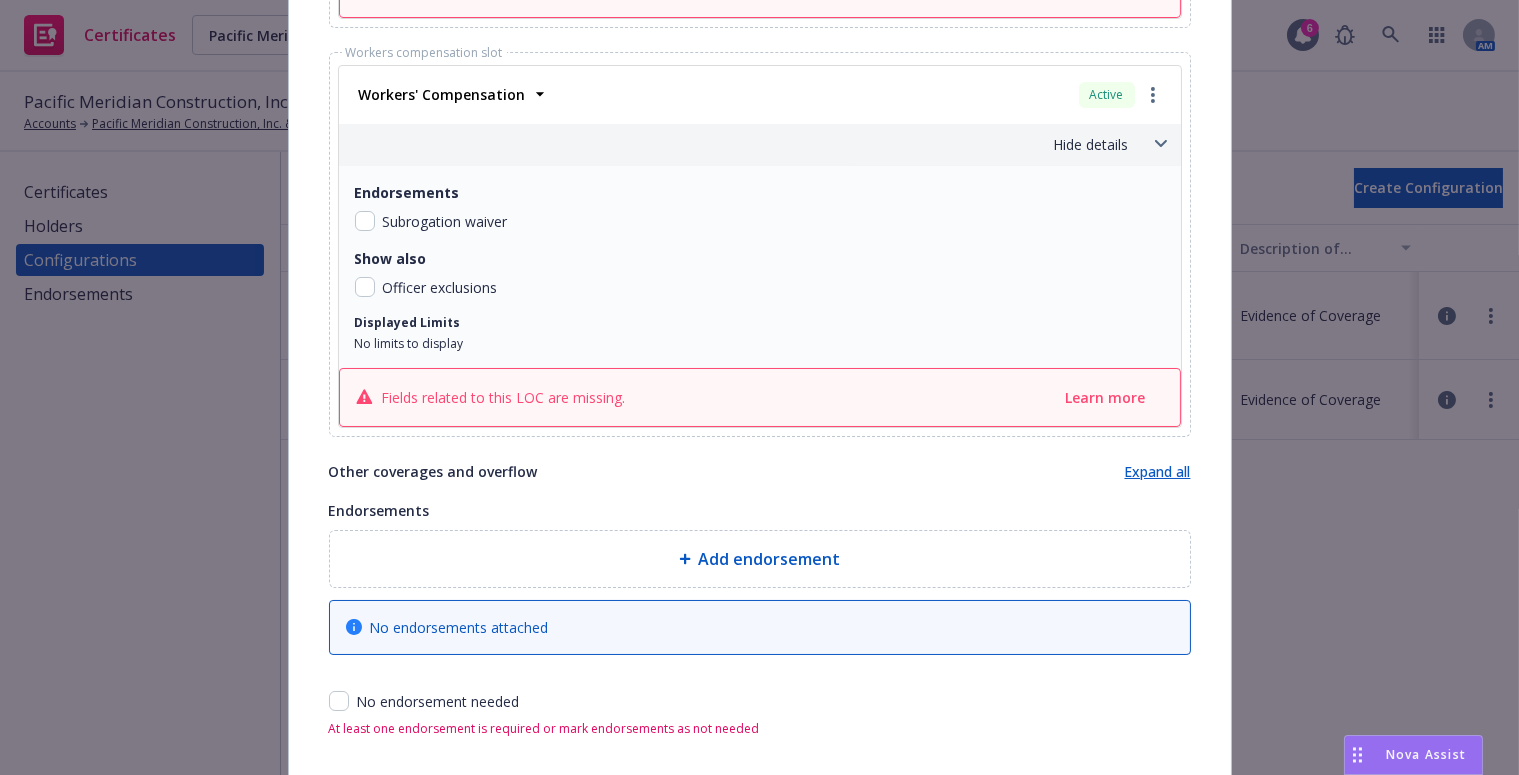 scroll, scrollTop: 1109, scrollLeft: 0, axis: vertical 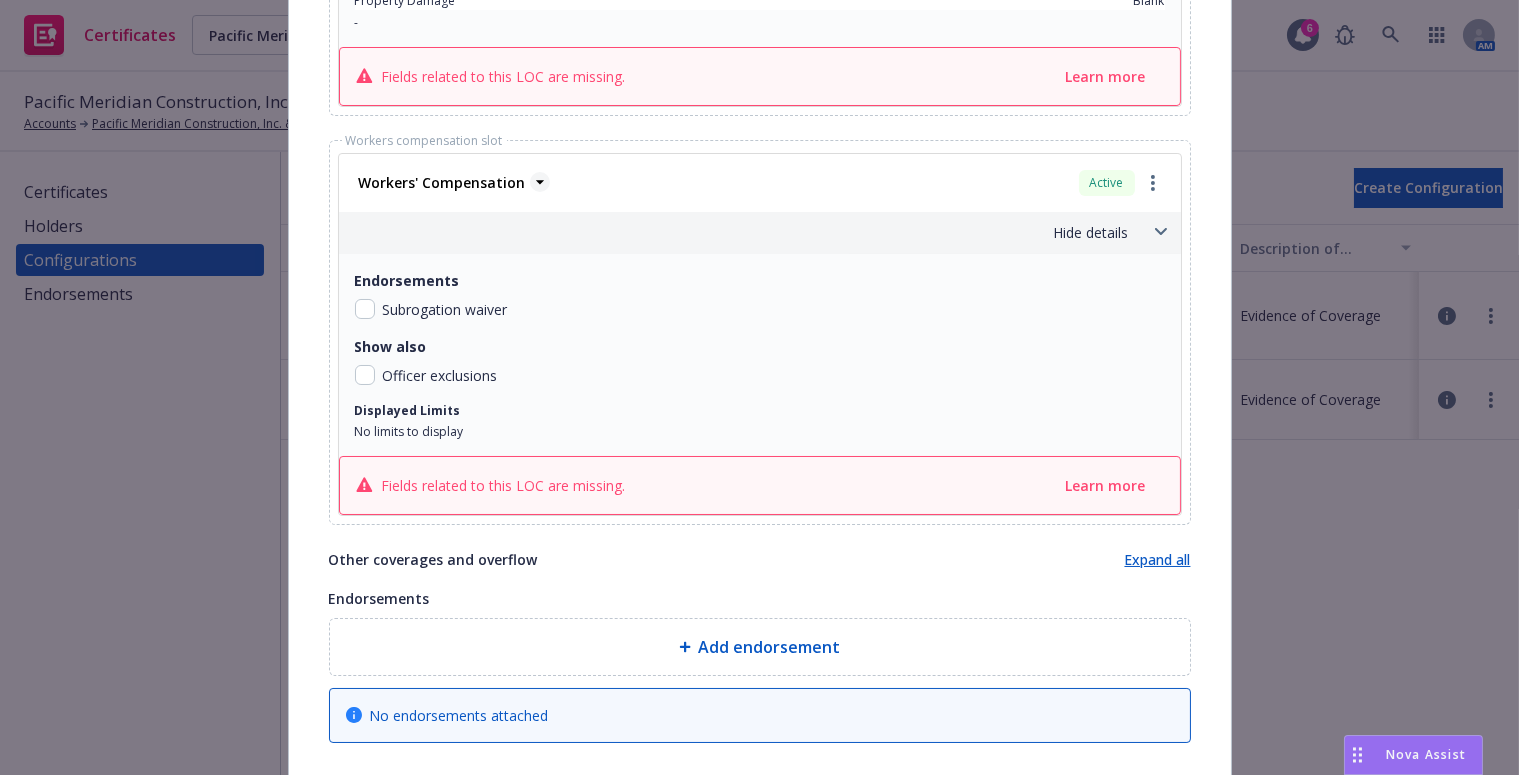 click on "Workers' Compensation" at bounding box center (442, 182) 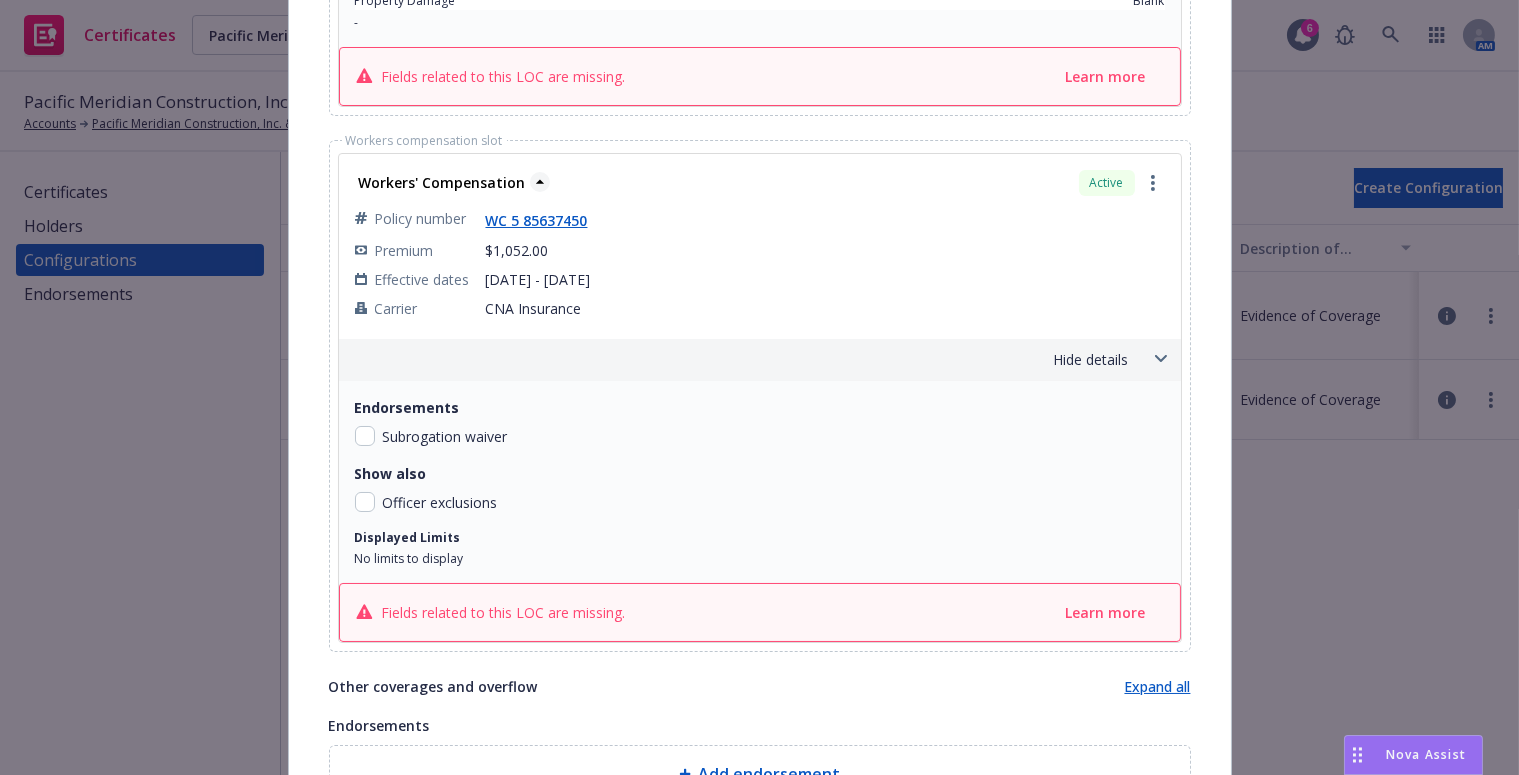 click on "Workers' Compensation" at bounding box center [442, 182] 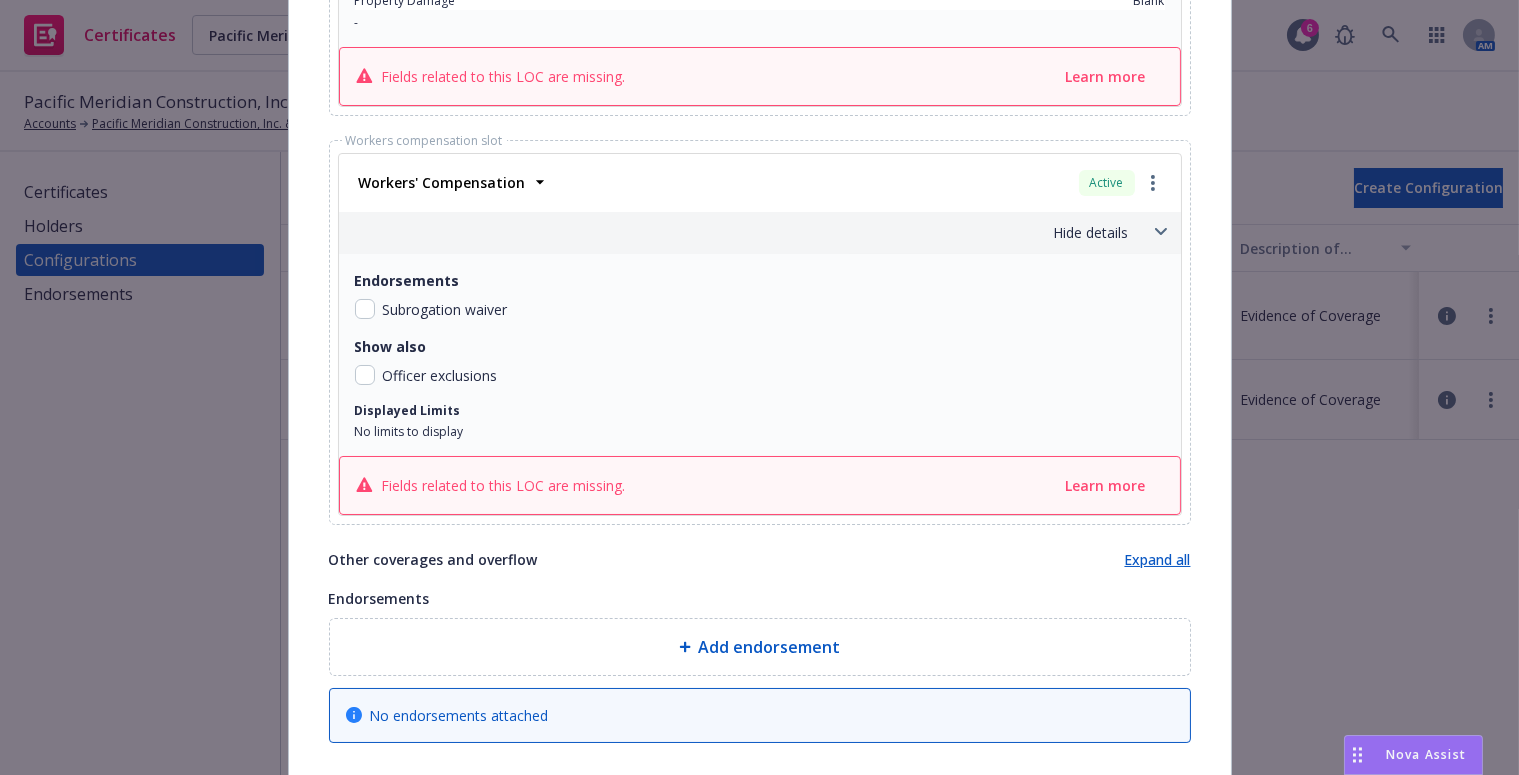 click on "Hide details" at bounding box center (760, 233) 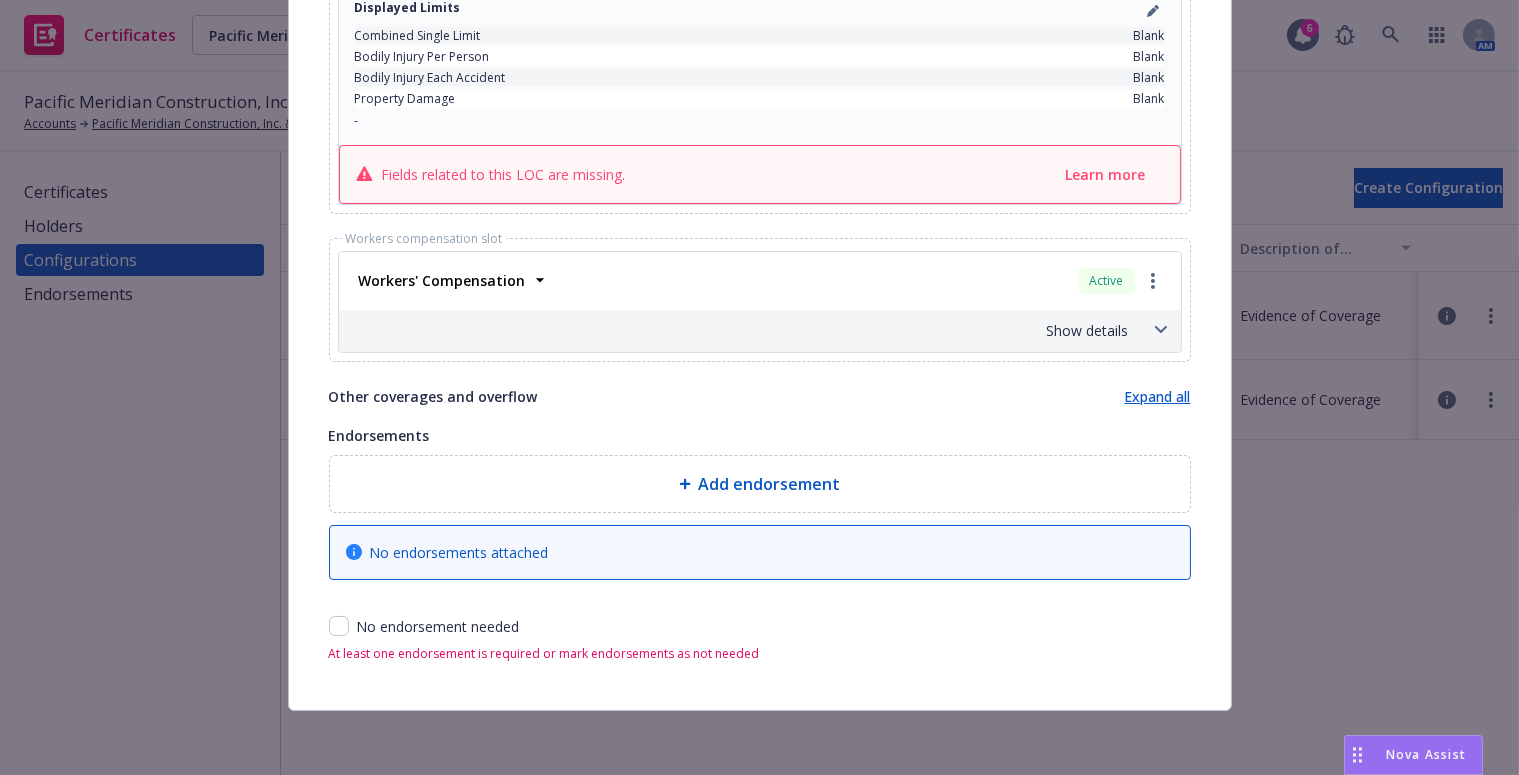 click on "Show details" at bounding box center [736, 330] 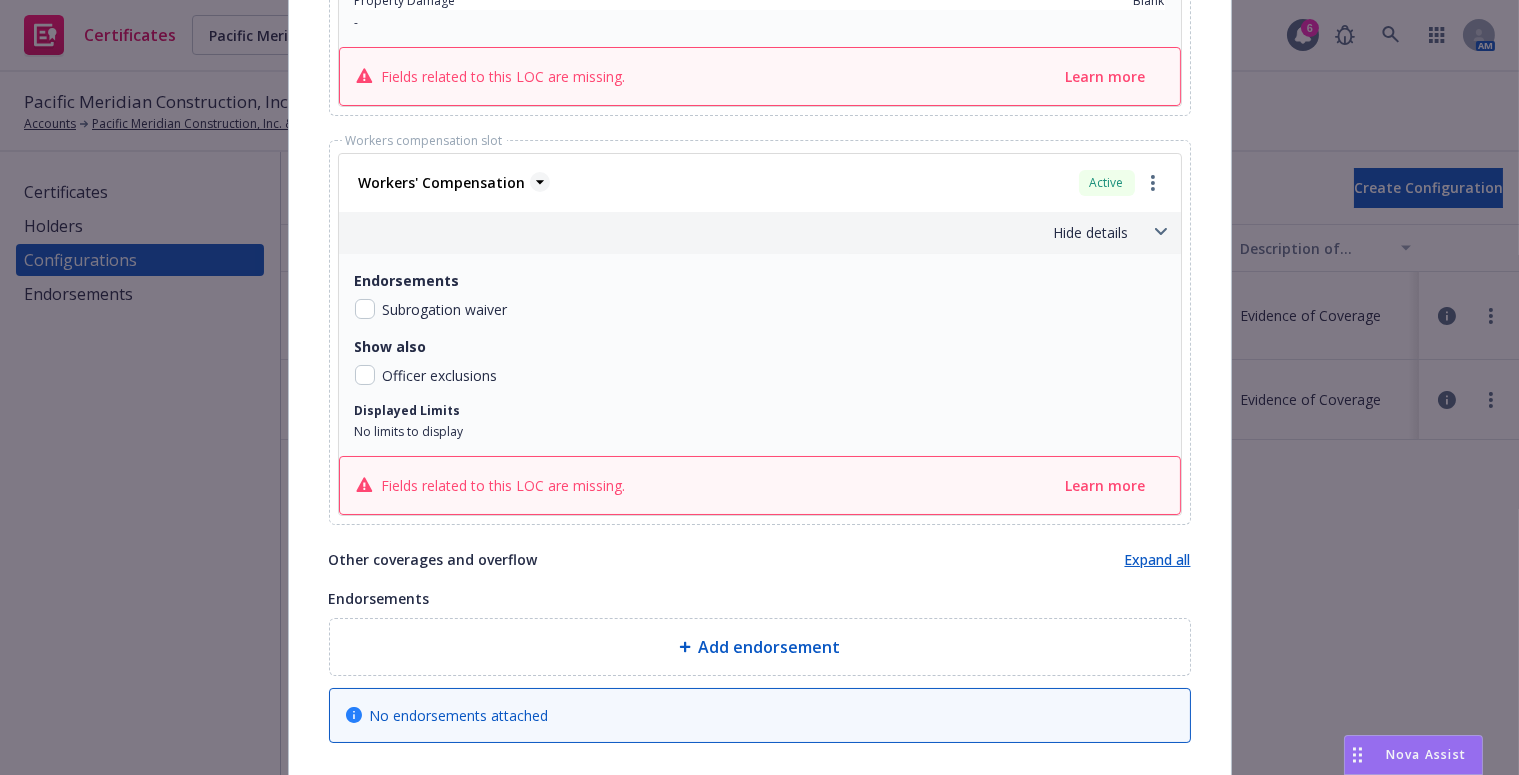 click on "Workers' Compensation" at bounding box center (442, 182) 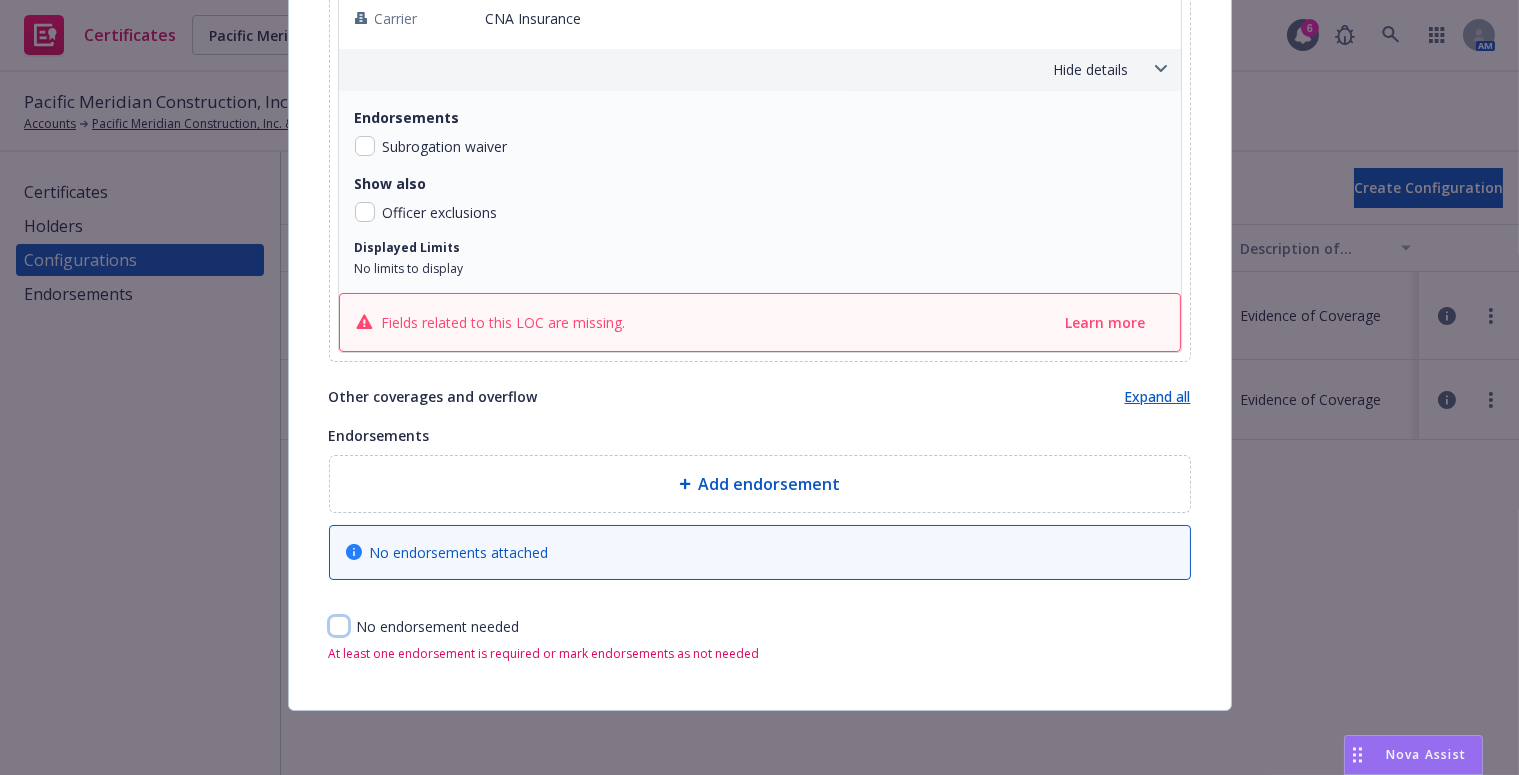 click at bounding box center (339, 626) 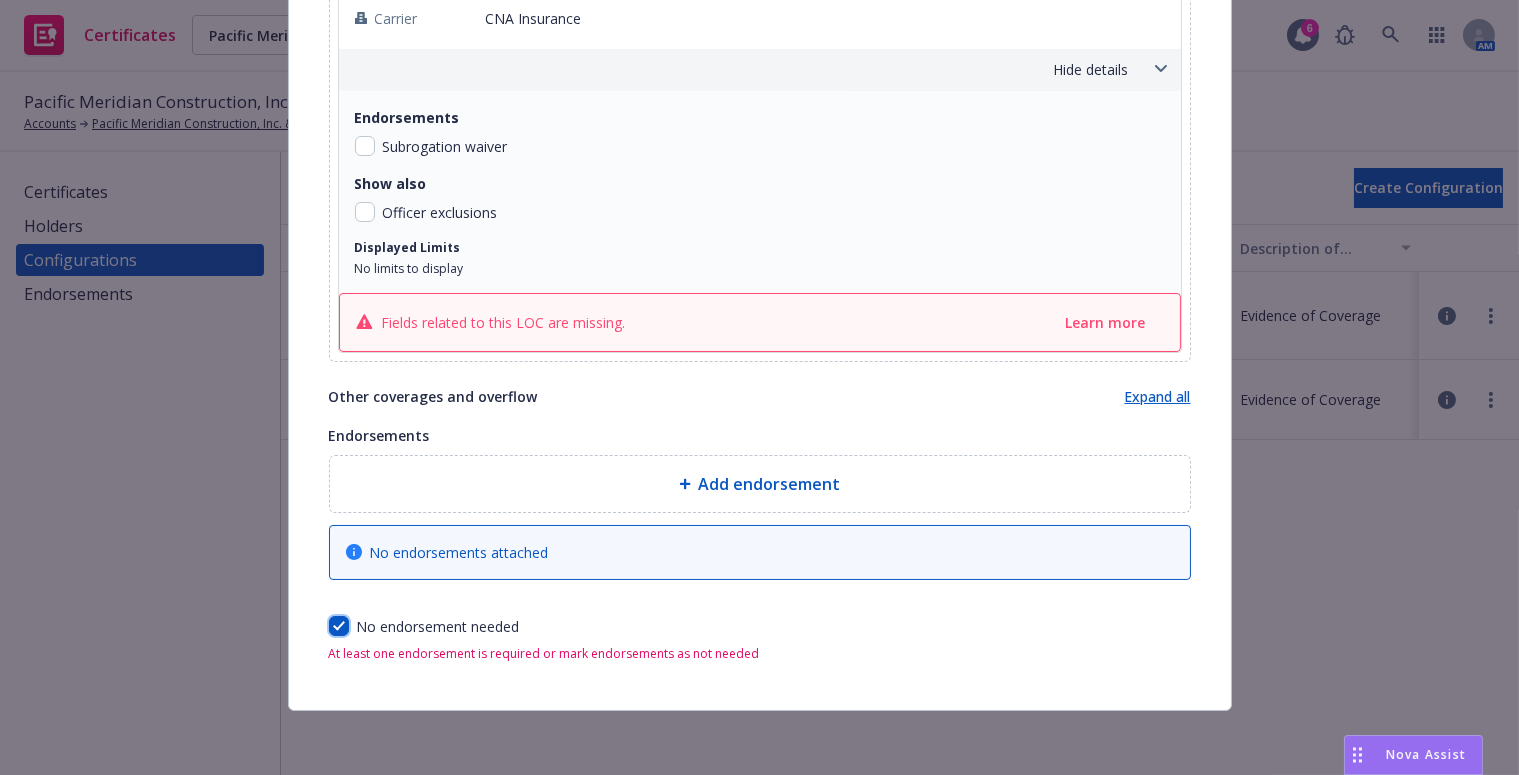checkbox on "true" 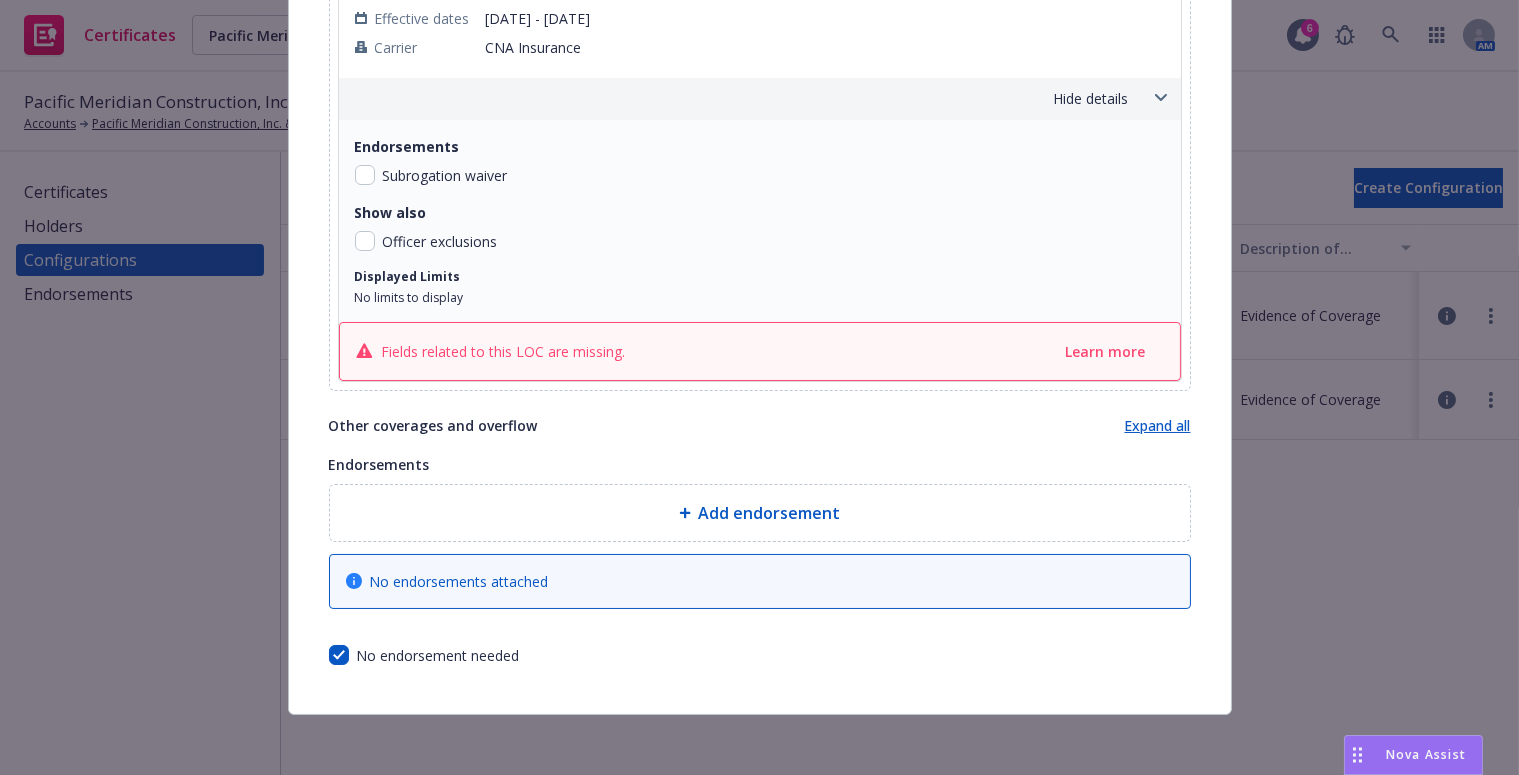 scroll, scrollTop: 0, scrollLeft: 0, axis: both 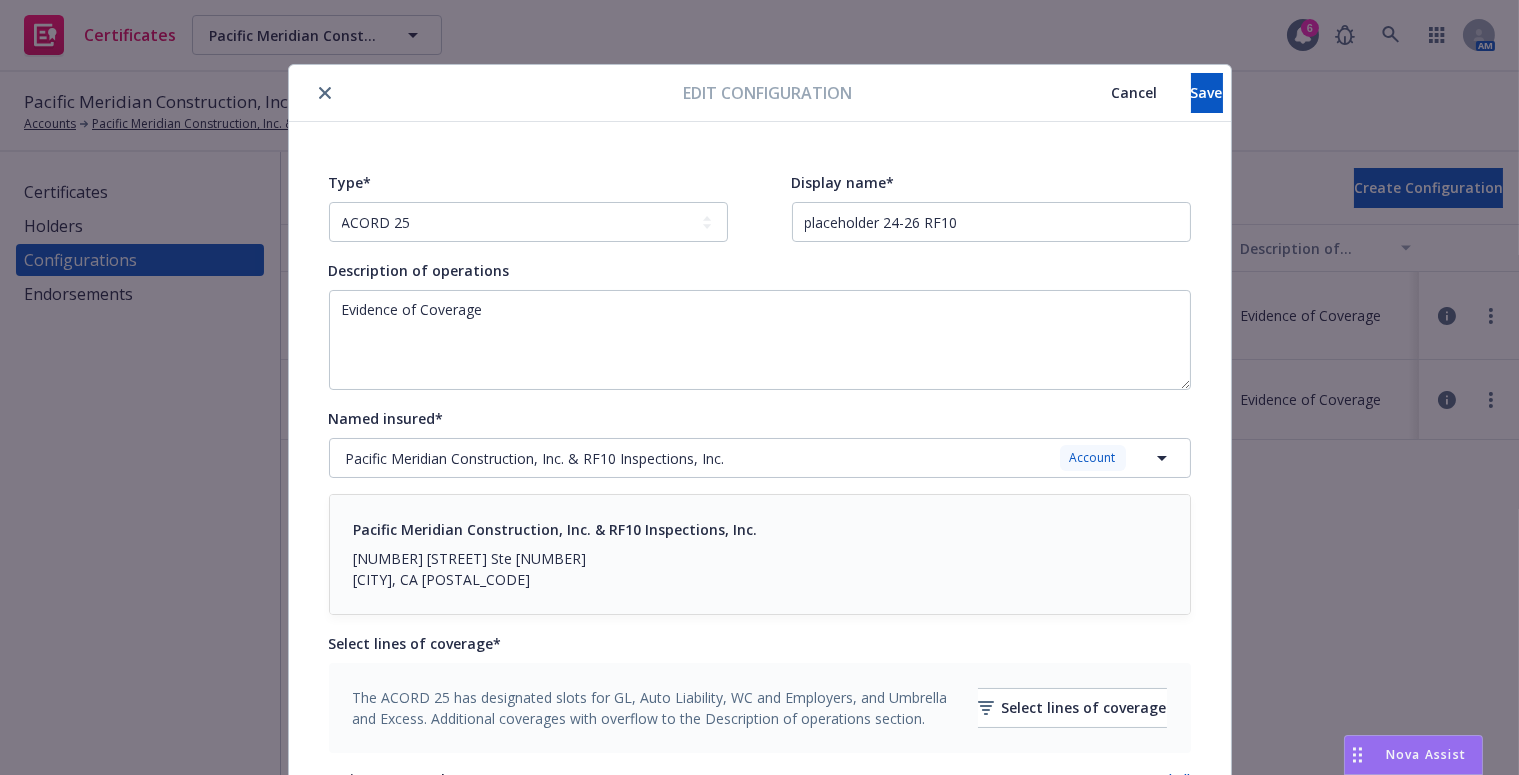 drag, startPoint x: 655, startPoint y: 557, endPoint x: 794, endPoint y: 143, distance: 436.71158 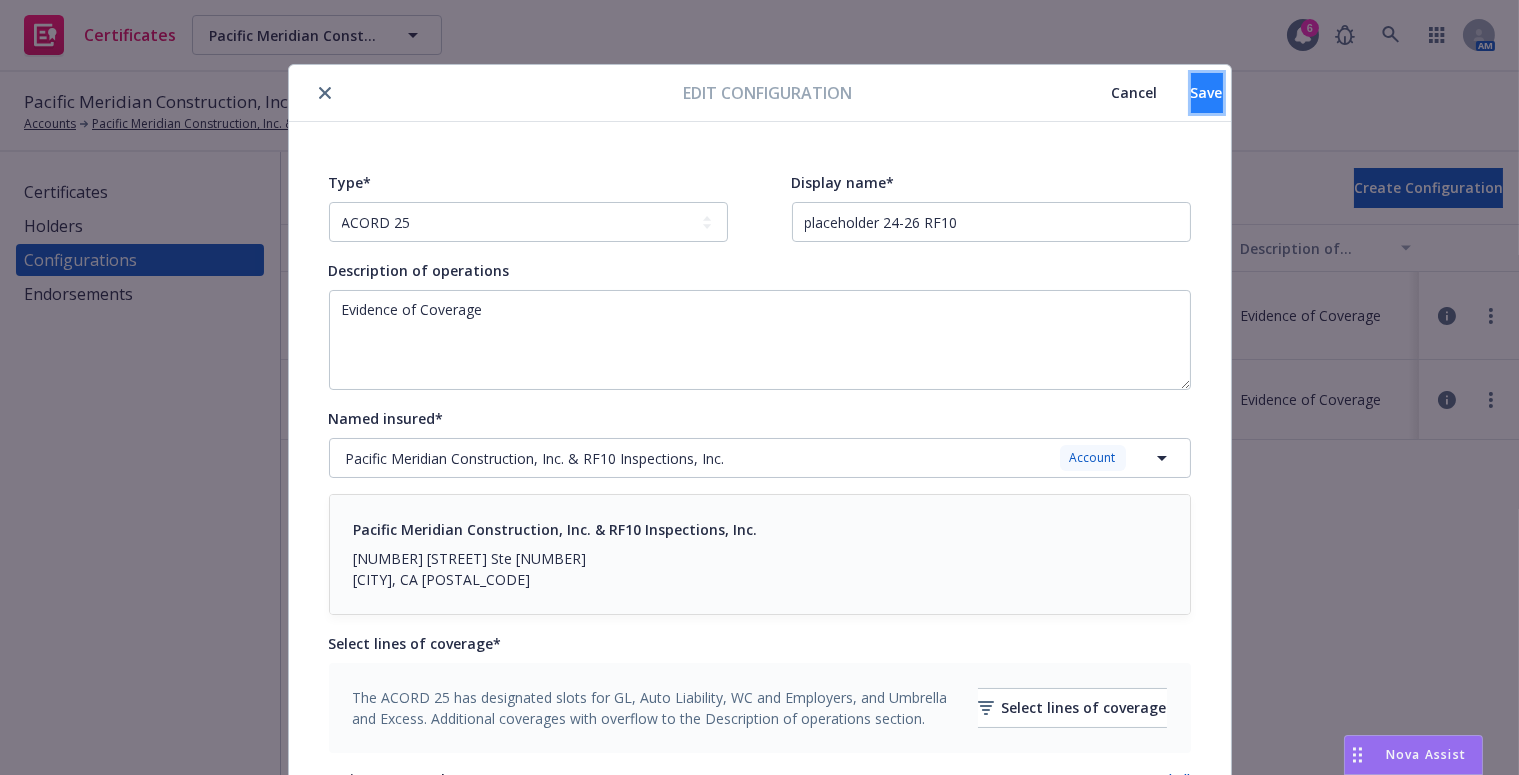 click on "Save" at bounding box center [1207, 93] 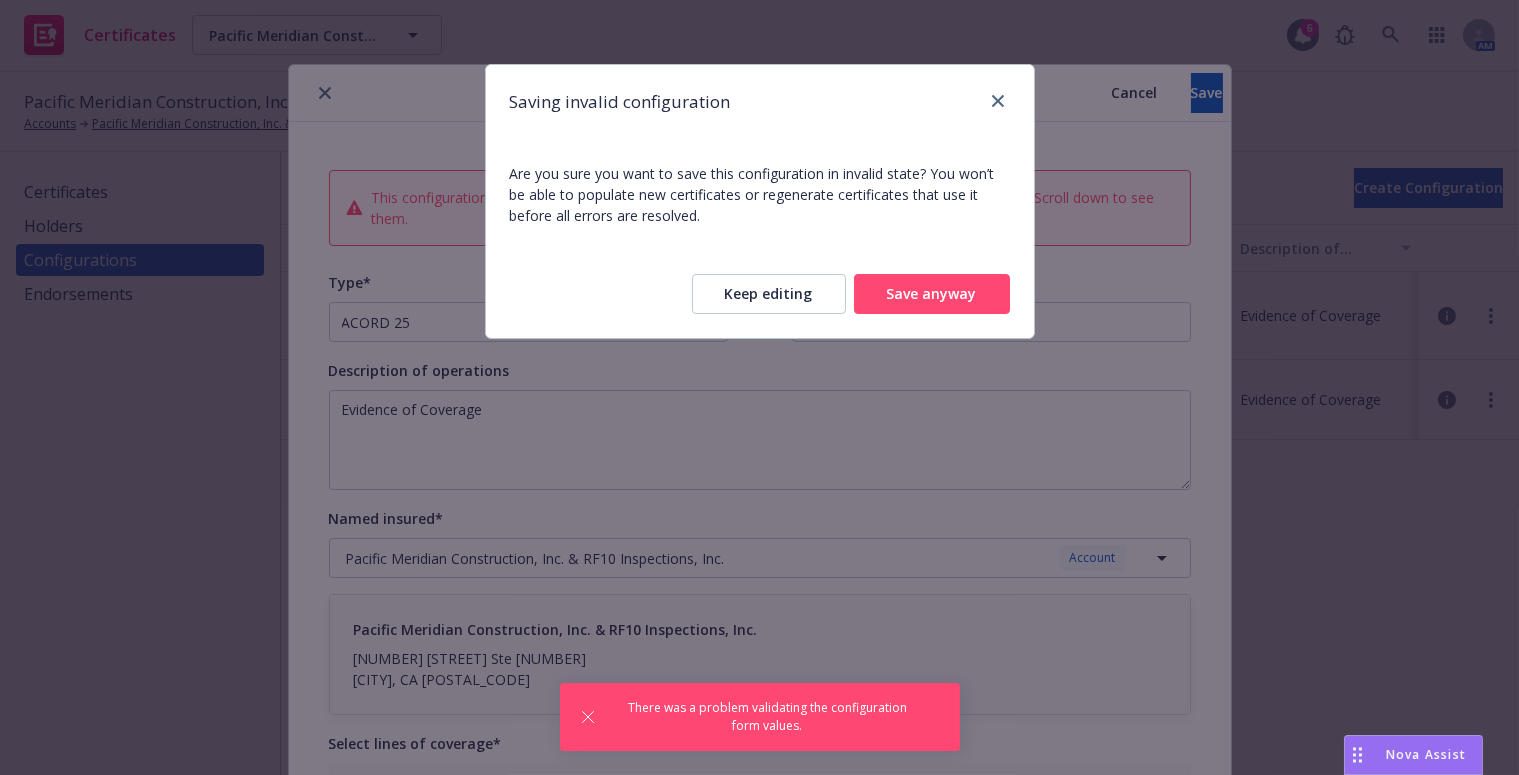 click on "Save anyway" at bounding box center [932, 294] 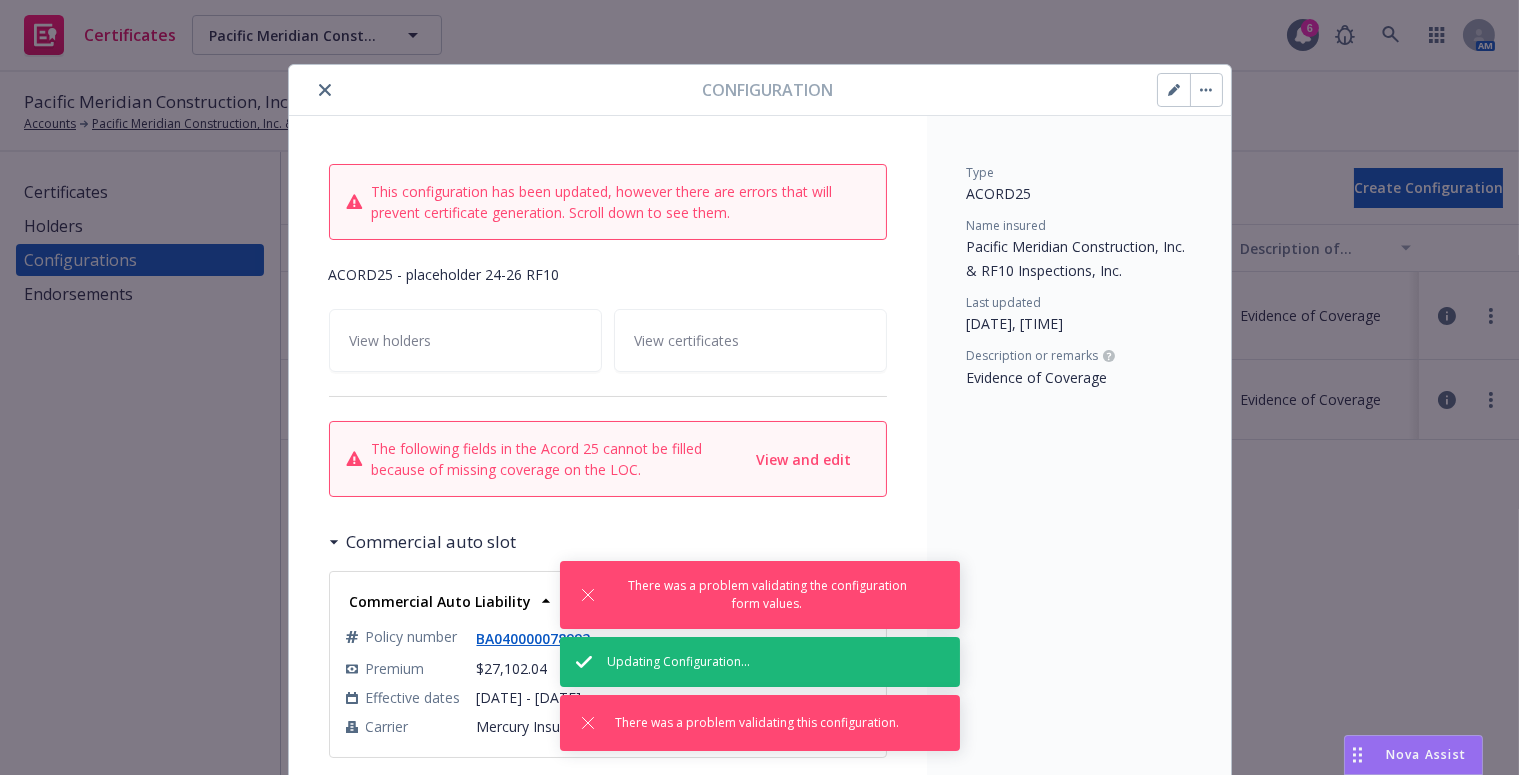 click 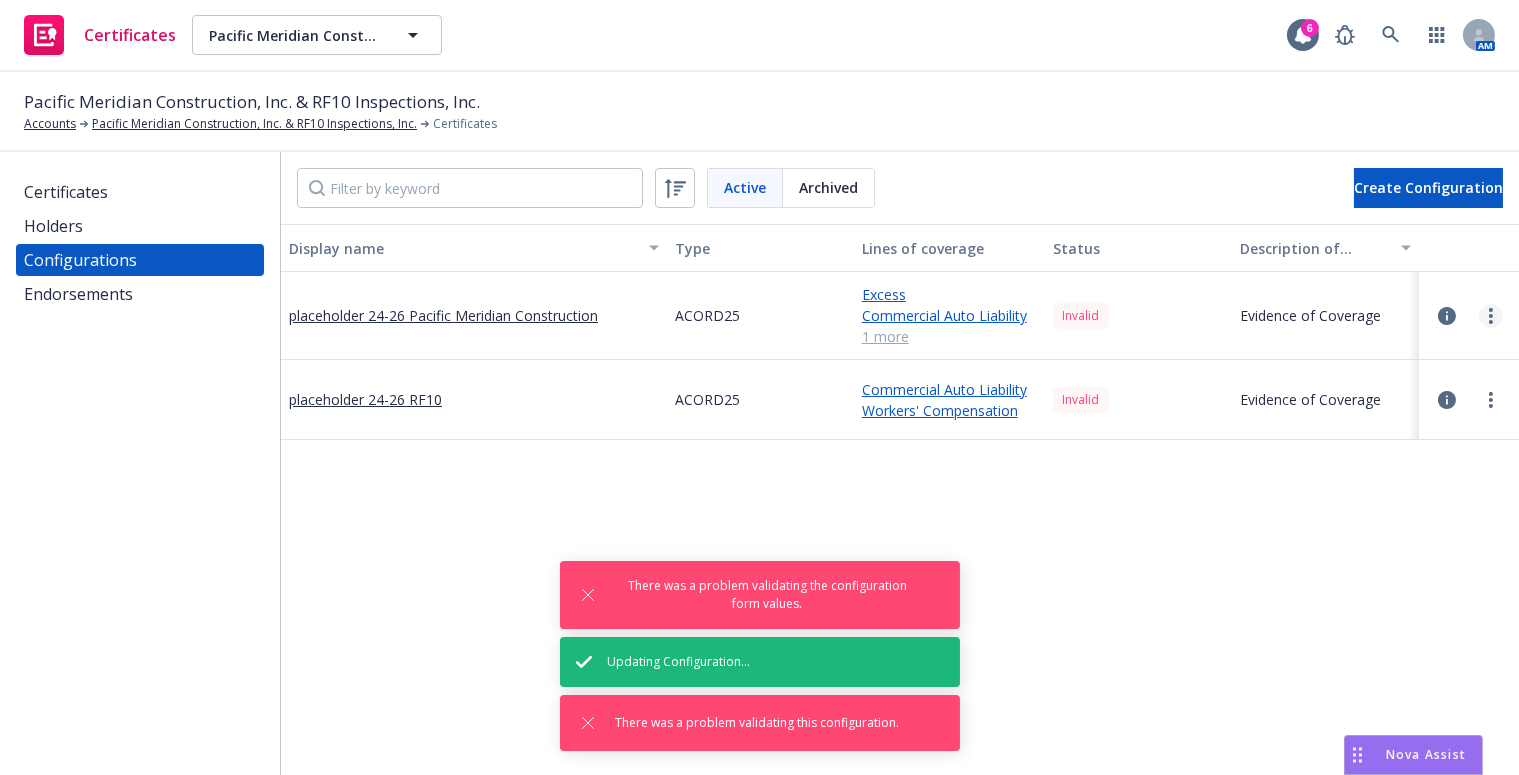 click at bounding box center [1491, 316] 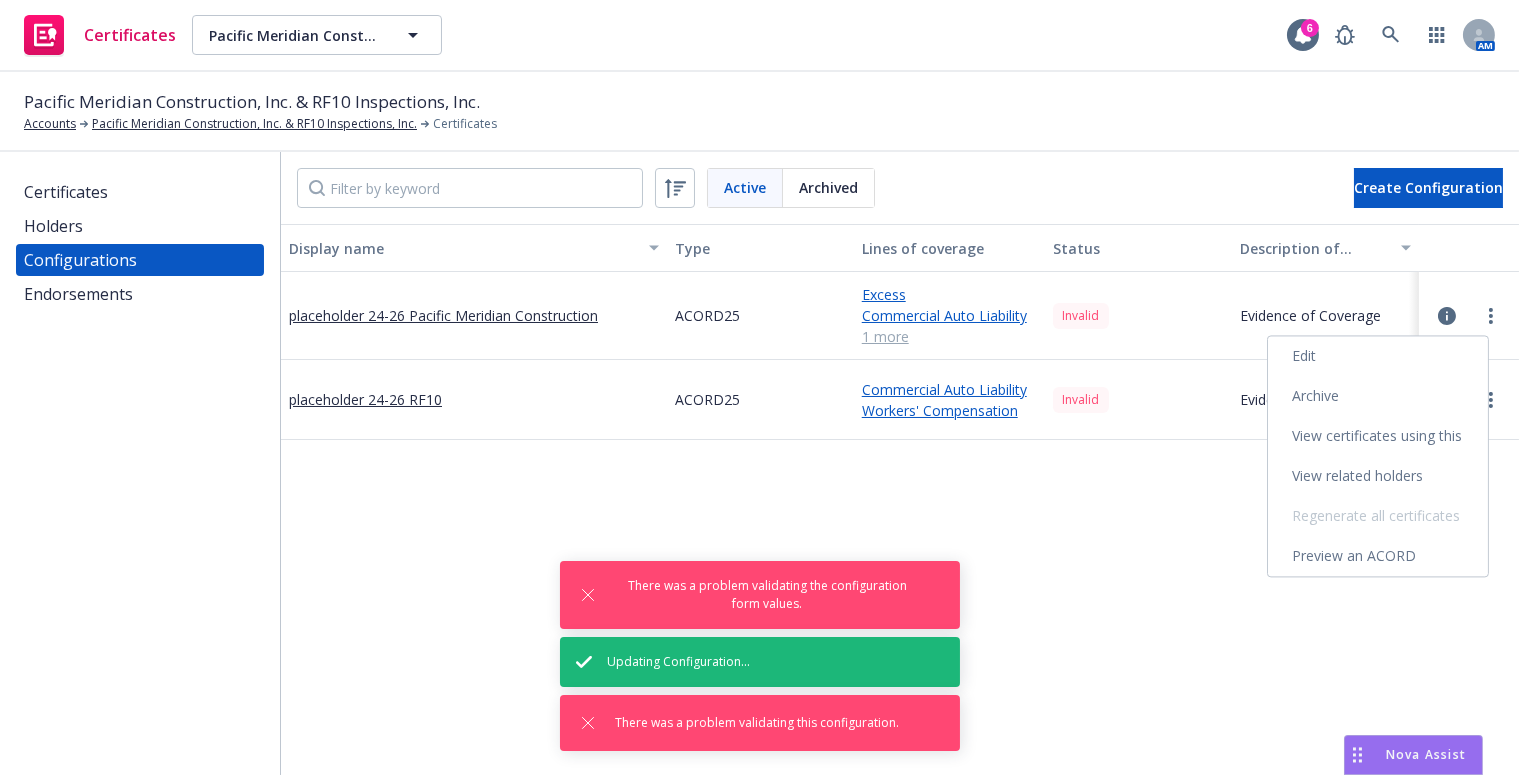 click on "Edit" at bounding box center (1378, 356) 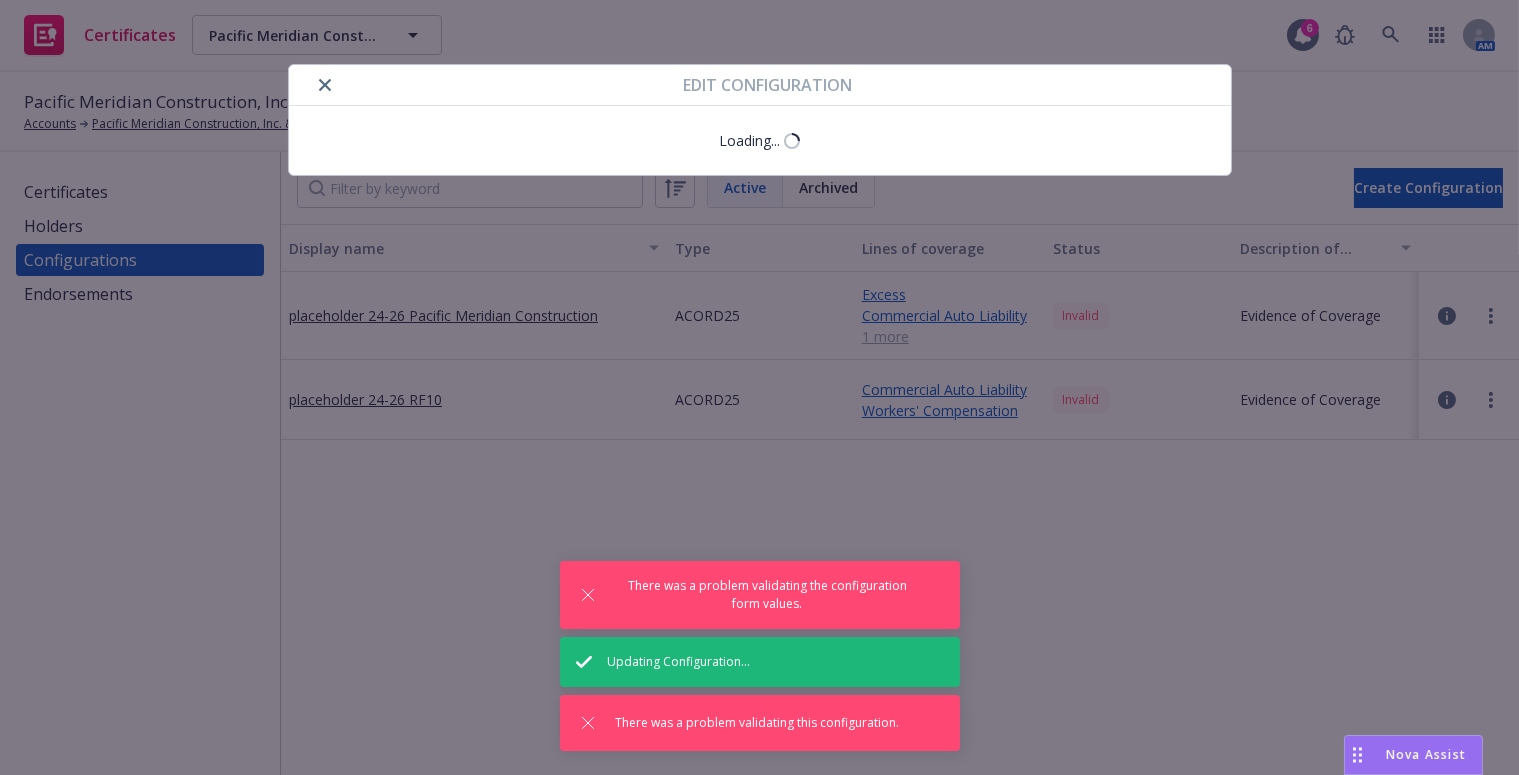 select on "Acord_25" 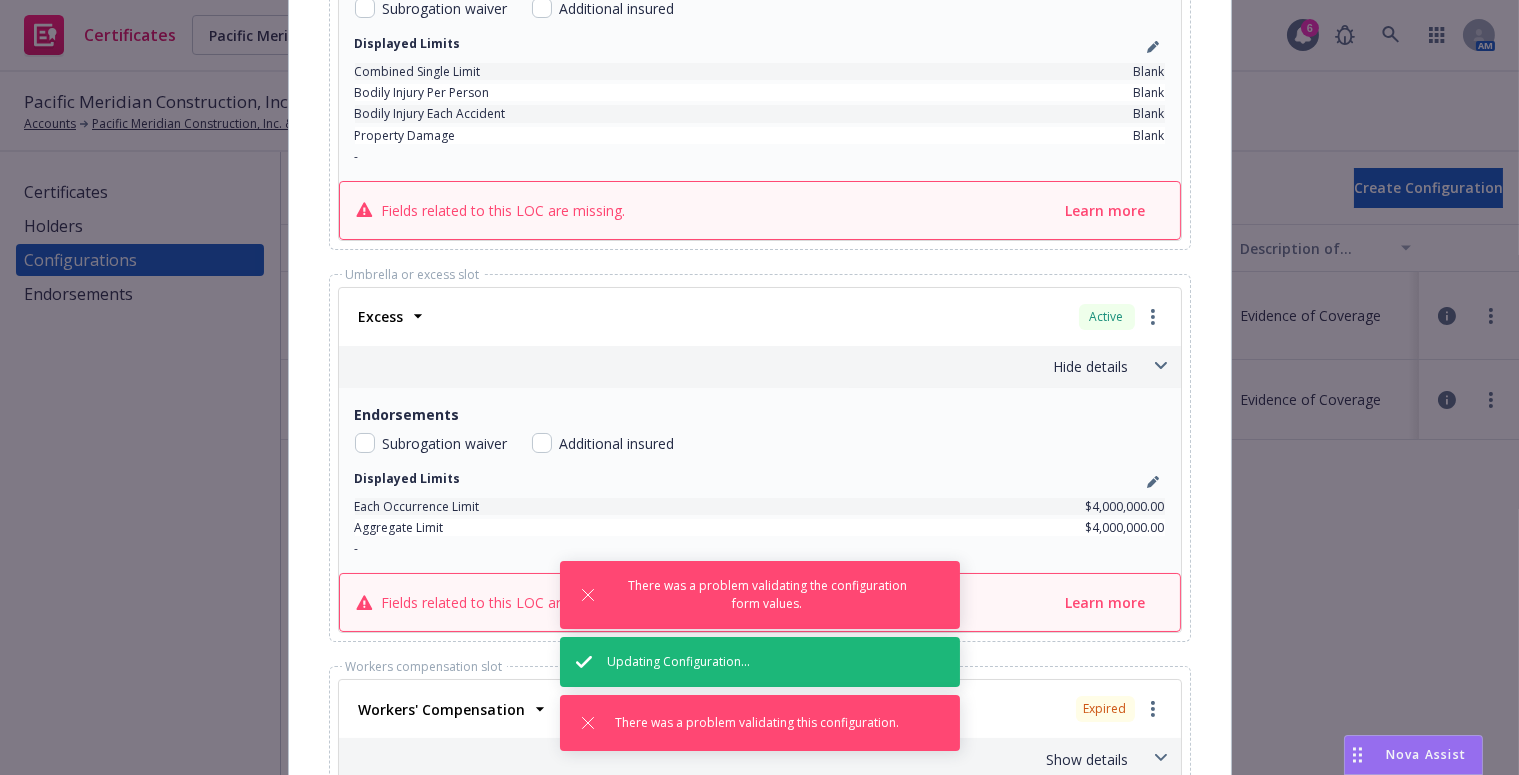 scroll, scrollTop: 1295, scrollLeft: 0, axis: vertical 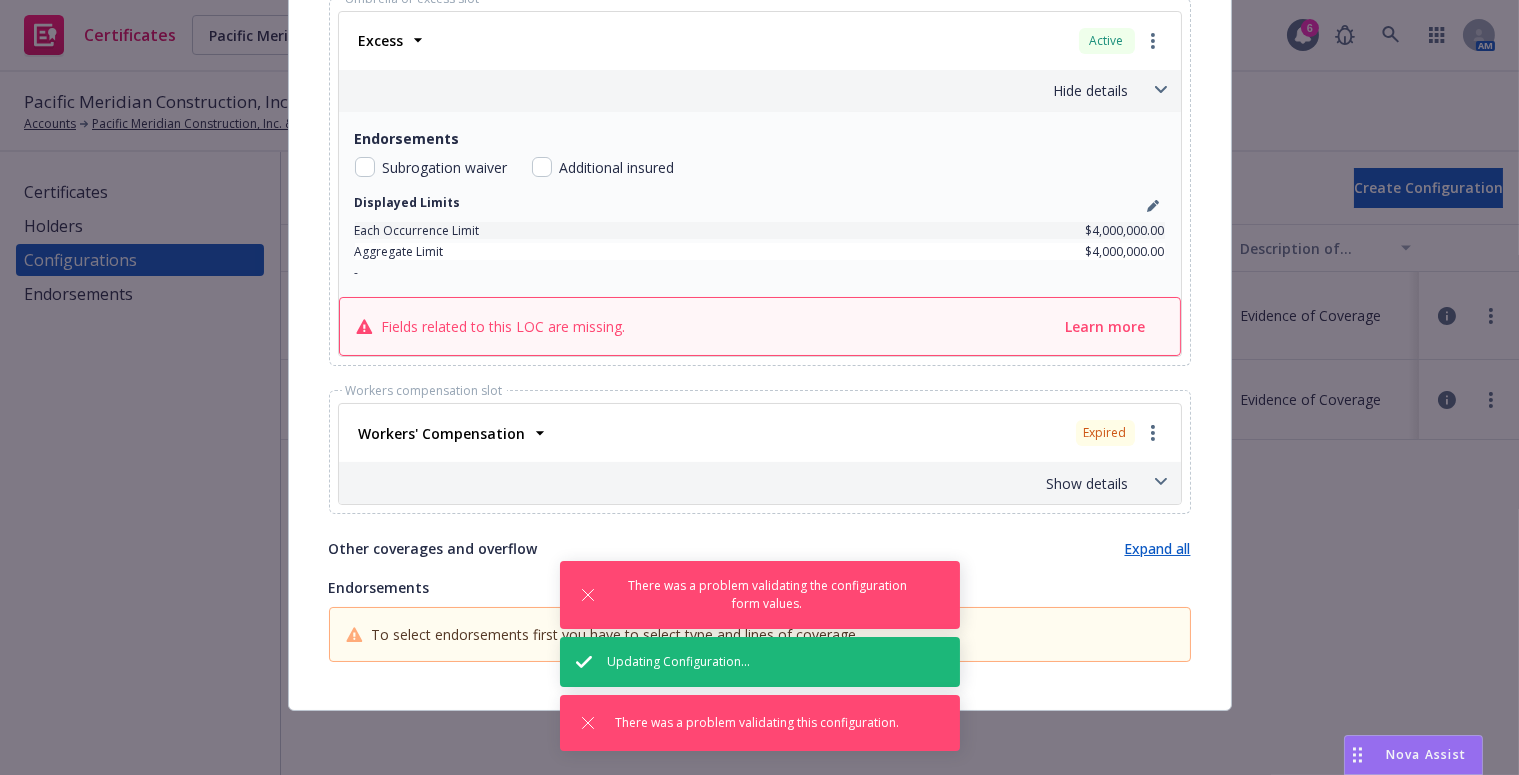 click on "Show details" at bounding box center [736, 483] 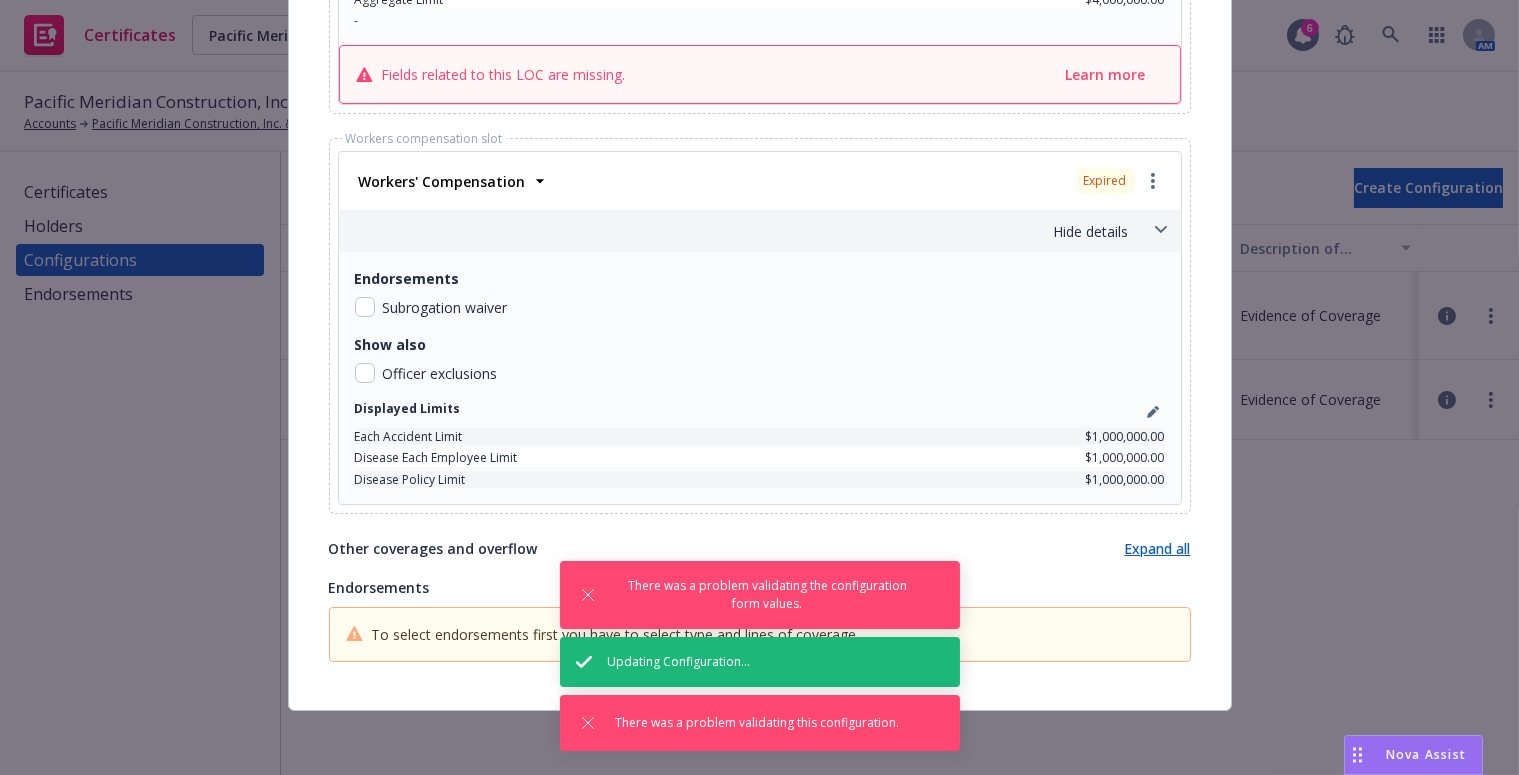 scroll, scrollTop: 1546, scrollLeft: 0, axis: vertical 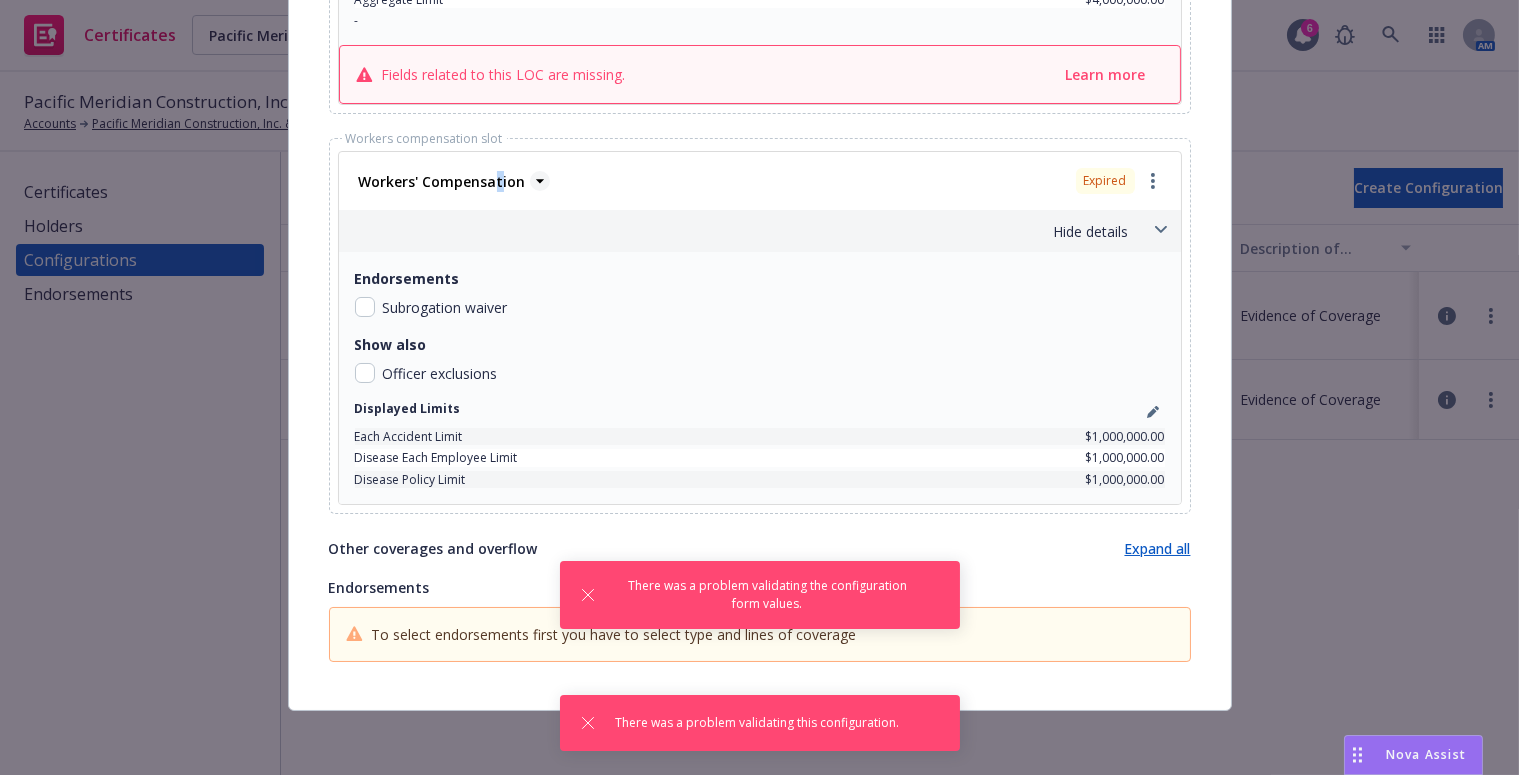 click on "Workers' Compensation" at bounding box center [442, 181] 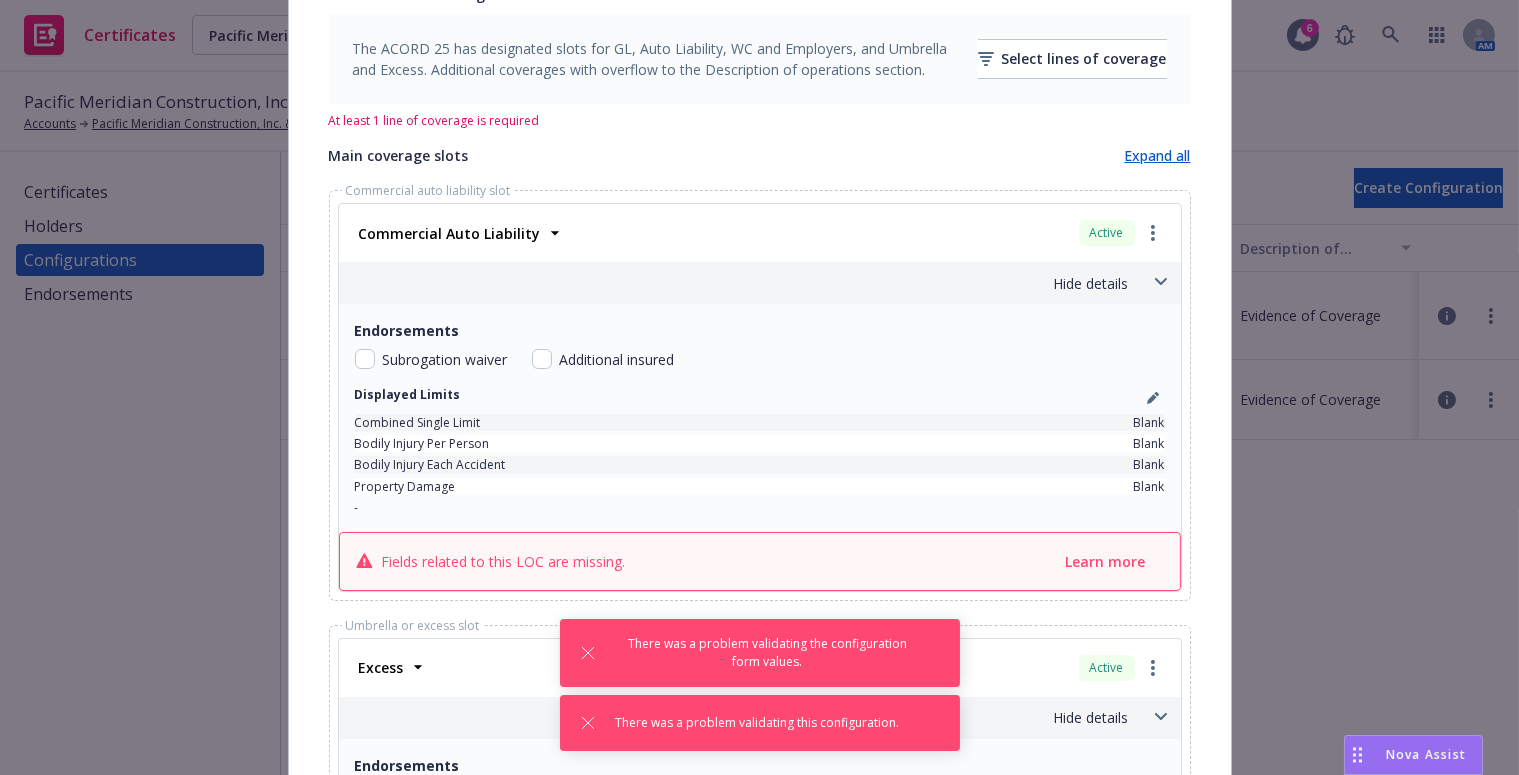 scroll, scrollTop: 455, scrollLeft: 0, axis: vertical 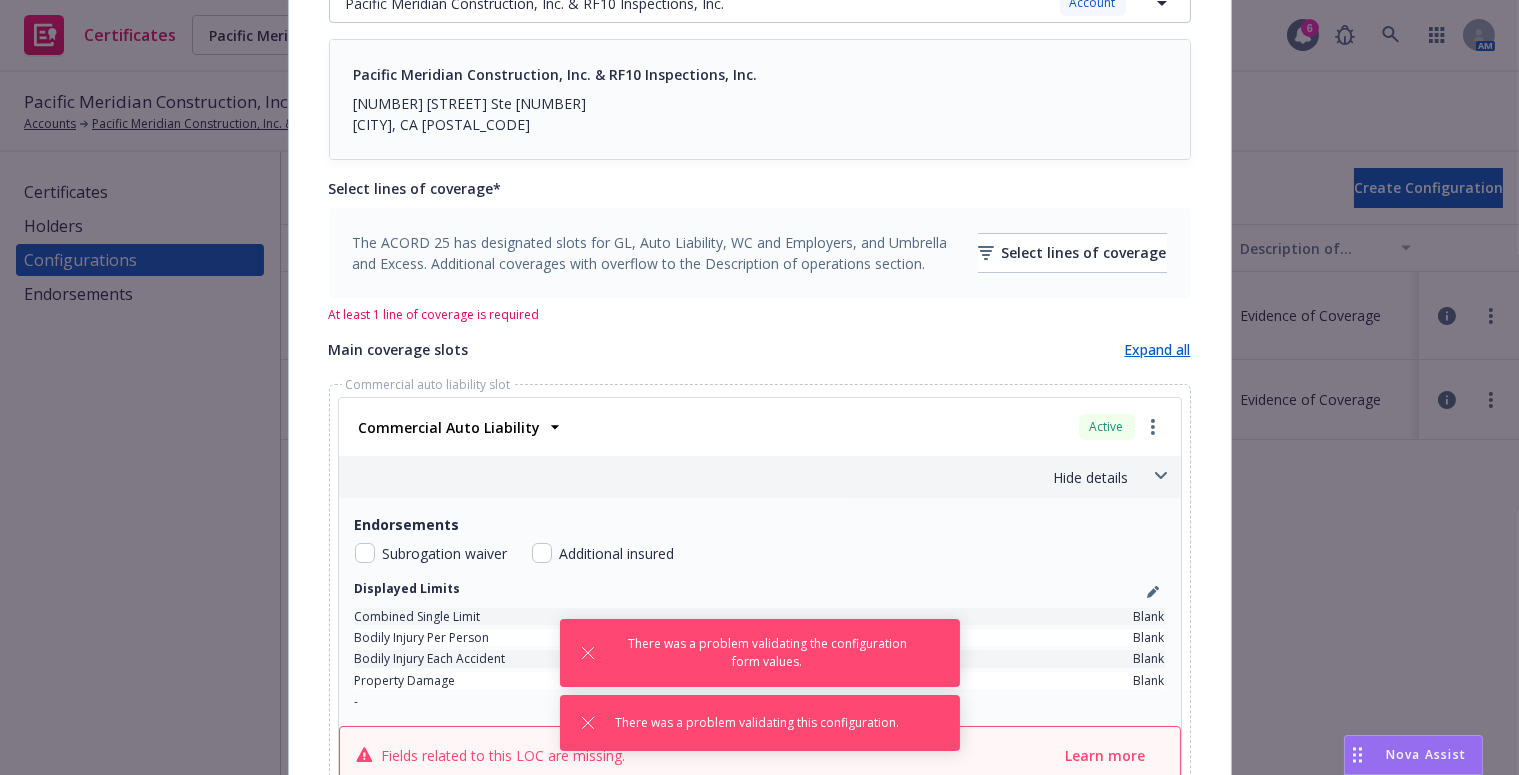 click on "The ACORD 25 has designated slots for GL, Auto Liability, WC and Employers, and Umbrella and
Excess. Additional coverages with overflow to the Description of operations section. Select lines of coverage" at bounding box center (760, 253) 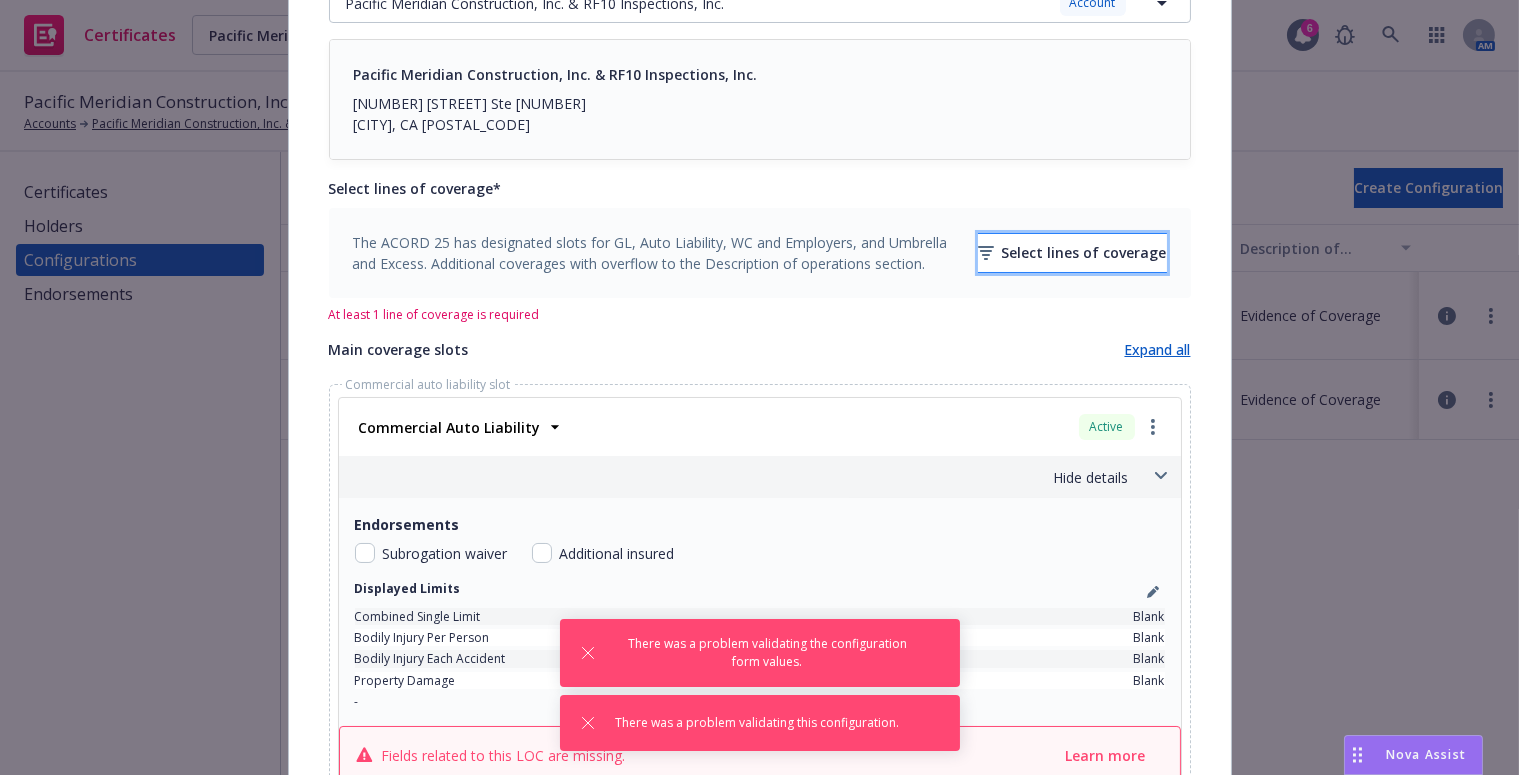 click on "Select lines of coverage" at bounding box center (1072, 253) 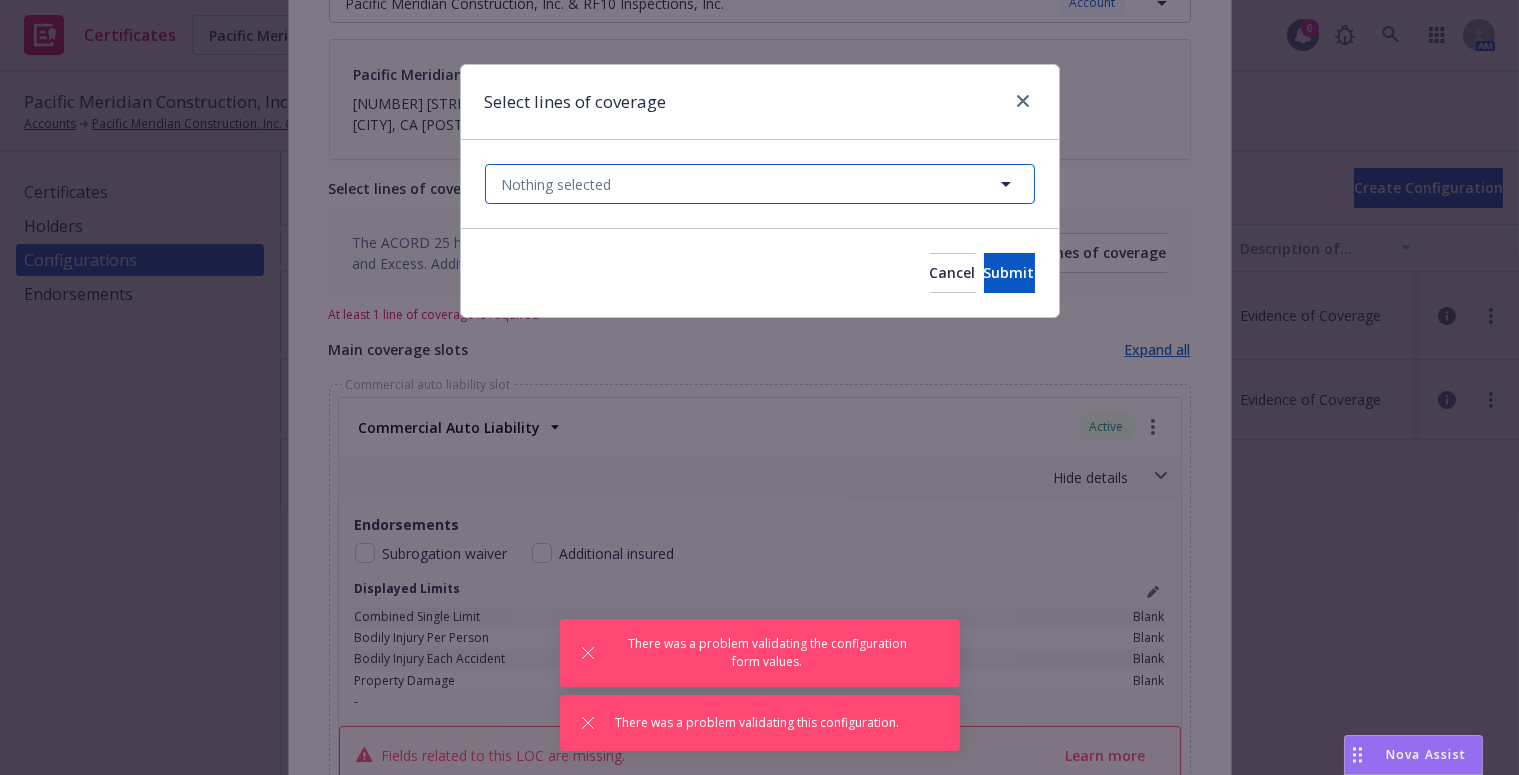 click on "Nothing selected" at bounding box center (760, 184) 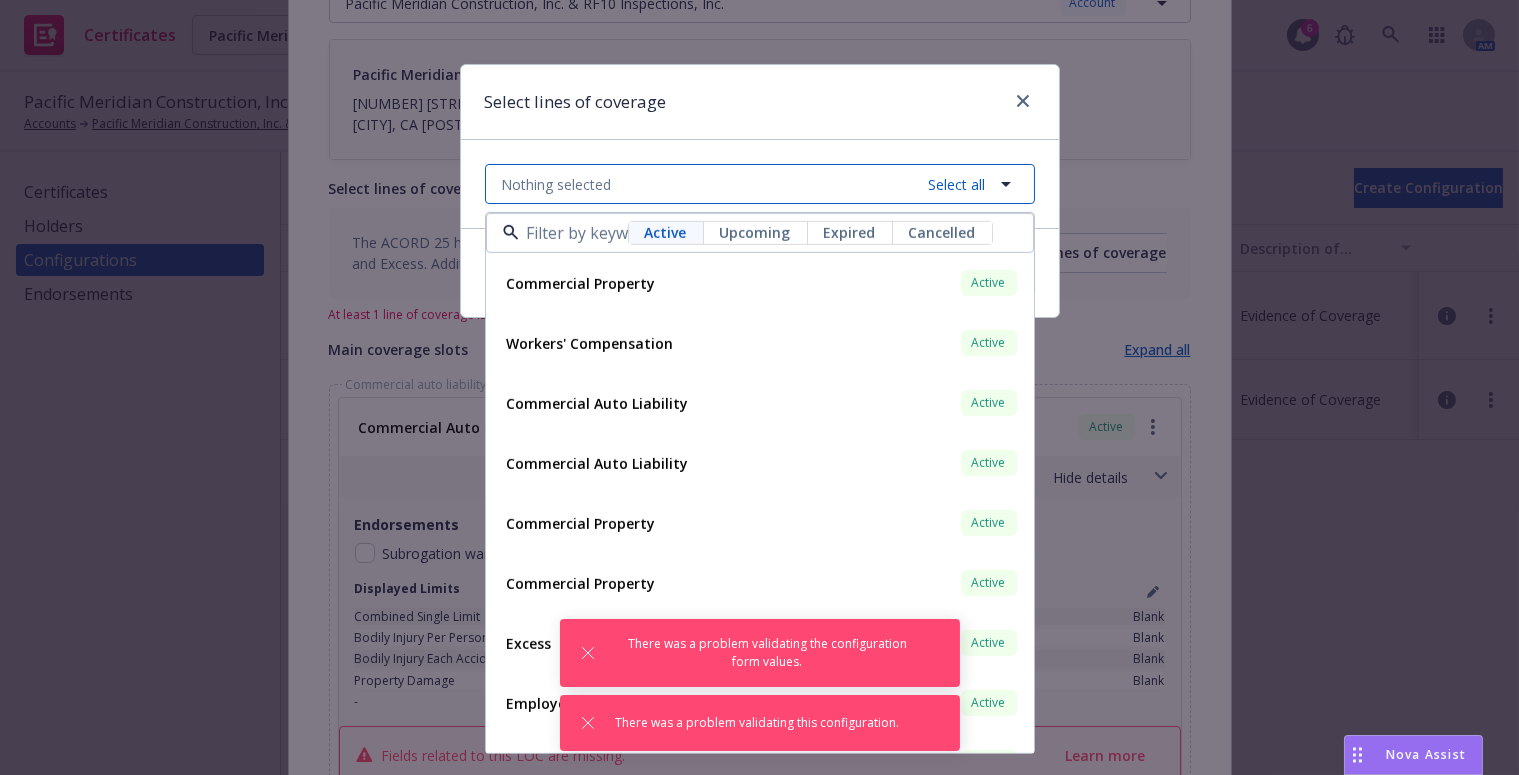 click on "Nothing selected Select all" at bounding box center (760, 184) 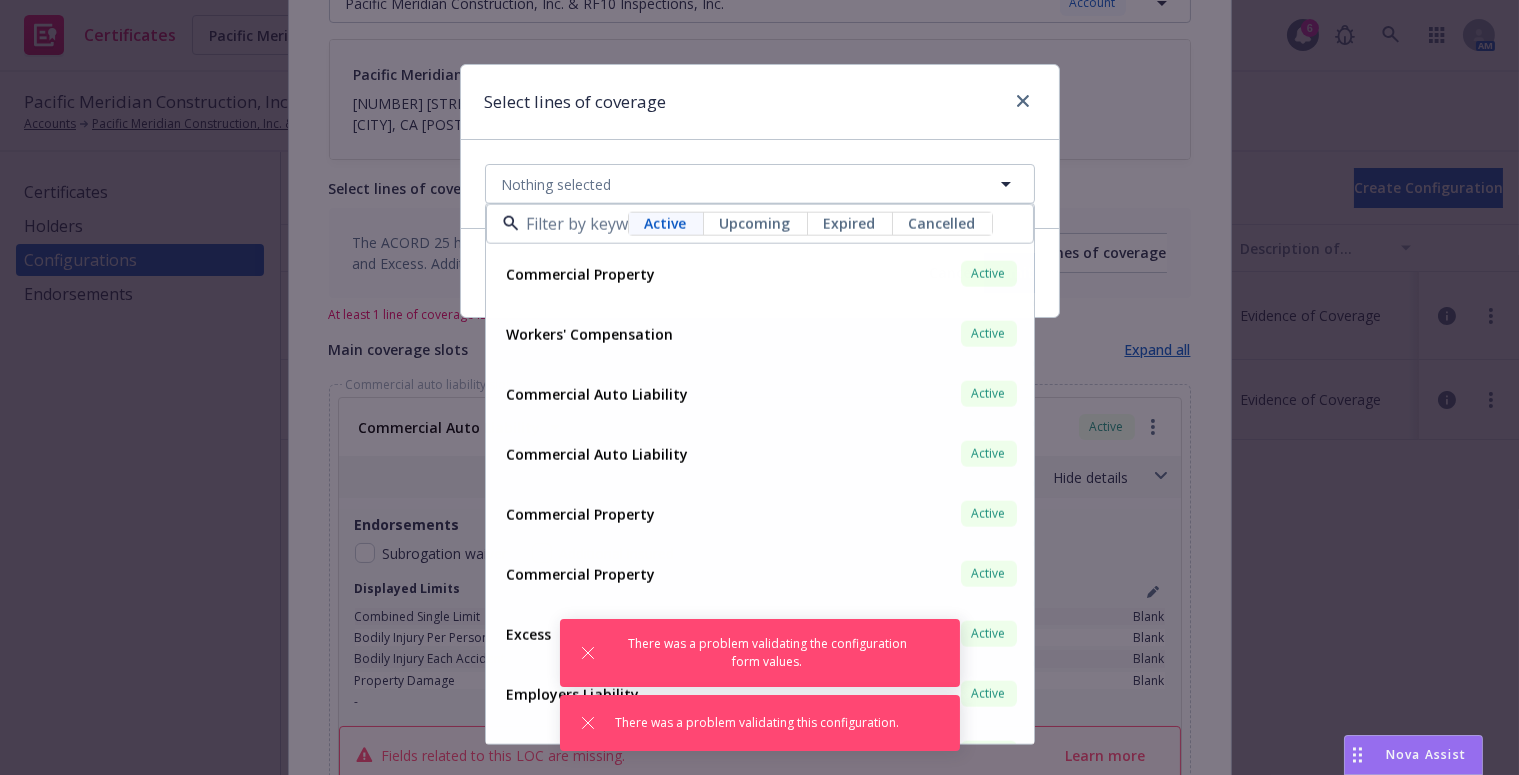 click on "Cancel" at bounding box center (953, 273) 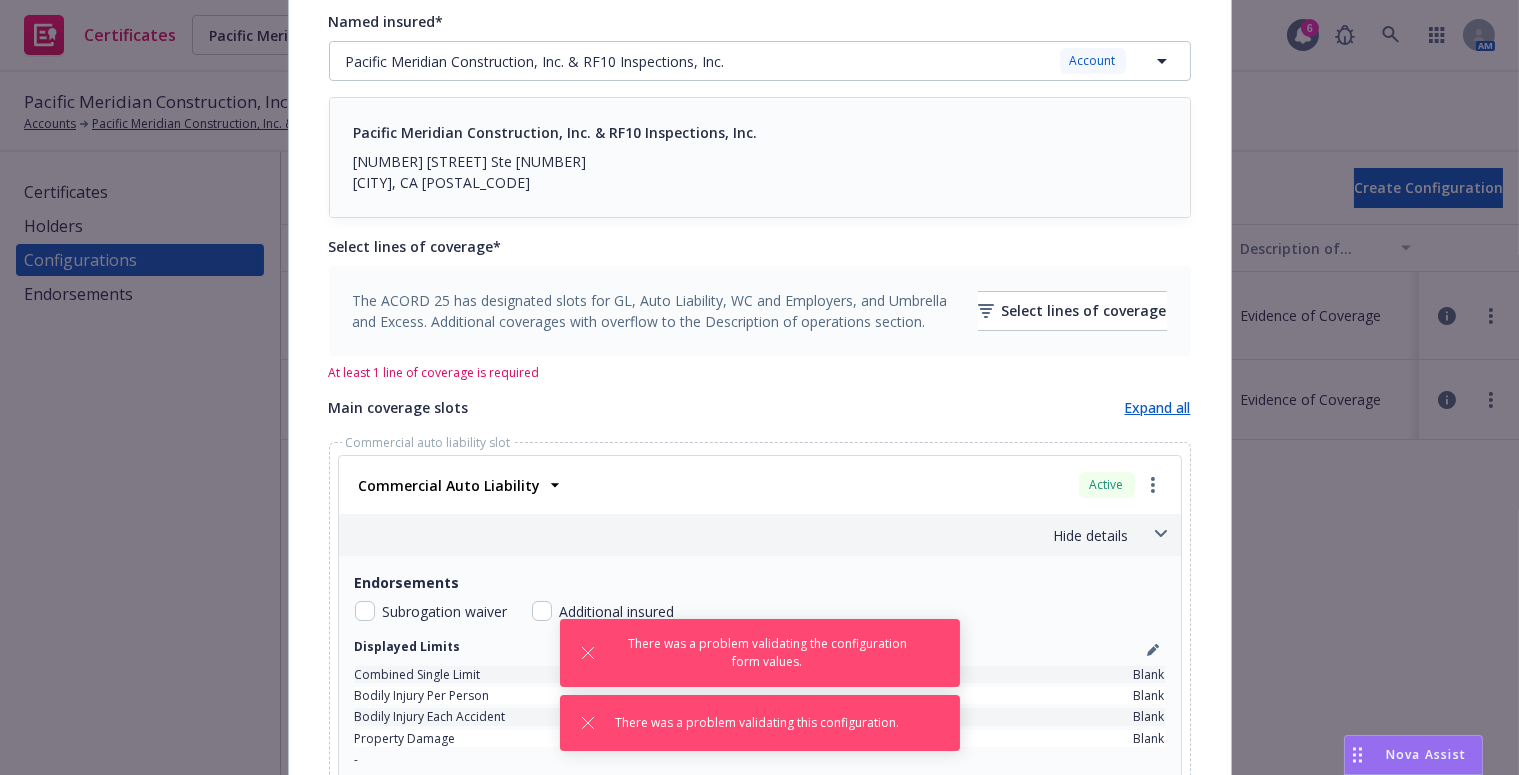 scroll, scrollTop: 0, scrollLeft: 0, axis: both 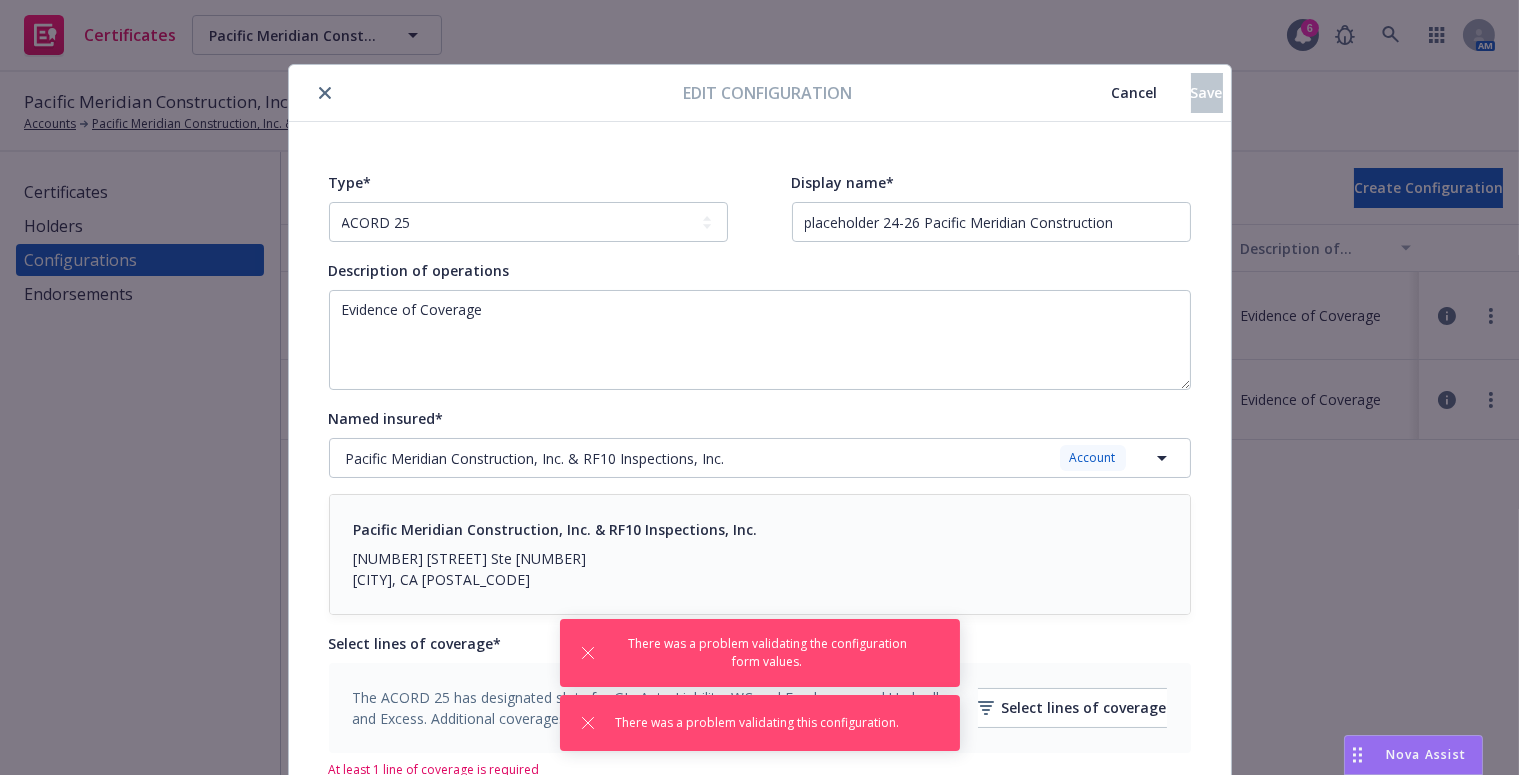 drag, startPoint x: 515, startPoint y: 284, endPoint x: 382, endPoint y: 86, distance: 238.52254 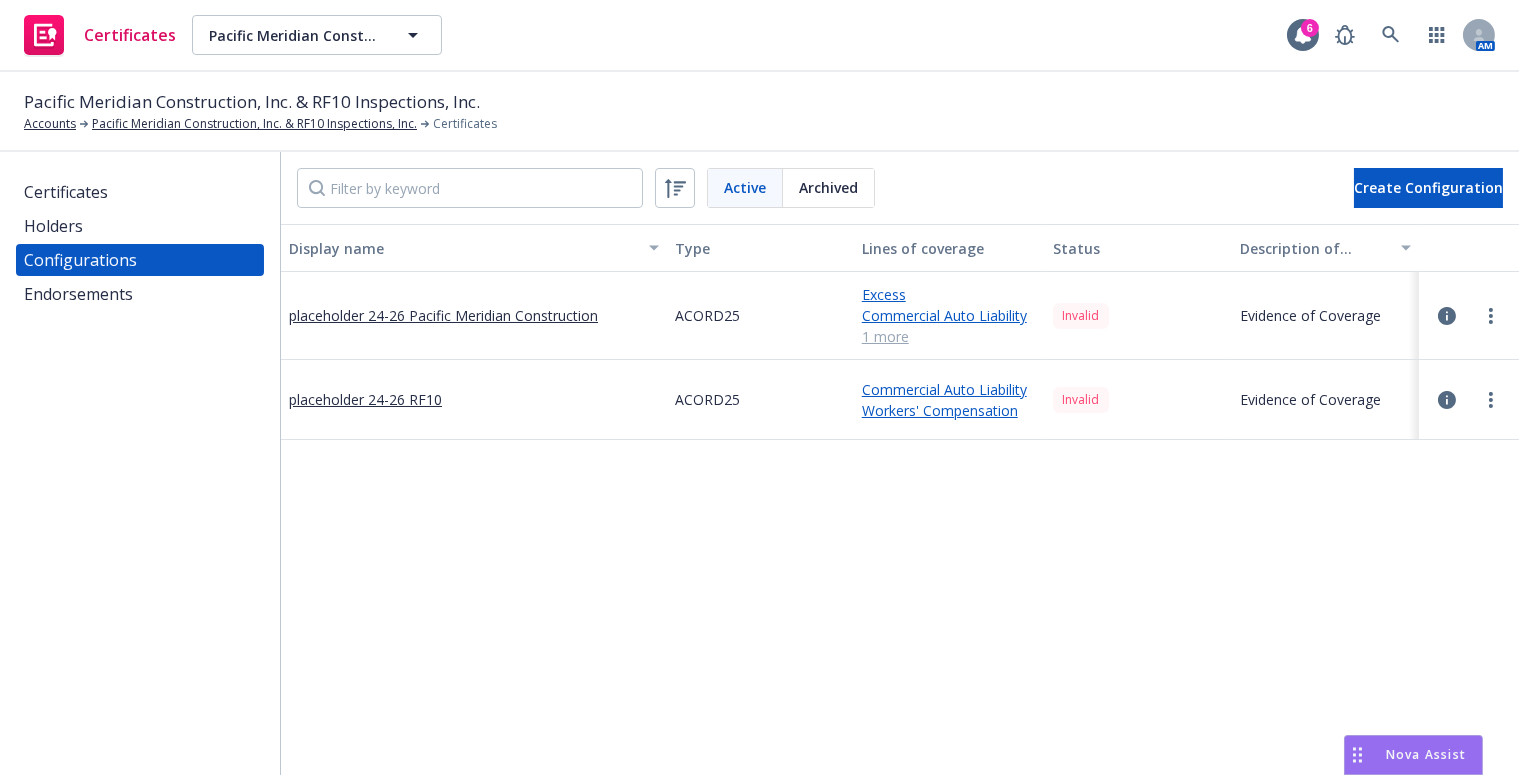 click on "Active Archived Create Configuration" at bounding box center (900, 188) 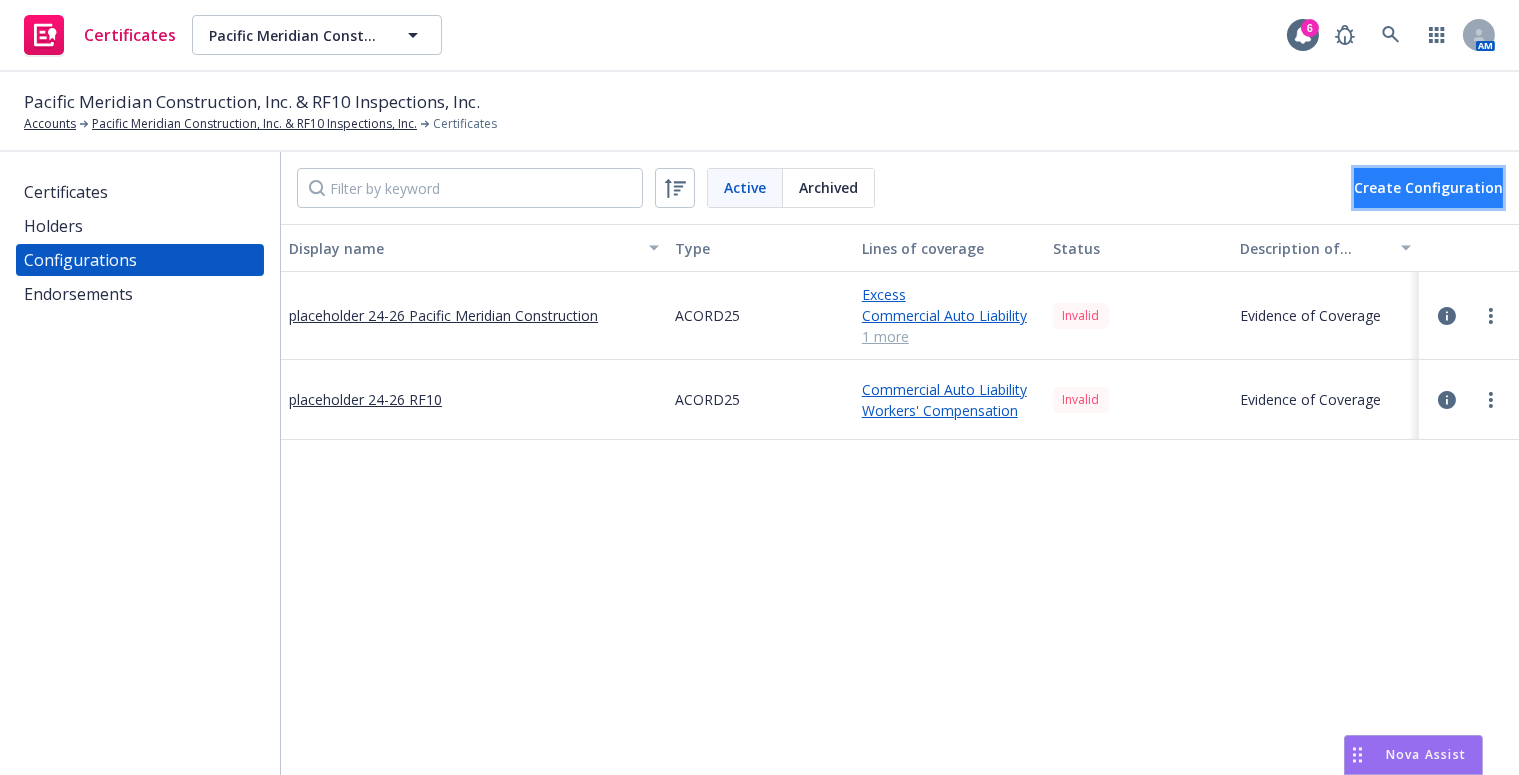 click on "Create Configuration" at bounding box center (1428, 187) 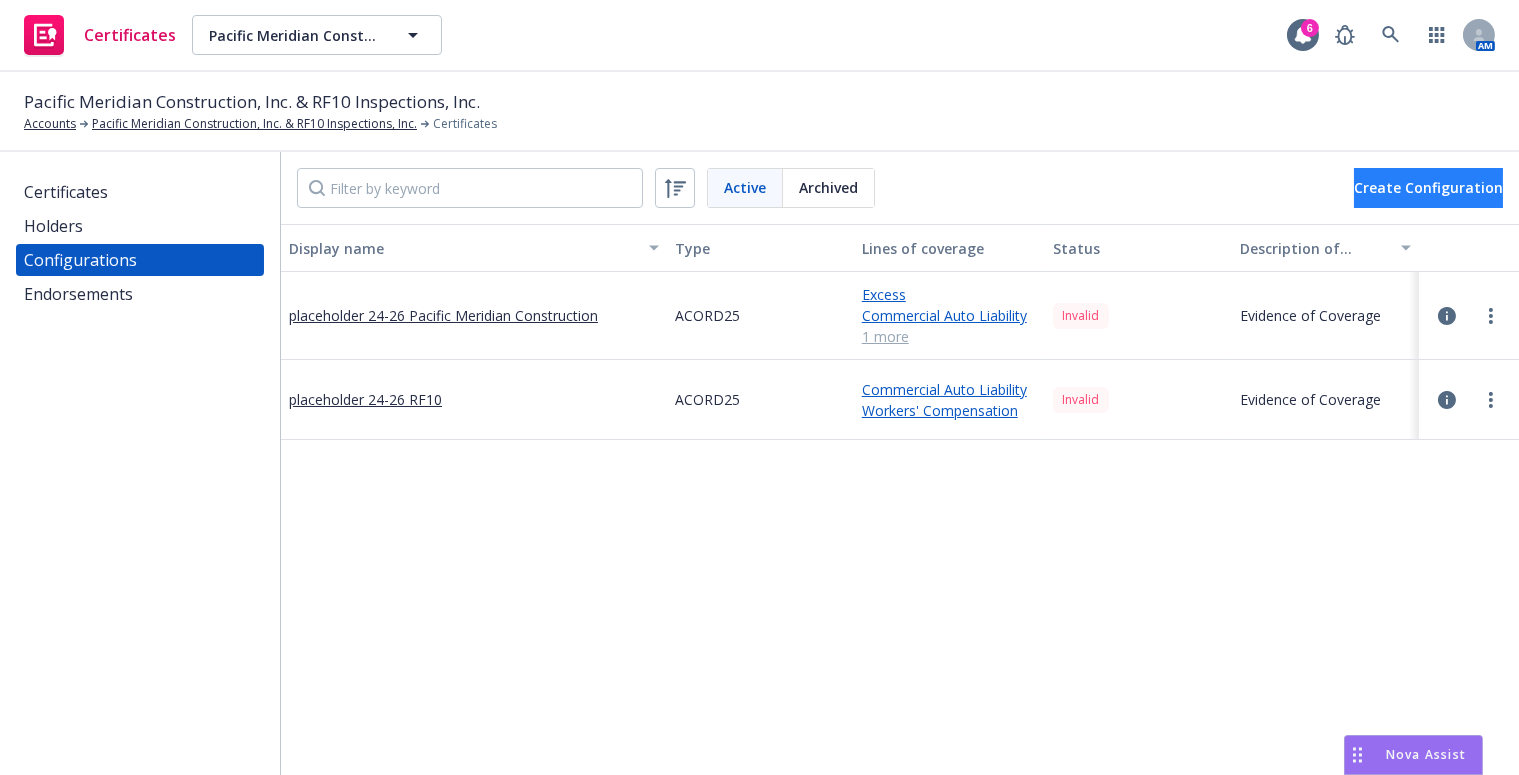 select on "Acord_25" 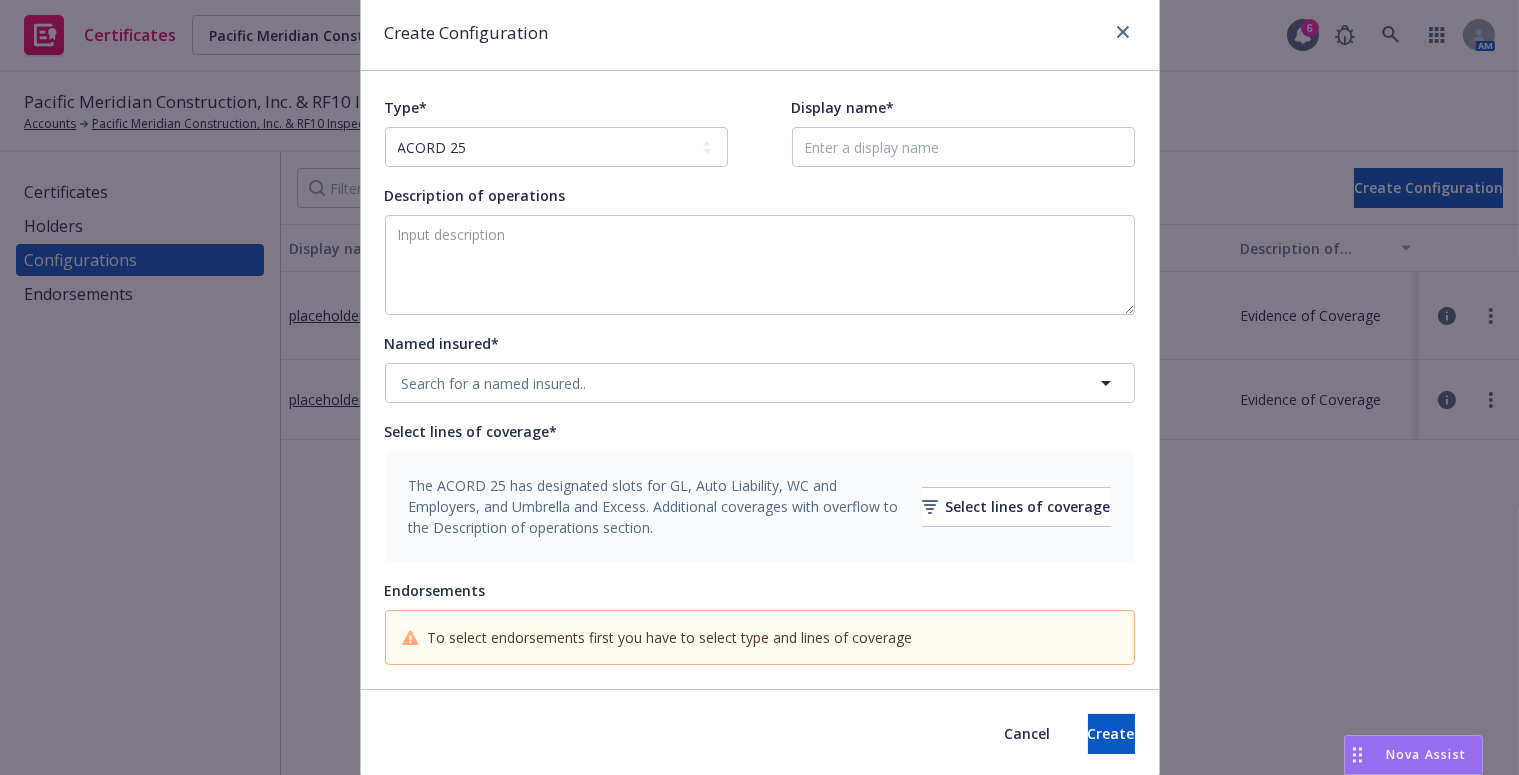 scroll, scrollTop: 137, scrollLeft: 0, axis: vertical 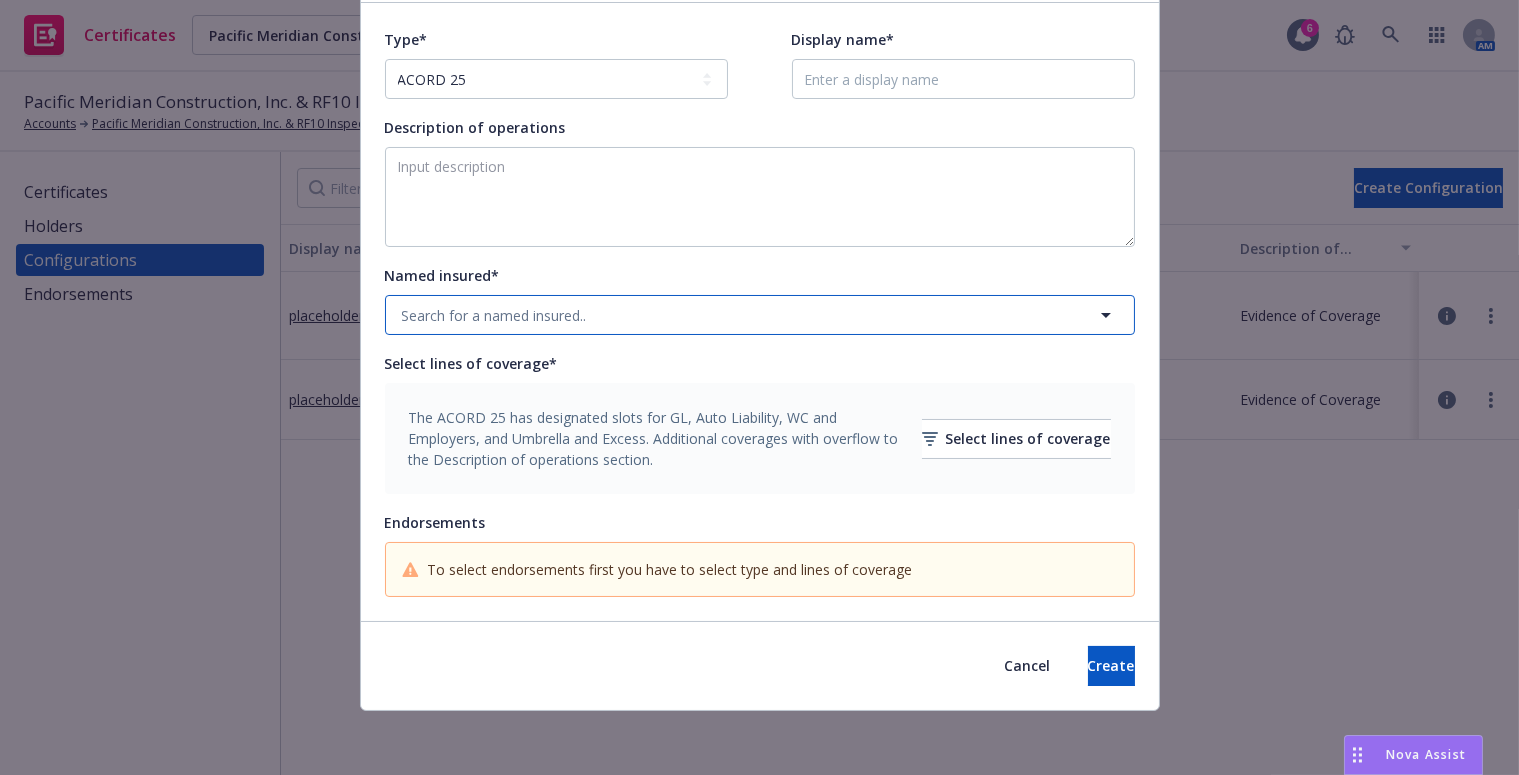 click on "Search for a named insured.." at bounding box center (494, 315) 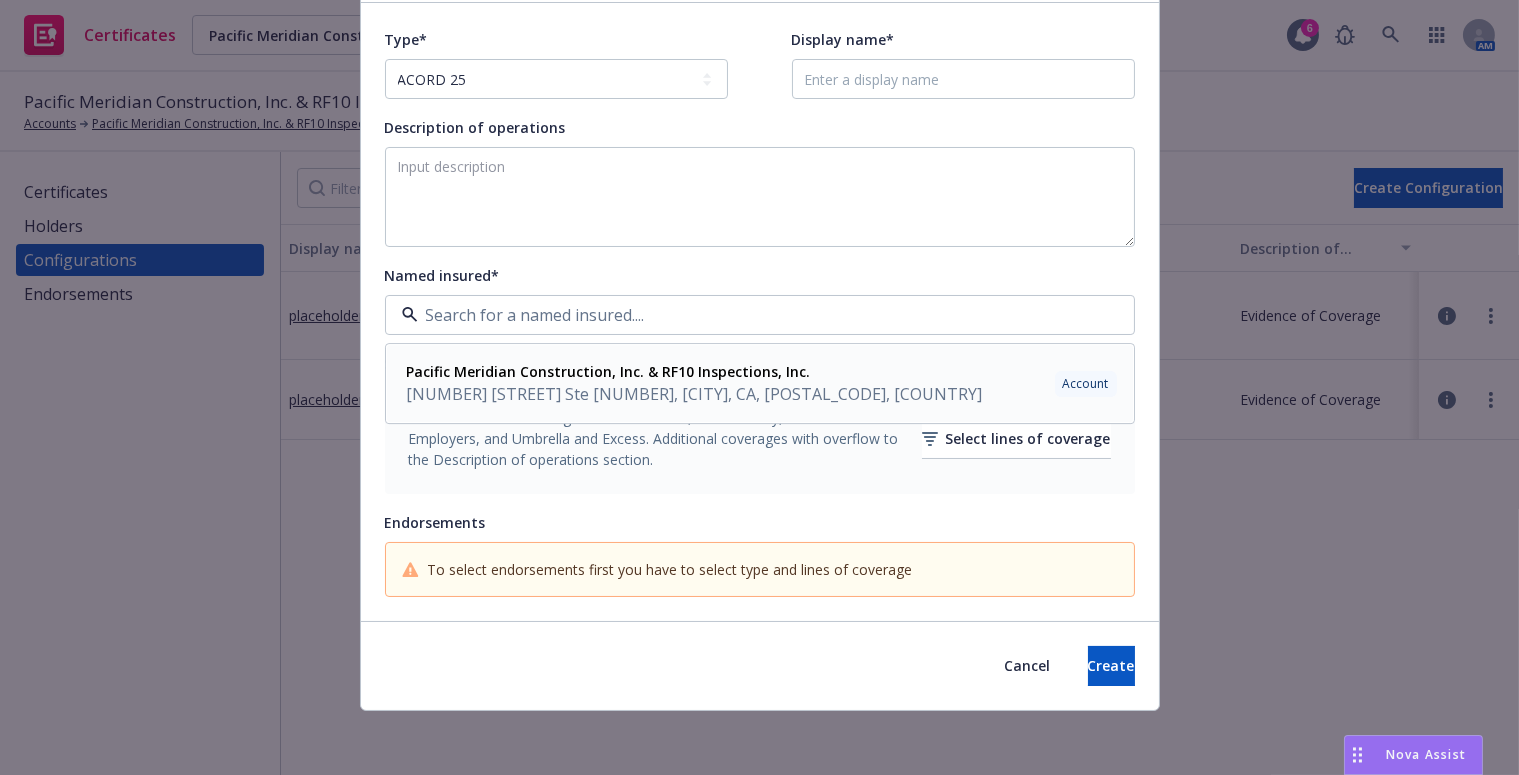 click on "1572 North Batavia Street Ste 2, Orange, CA, 92865, USA" at bounding box center (695, 395) 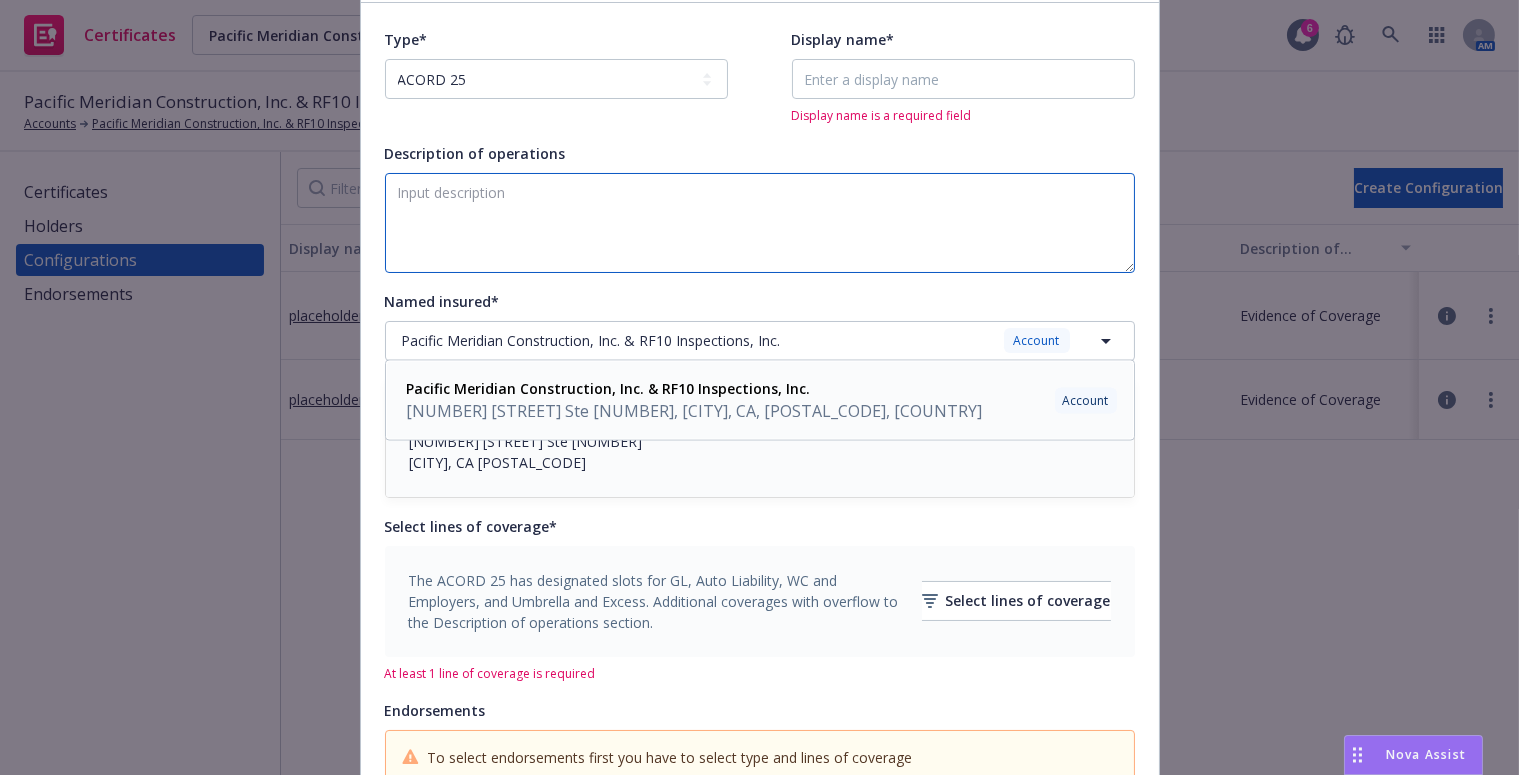 click on "Description of operations" at bounding box center [760, 223] 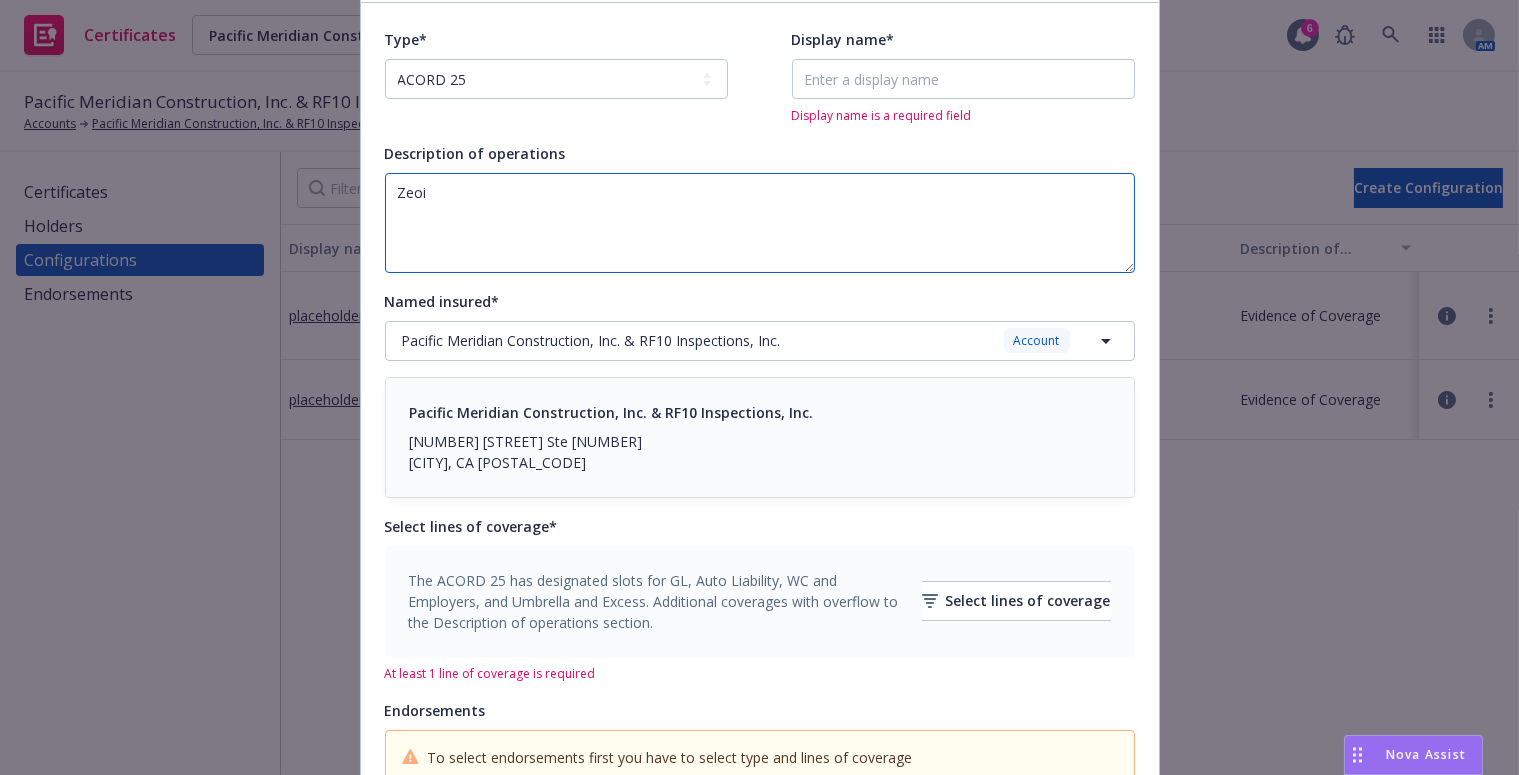 paste on "Evidence of Coverage" 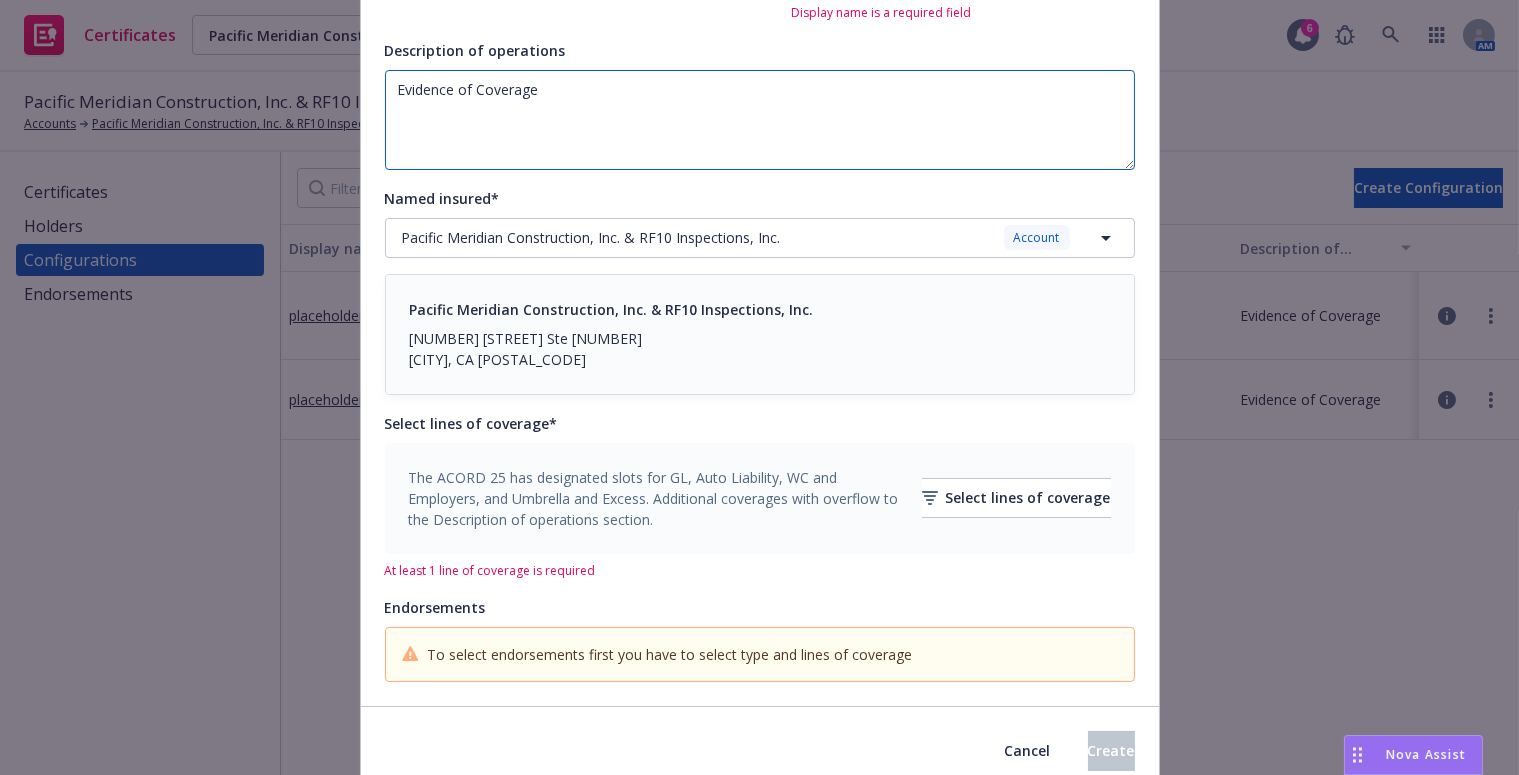 scroll, scrollTop: 324, scrollLeft: 0, axis: vertical 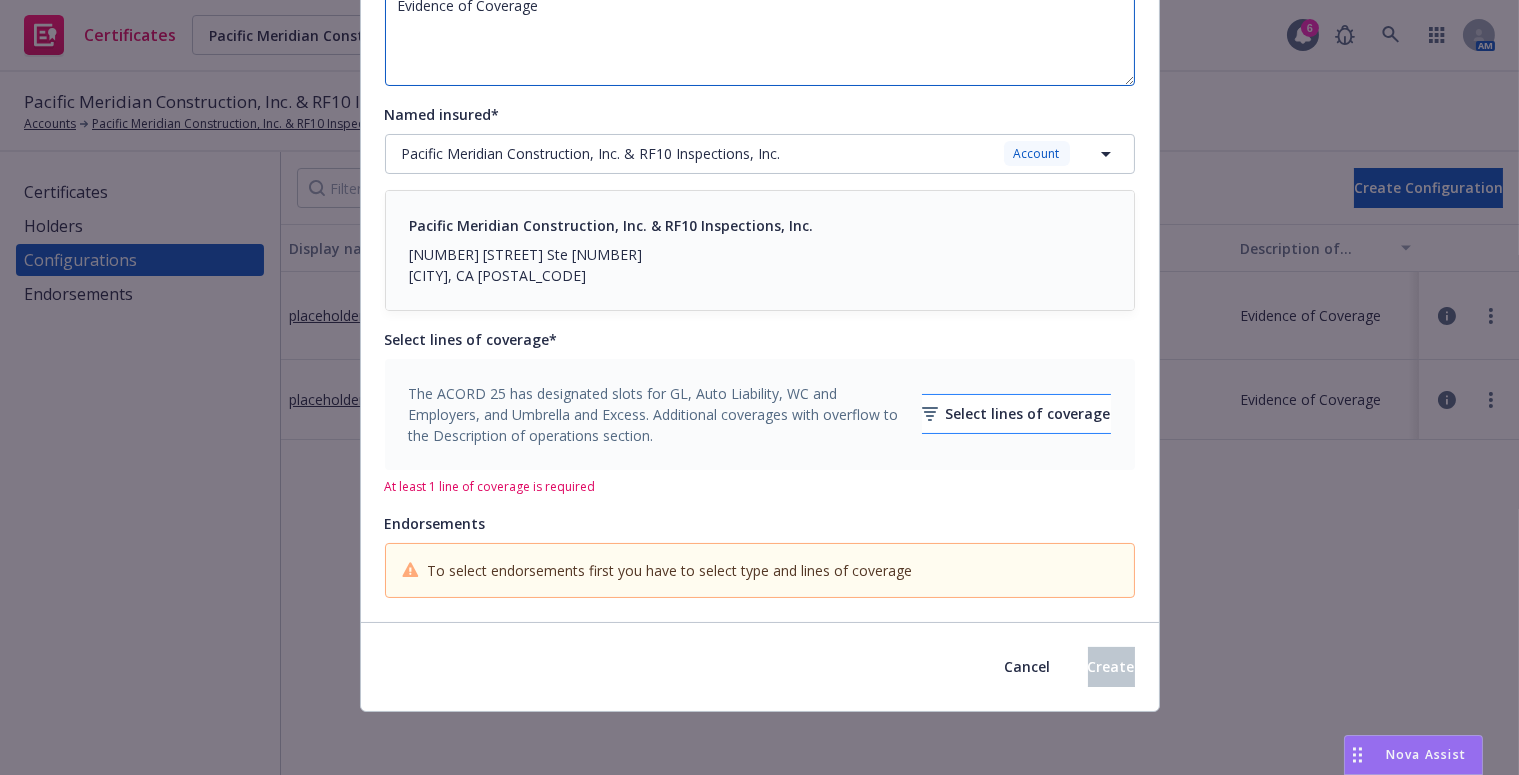 type on "Evidence of Coverage" 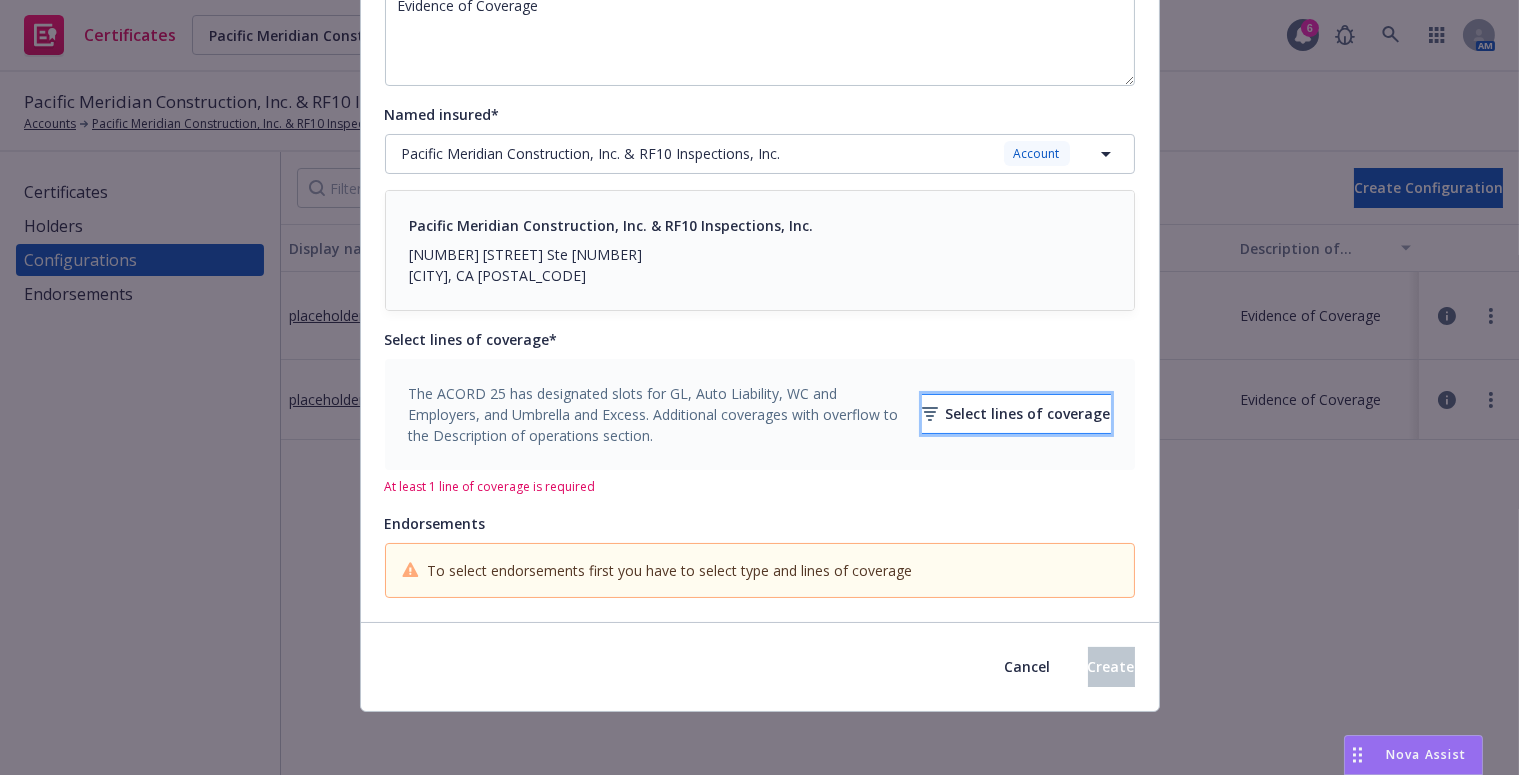 click on "Select lines of coverage" at bounding box center (1016, 414) 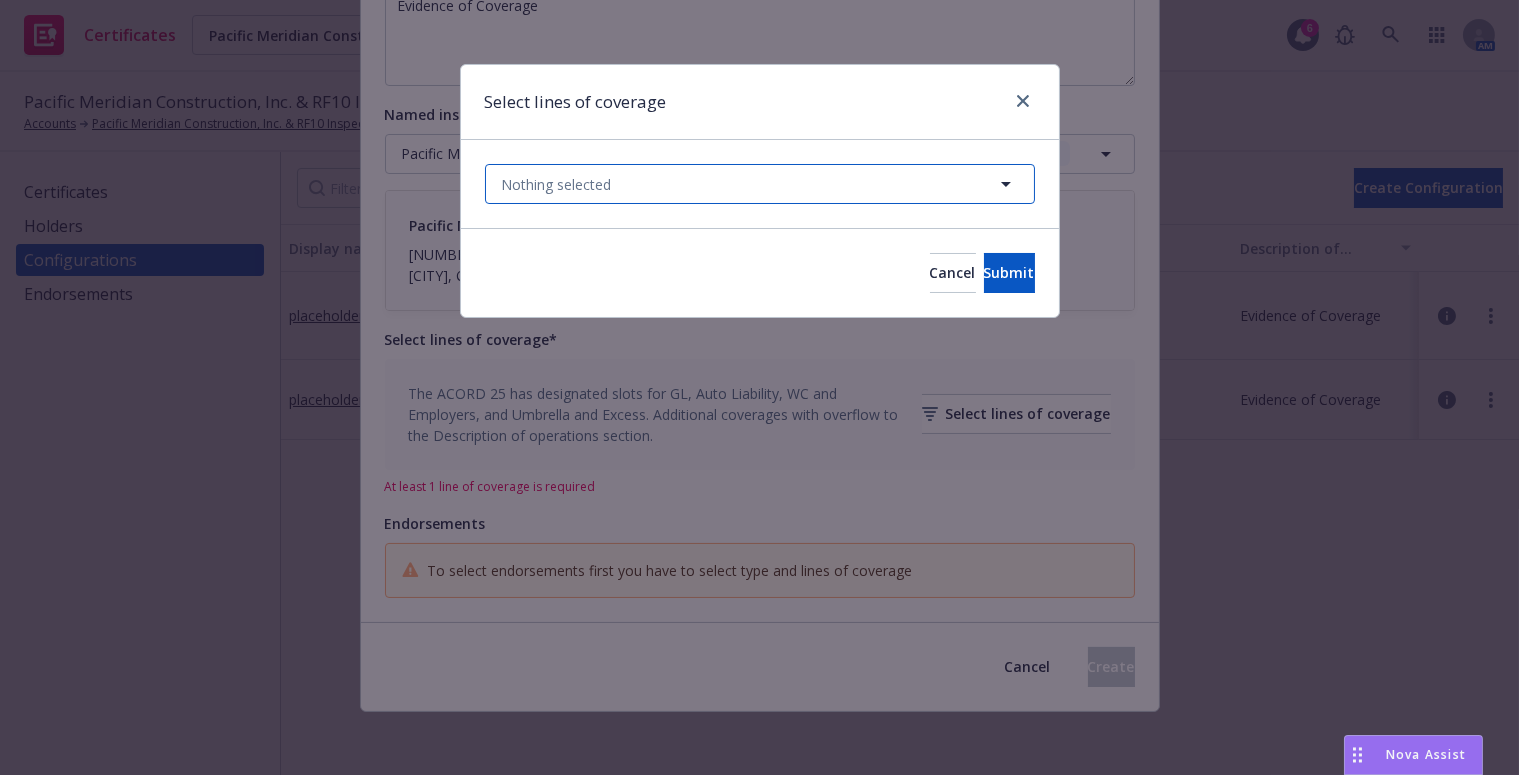 click on "Nothing selected" at bounding box center (760, 184) 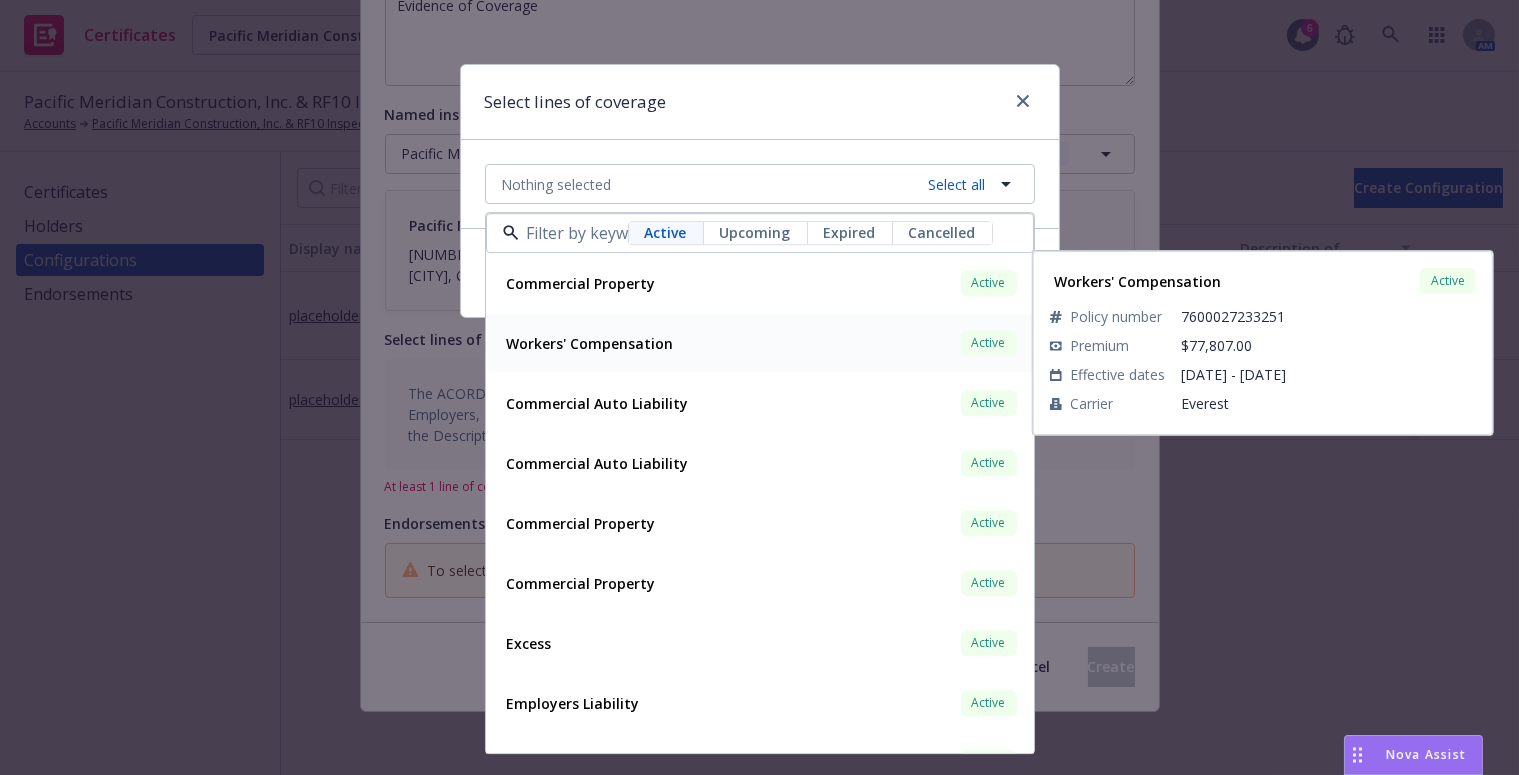 click on "Workers' Compensation" at bounding box center [590, 343] 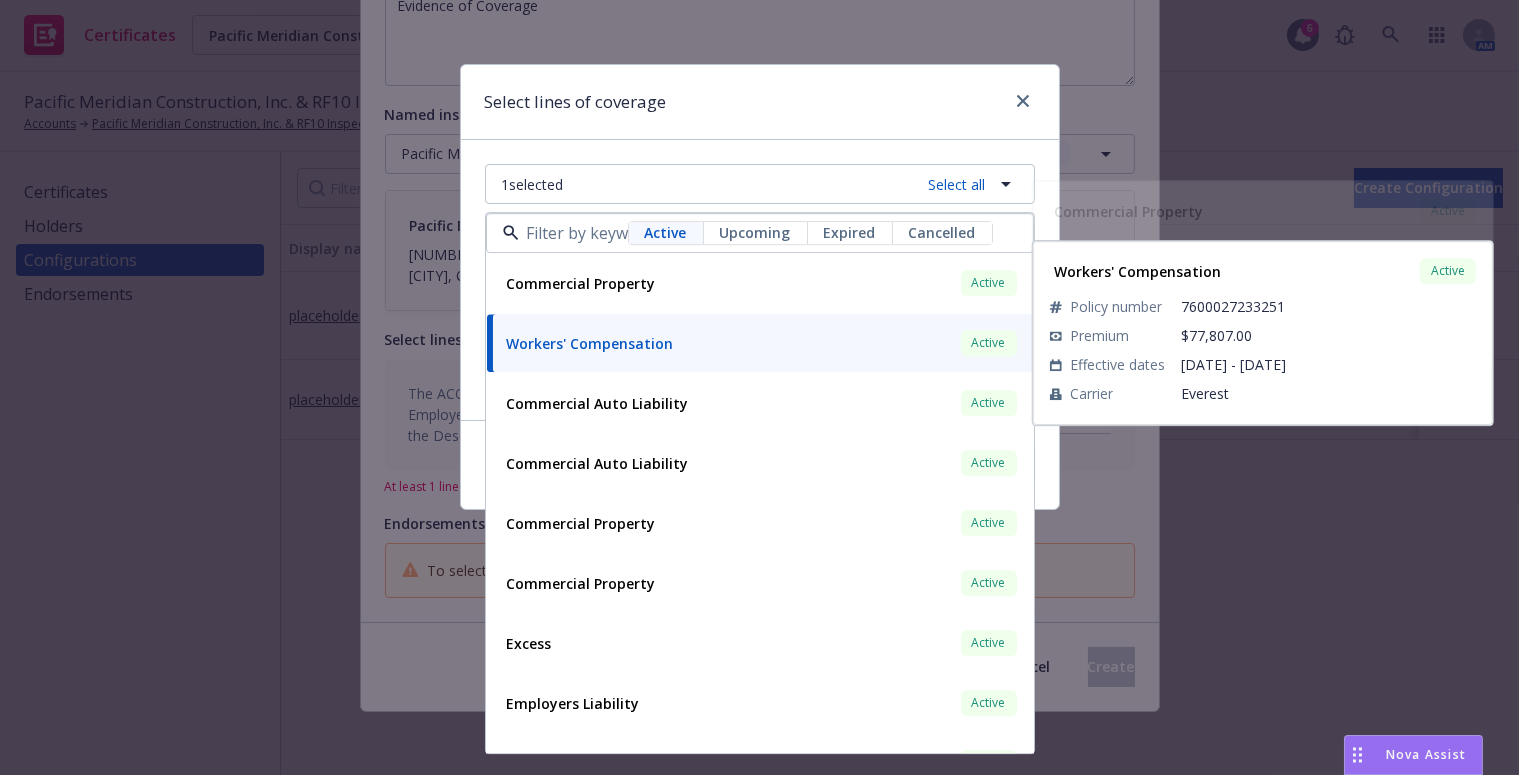 click on "Select lines of coverage" at bounding box center (760, 102) 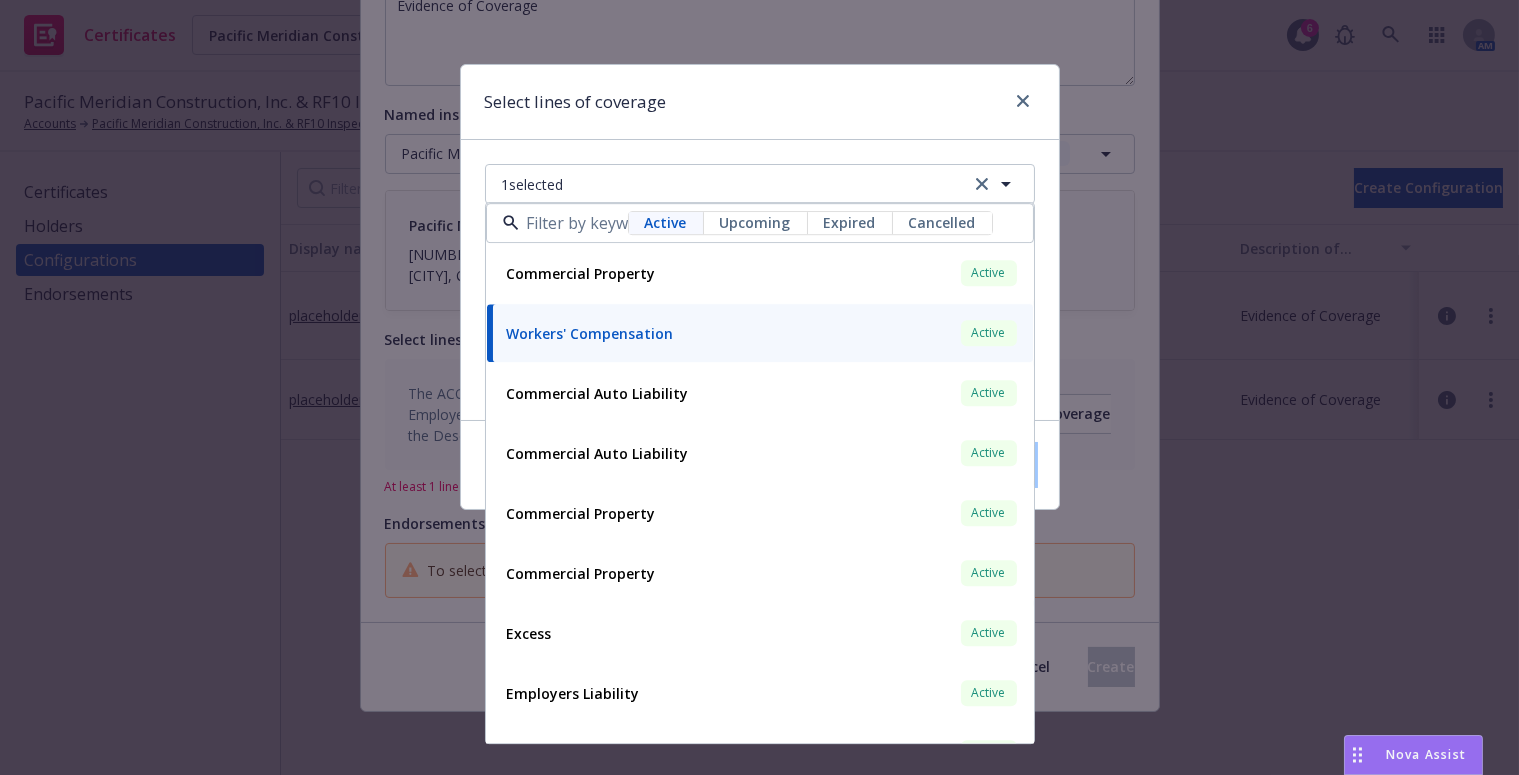 click on "Submit" at bounding box center [1009, 464] 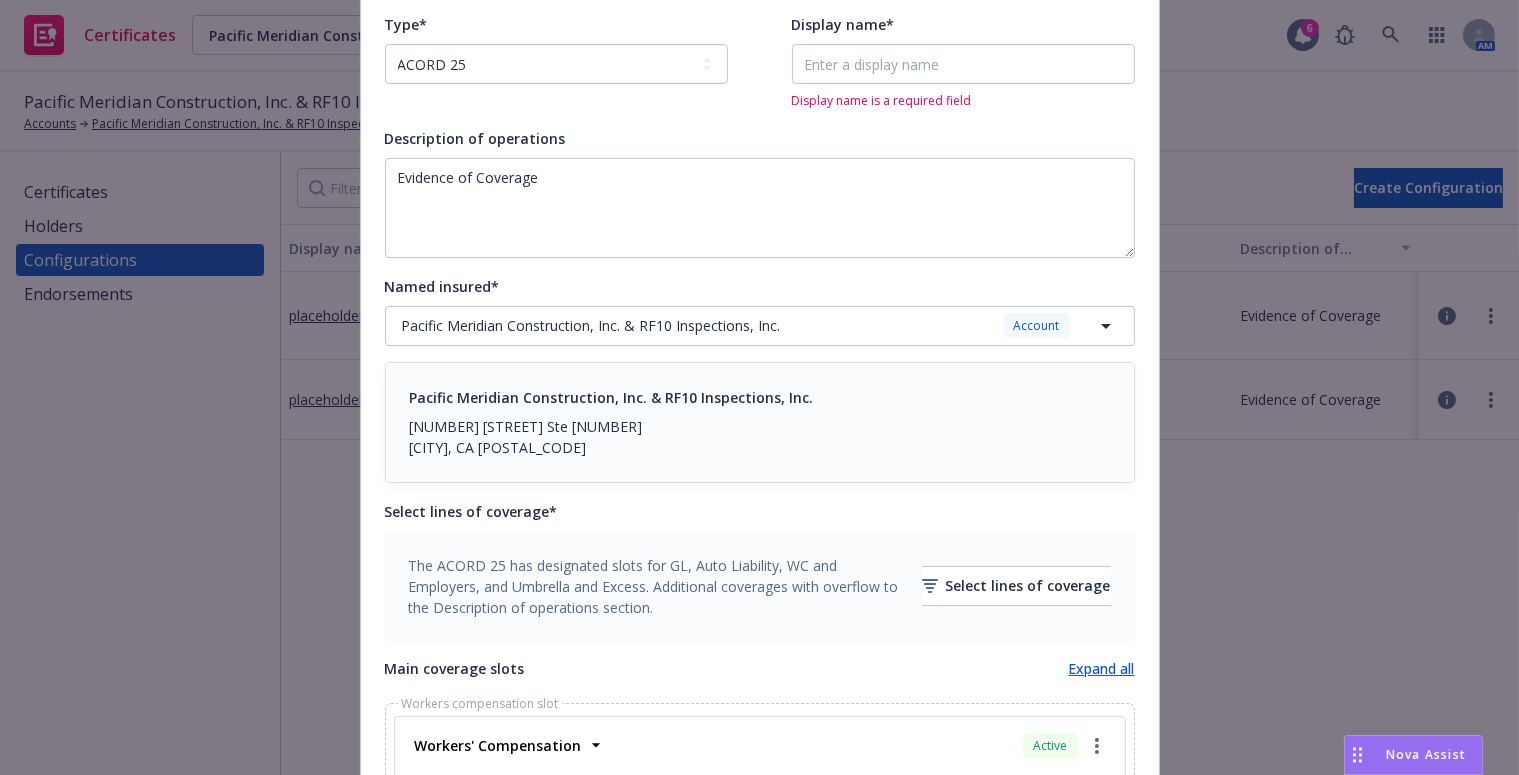 scroll, scrollTop: 0, scrollLeft: 0, axis: both 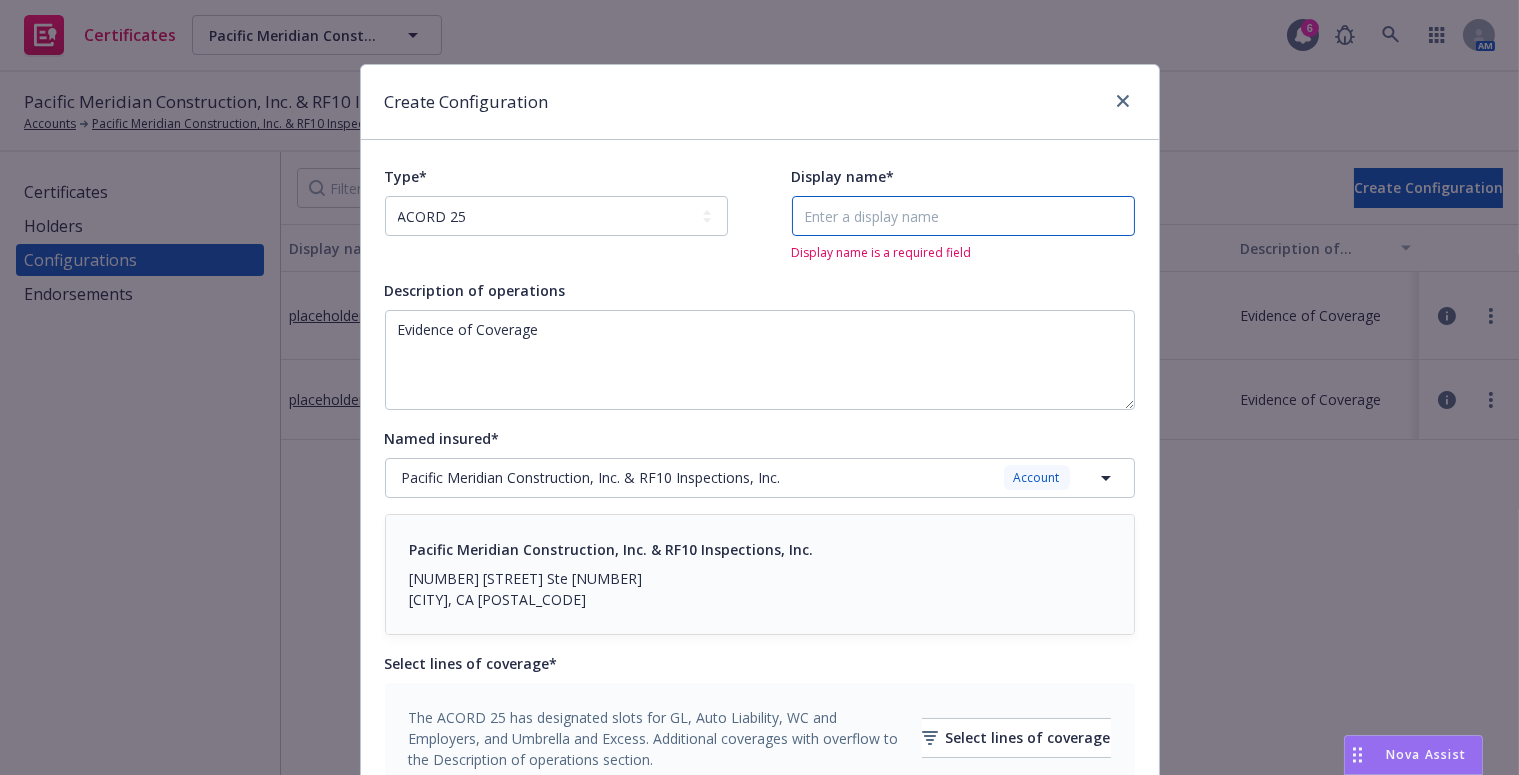 click on "Display name*" at bounding box center [963, 216] 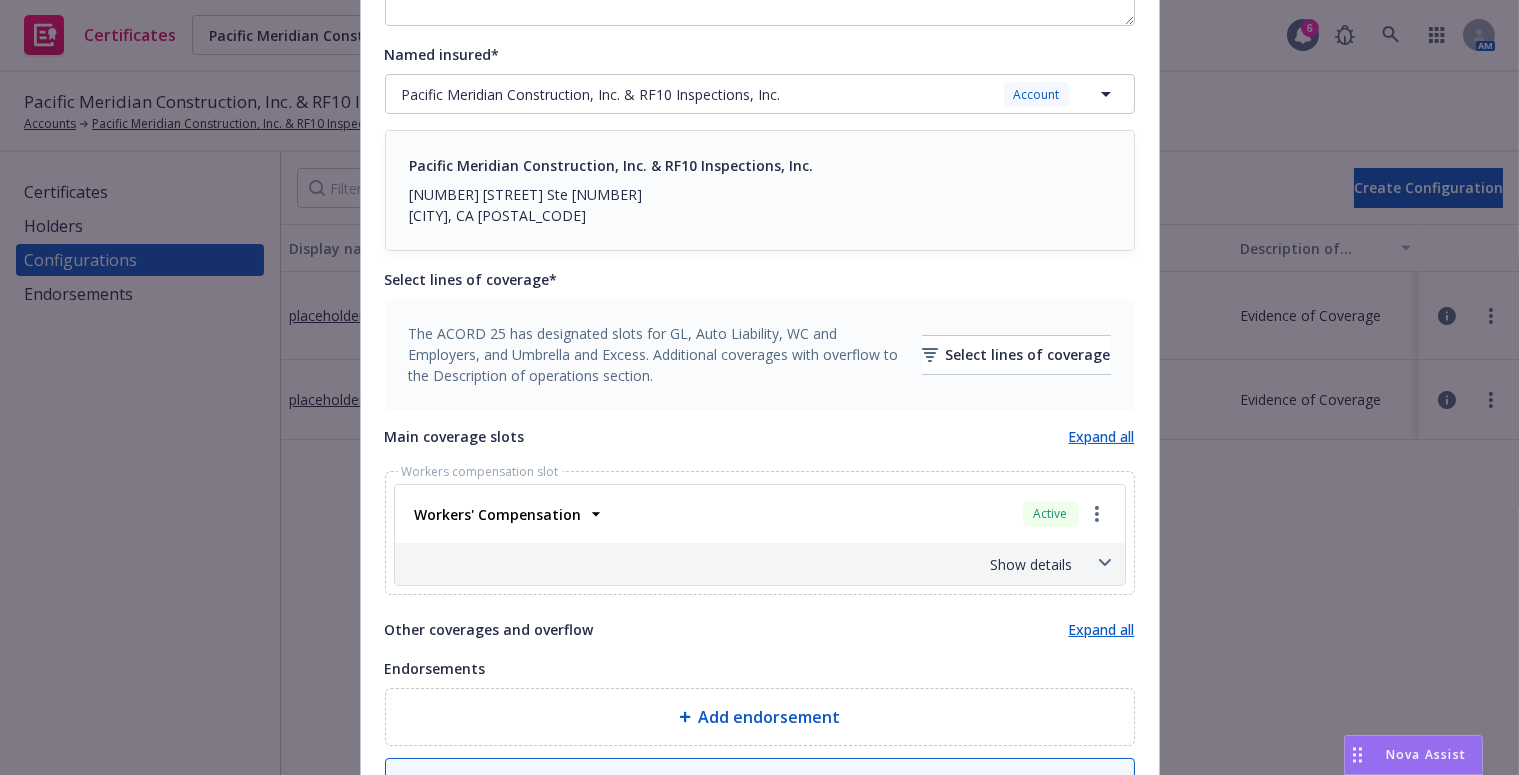 scroll, scrollTop: 655, scrollLeft: 0, axis: vertical 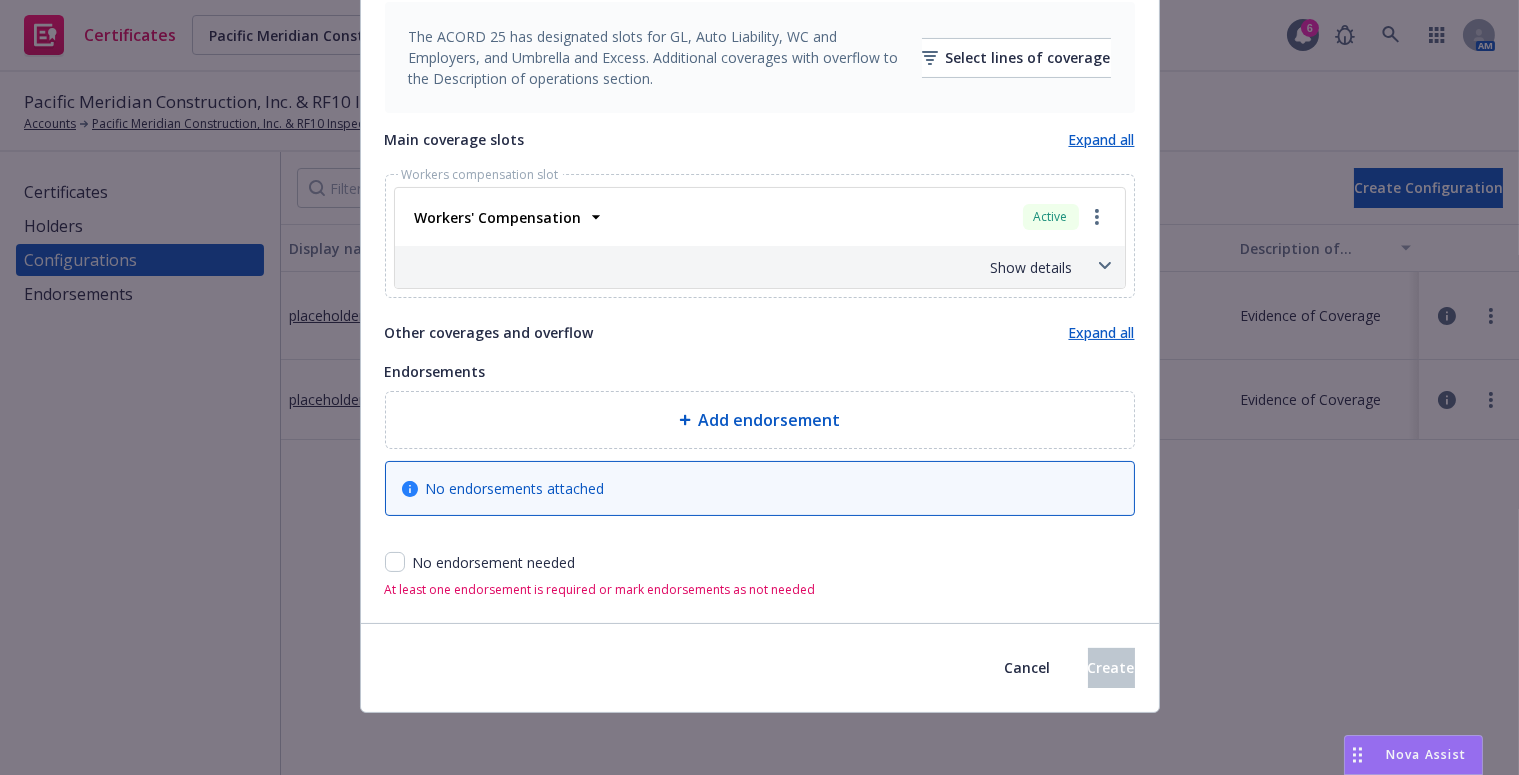 type on "25-26 WC only" 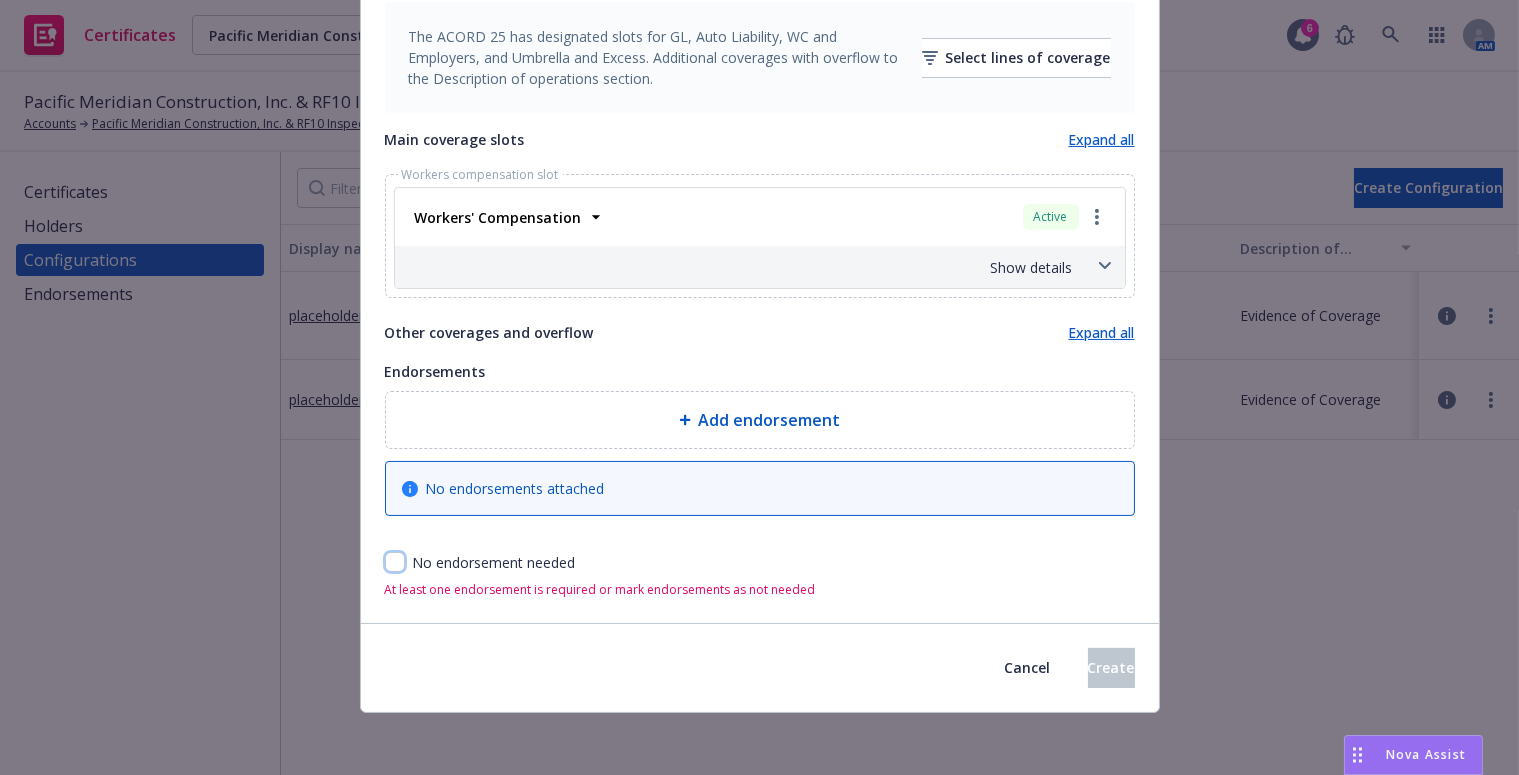 click at bounding box center [395, 562] 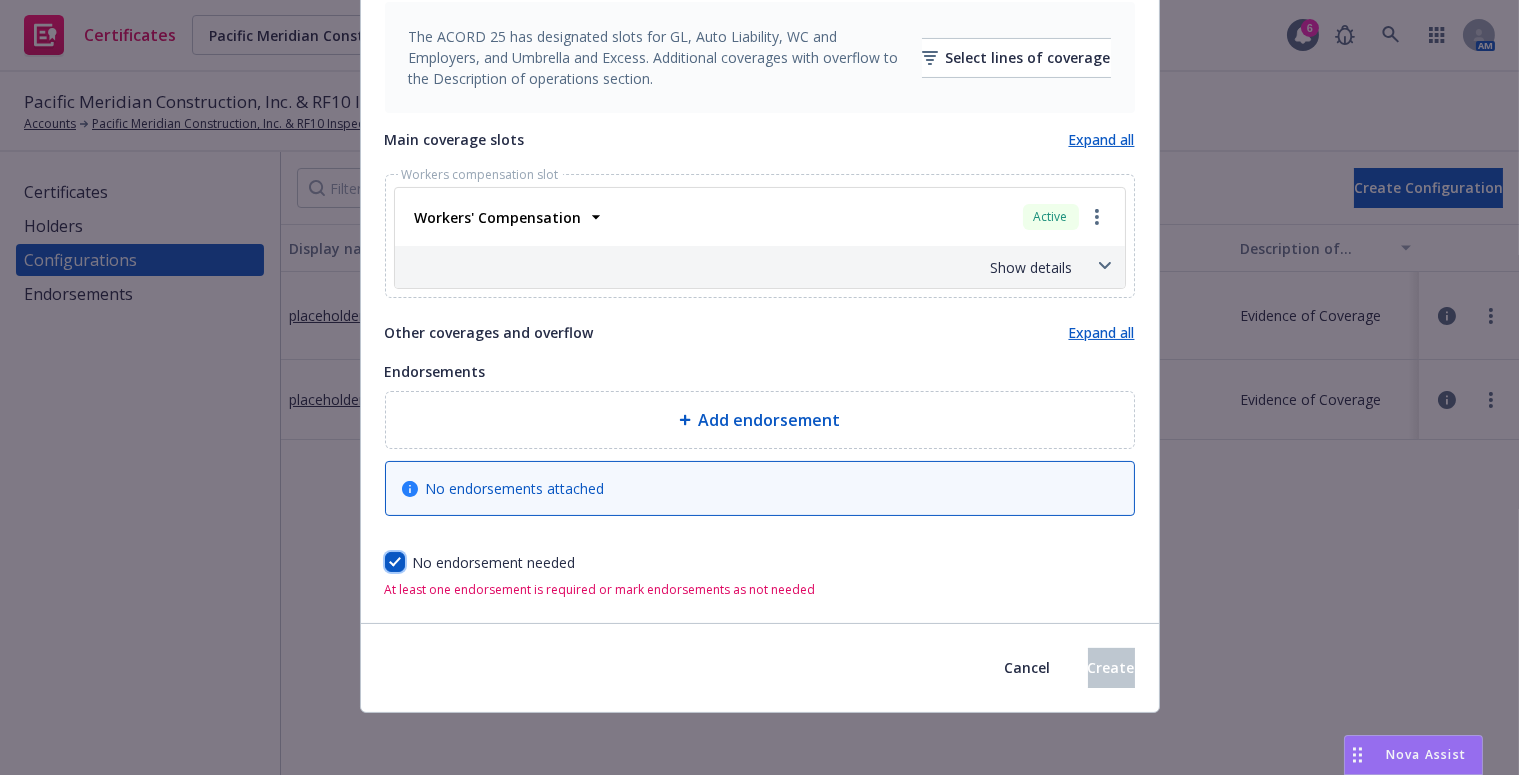 checkbox on "true" 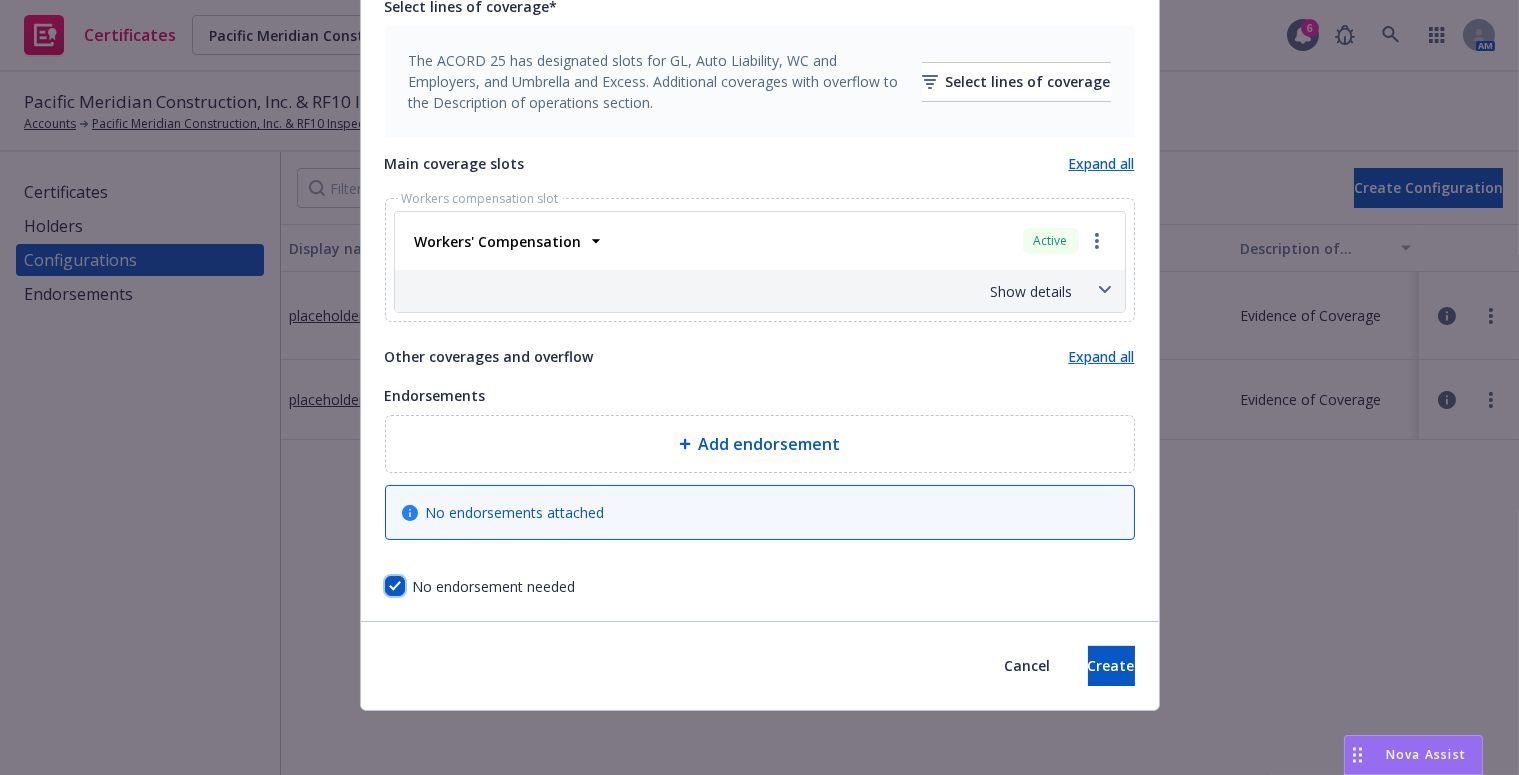 scroll, scrollTop: 630, scrollLeft: 0, axis: vertical 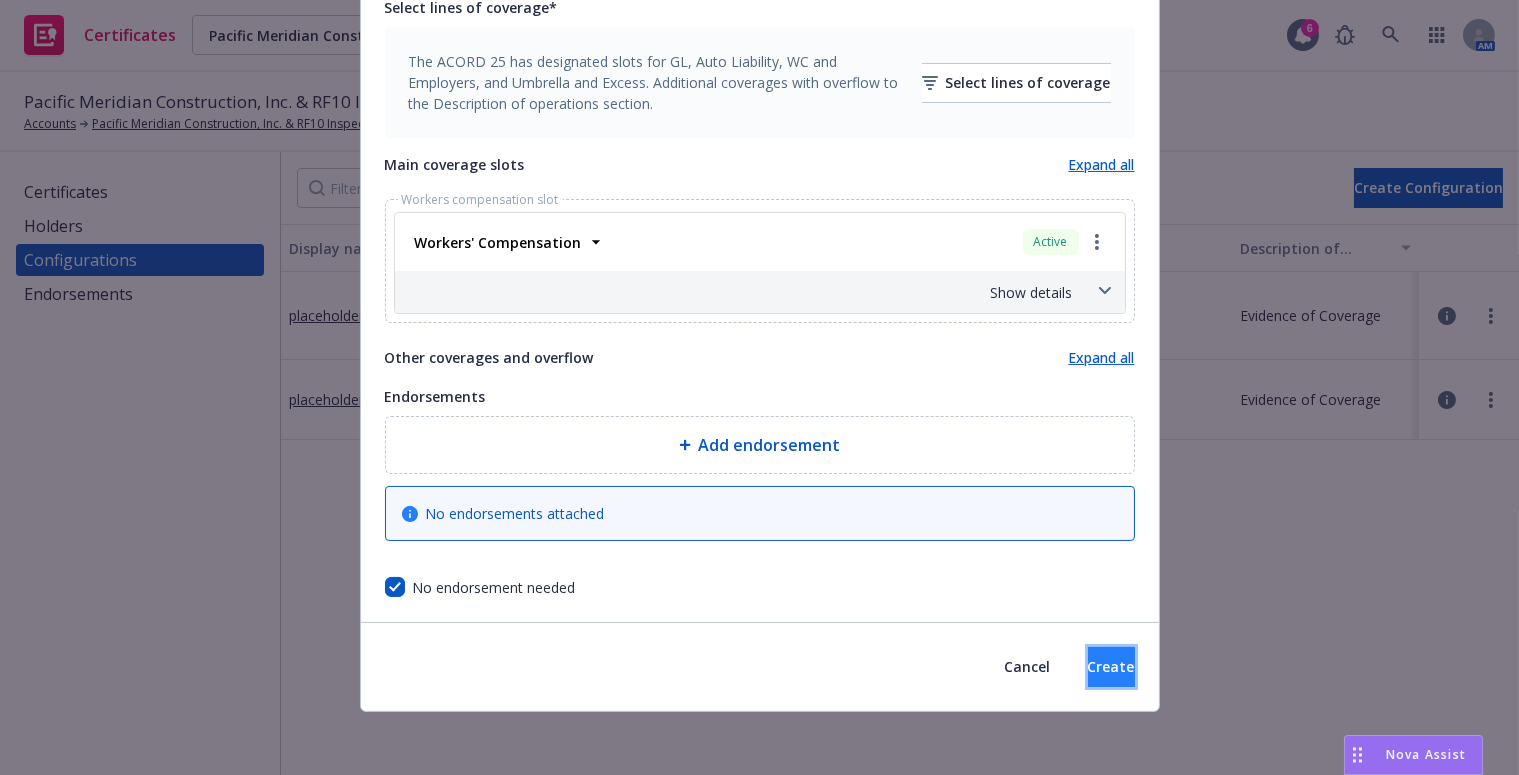 click on "Create" at bounding box center (1111, 667) 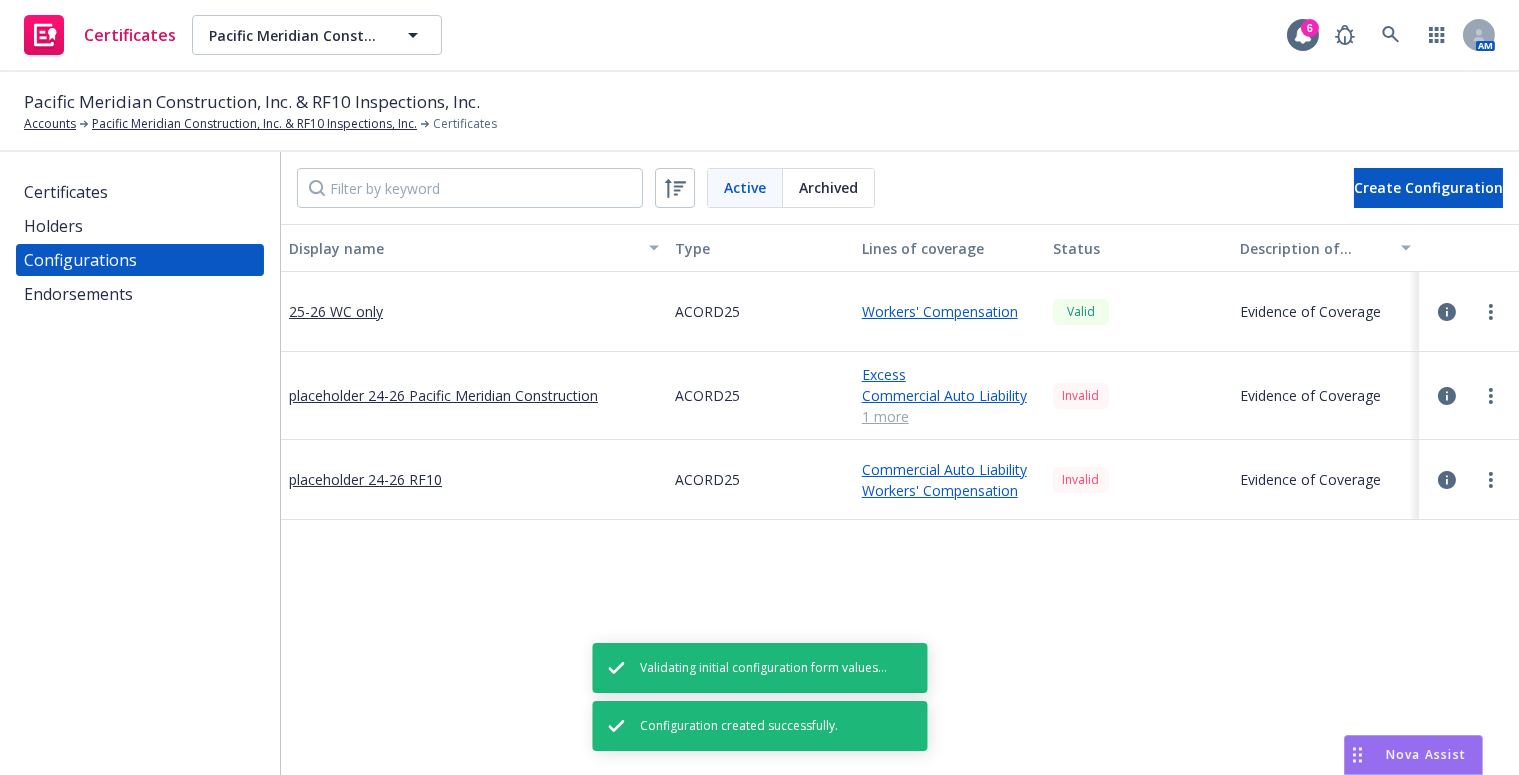 click on "Holders" at bounding box center (140, 226) 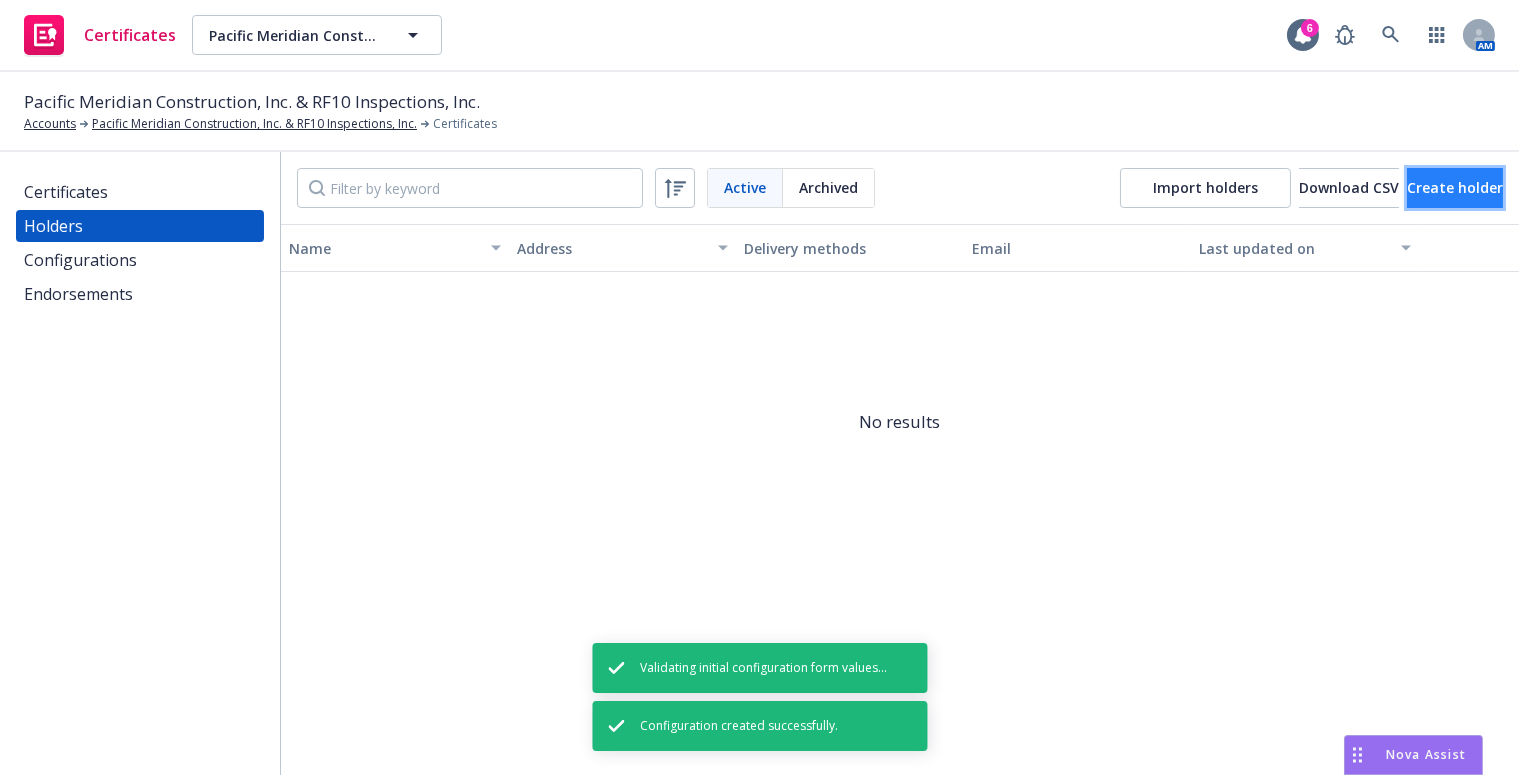 click on "Create holder" at bounding box center (1455, 187) 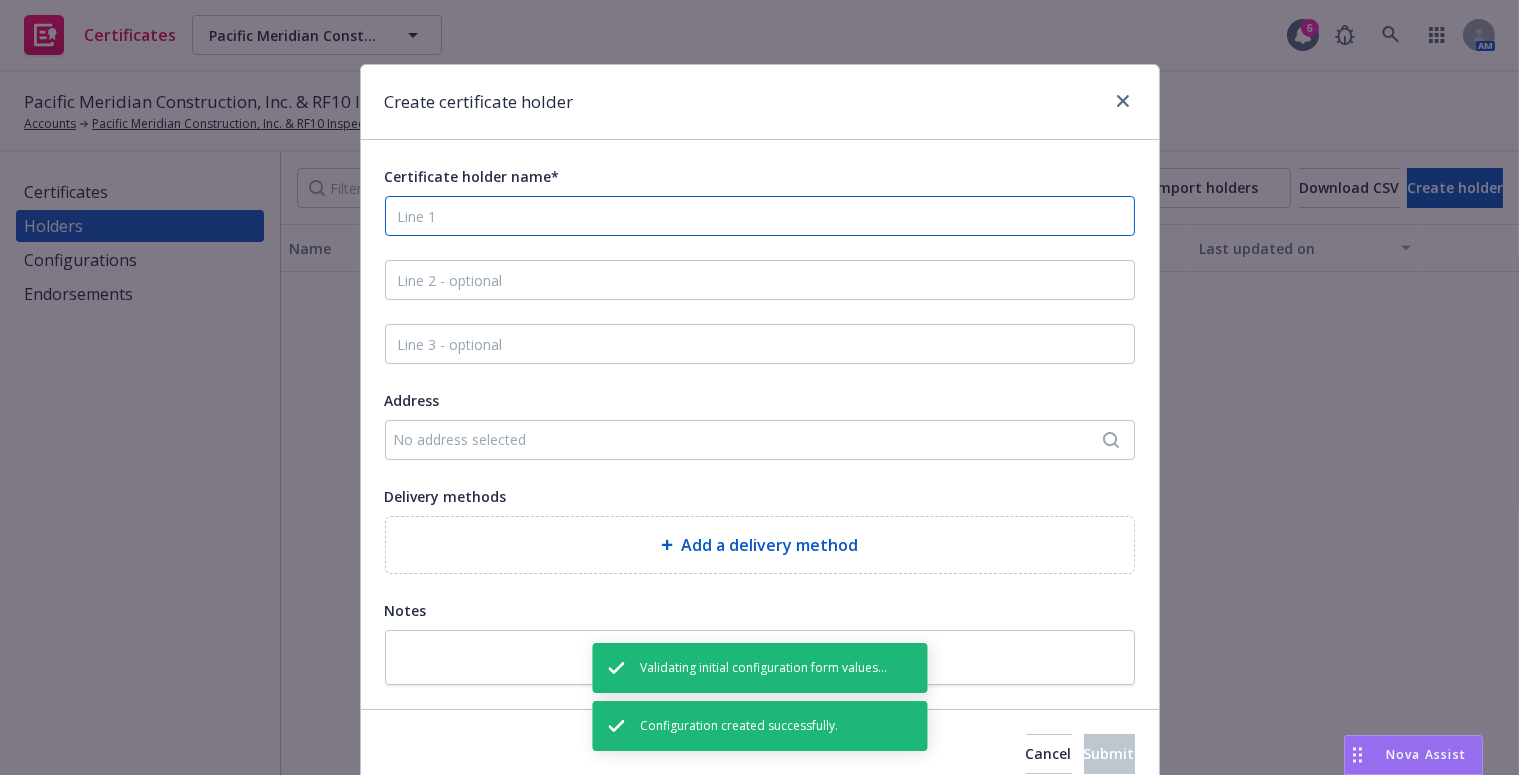 drag, startPoint x: 587, startPoint y: 219, endPoint x: 516, endPoint y: 193, distance: 75.61085 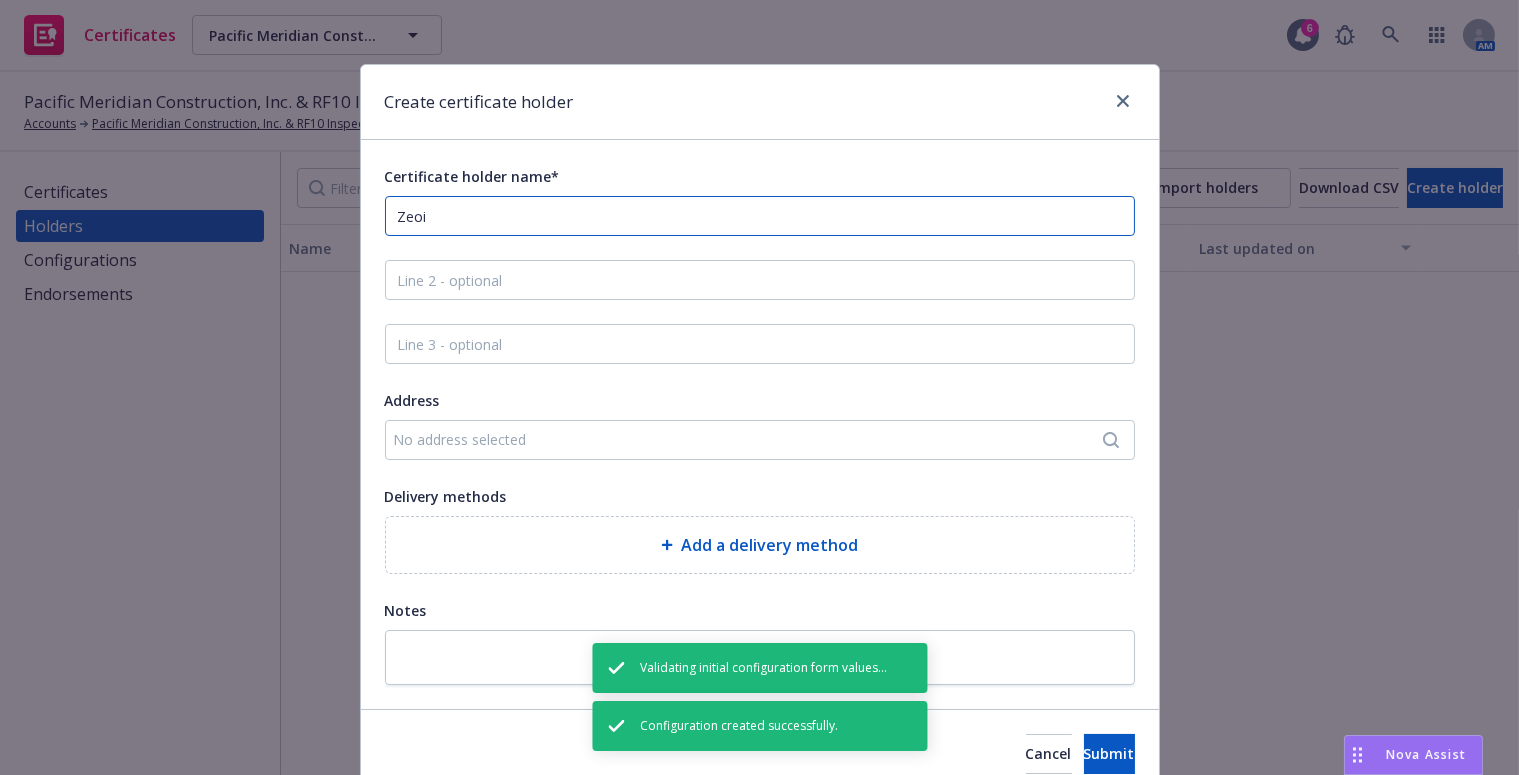 paste on "Evidence of Coverage" 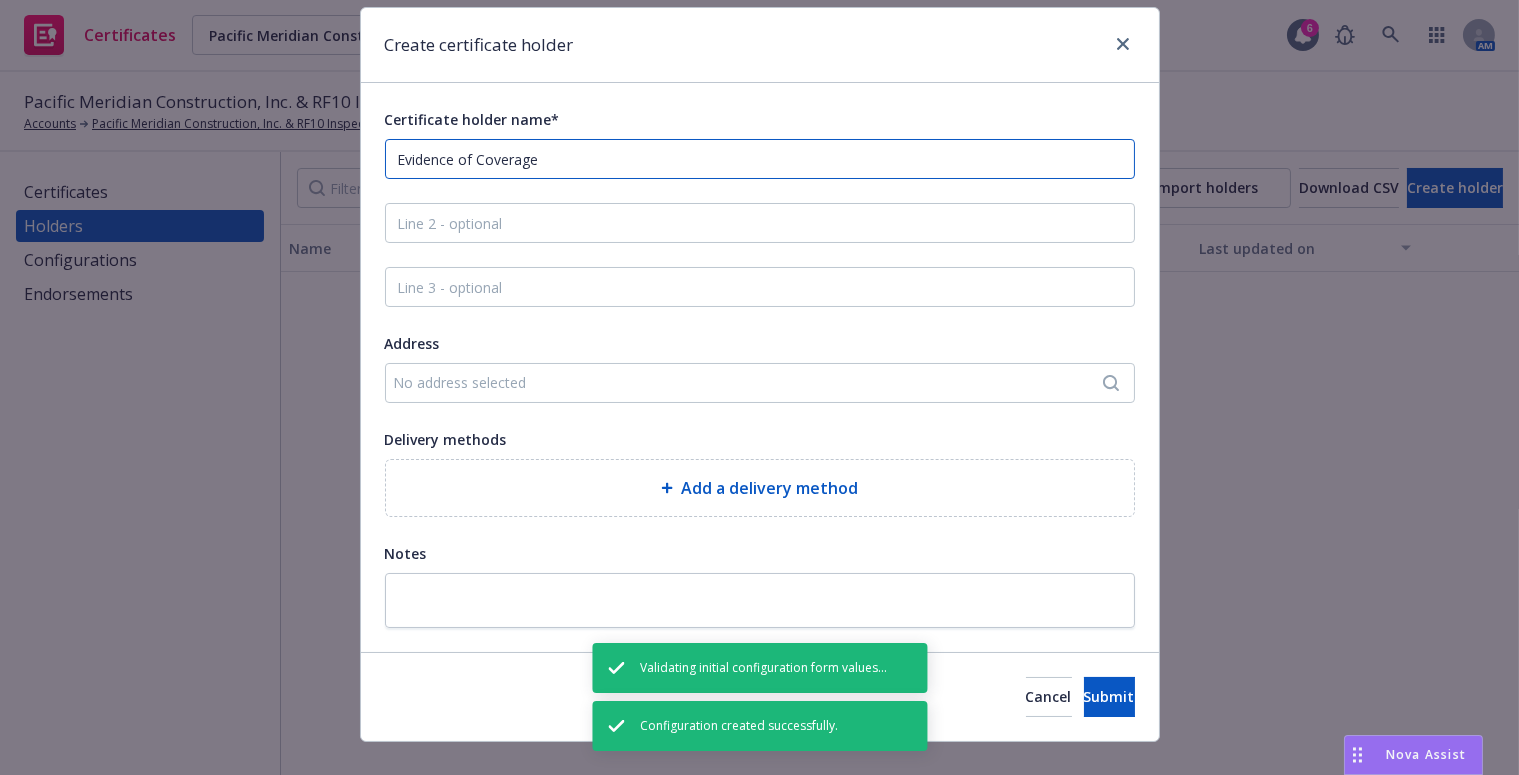 scroll, scrollTop: 88, scrollLeft: 0, axis: vertical 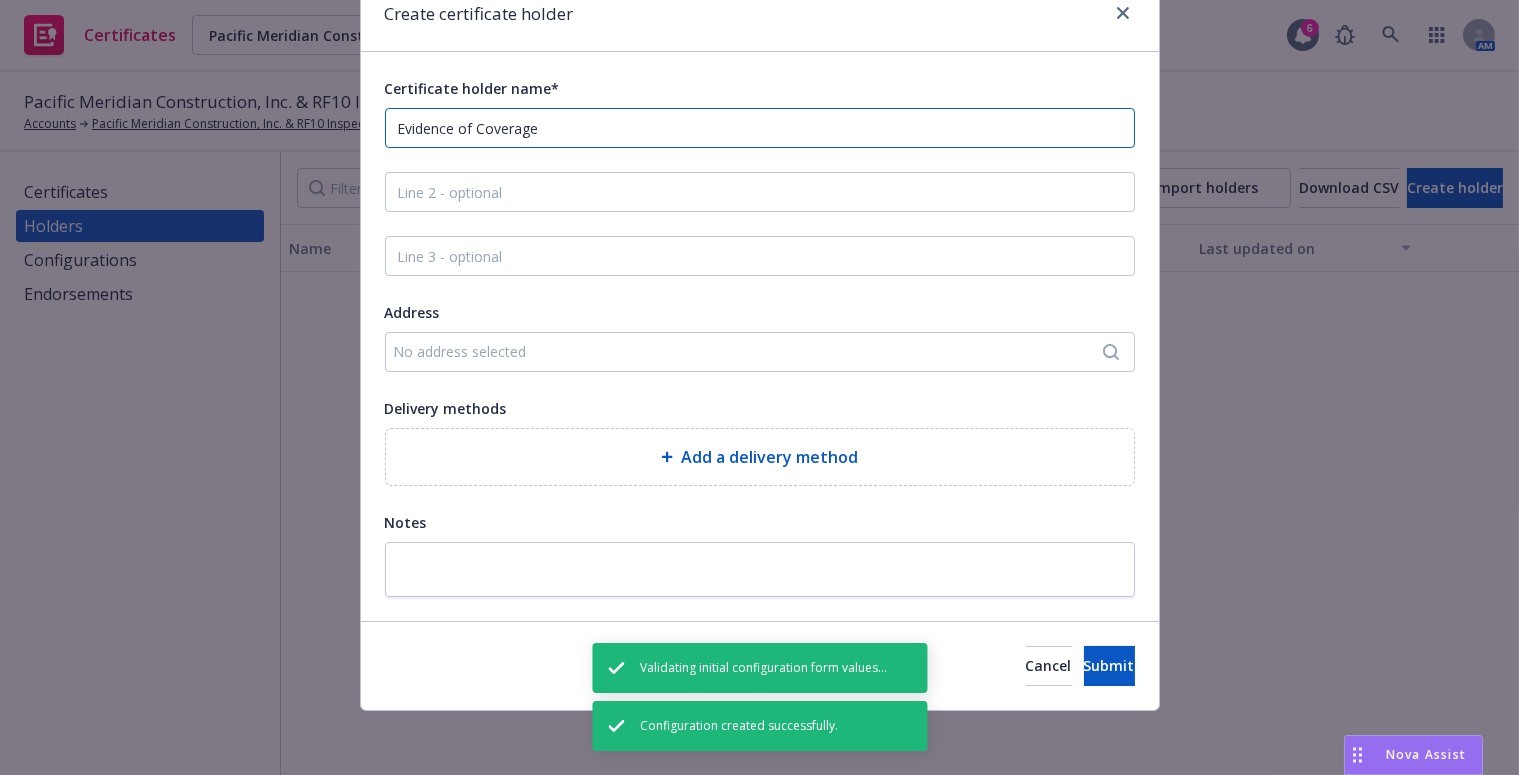 type on "Evidence of Coverage" 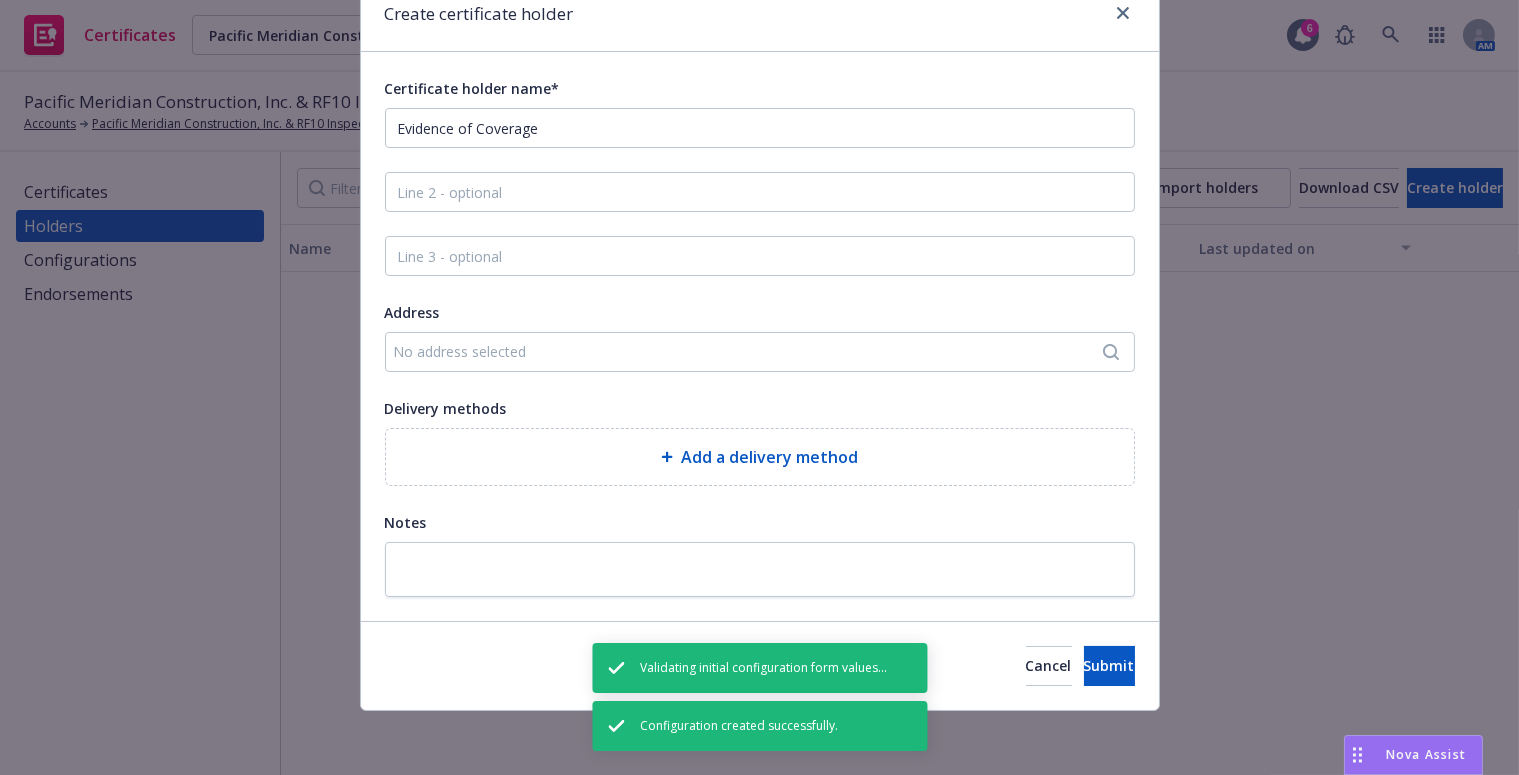 click on "Add a delivery method" at bounding box center [760, 457] 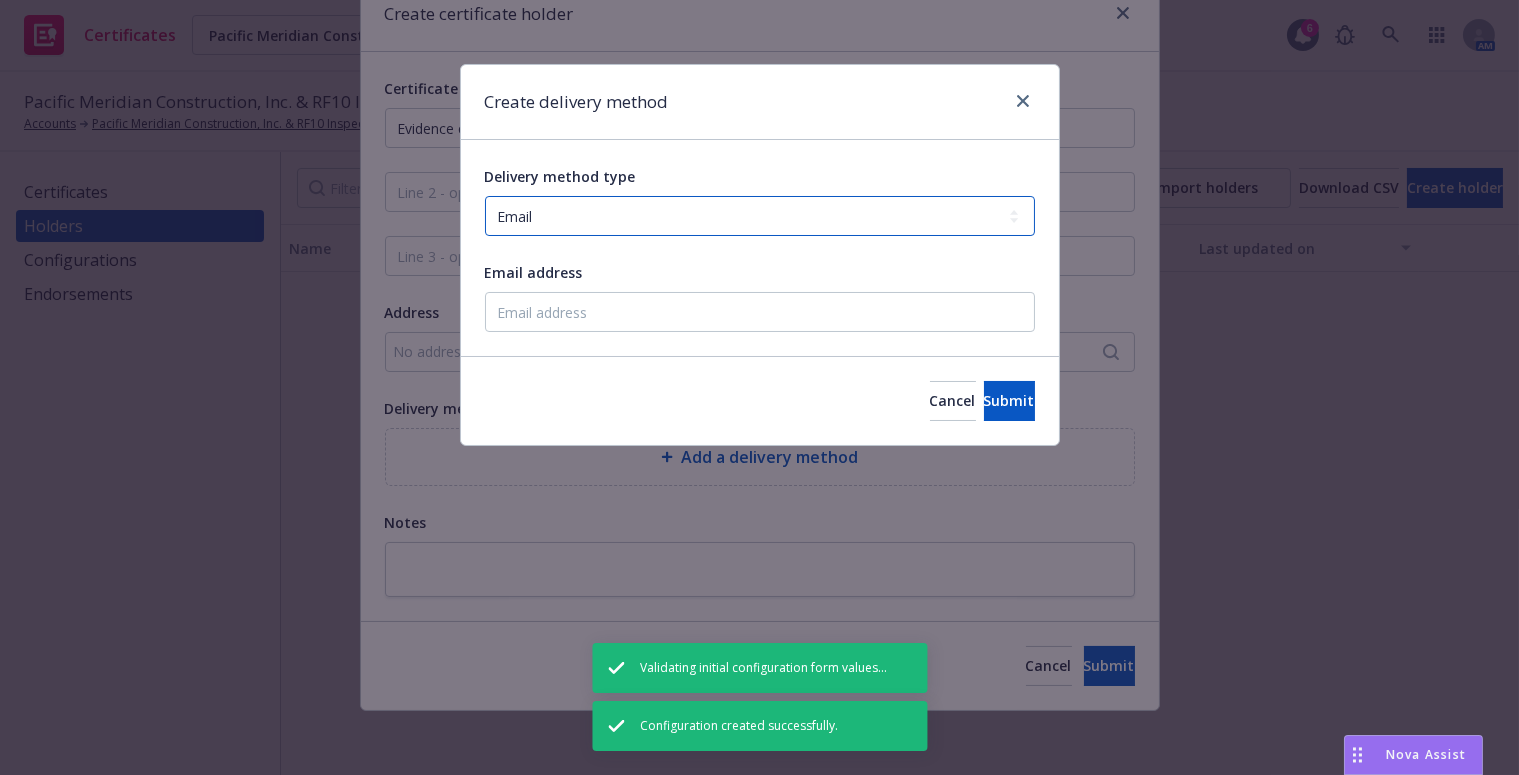 click on "Select delivery method type Email Mail Fax Upload to Compliance Website" at bounding box center (760, 216) 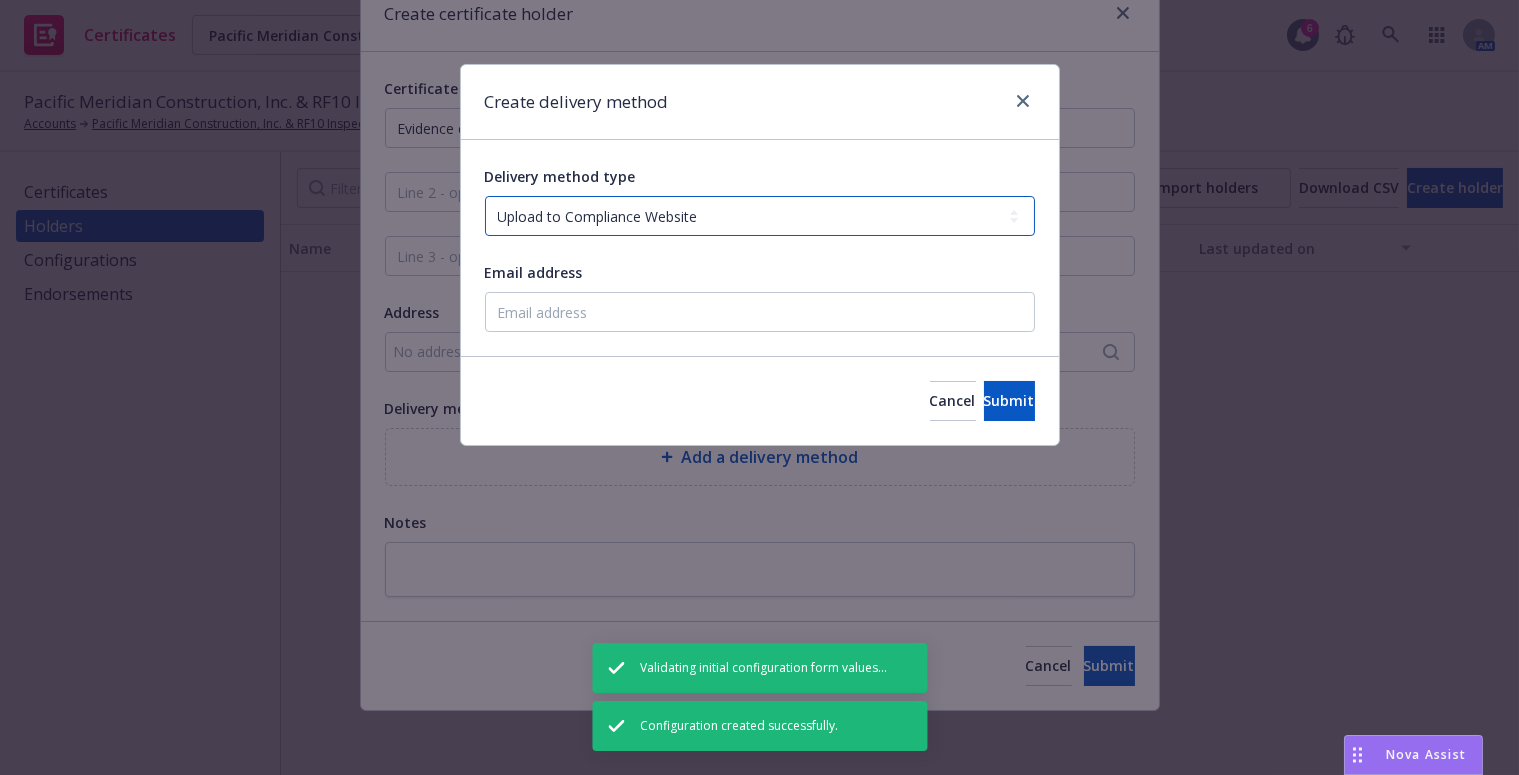 click on "Select delivery method type Email Mail Fax Upload to Compliance Website" at bounding box center (760, 216) 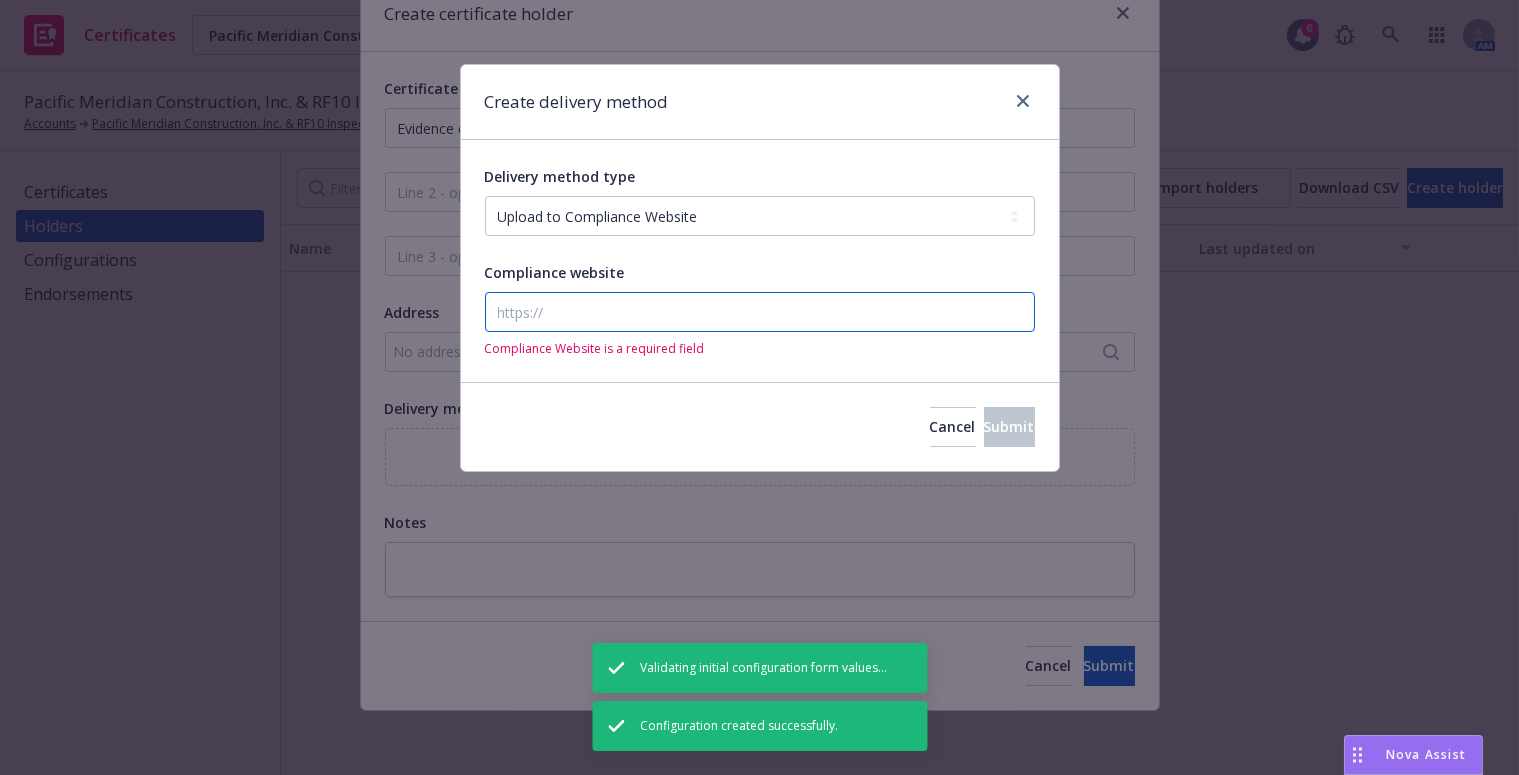 click on "Compliance website" at bounding box center [760, 312] 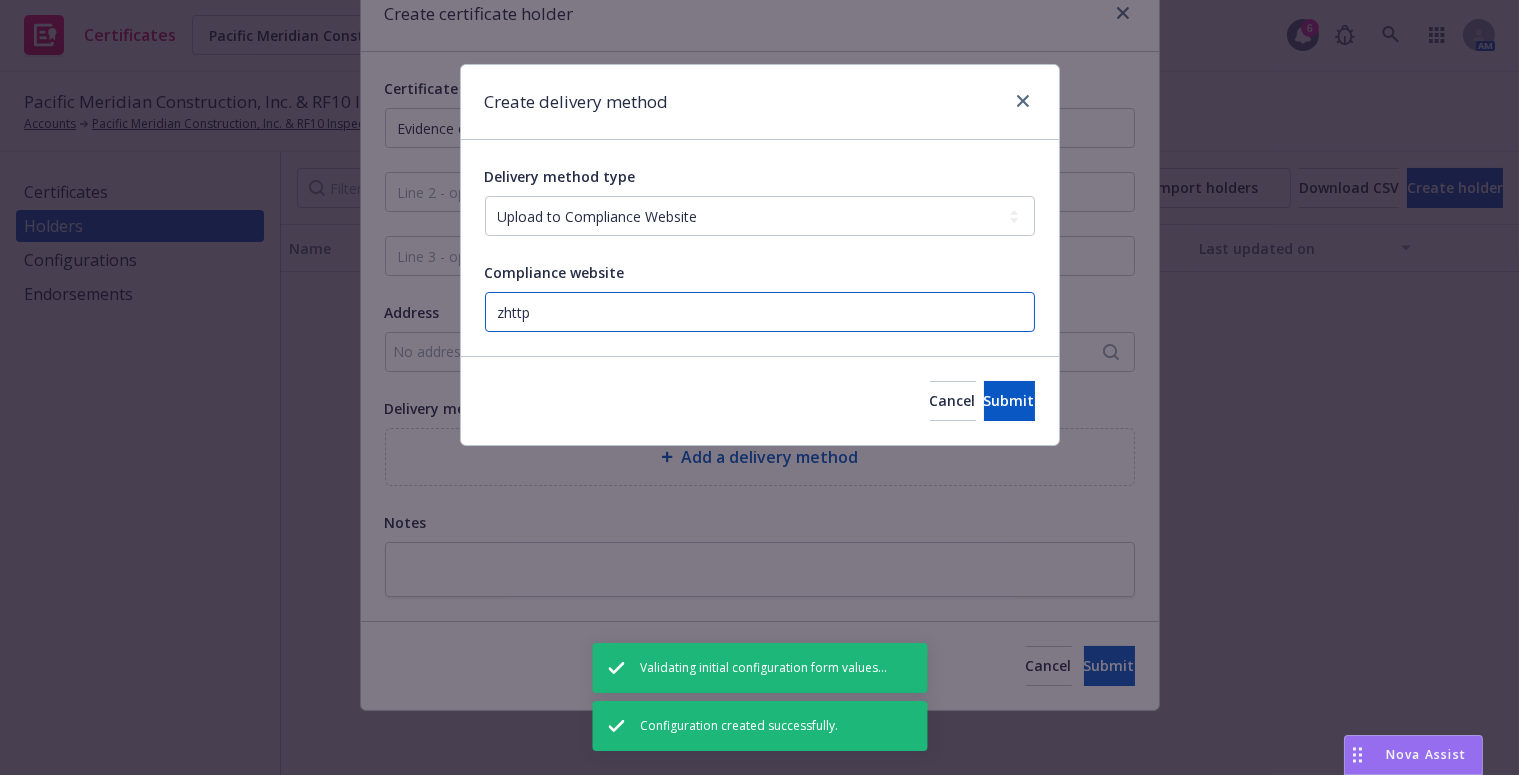 paste on "https://www.newfront.com" 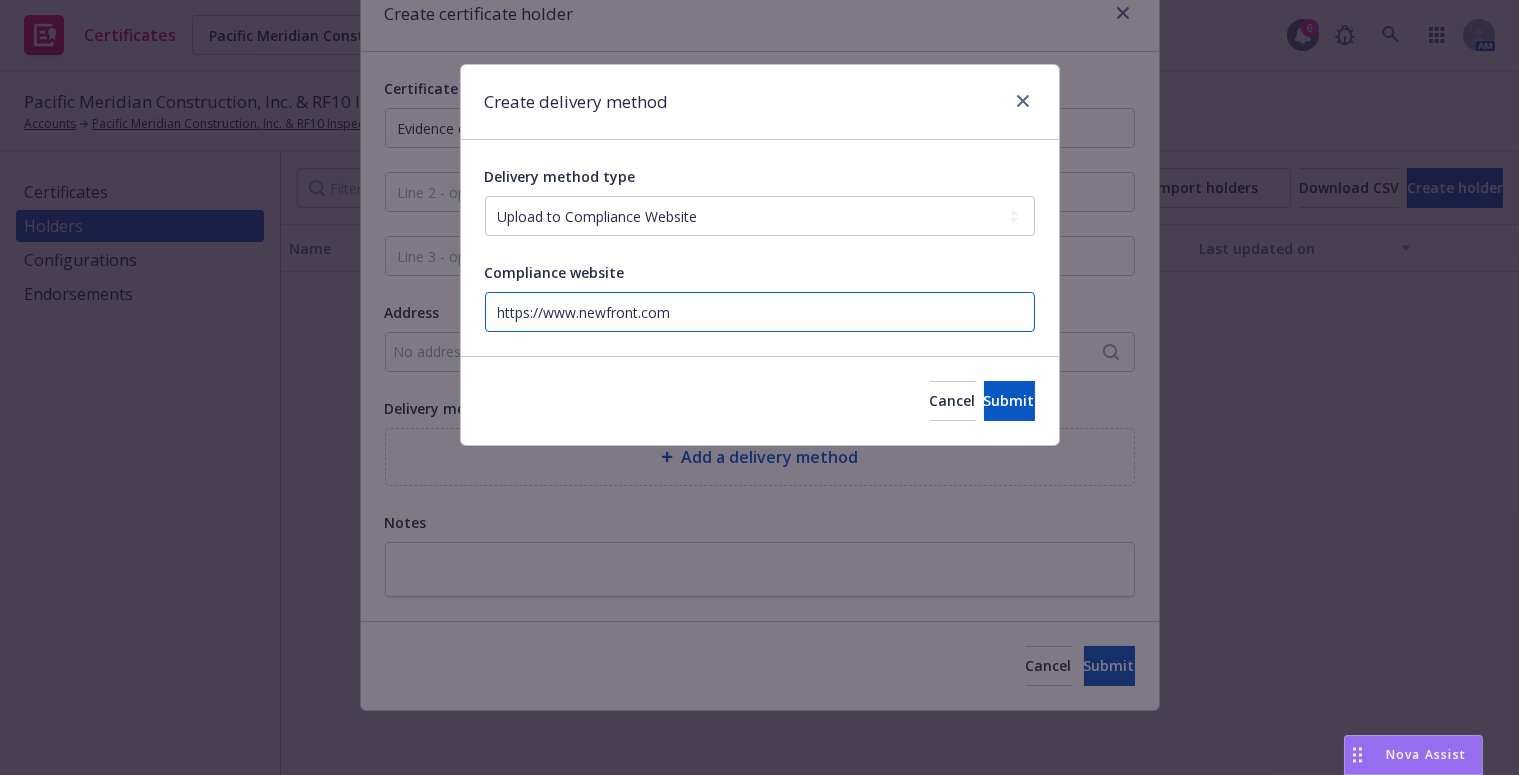 type on "https://www.newfront.com" 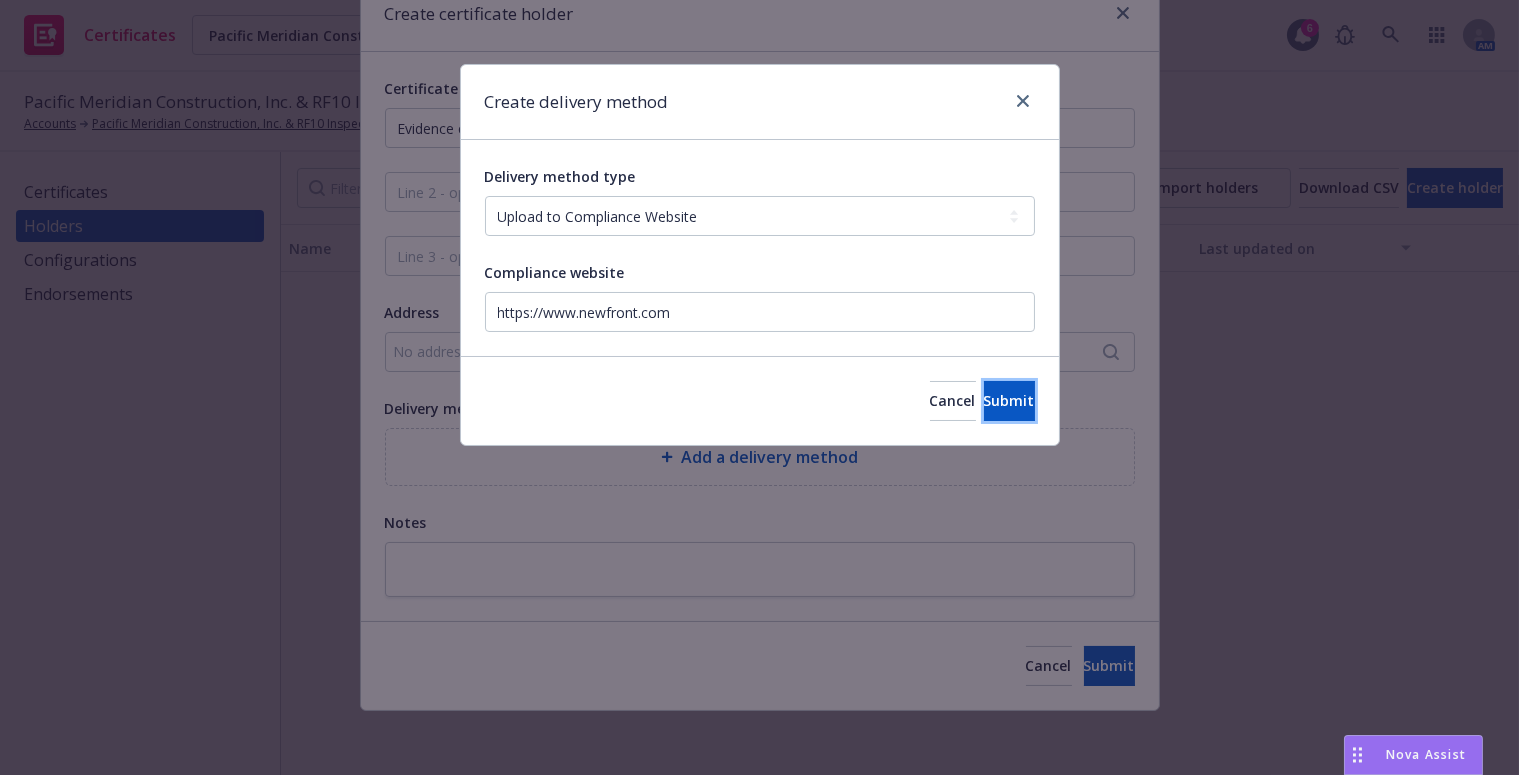 click on "Submit" at bounding box center (1009, 400) 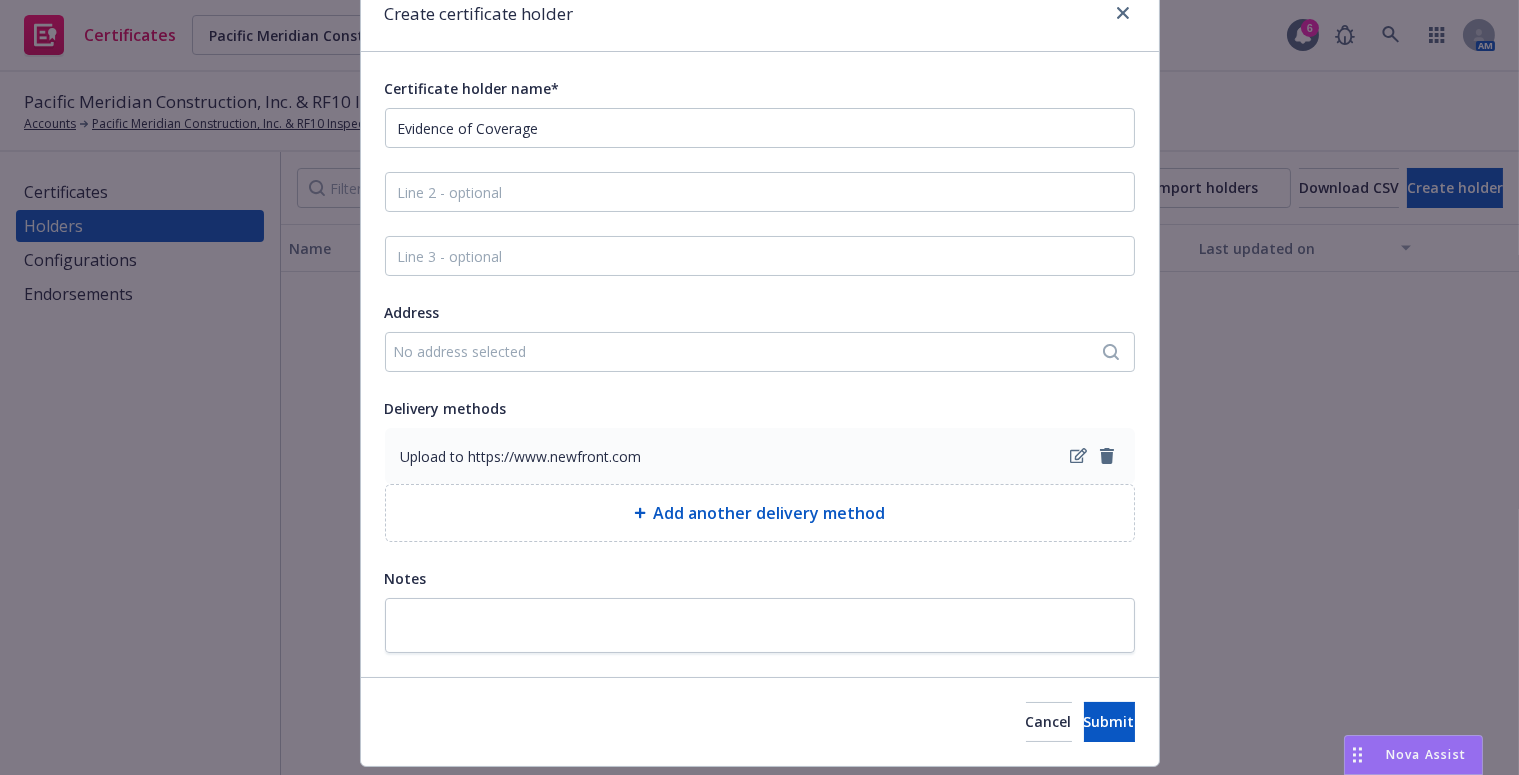 scroll, scrollTop: 143, scrollLeft: 0, axis: vertical 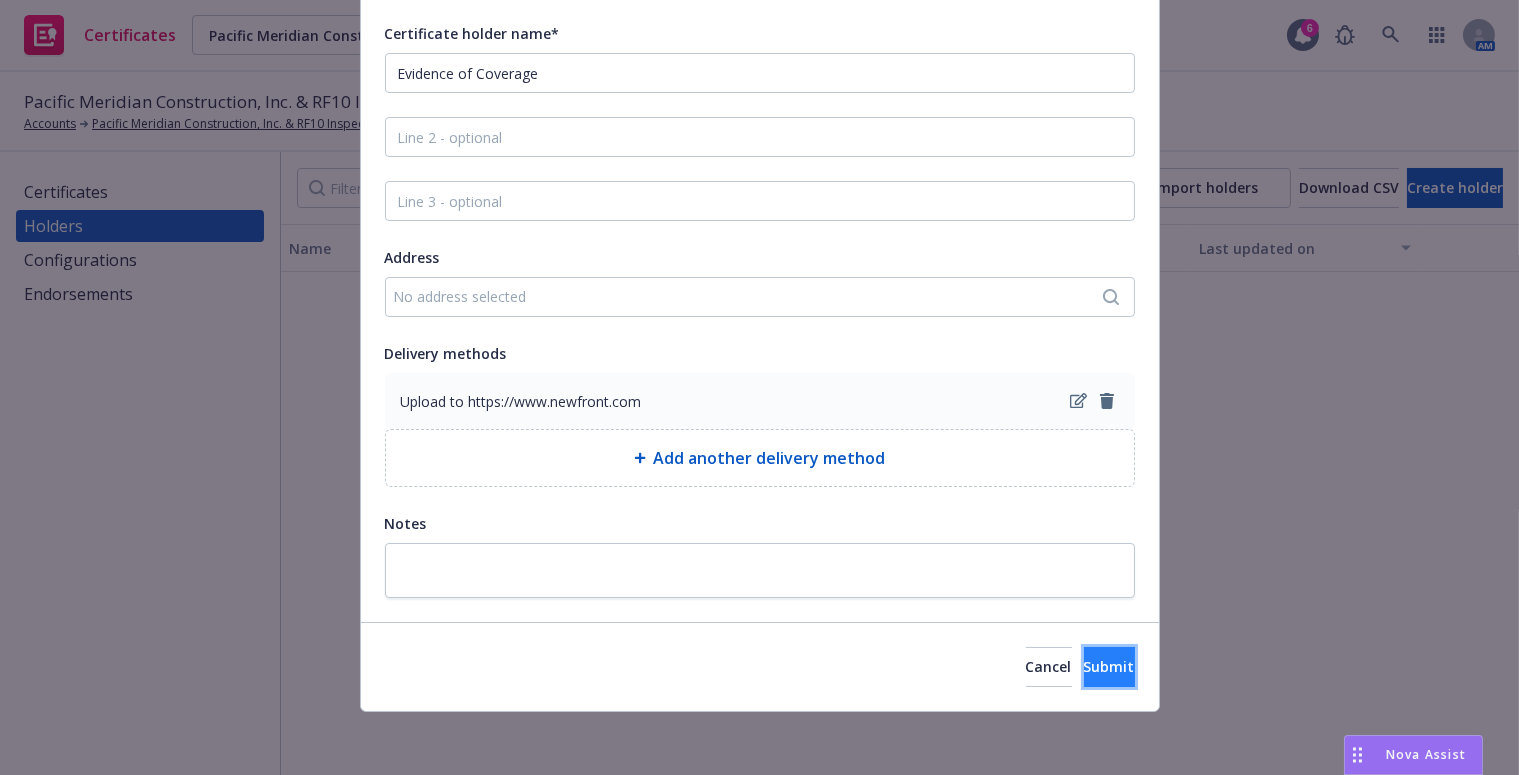 click on "Submit" at bounding box center (1109, 666) 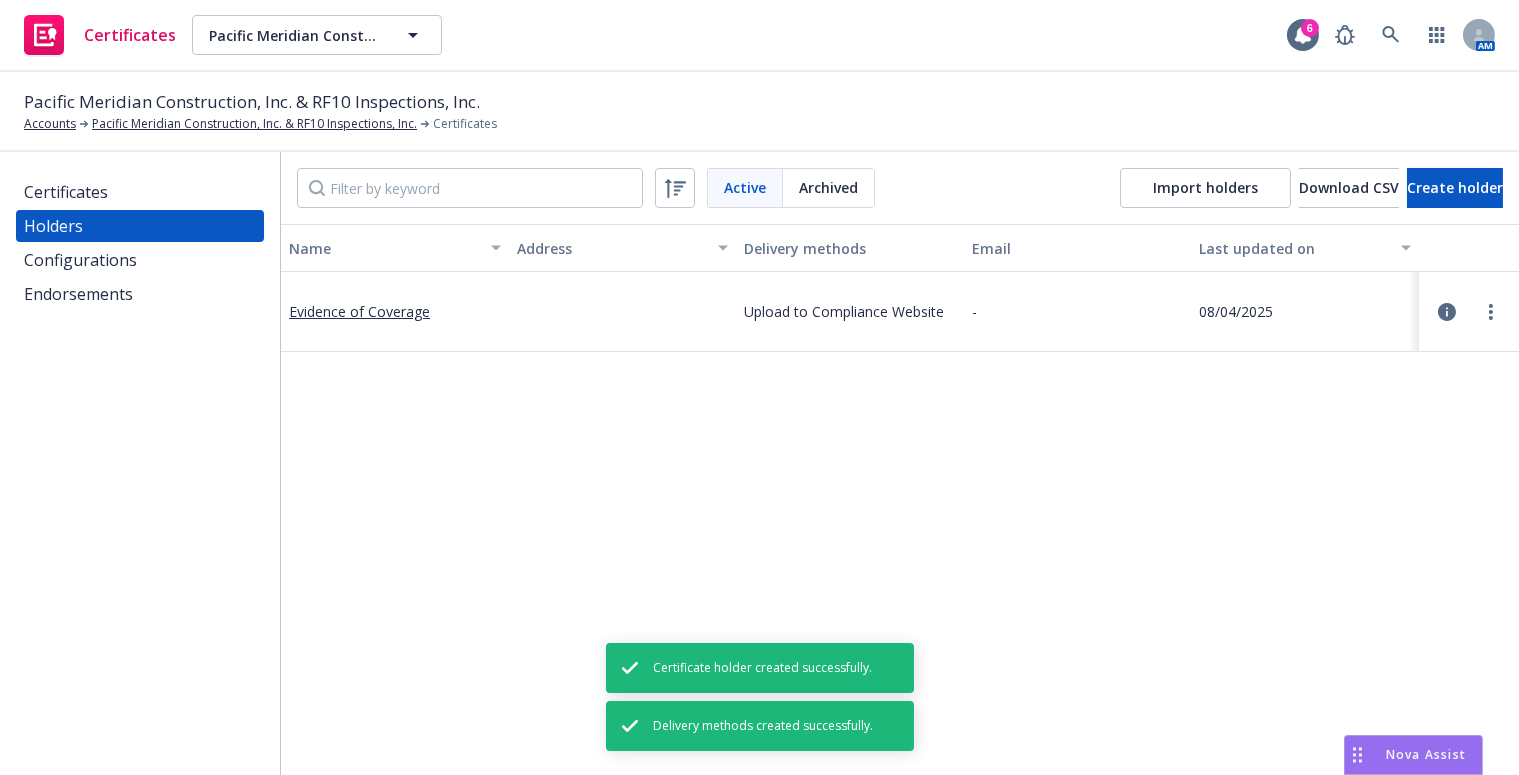 click on "Certificates" at bounding box center (140, 192) 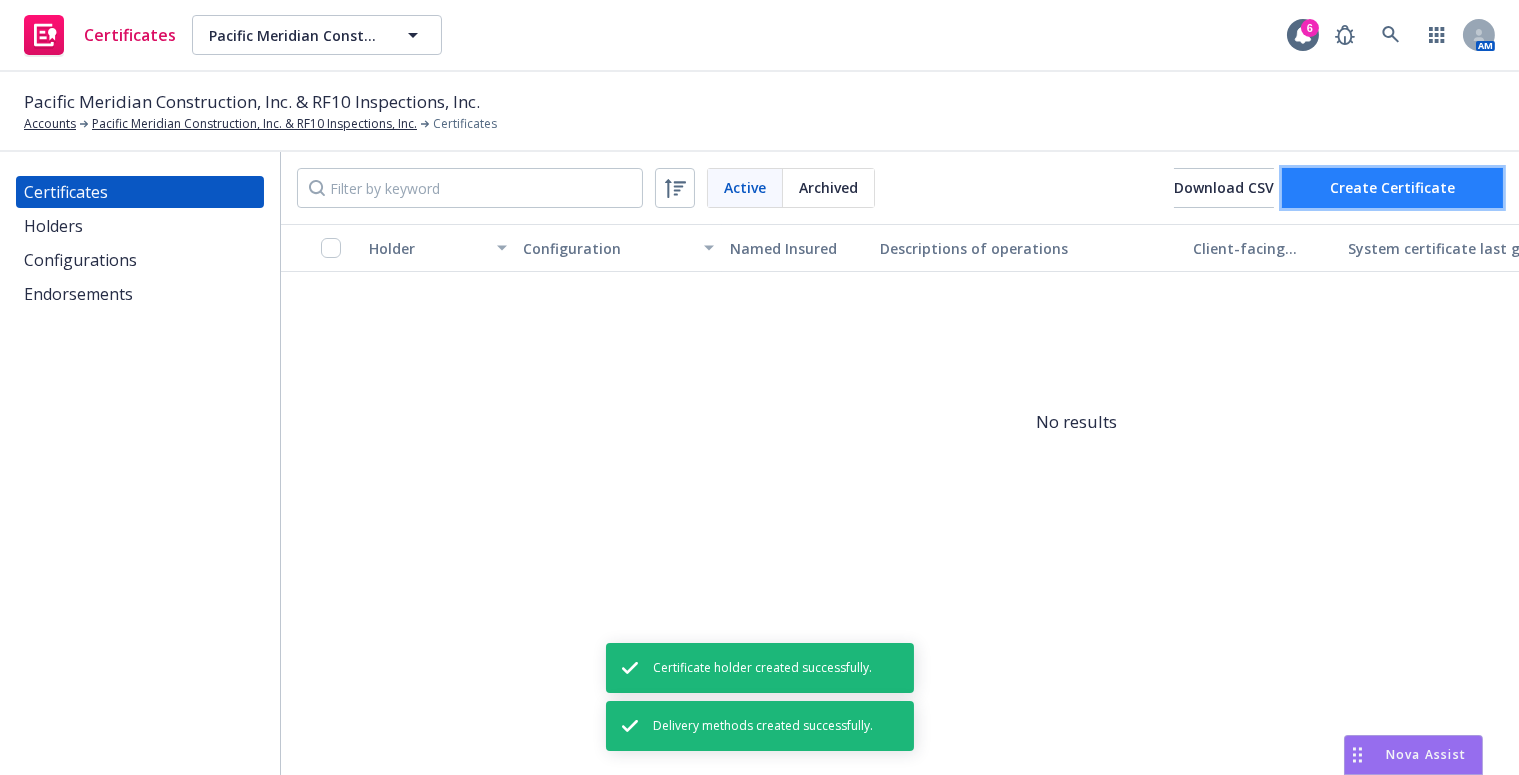 click on "Create Certificate" at bounding box center [1392, 188] 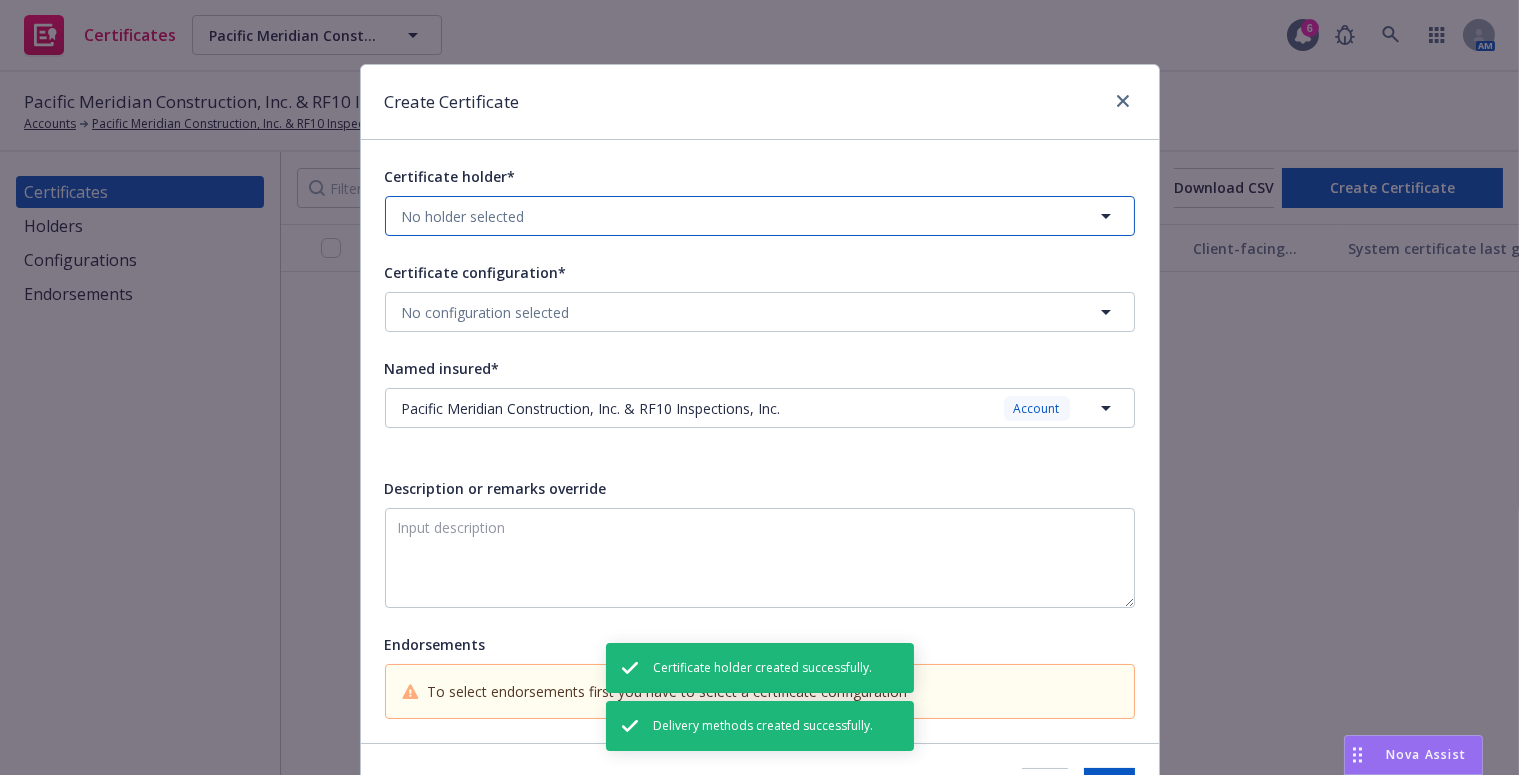 click on "No holder selected" at bounding box center (760, 216) 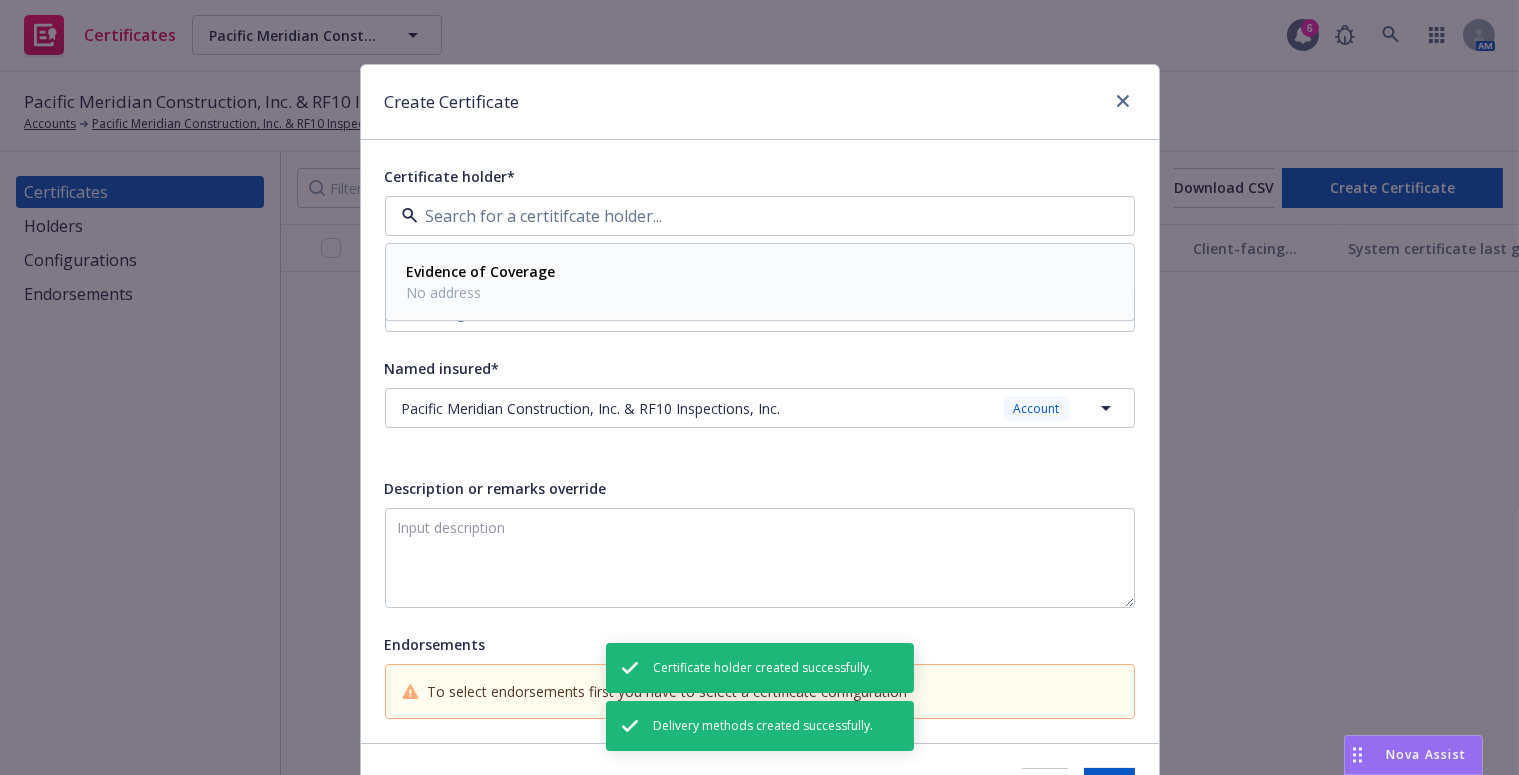 click on "Evidence of Coverage" at bounding box center [481, 272] 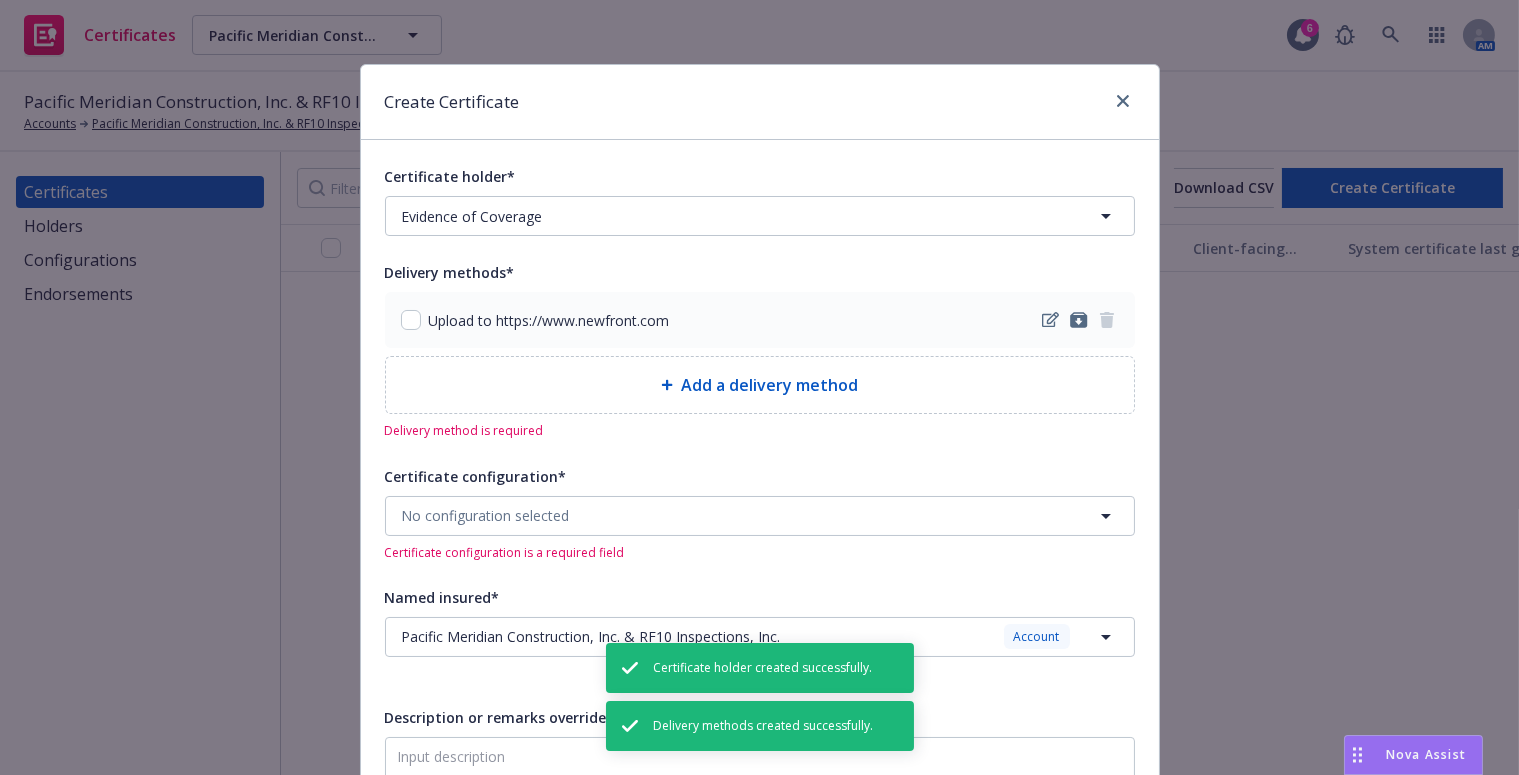 click on "Upload to https://www.newfront.com" at bounding box center [760, 320] 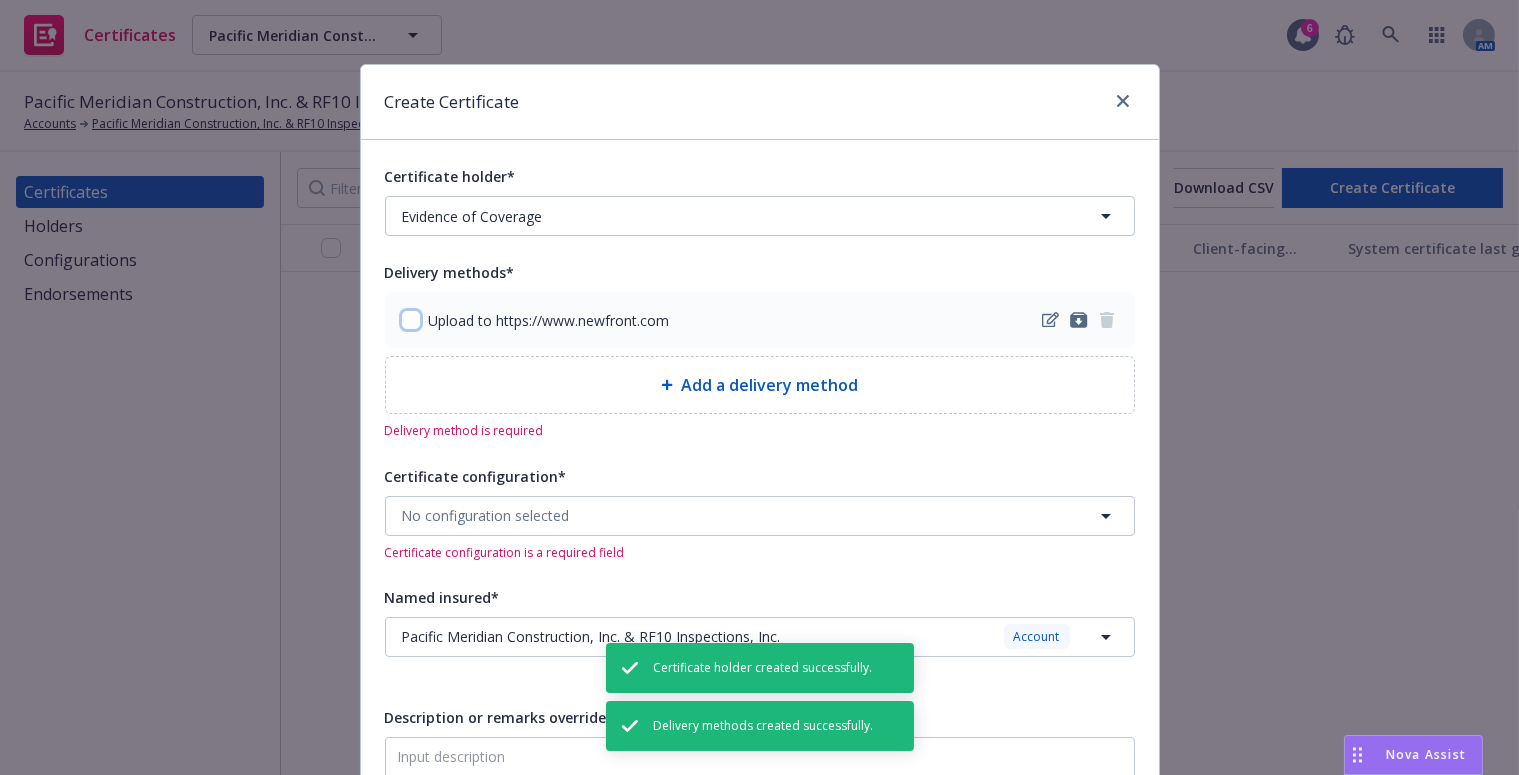 click at bounding box center [411, 320] 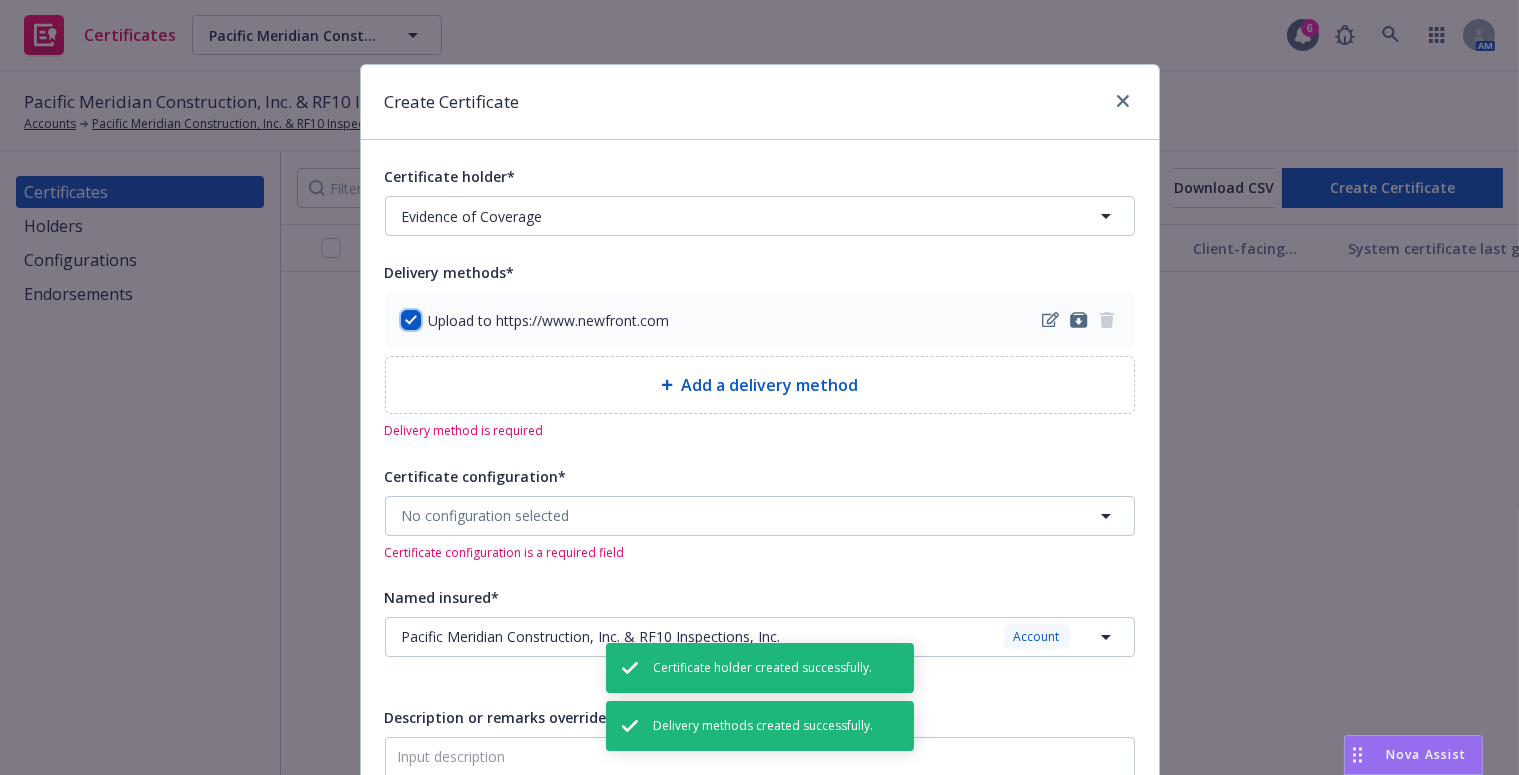 checkbox on "true" 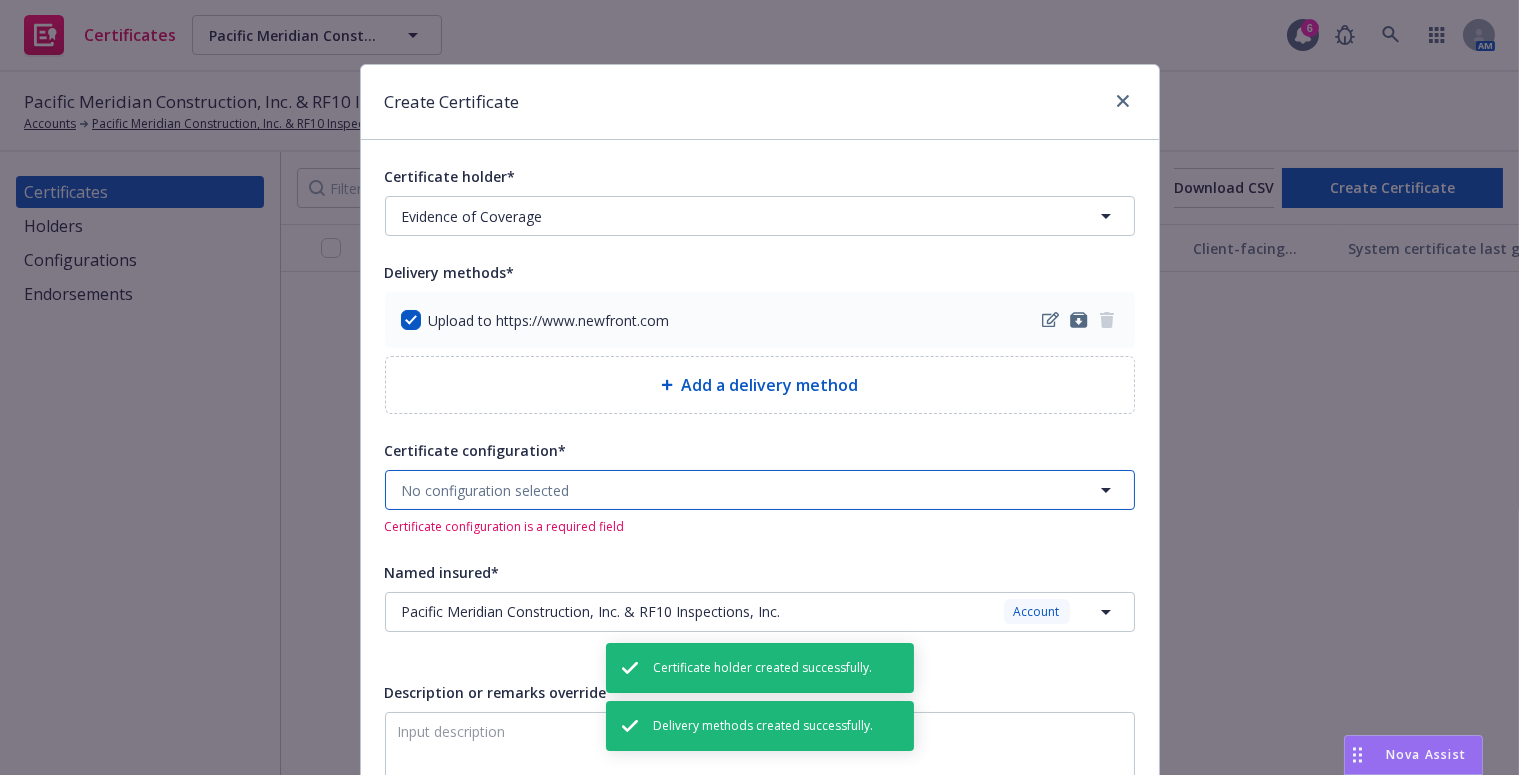 click on "No configuration selected" at bounding box center (760, 490) 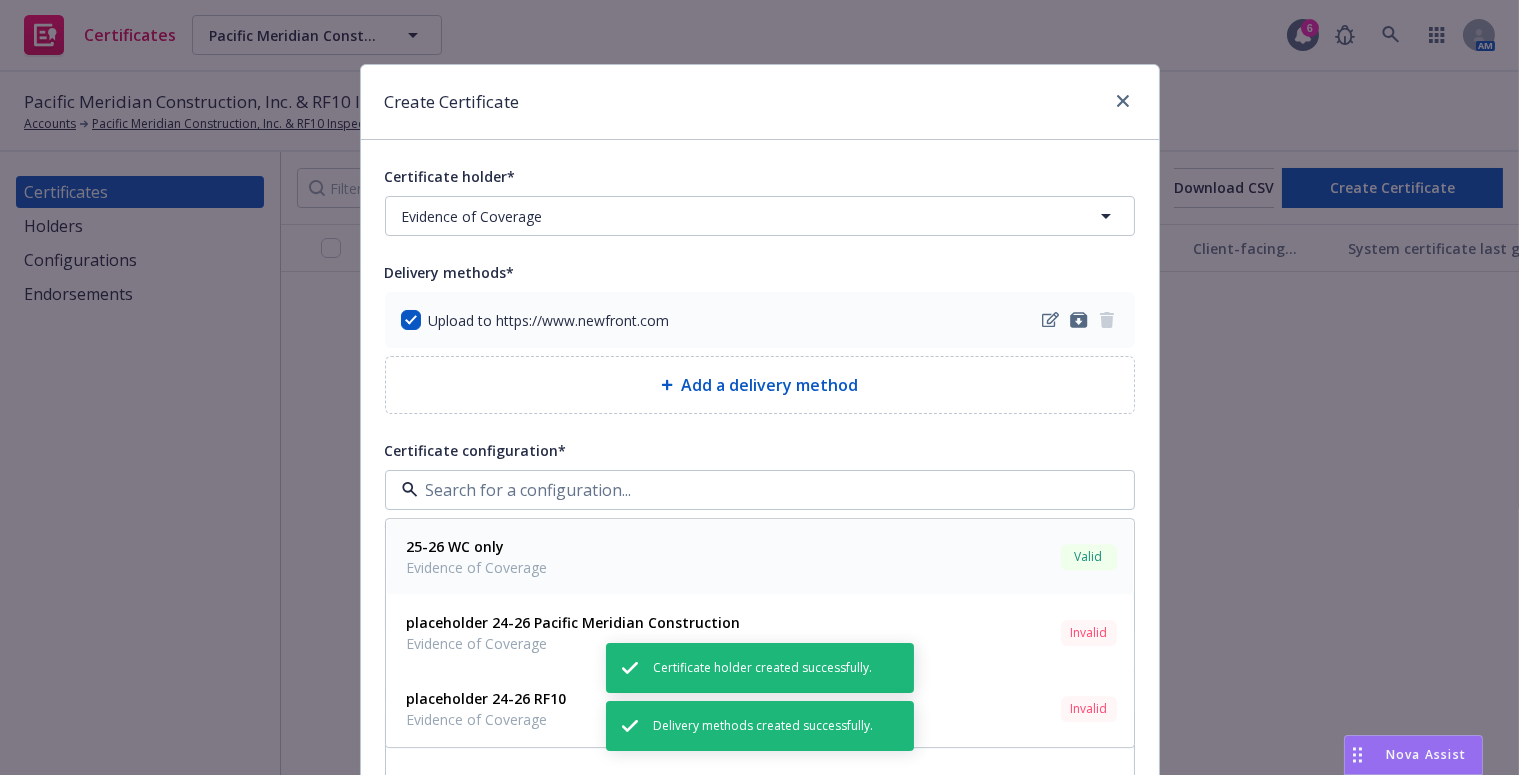 click on "Evidence of Coverage" at bounding box center (477, 568) 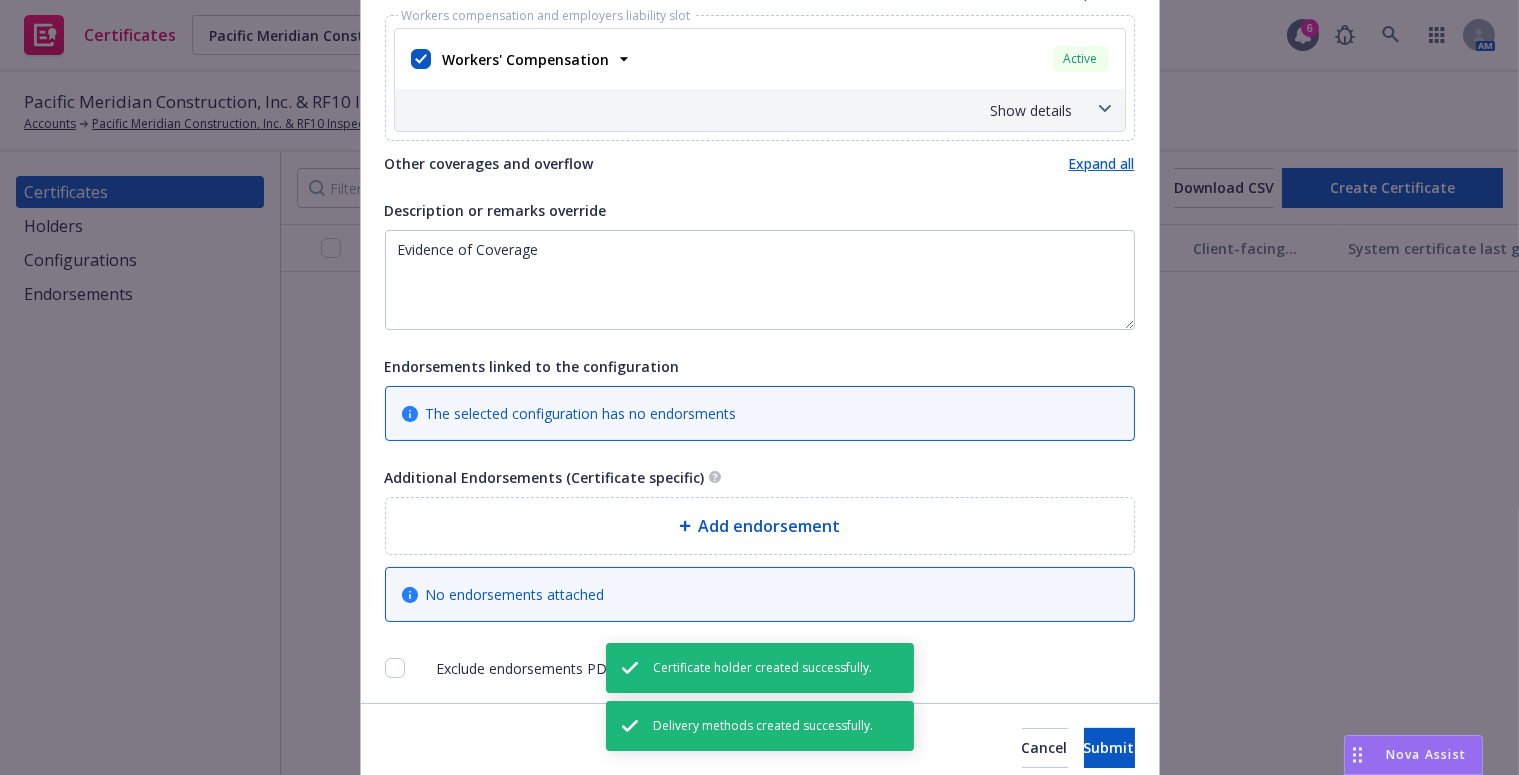 scroll, scrollTop: 729, scrollLeft: 0, axis: vertical 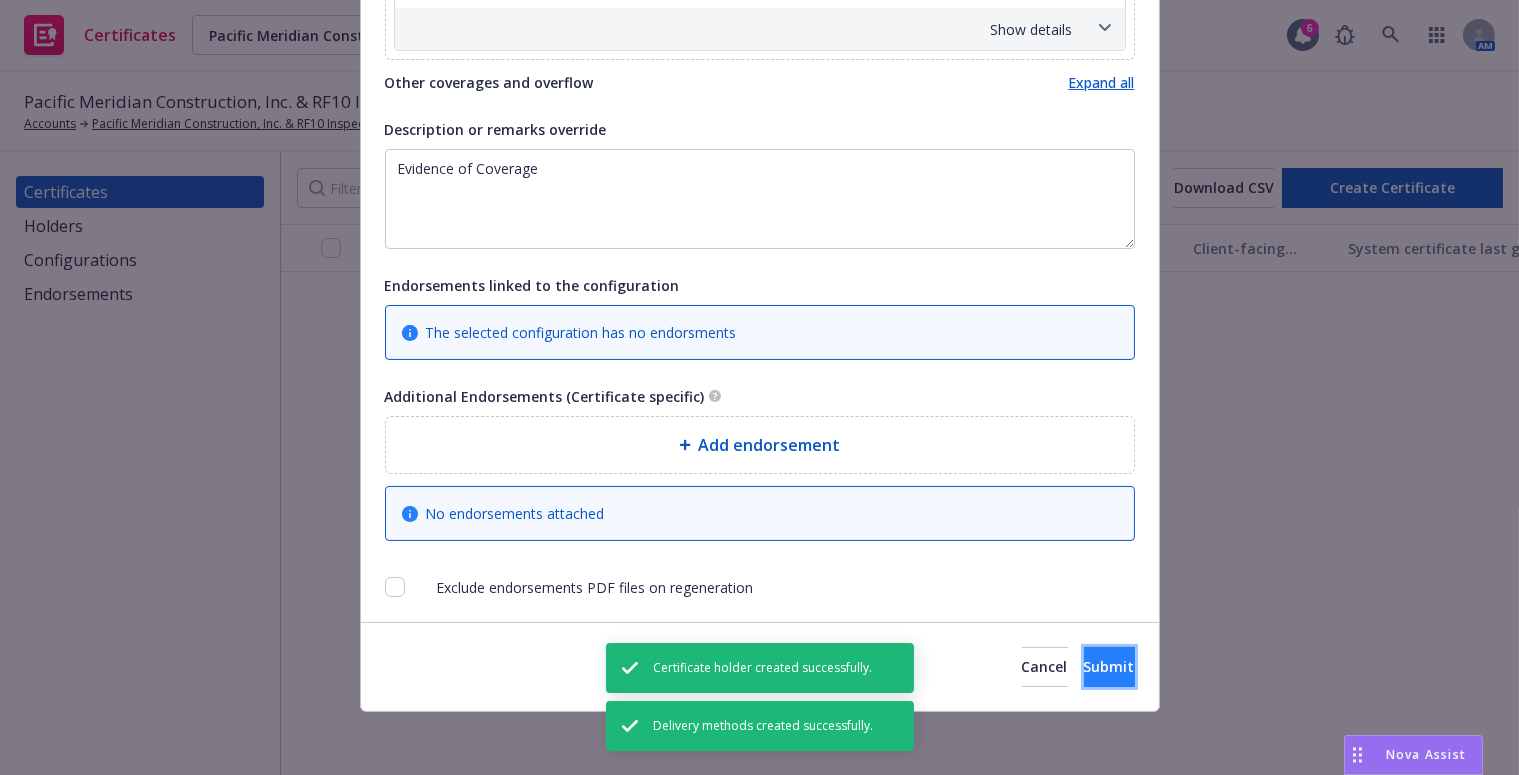 click on "Submit" at bounding box center (1109, 667) 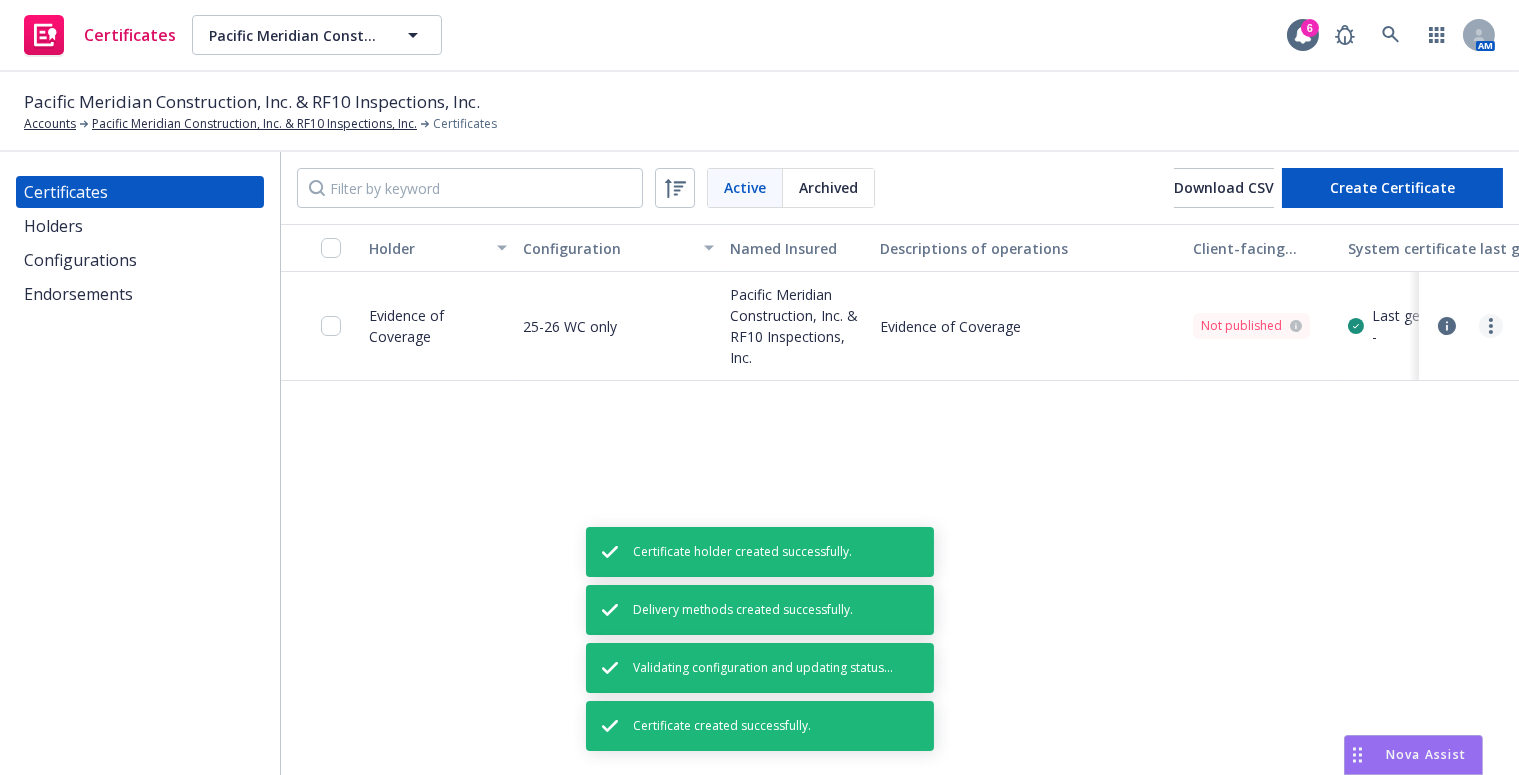 click at bounding box center (1491, 326) 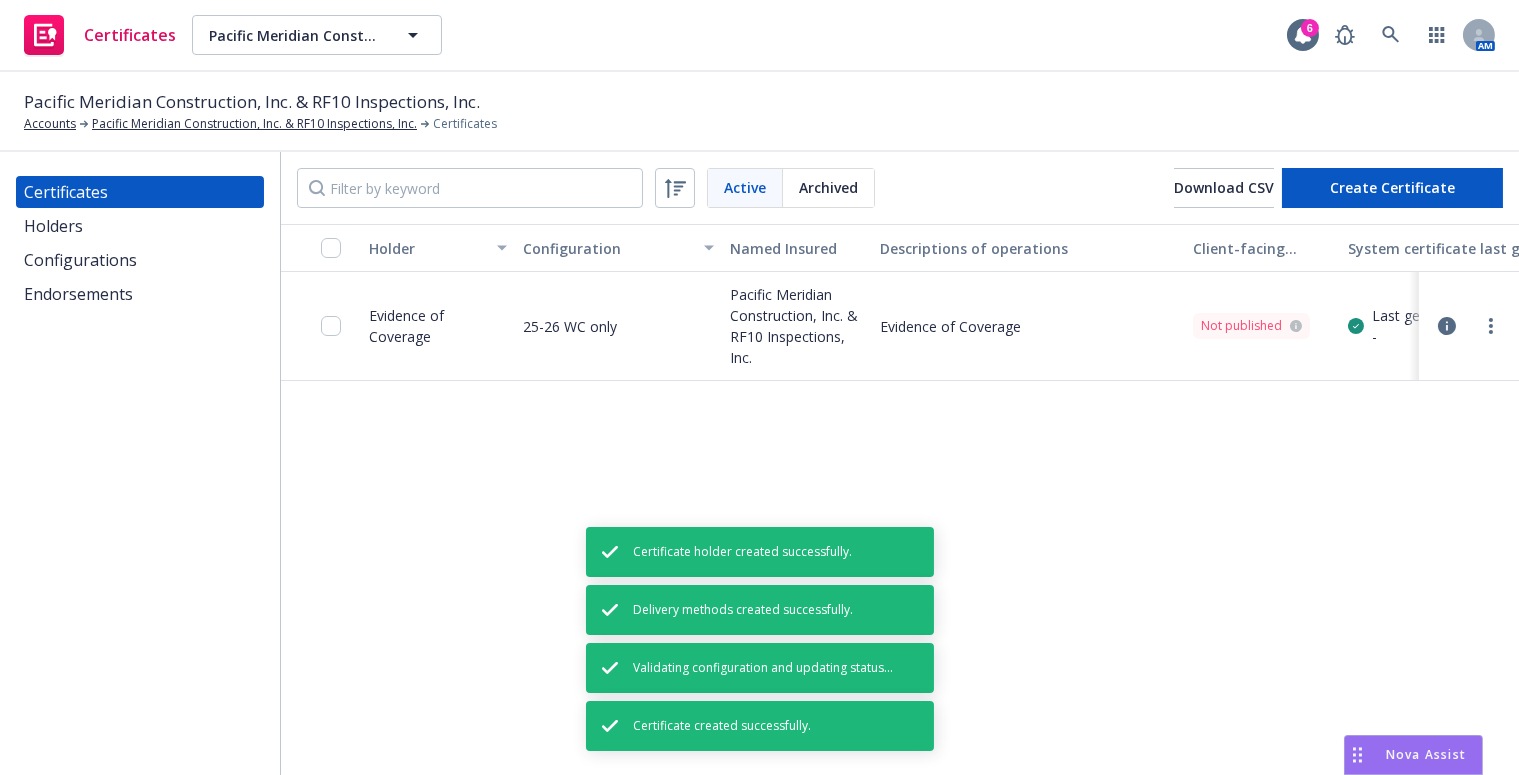 click on "Regenerate" at bounding box center [1328, 447] 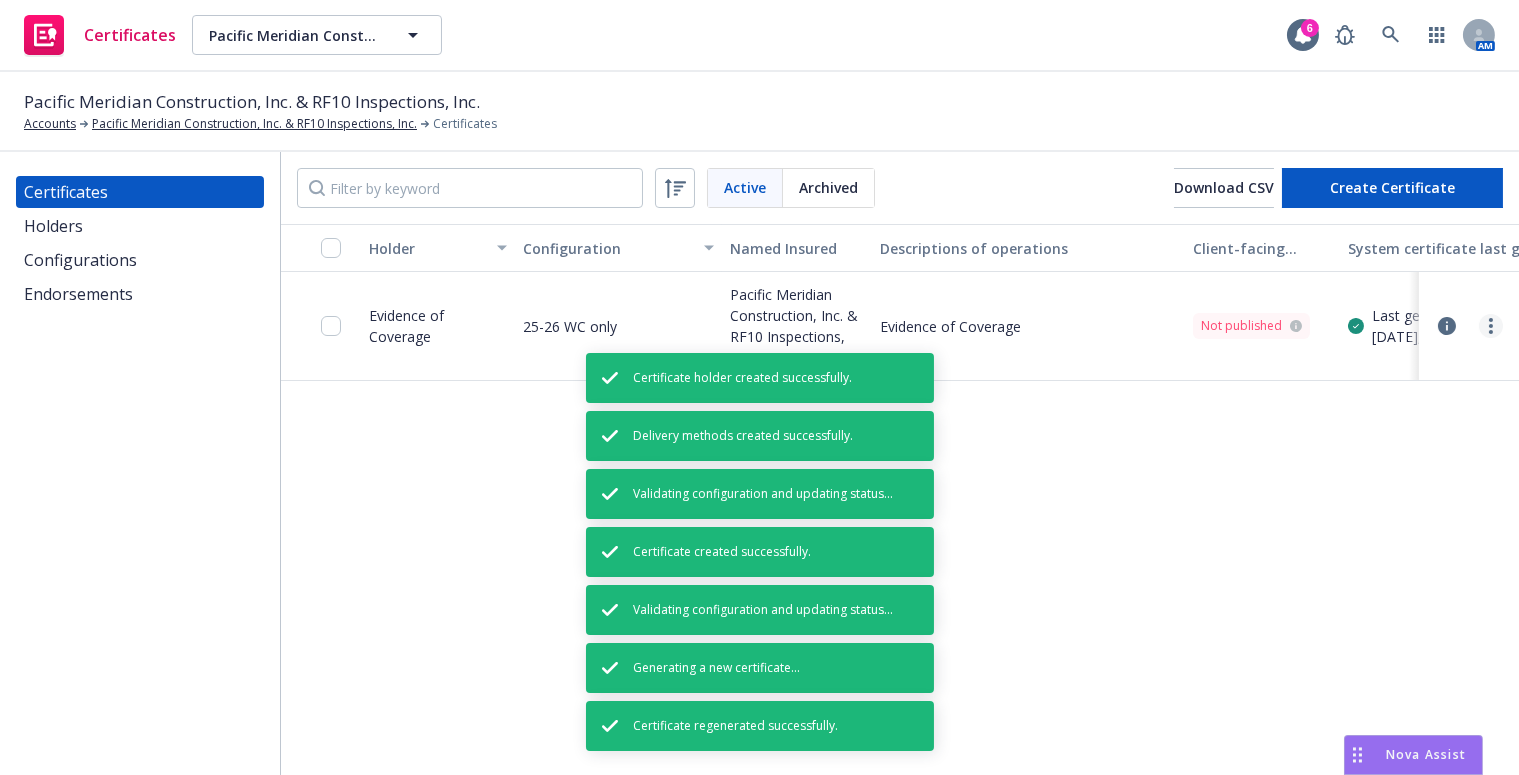 click at bounding box center [1491, 326] 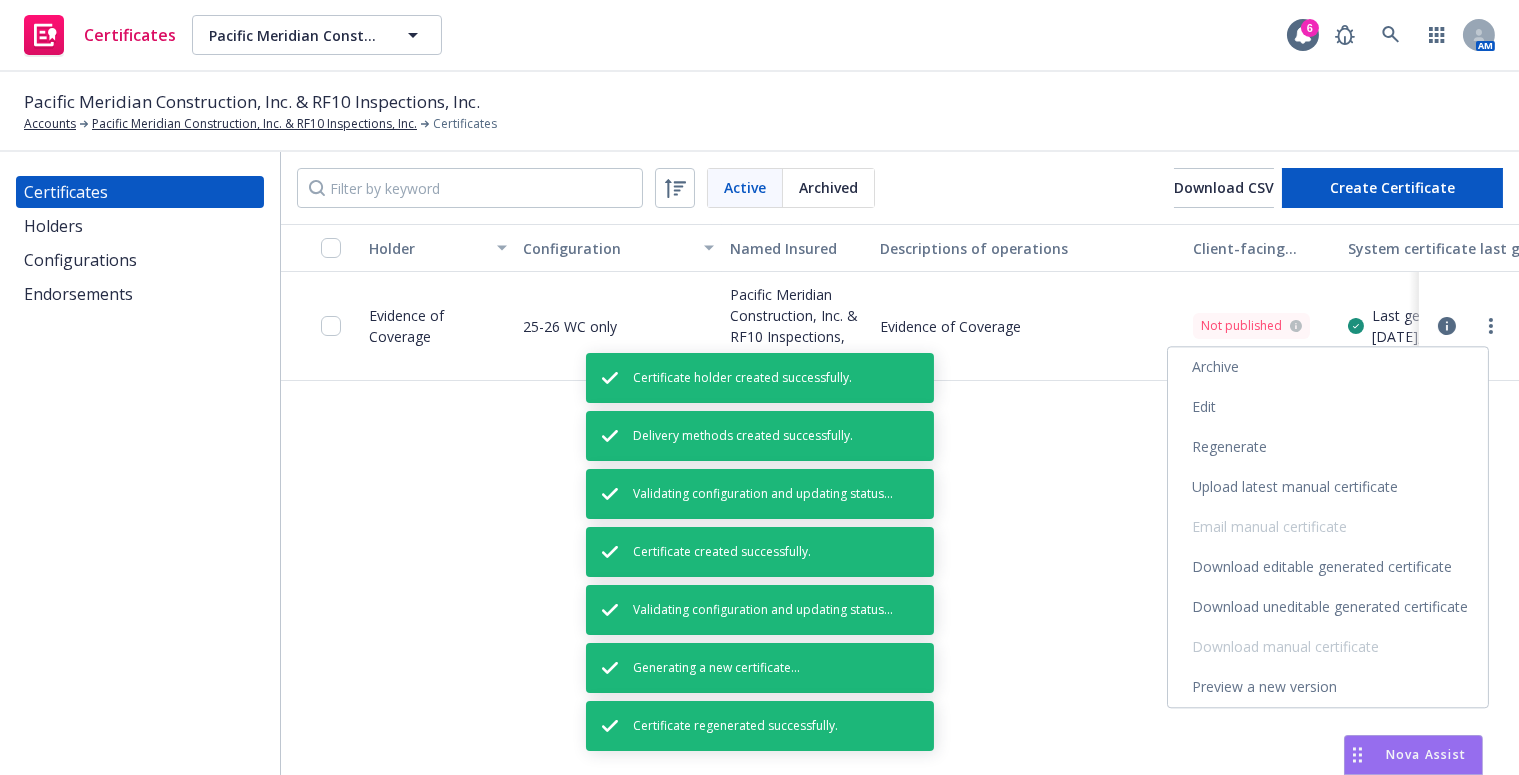 click on "Download uneditable generated certificate" at bounding box center (1328, 607) 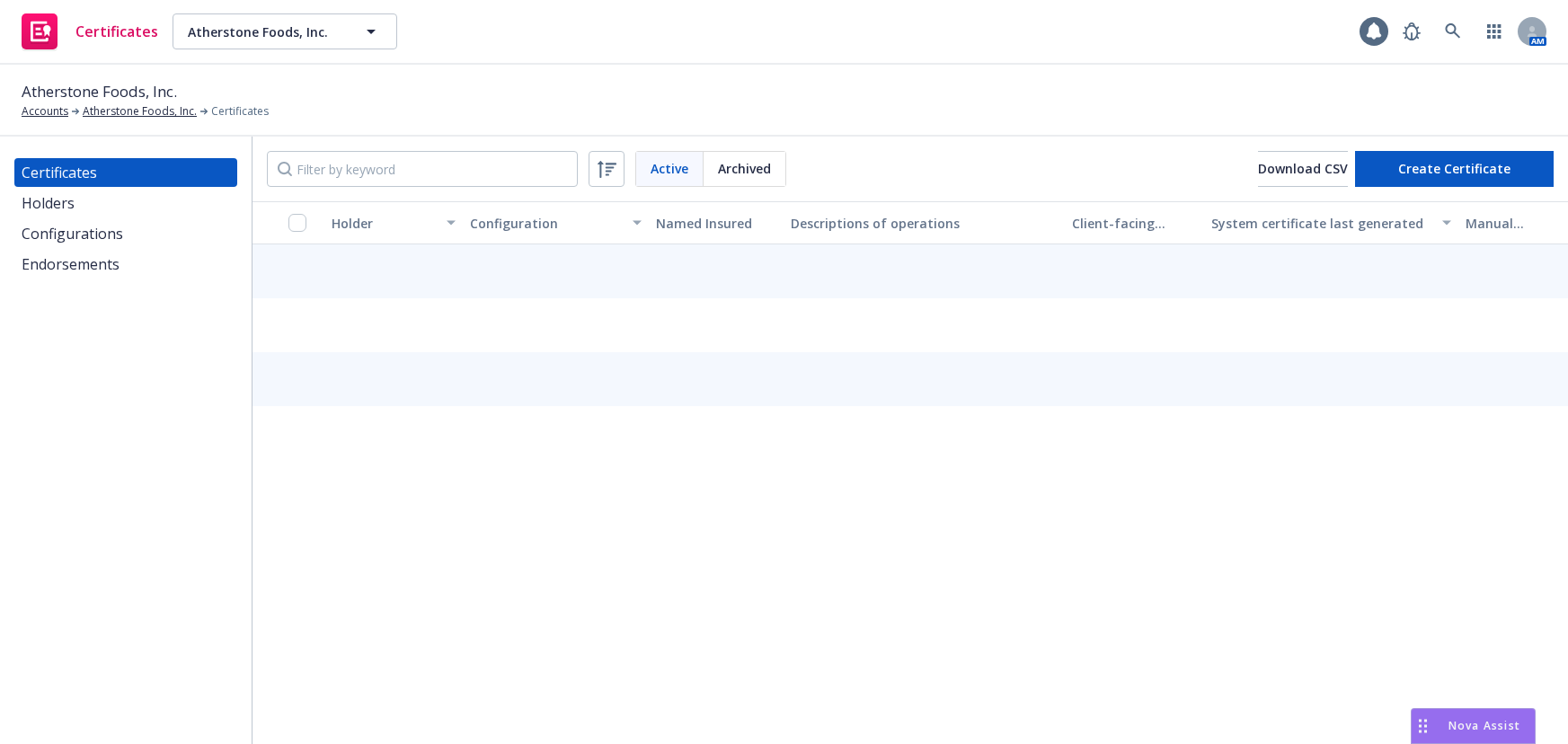 scroll, scrollTop: 0, scrollLeft: 0, axis: both 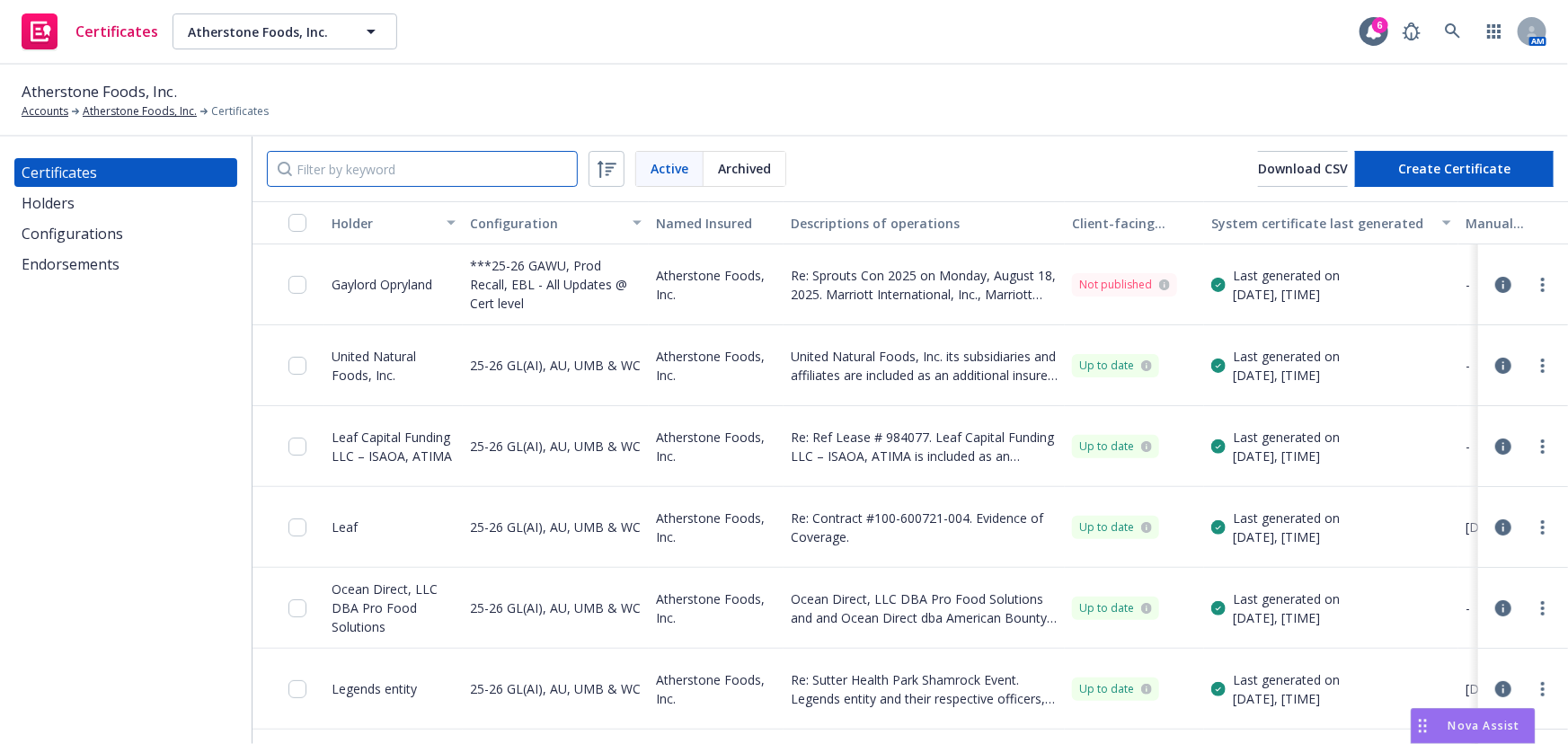 click at bounding box center [422, 169] 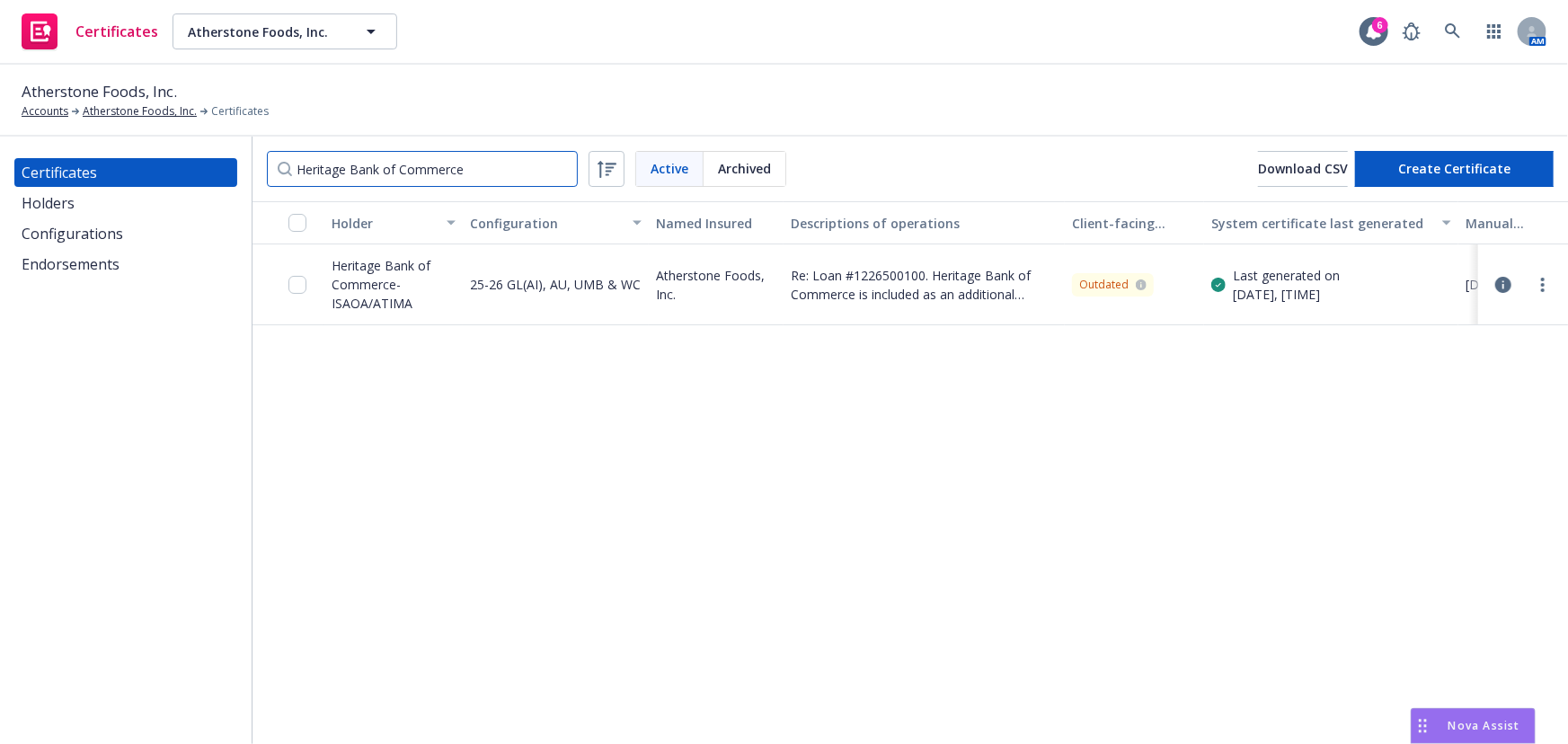 type on "Heritage Bank of Commerce" 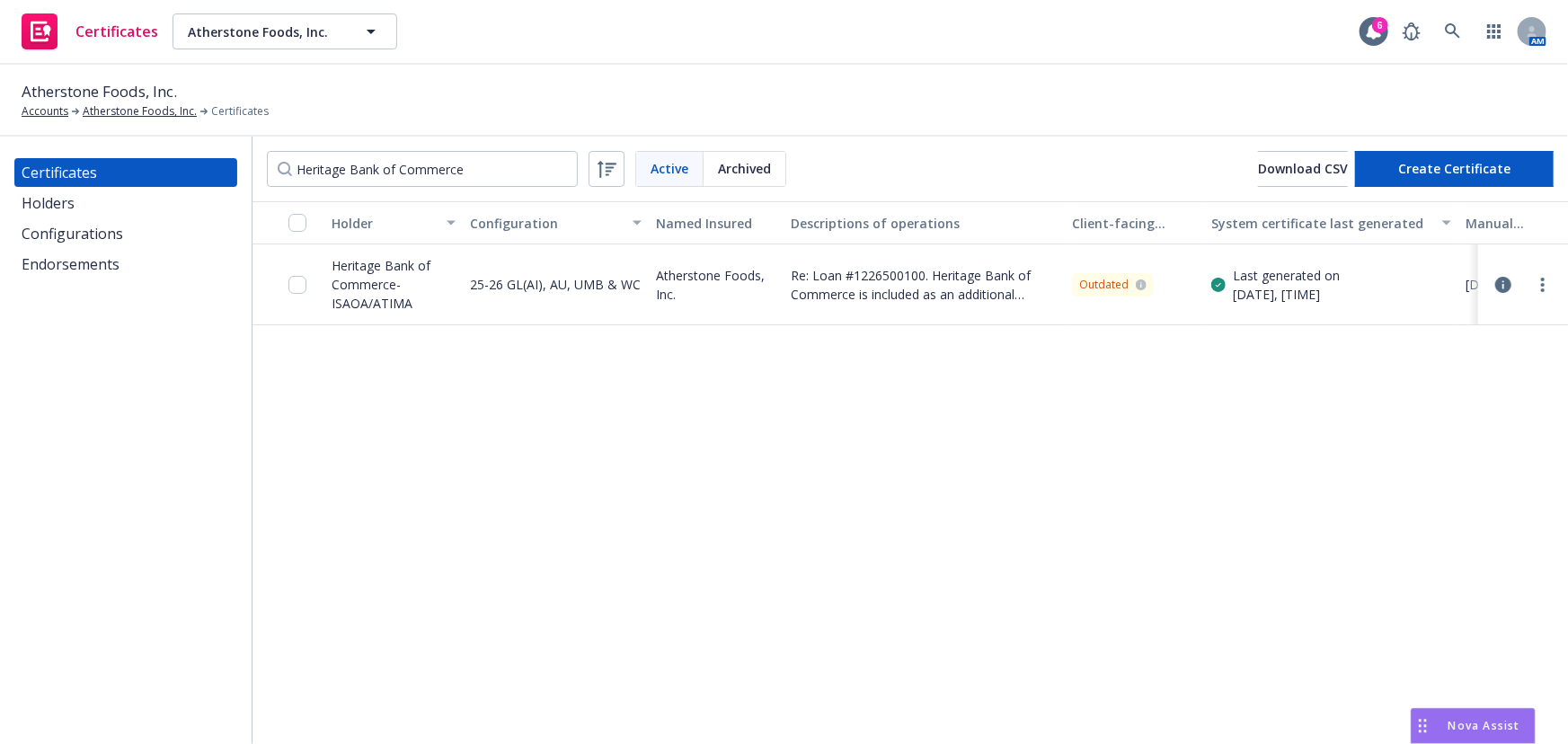click at bounding box center [1523, 285] 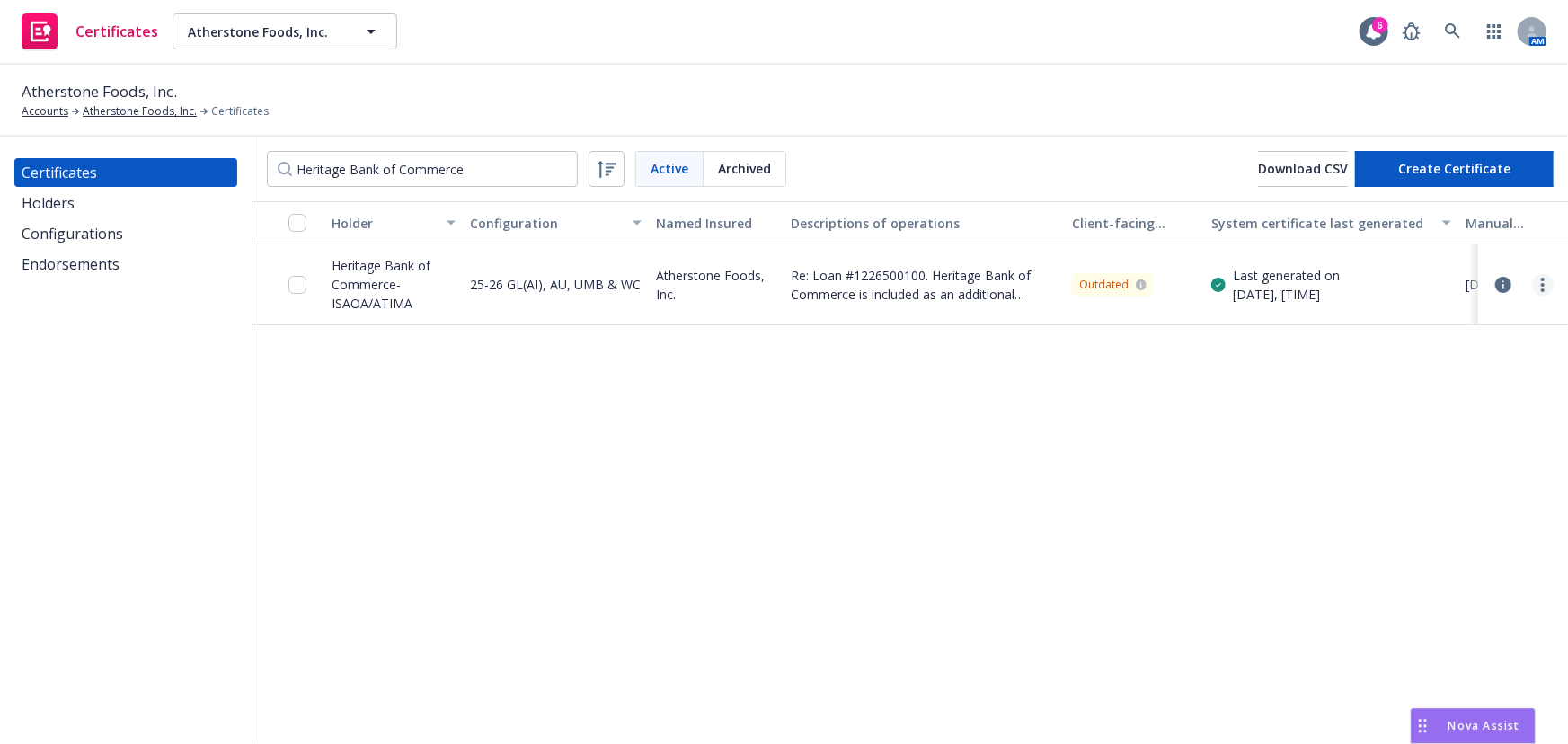 click at bounding box center [1543, 285] 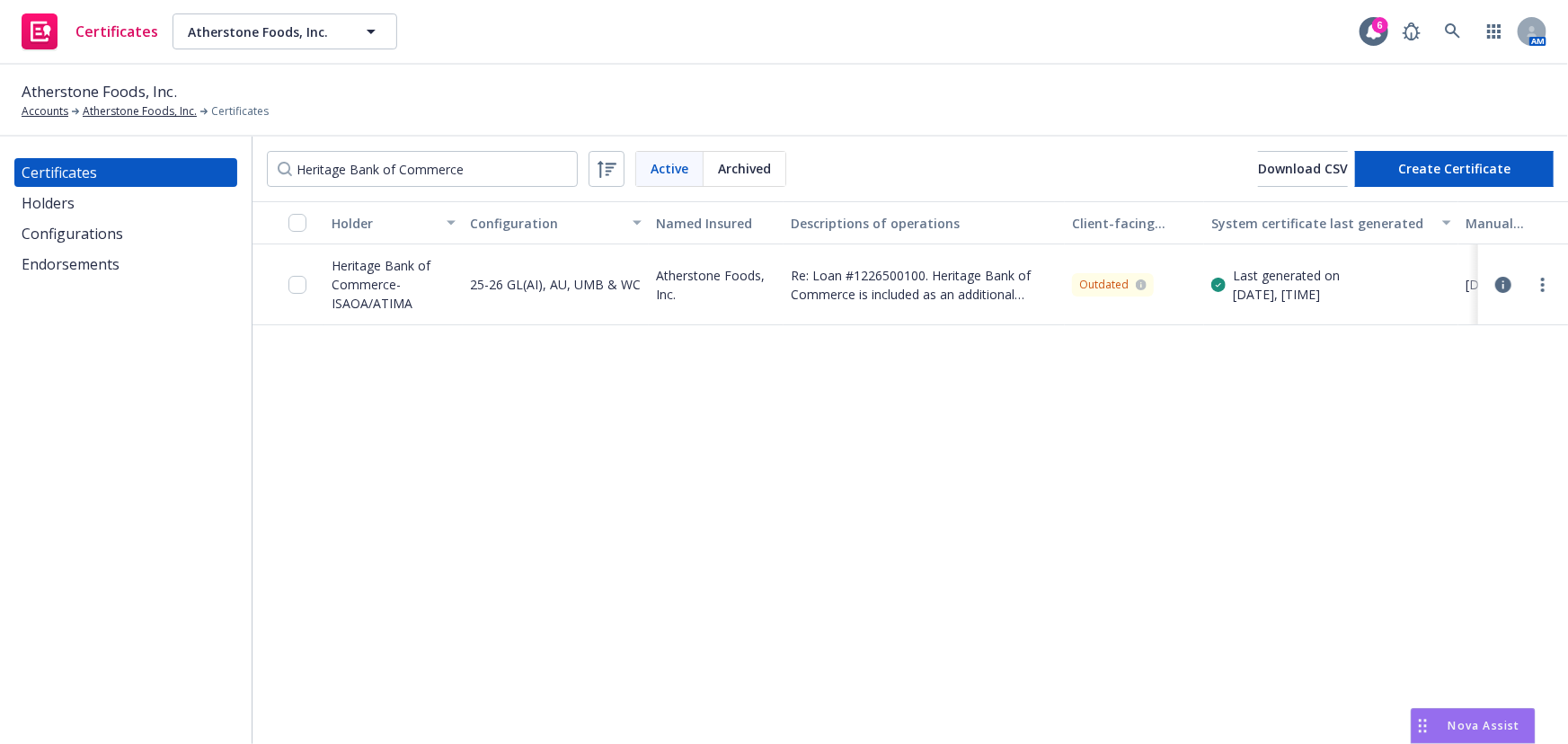 click on "Archive" at bounding box center [1397, 321] 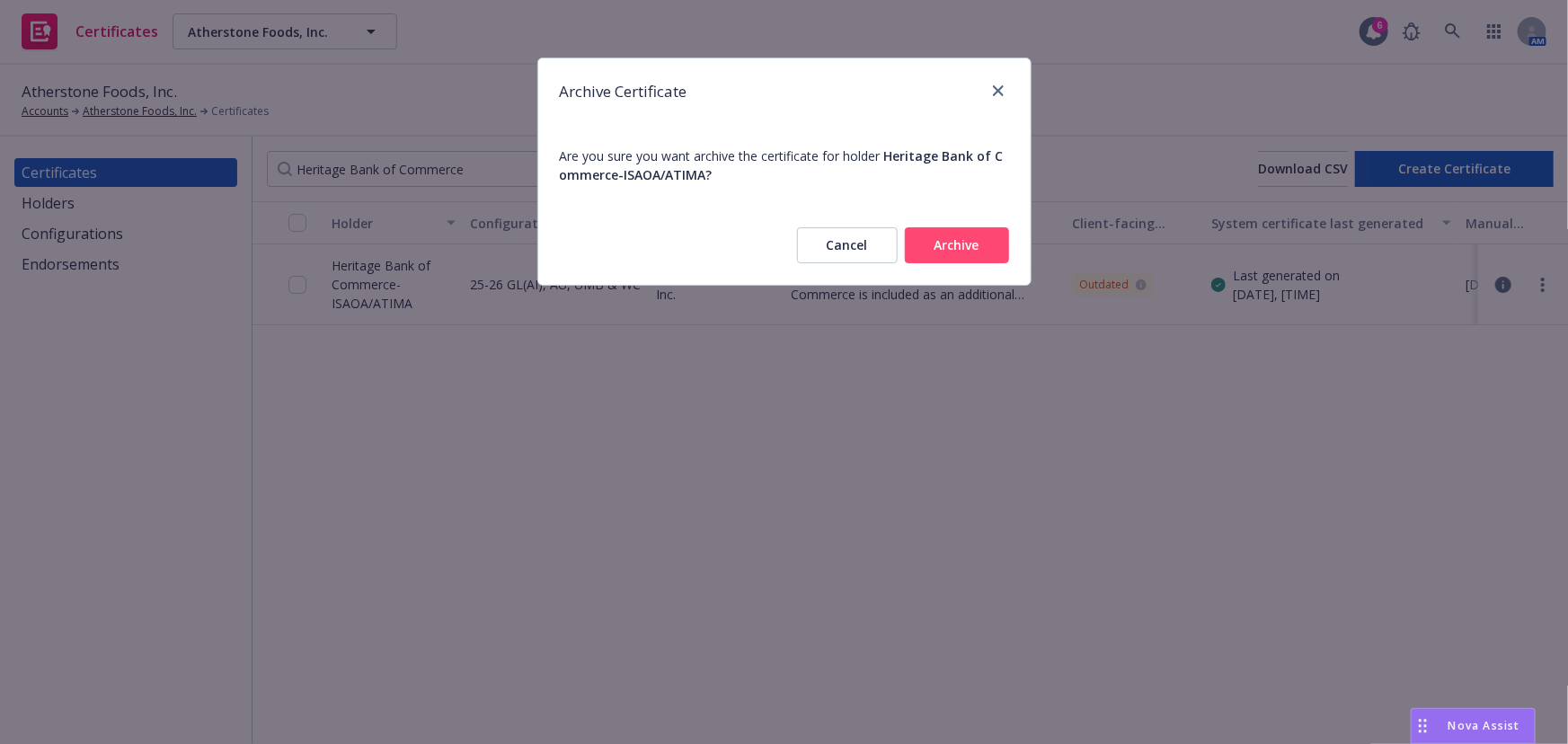 click on "Archive" at bounding box center (957, 245) 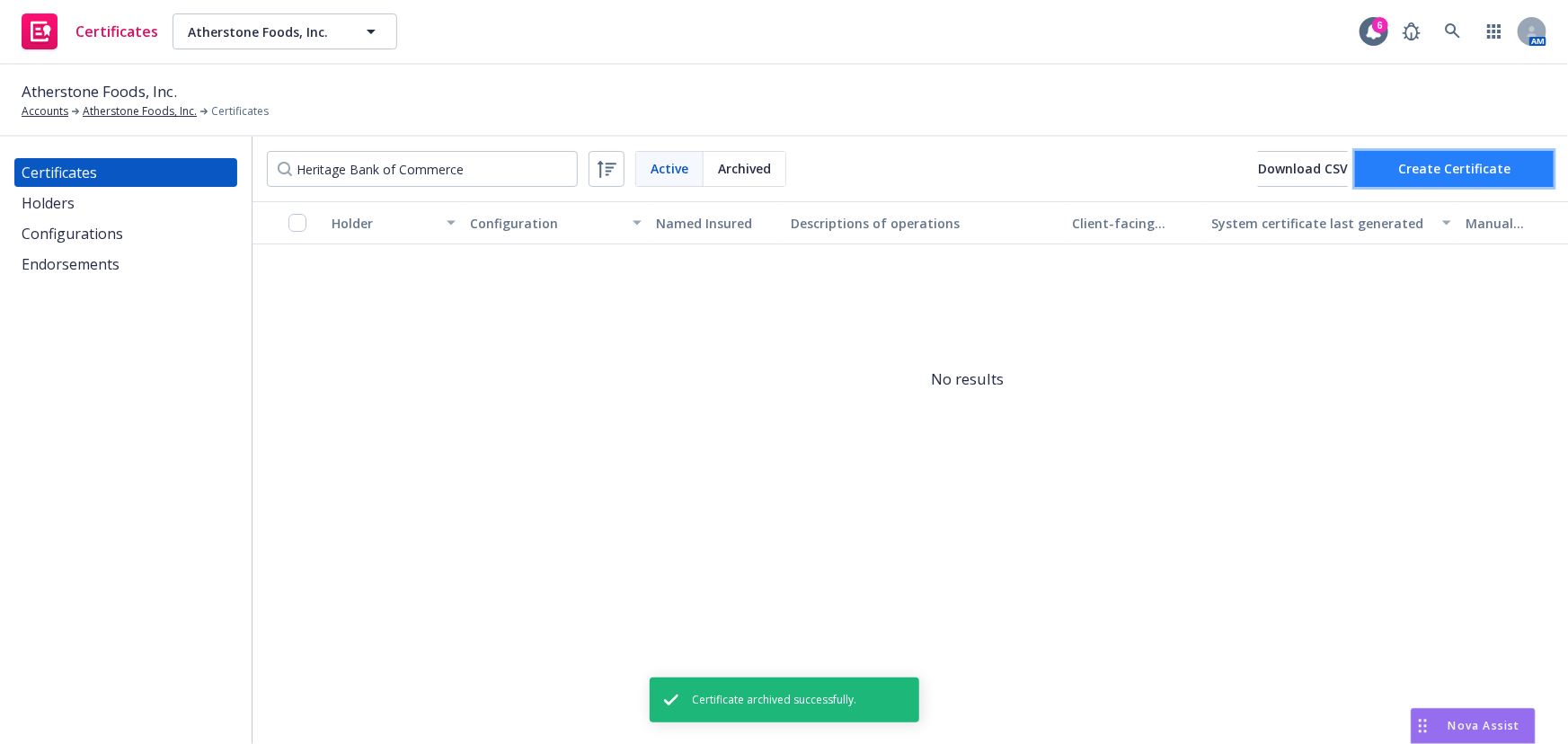 click on "Create Certificate" at bounding box center [1454, 168] 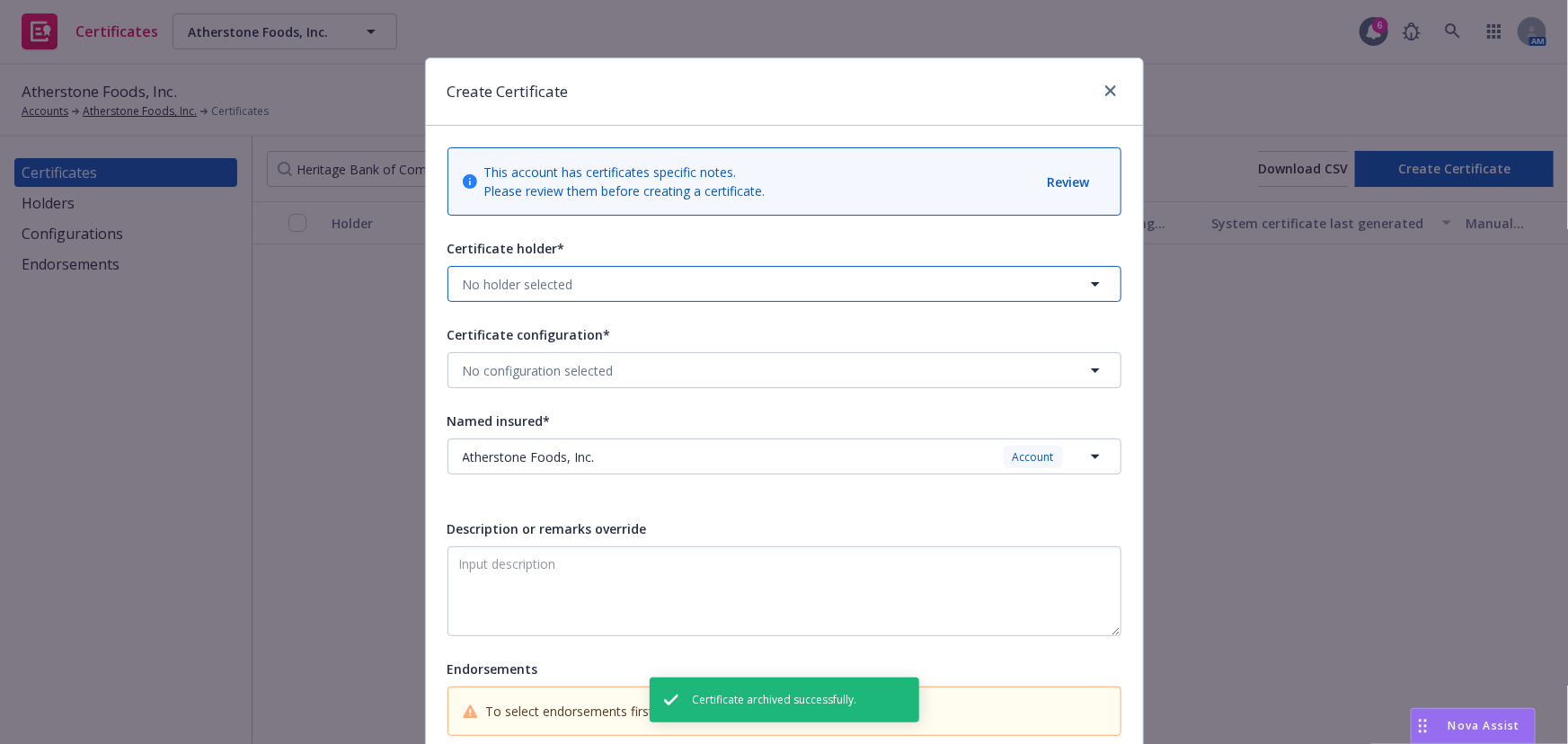 click on "No holder selected" at bounding box center (784, 284) 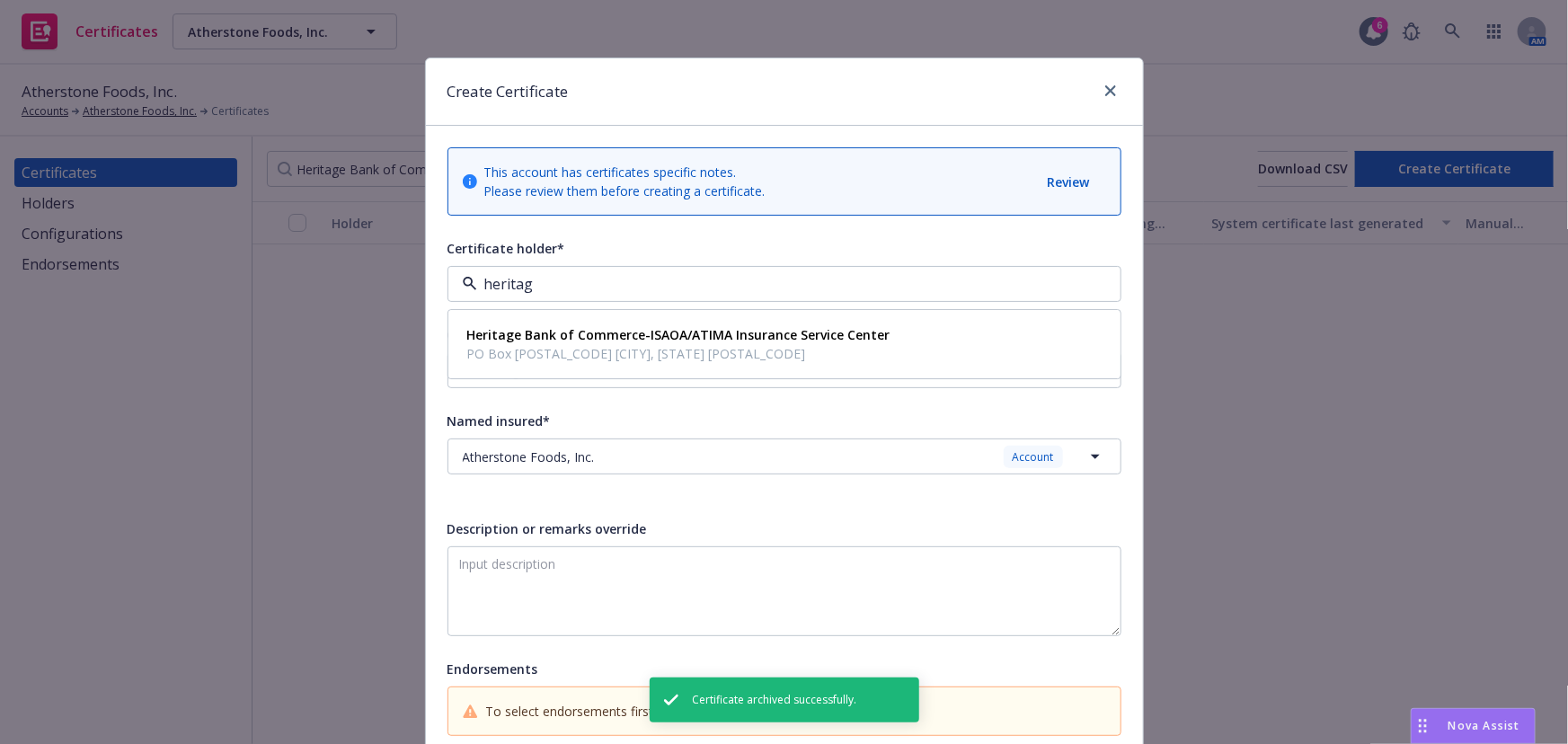 type on "heritage" 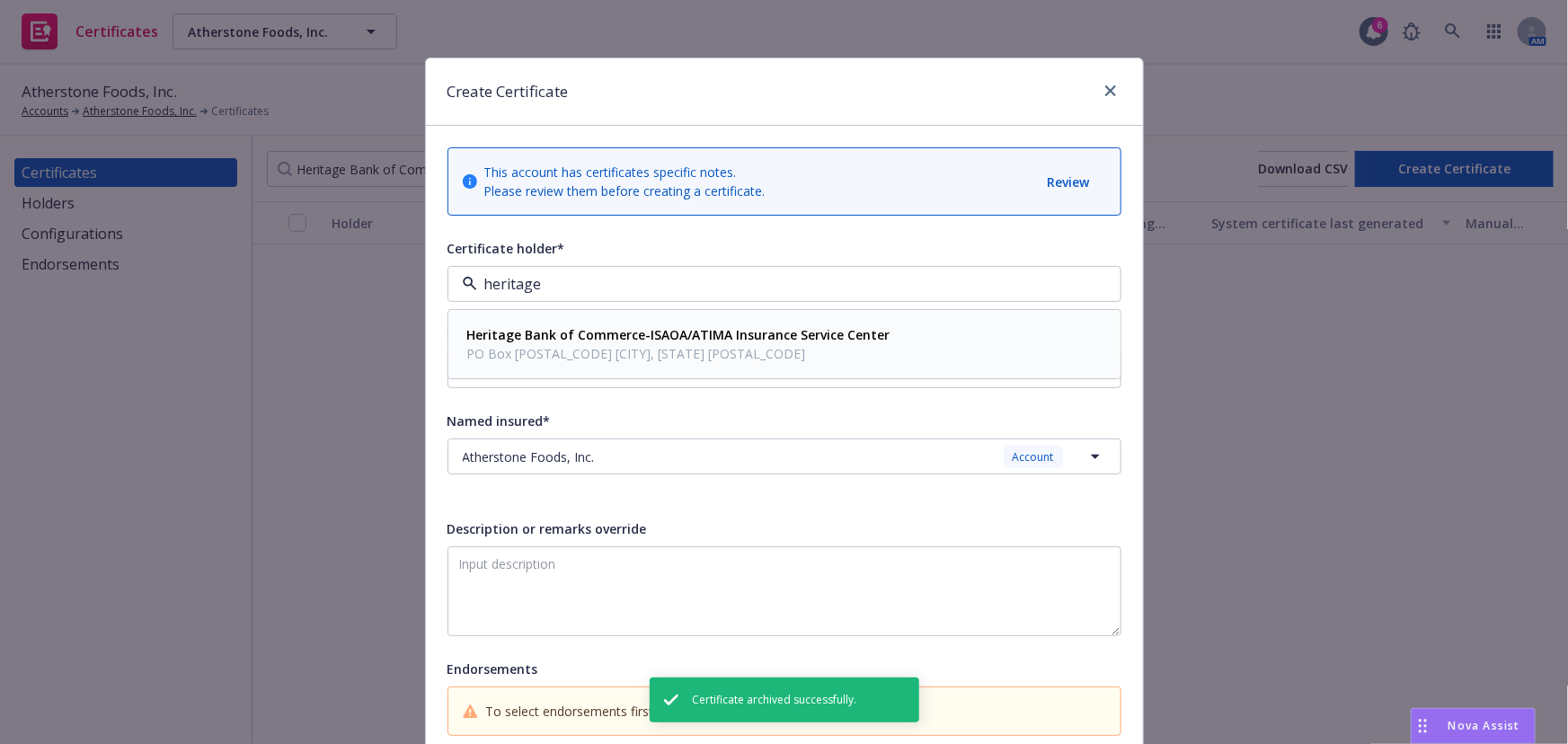 click on "PO Box 863329 Plano, TX 75086" at bounding box center [678, 354] 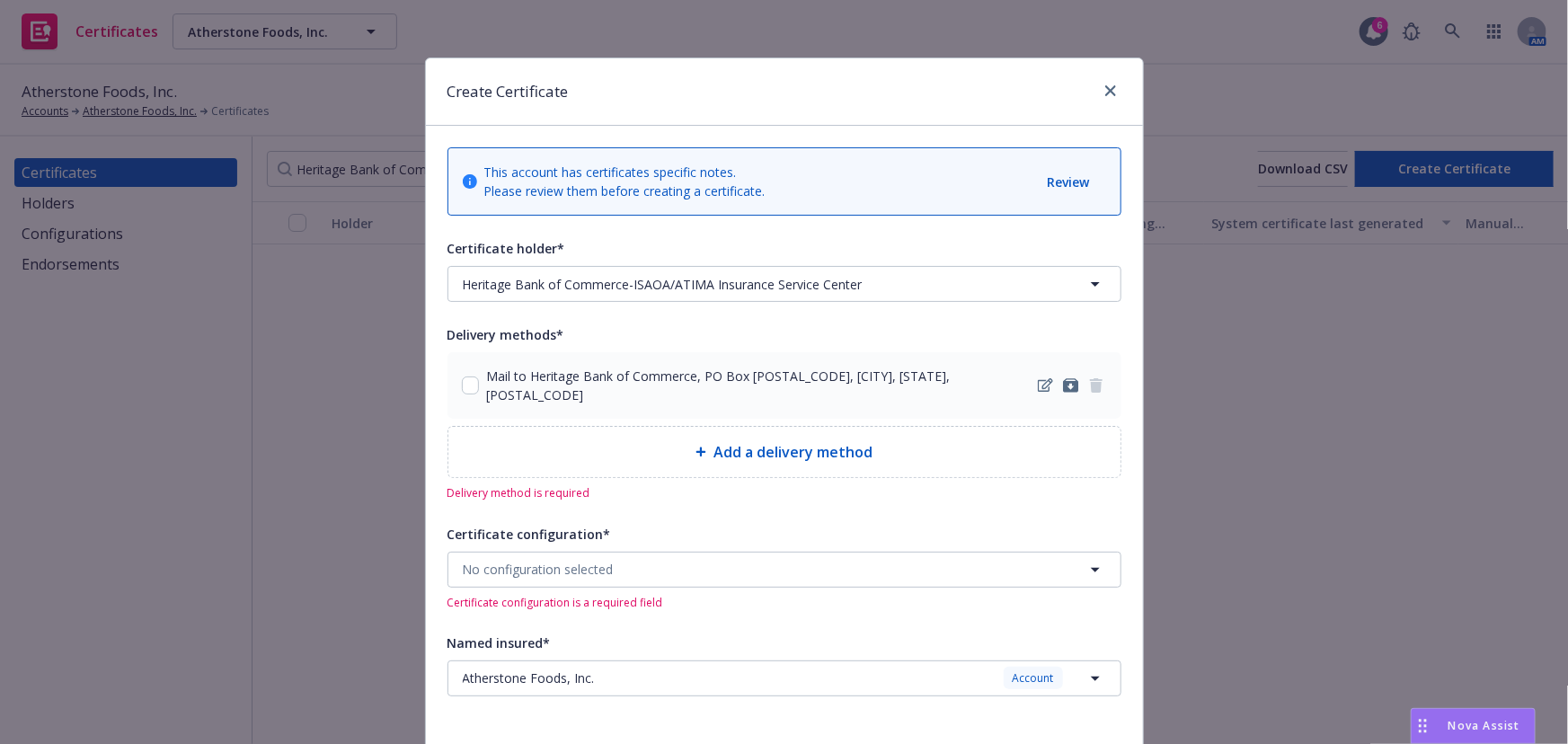 click on "Add a delivery method" at bounding box center (784, 452) 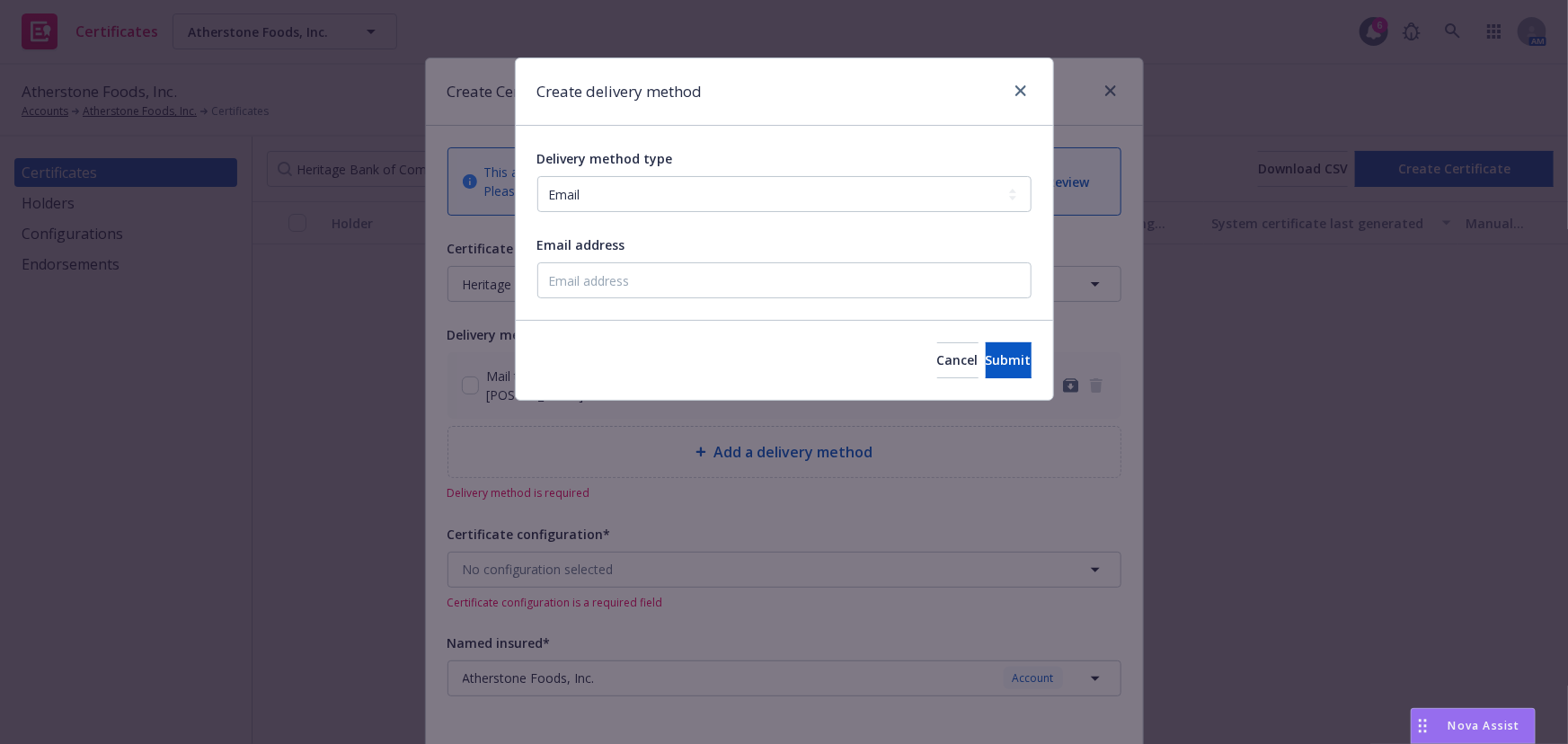 click on "Email address" at bounding box center [784, 266] 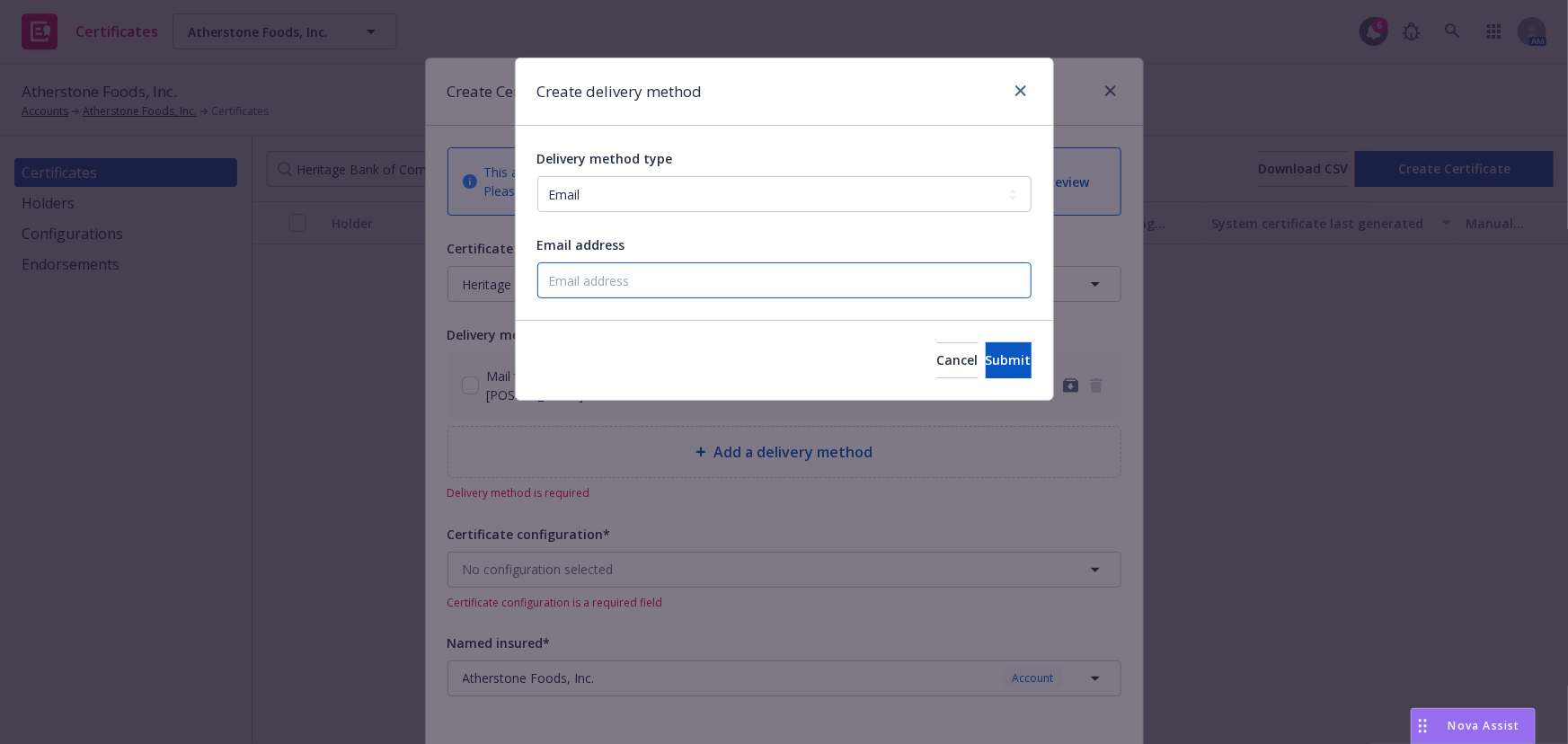 click on "Email address" at bounding box center (784, 280) 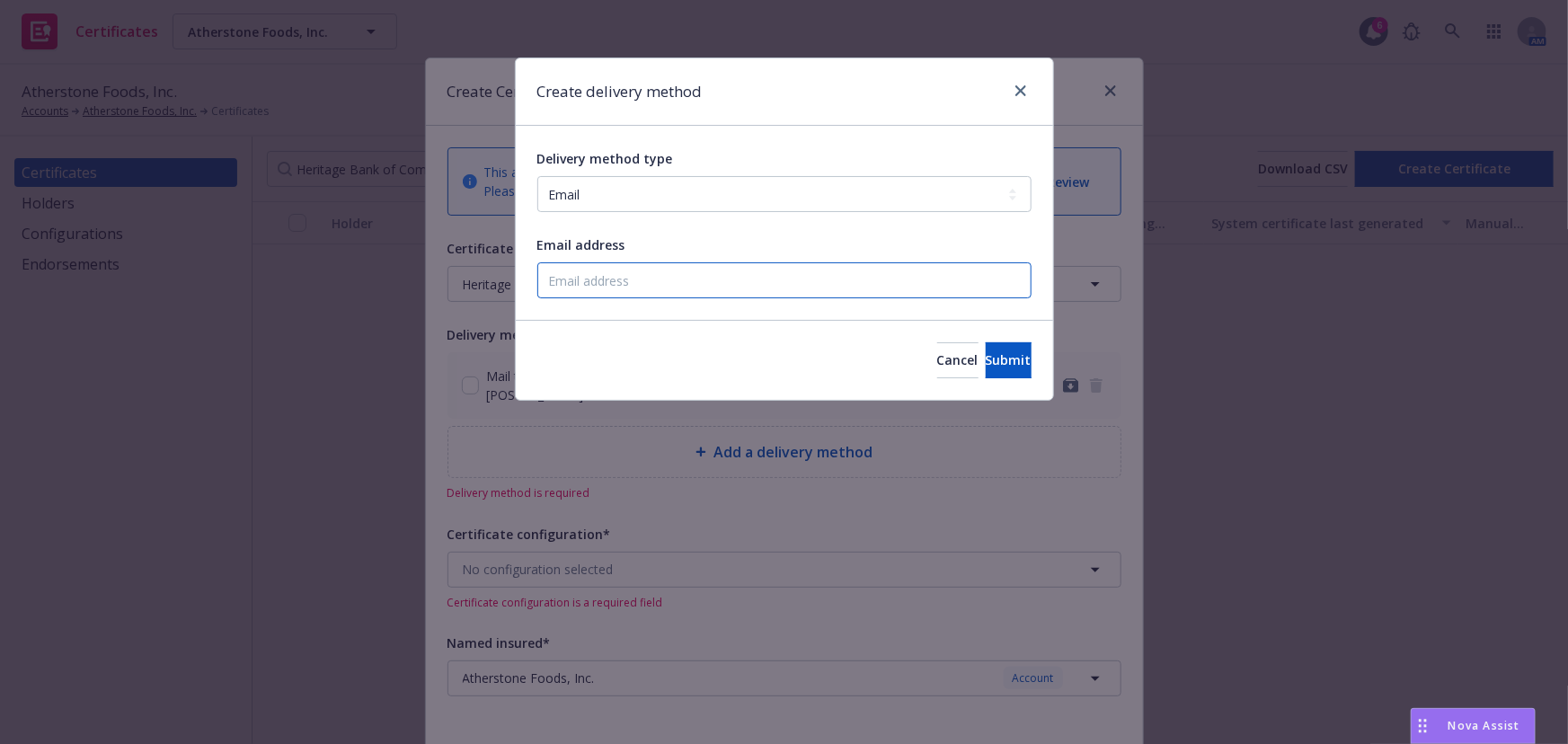 paste on "Richard.Tong@herbank.com" 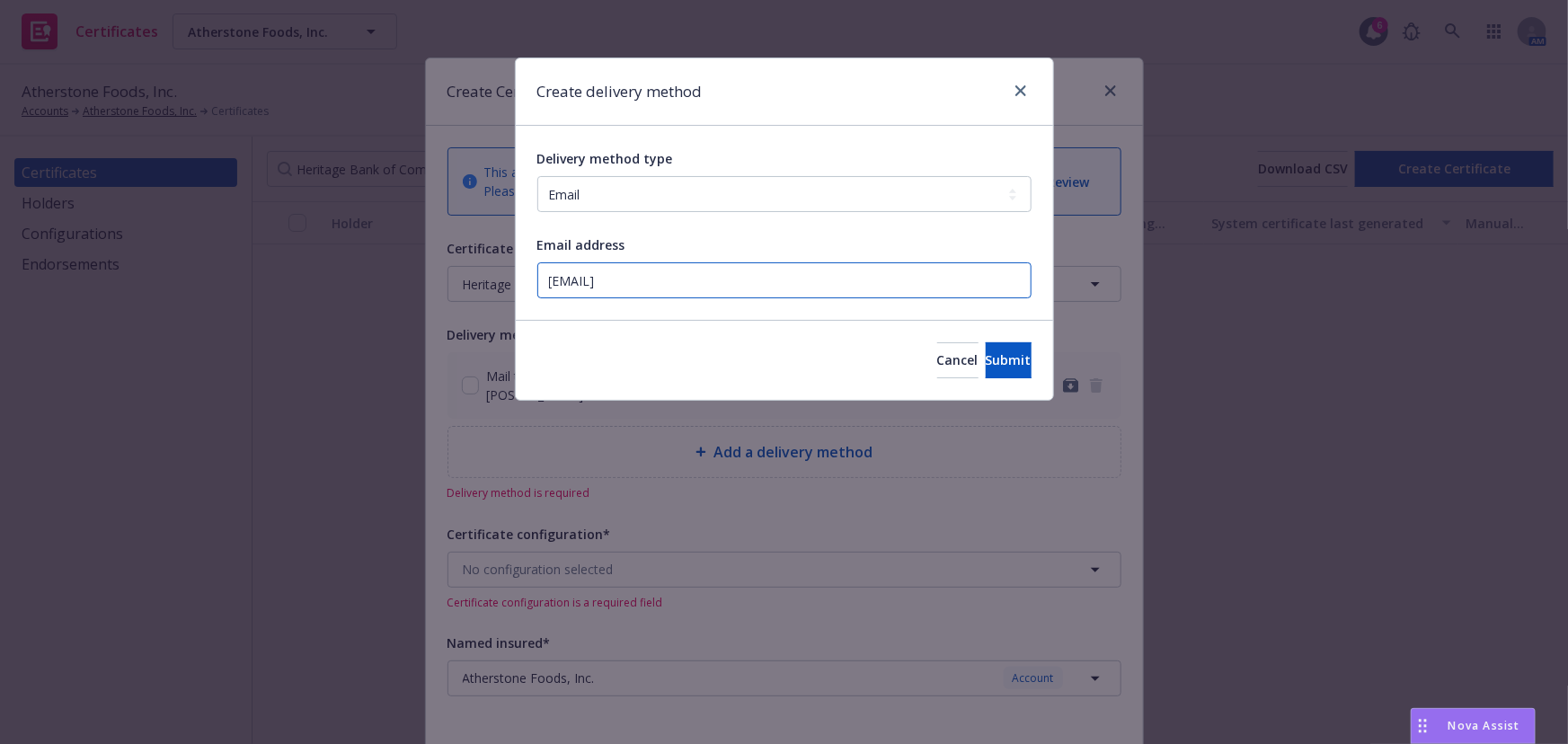 type on "Richard.Tong@herbank.com" 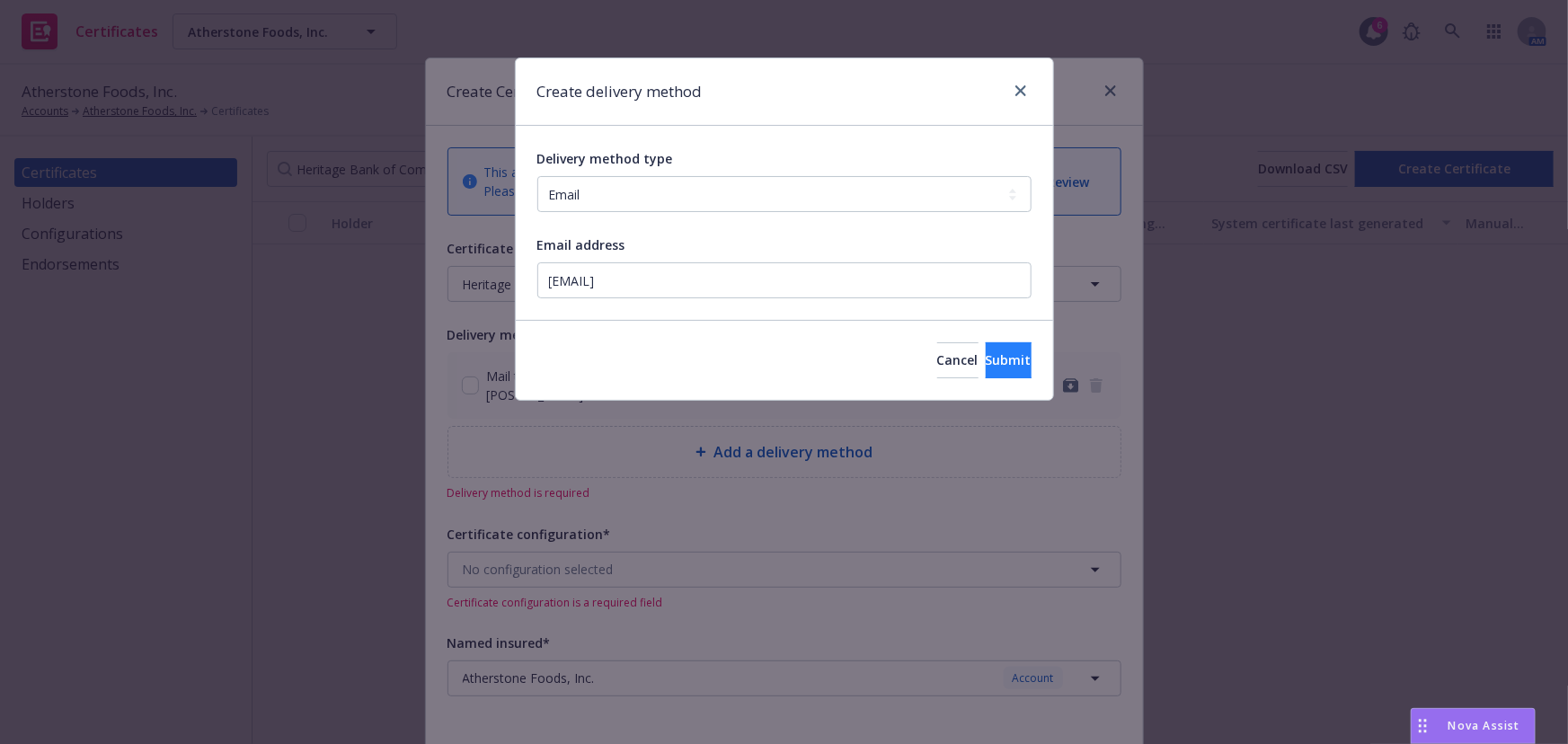 drag, startPoint x: 935, startPoint y: 335, endPoint x: 957, endPoint y: 352, distance: 27.802878 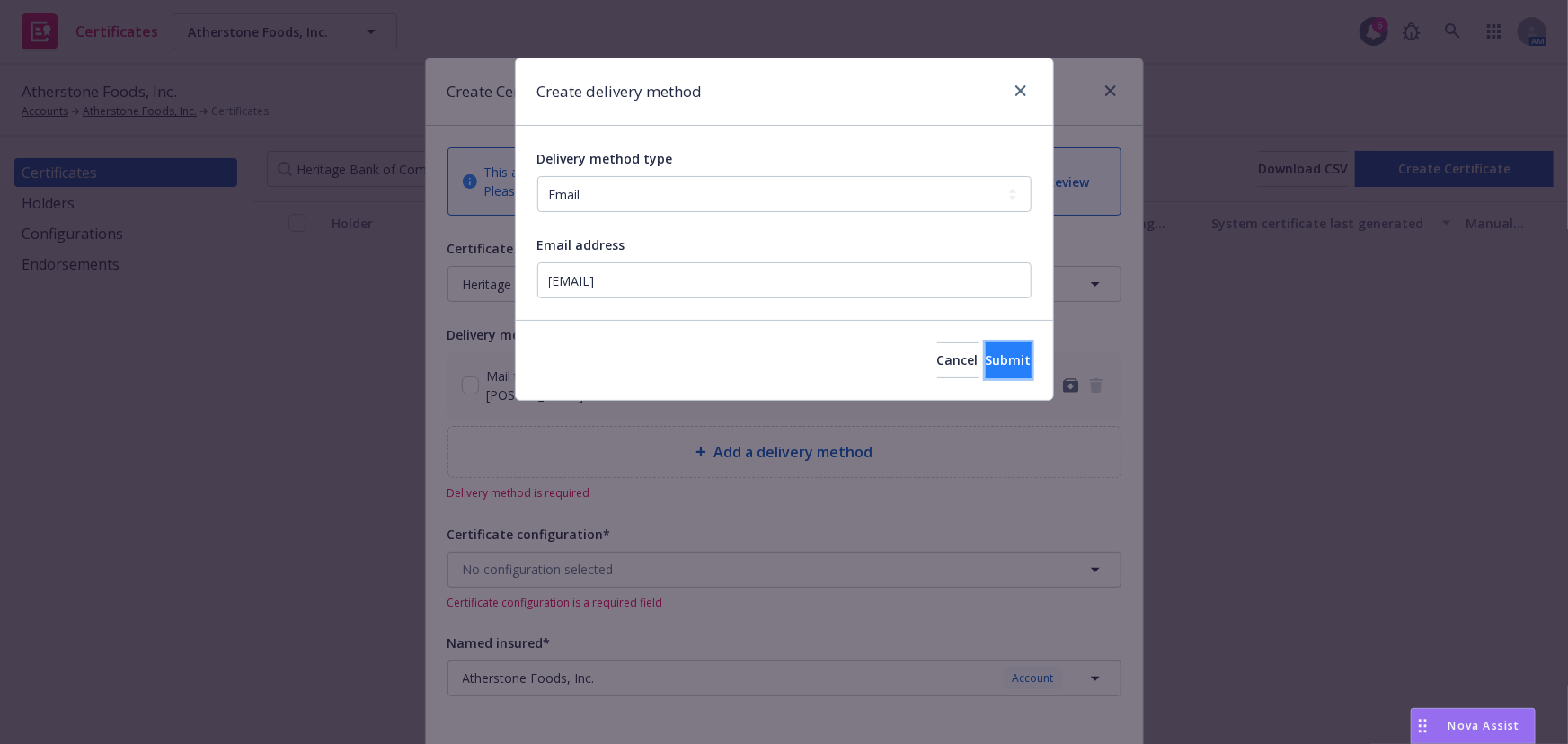click on "Submit" at bounding box center (1008, 360) 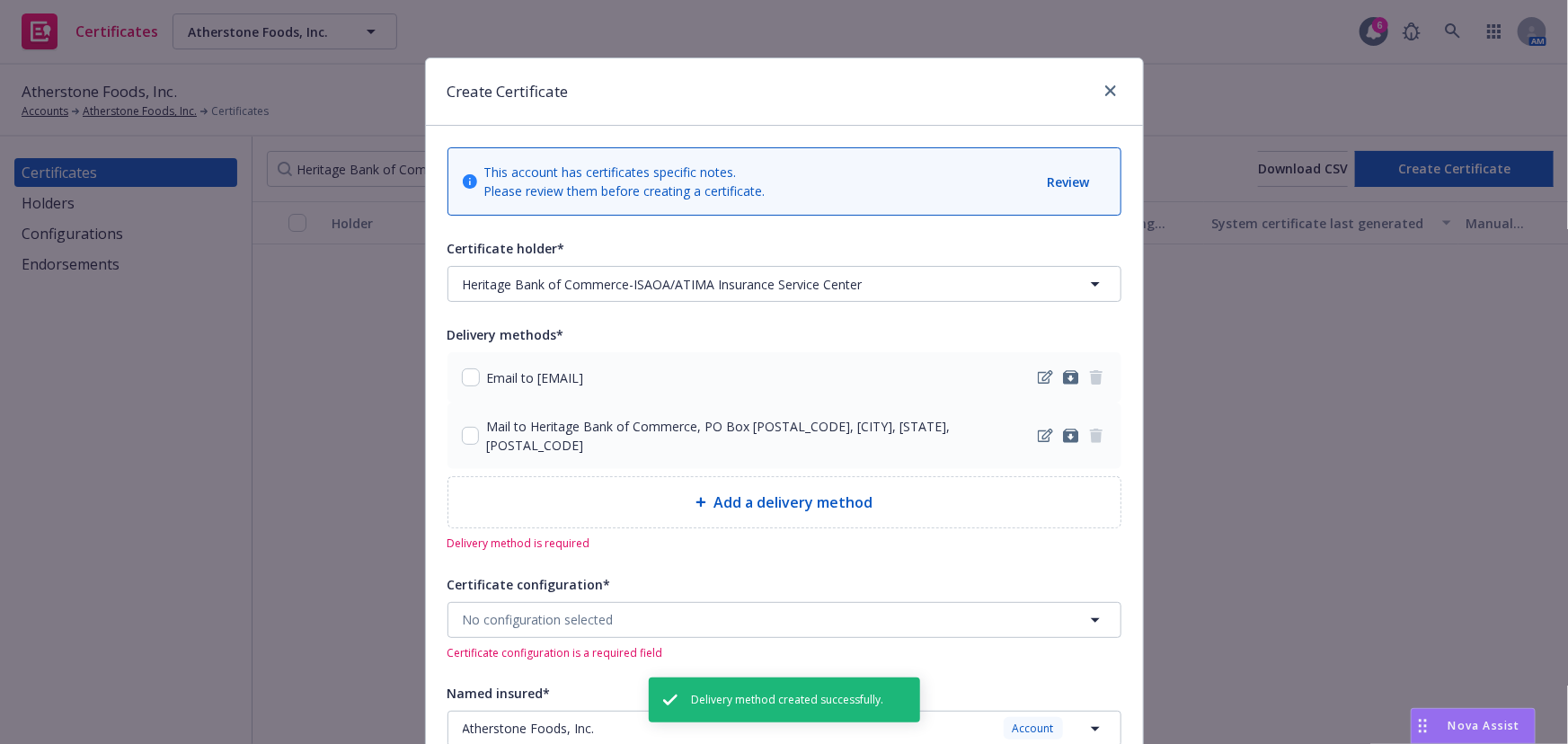 drag, startPoint x: 476, startPoint y: 370, endPoint x: 463, endPoint y: 374, distance: 13.601471 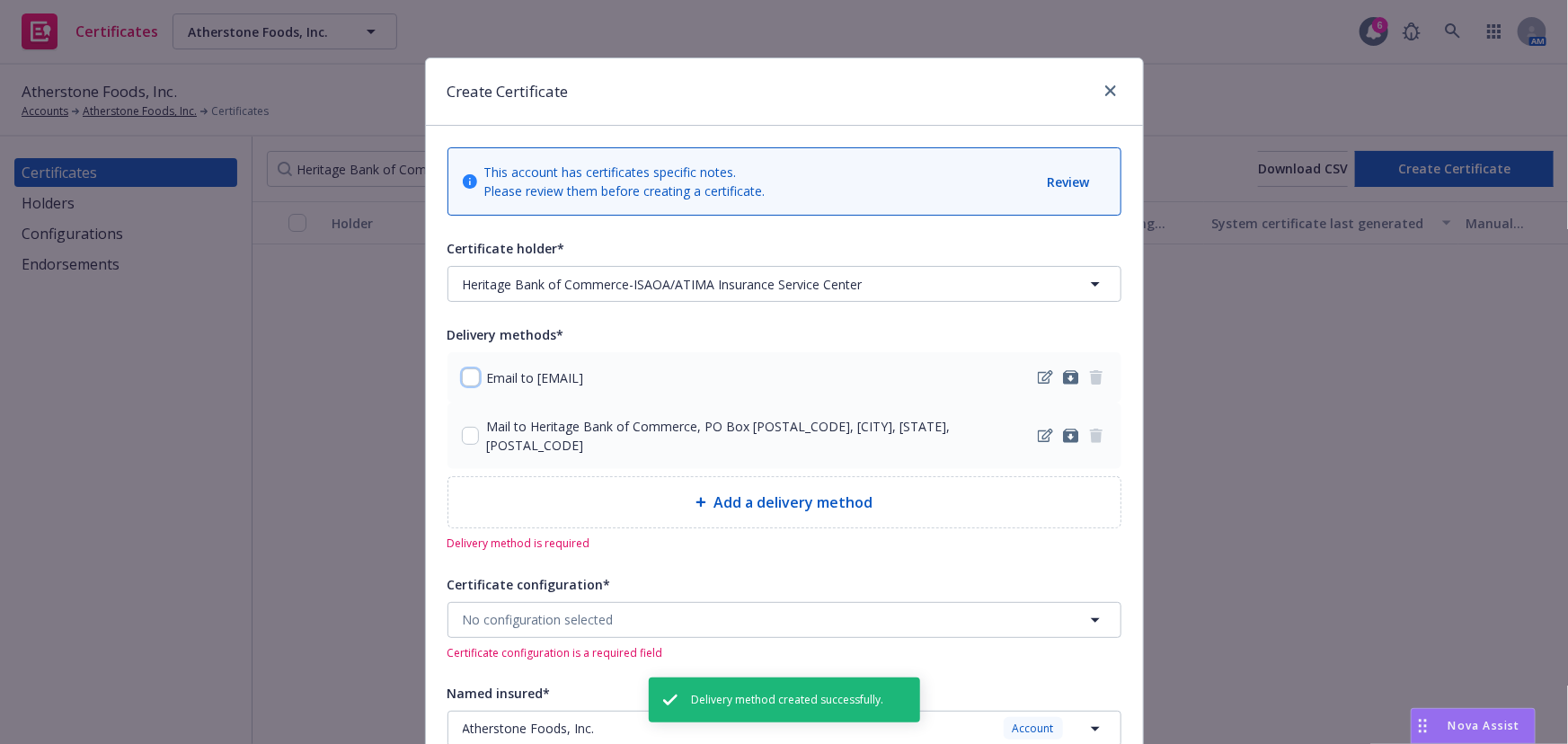 click at bounding box center [471, 377] 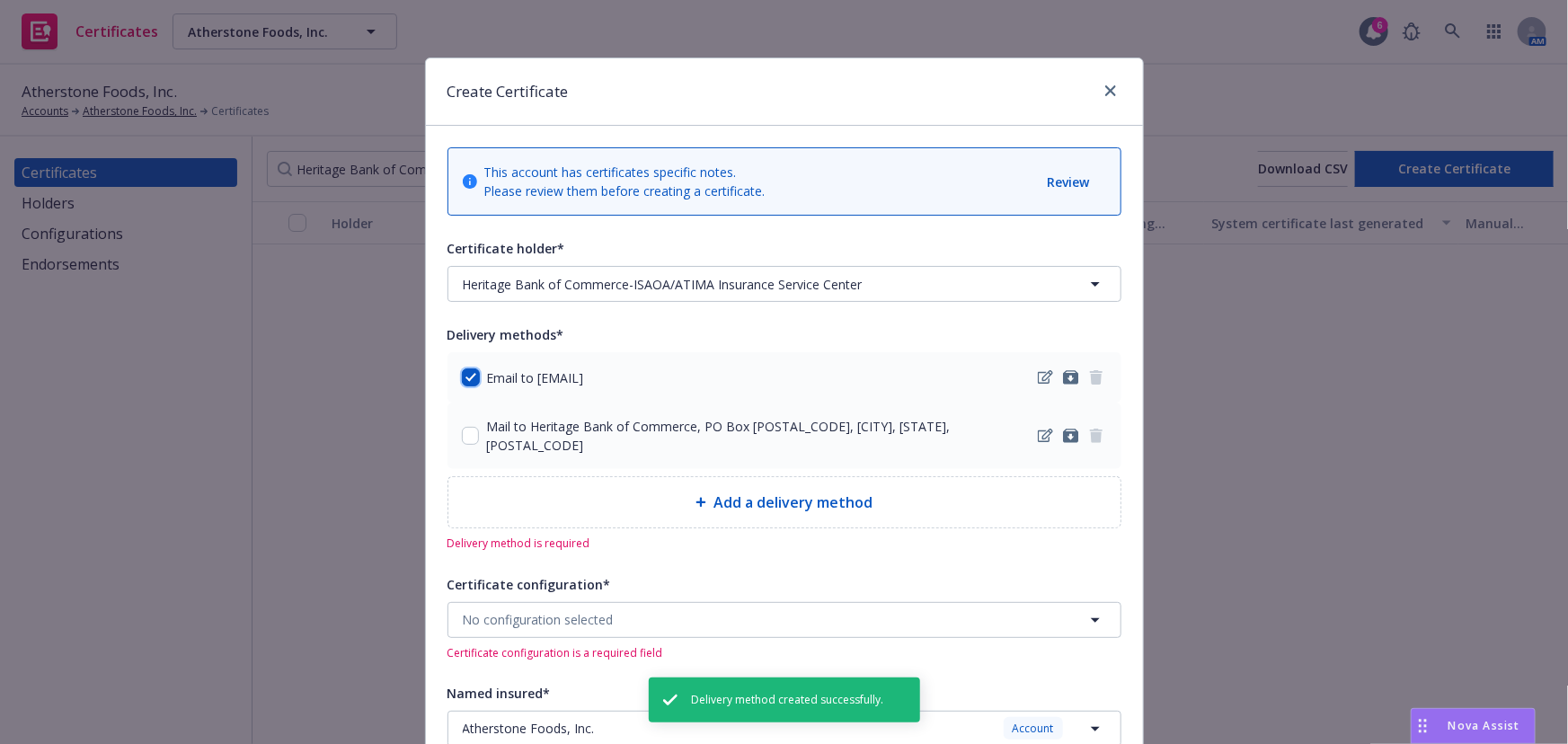 checkbox on "true" 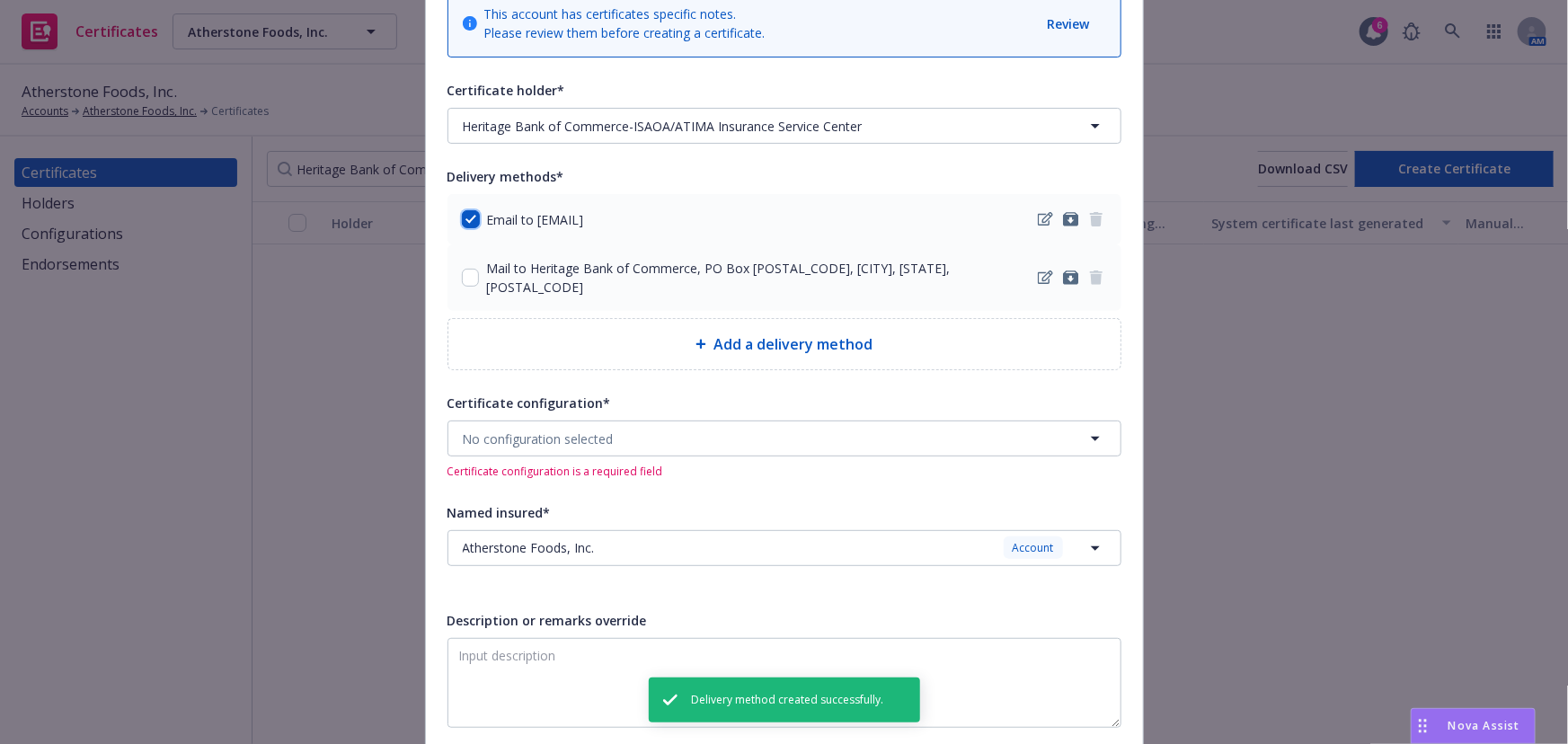 scroll, scrollTop: 244, scrollLeft: 0, axis: vertical 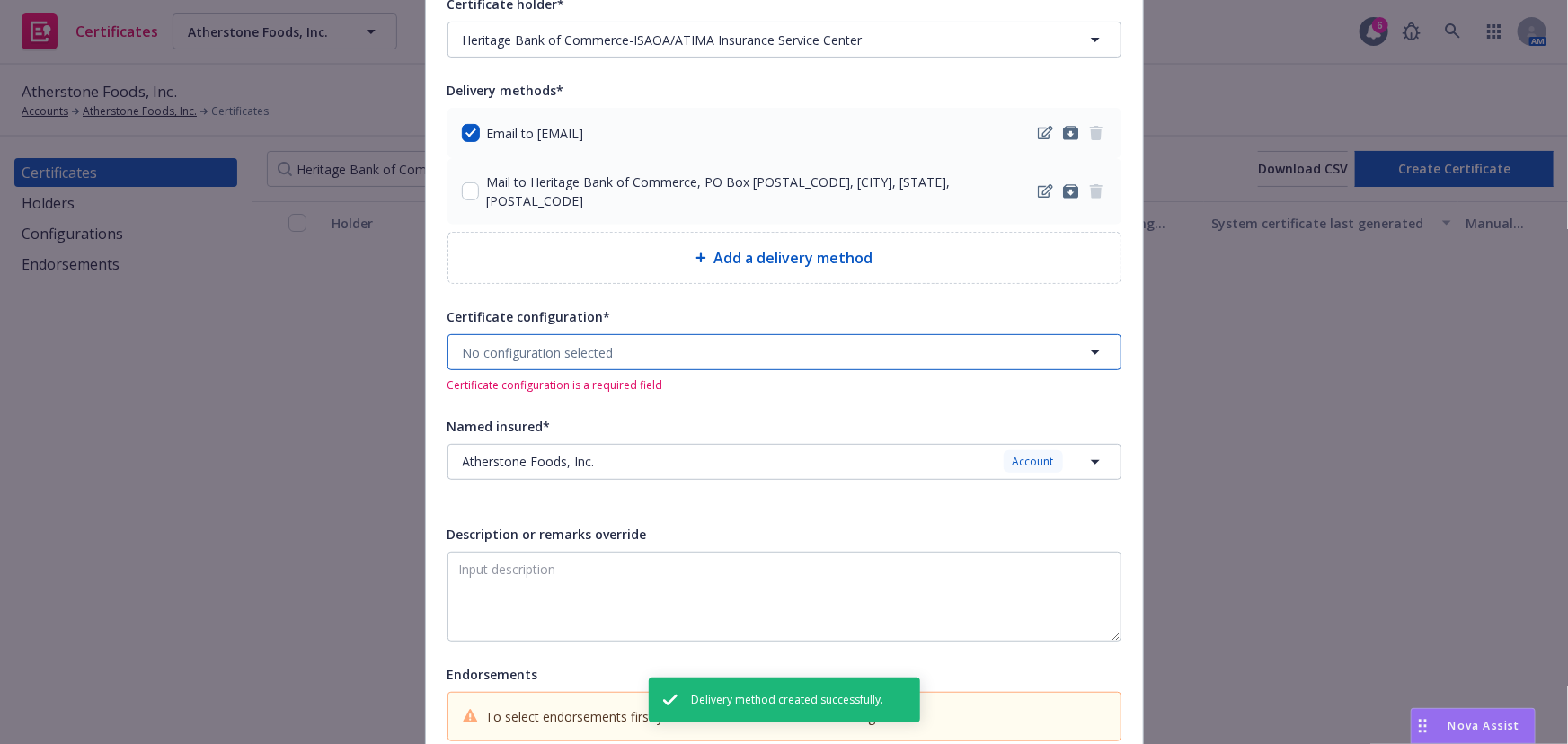click on "No configuration selected" at bounding box center (538, 352) 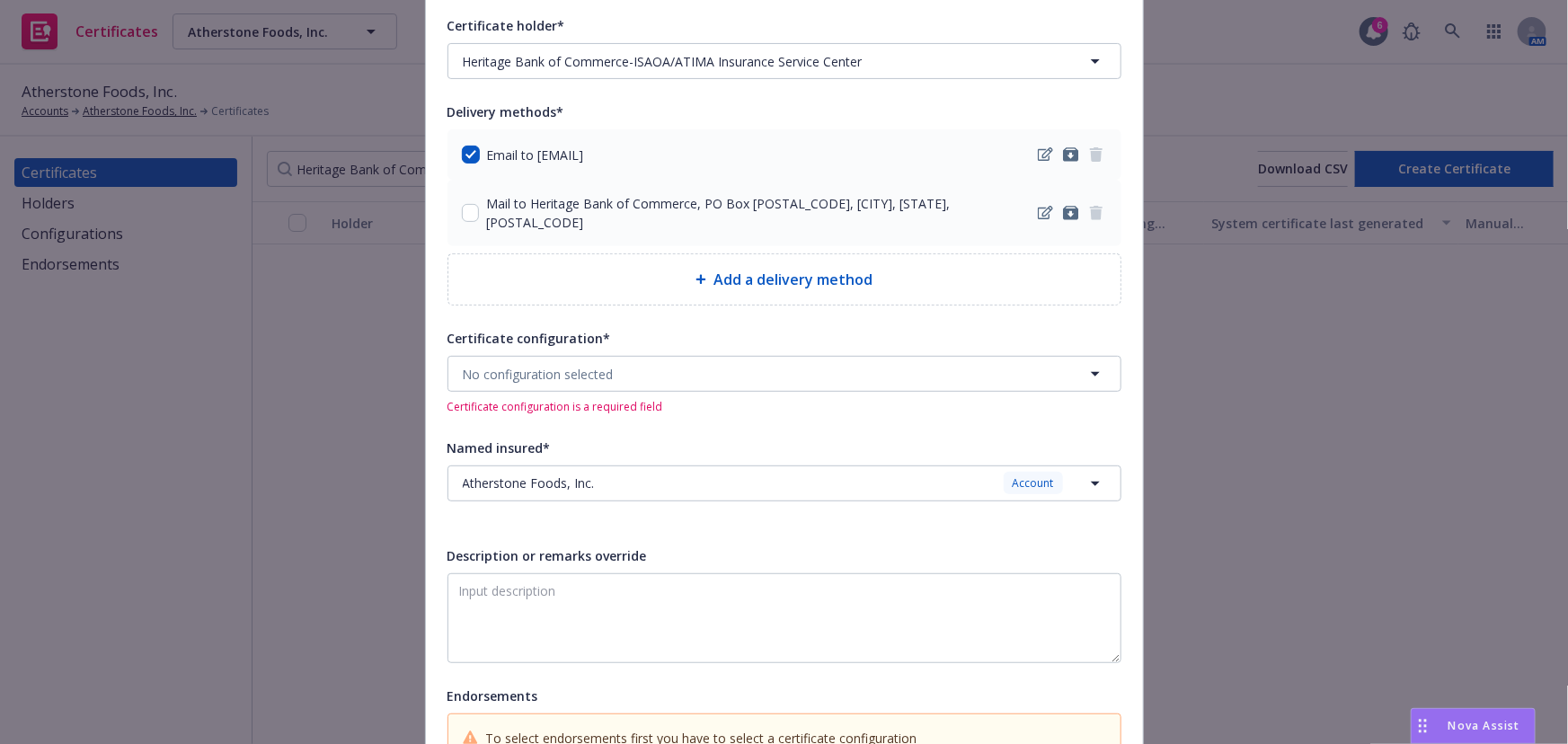 scroll, scrollTop: 384, scrollLeft: 0, axis: vertical 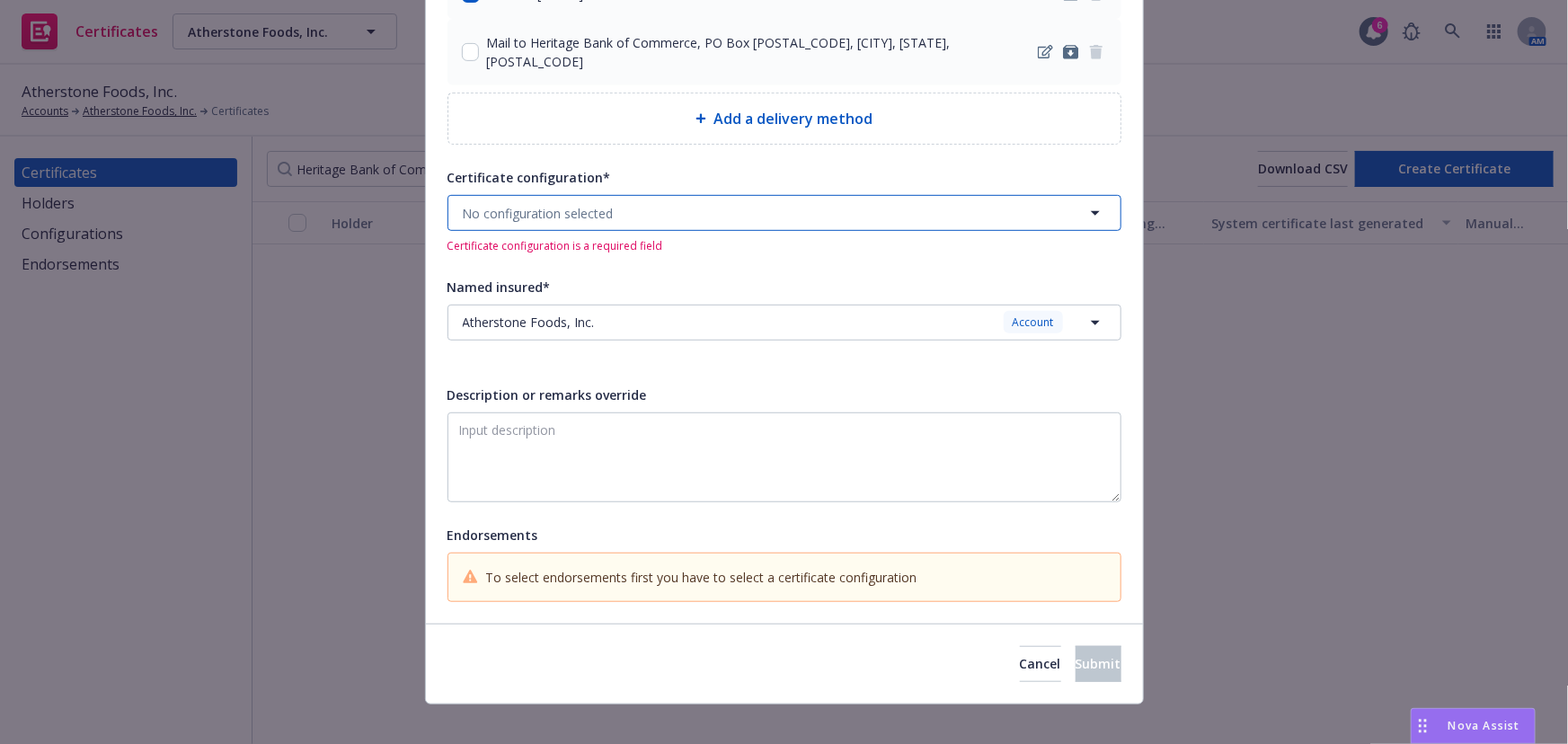 click on "No configuration selected" at bounding box center (784, 213) 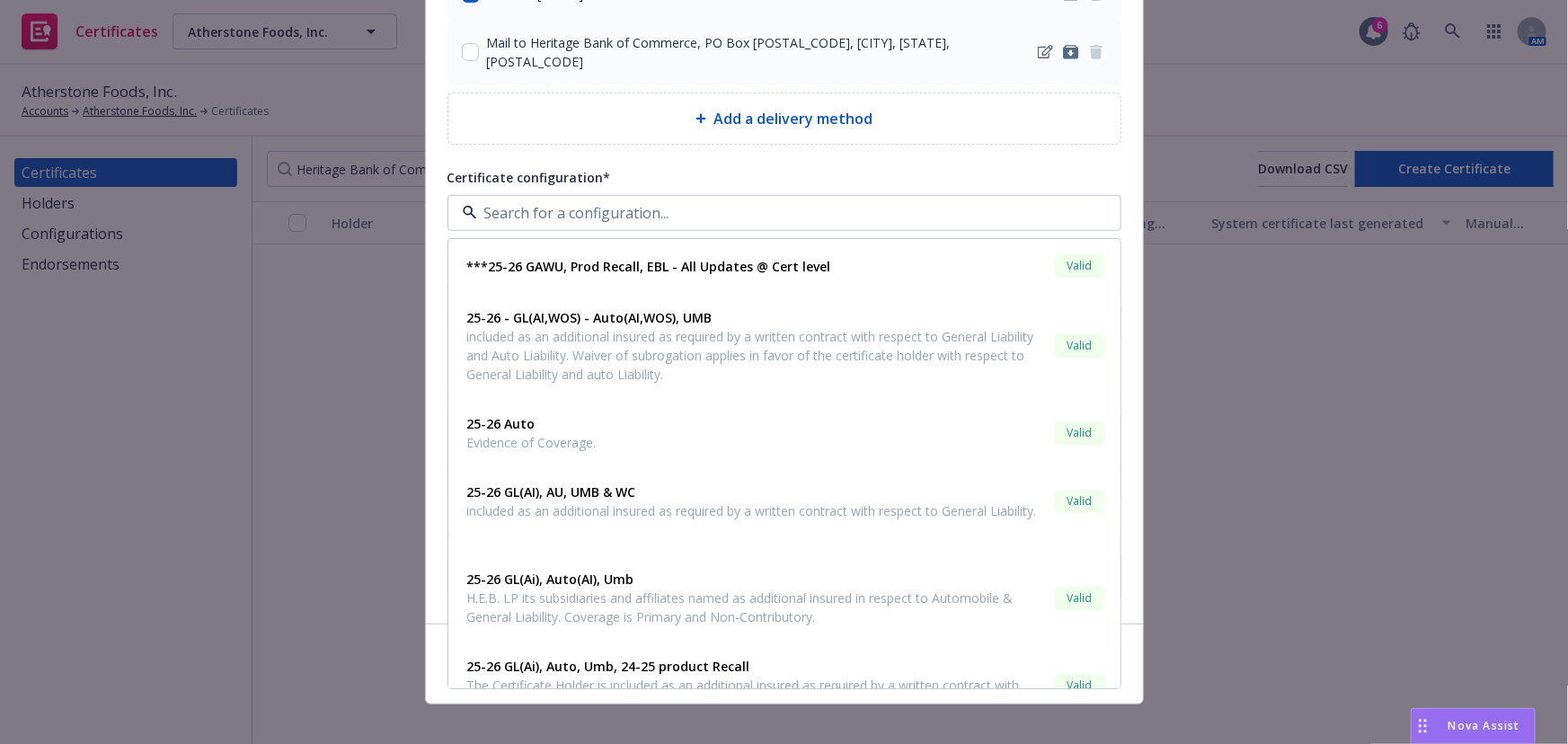 click at bounding box center (781, 213) 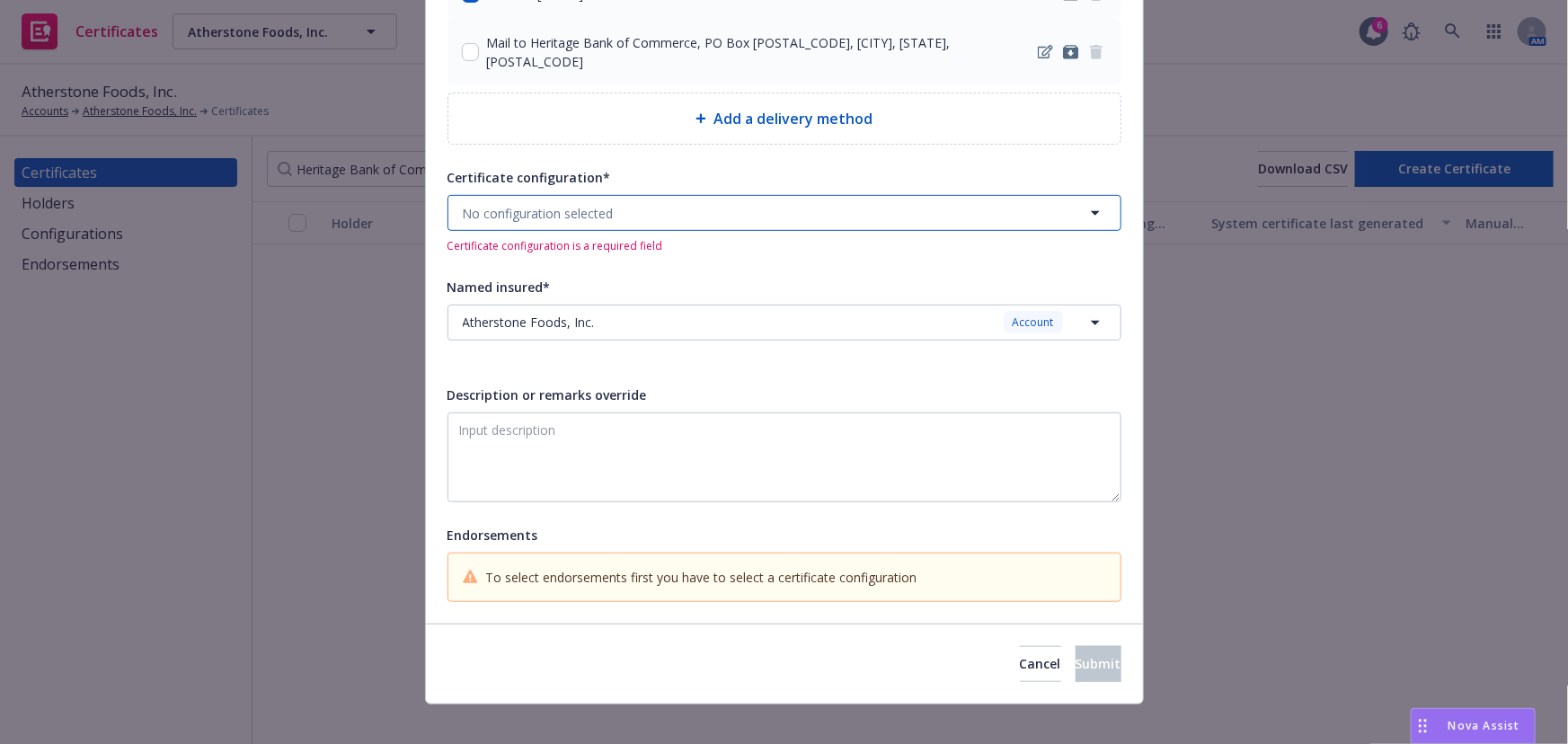 click on "No configuration selected" at bounding box center (538, 213) 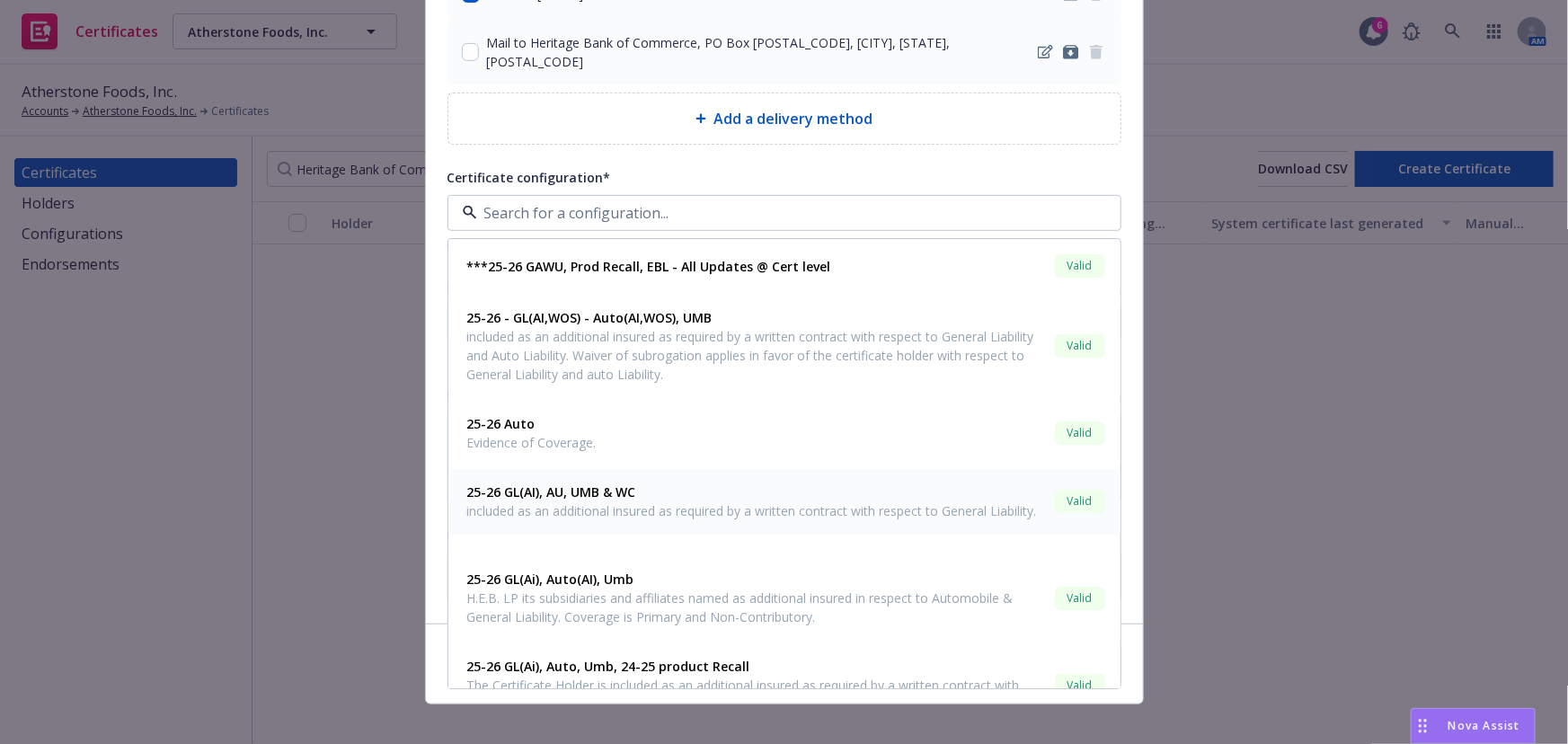 click on "included as an additional insured as required by a written contract with respect to General Liability." at bounding box center [752, 511] 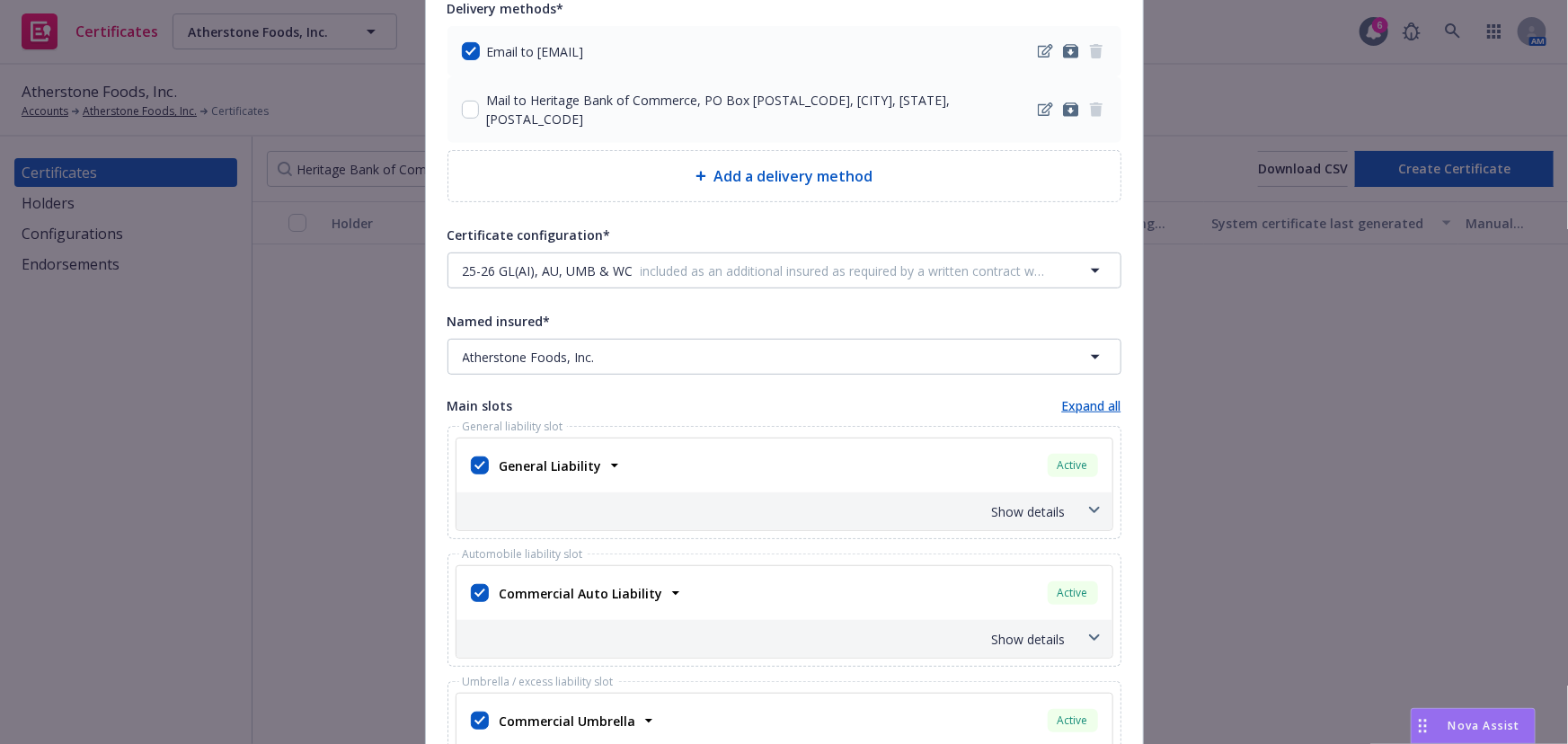scroll, scrollTop: 571, scrollLeft: 0, axis: vertical 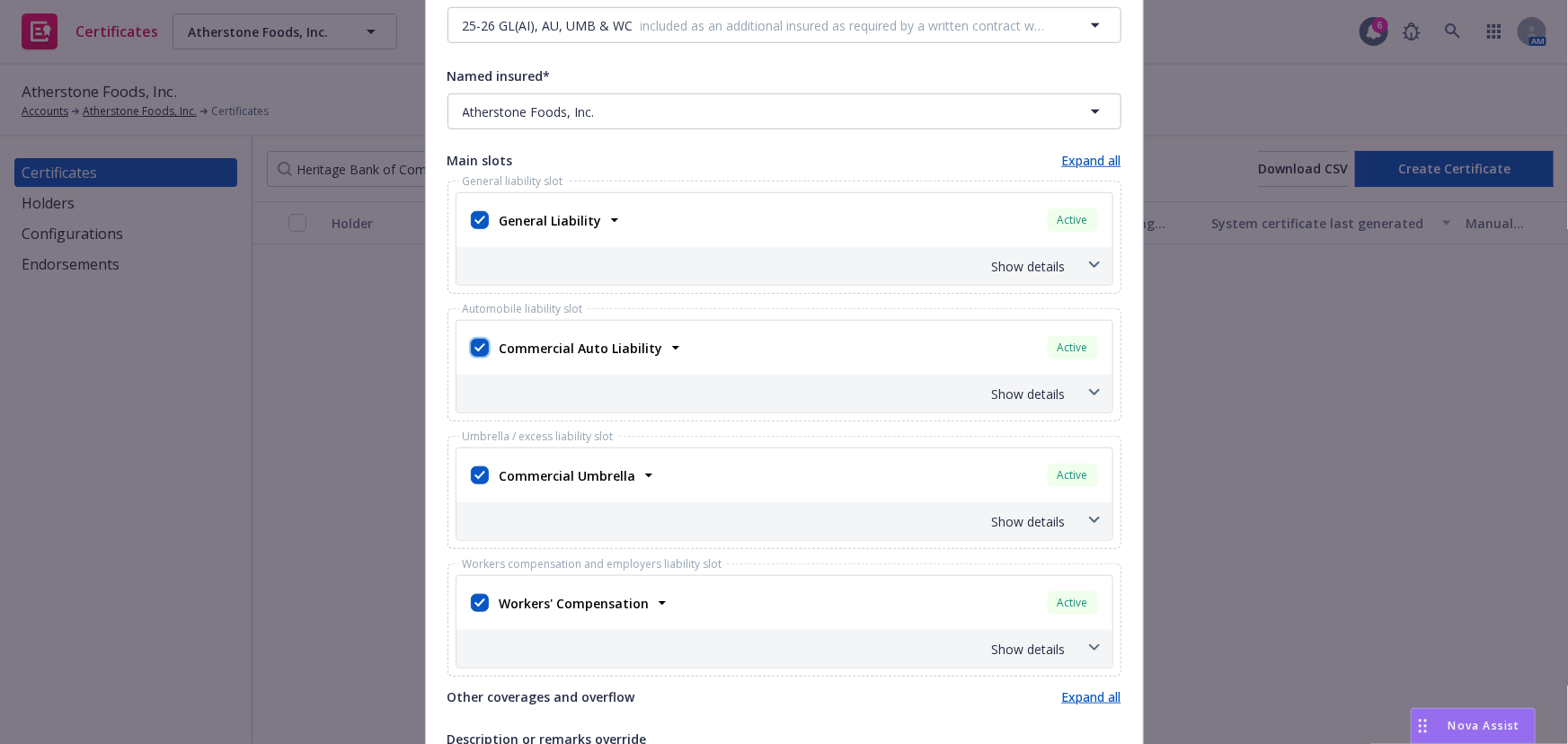 click at bounding box center (480, 348) 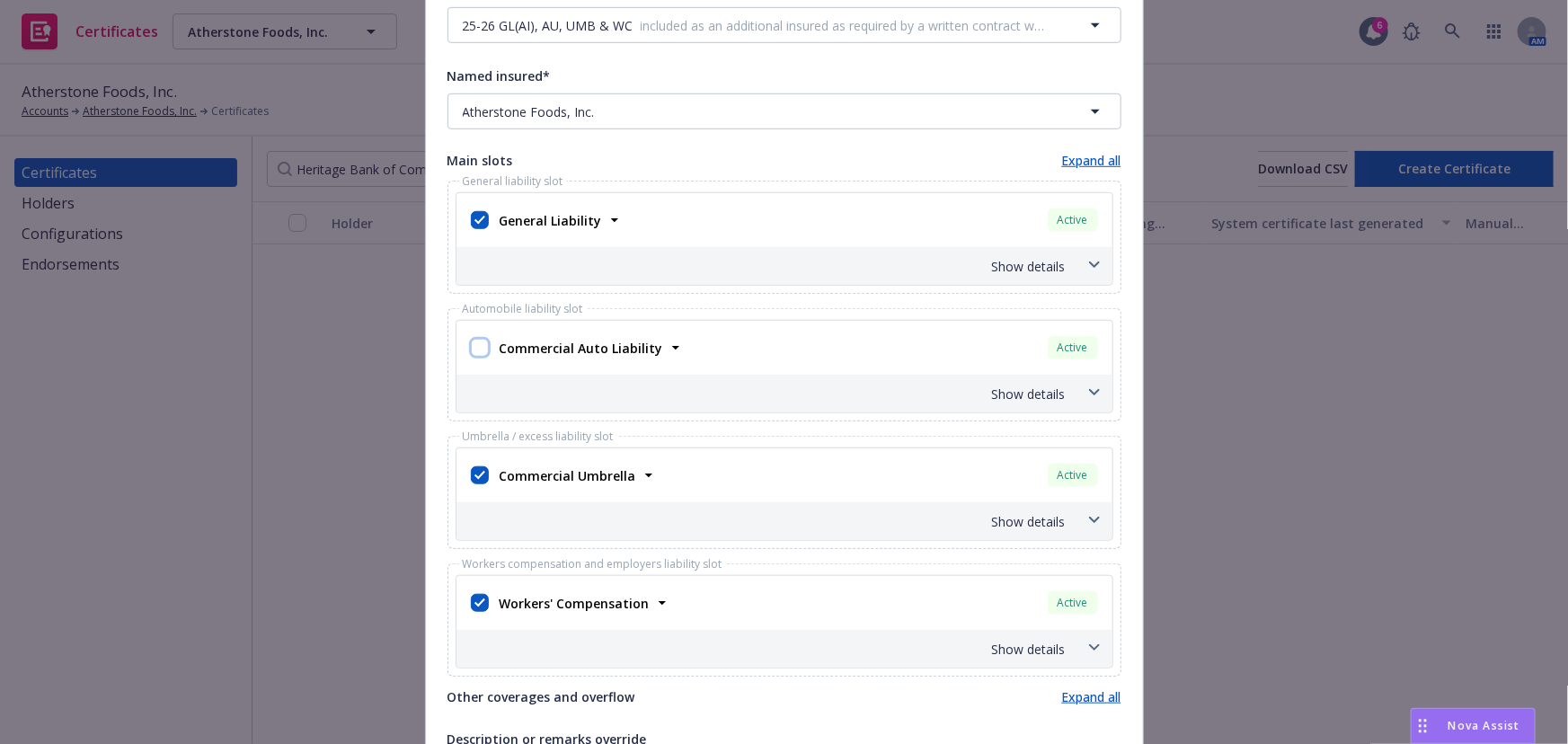 checkbox on "false" 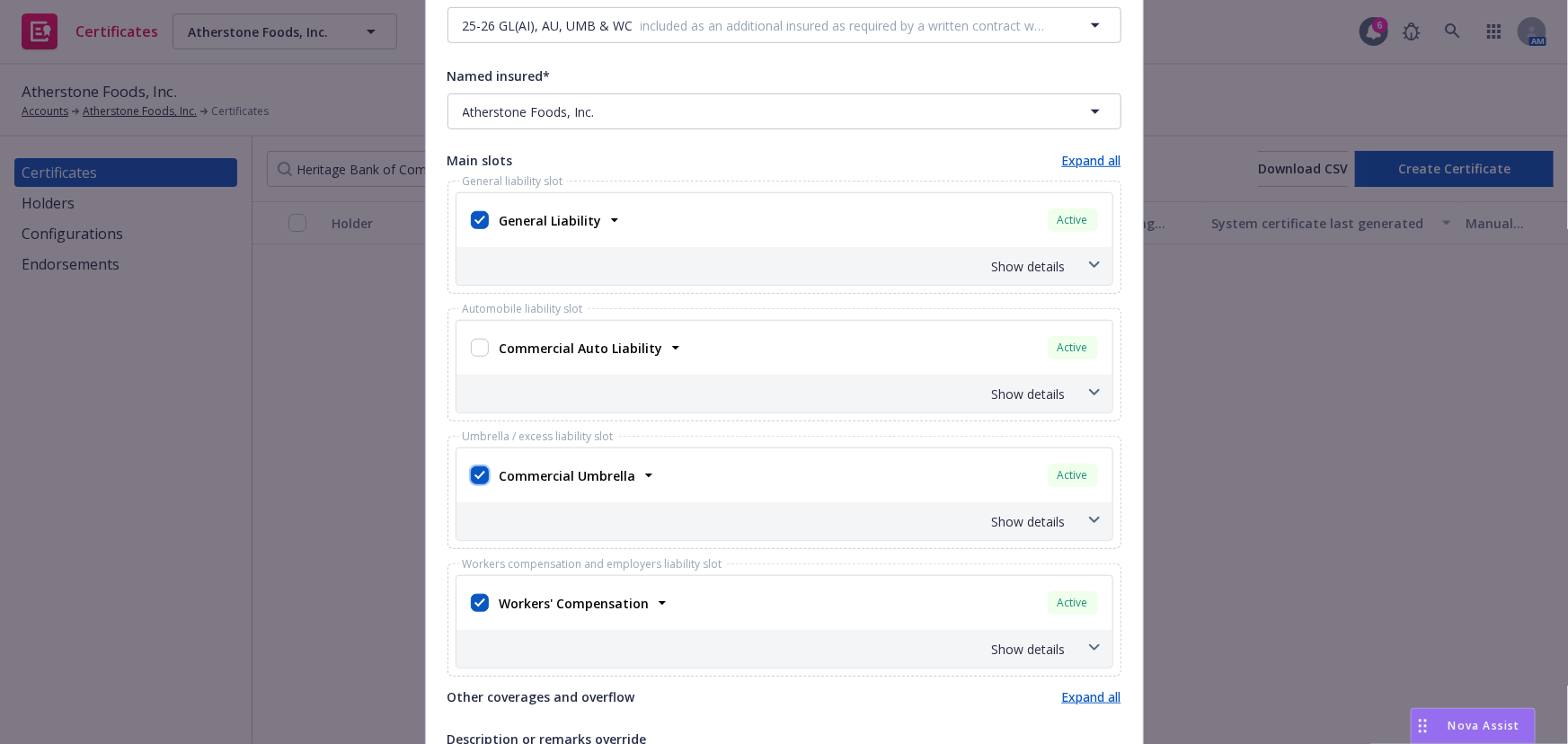 click at bounding box center [480, 475] 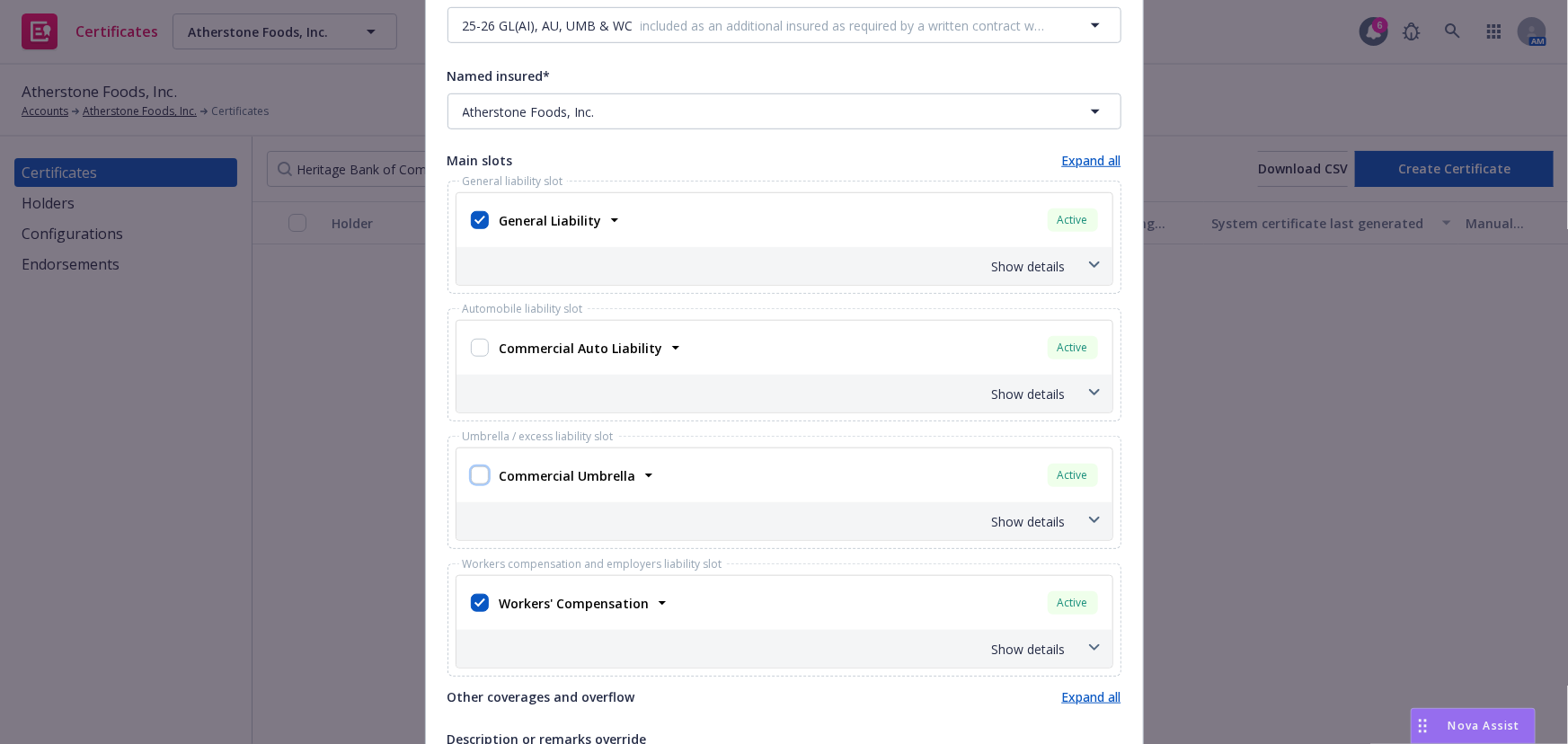 checkbox on "false" 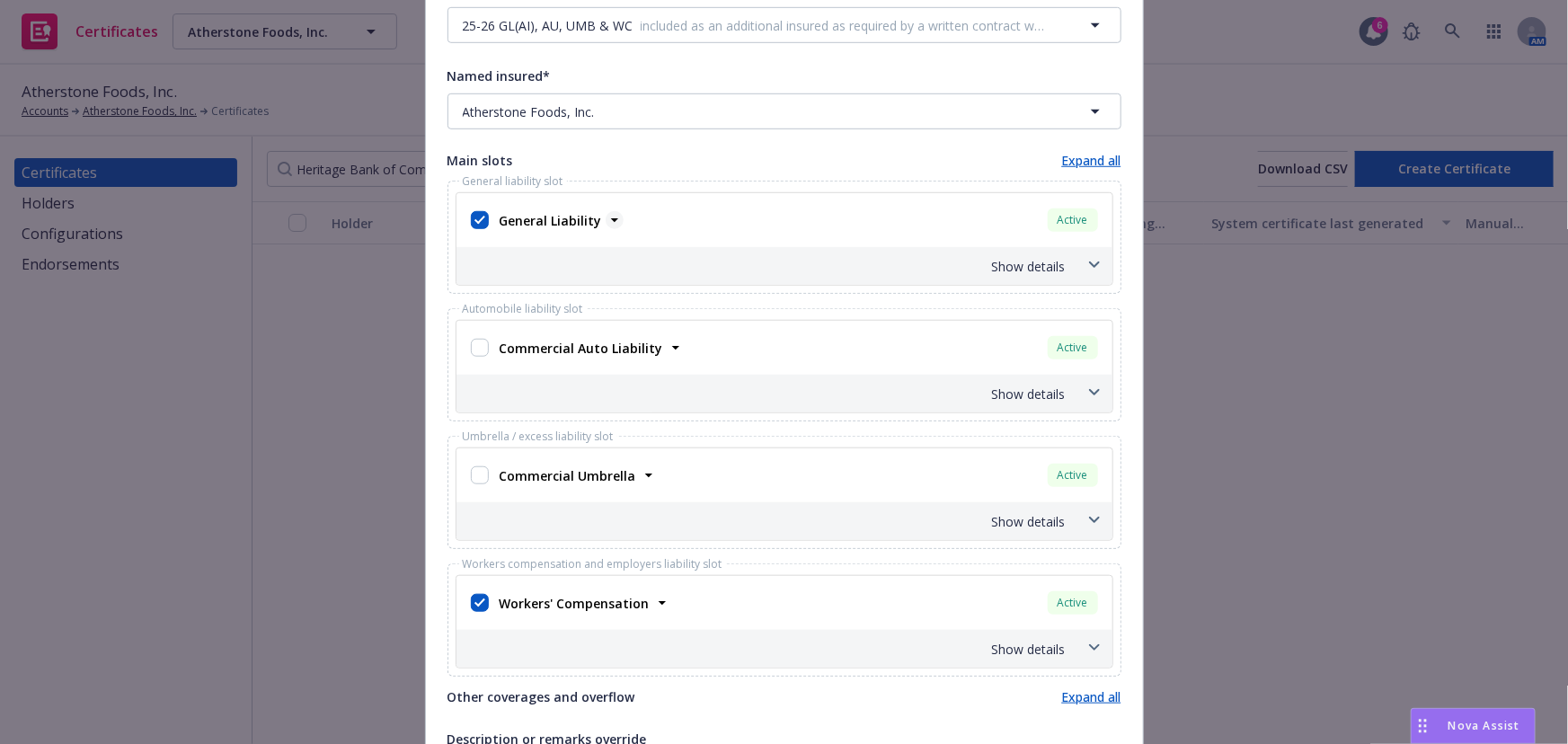 click on "General Liability" at bounding box center [551, 220] 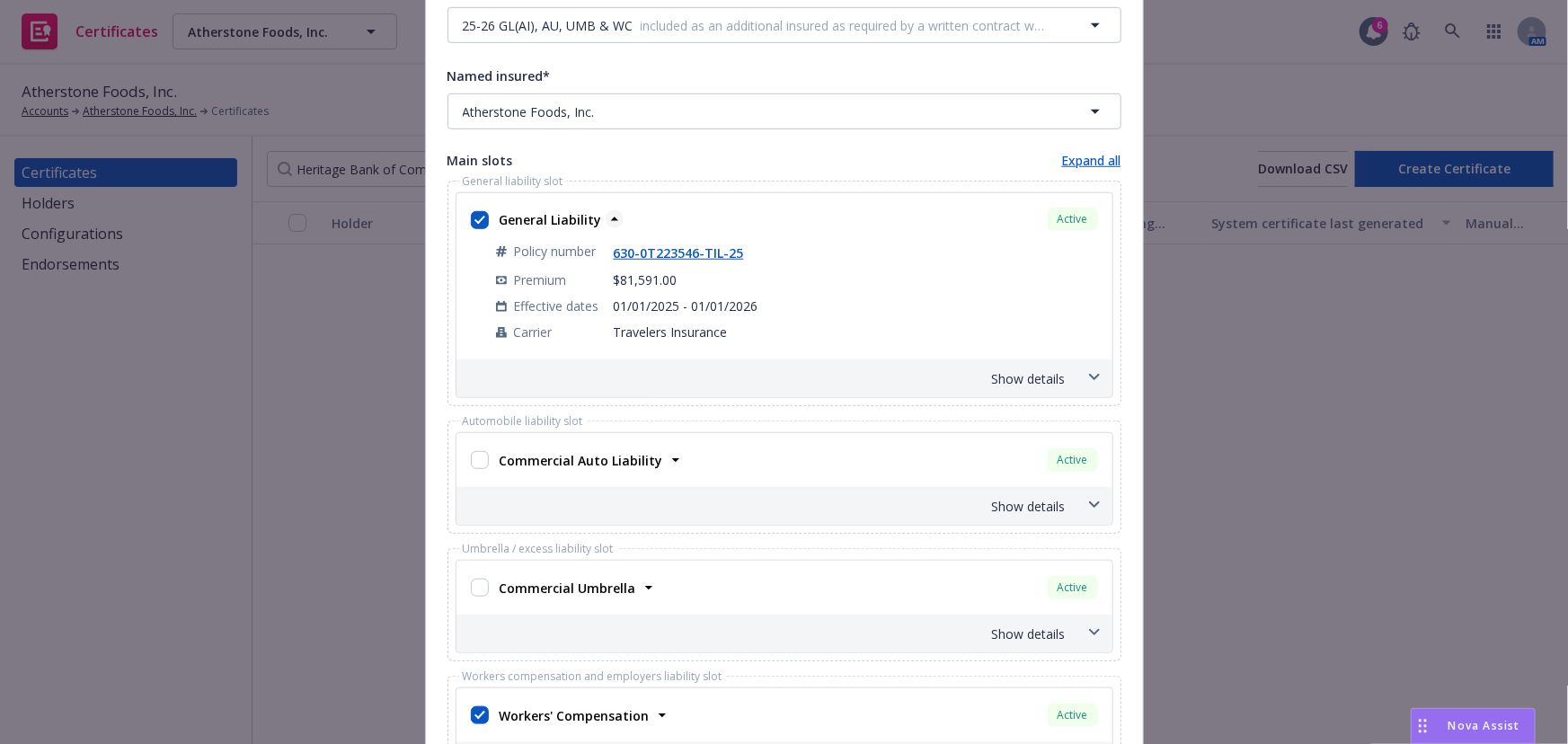click on "General Liability" at bounding box center (551, 219) 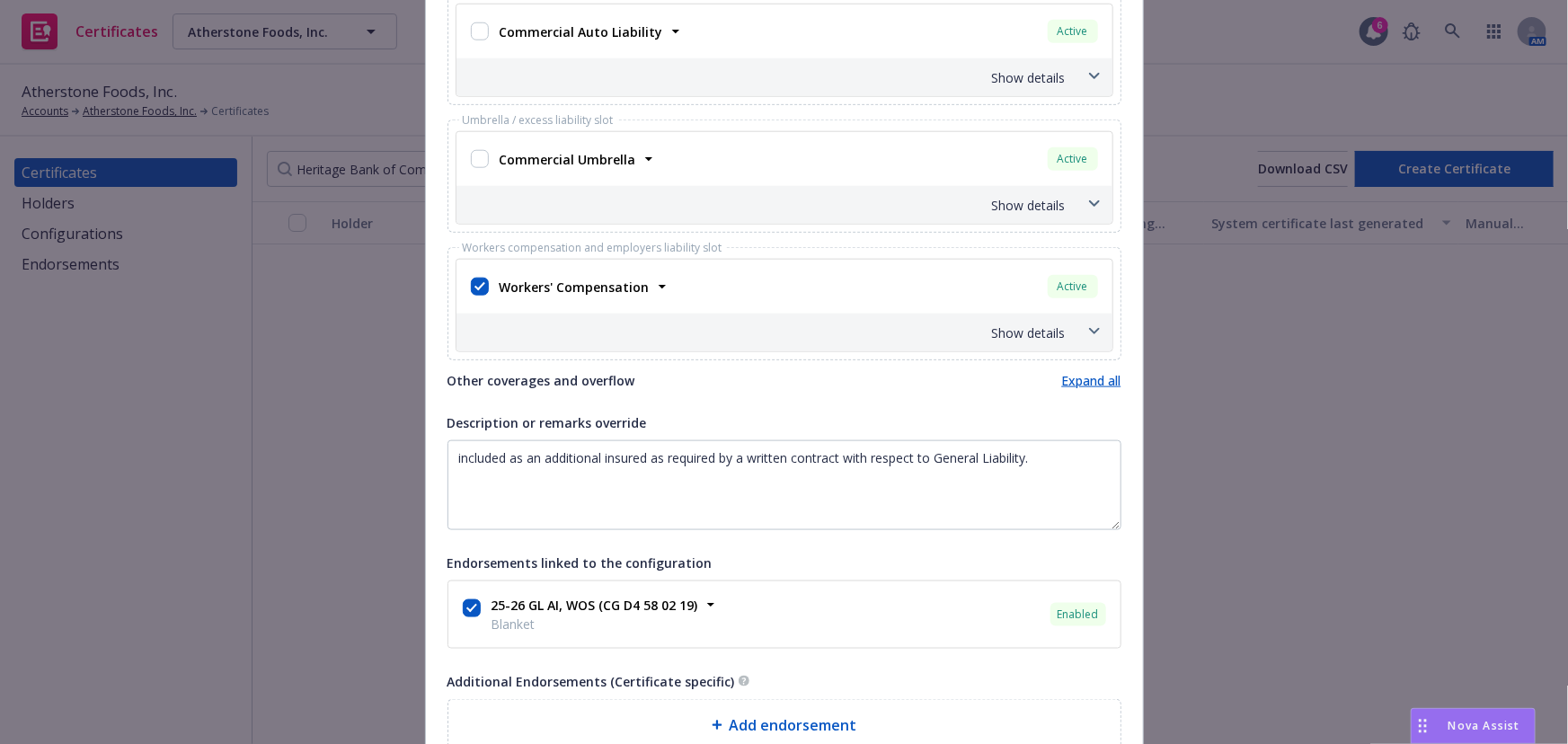 scroll, scrollTop: 899, scrollLeft: 0, axis: vertical 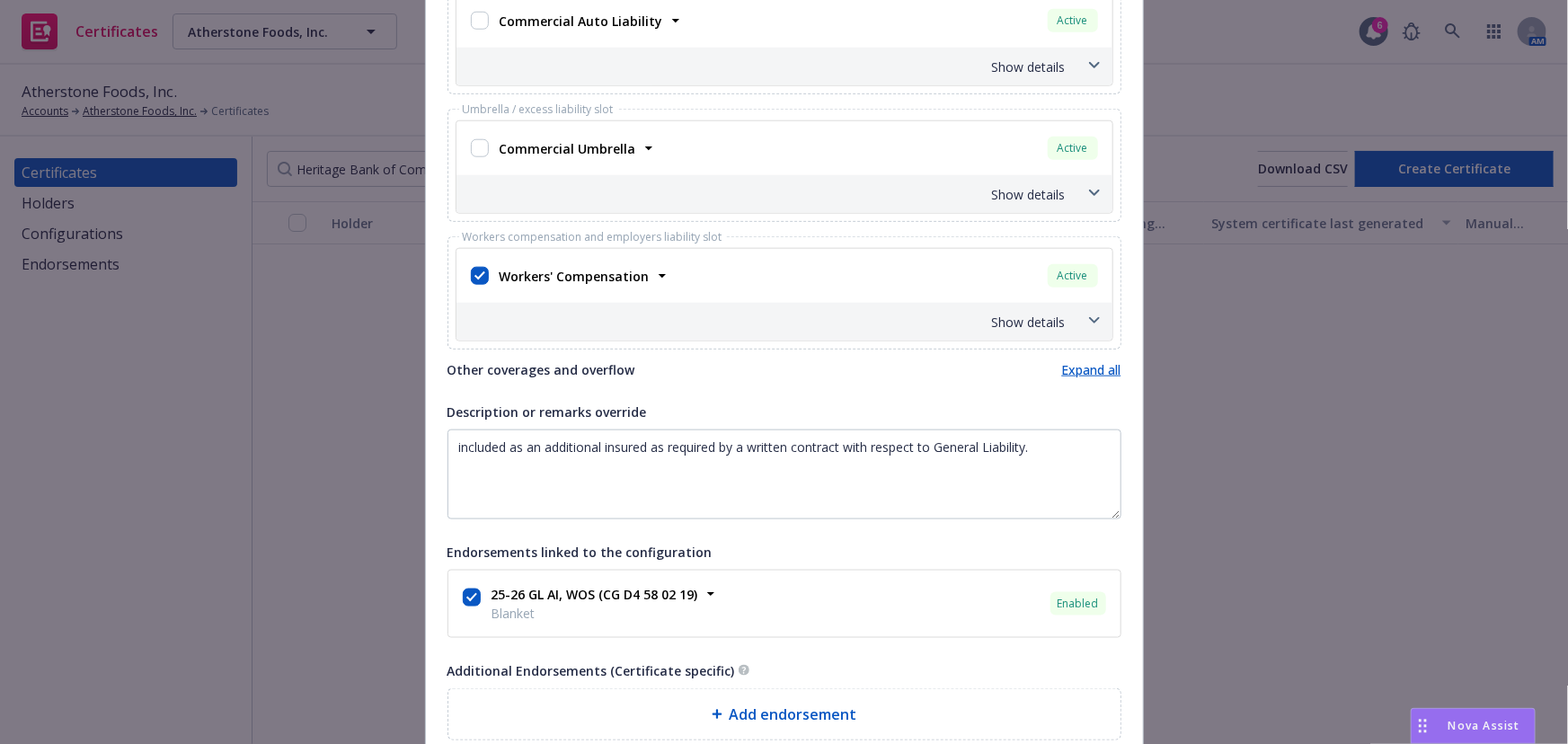 click on "Workers' Compensation Active Policy number 911757 Premium $444,000.00 Effective dates 01/01/2025 - 01/01/2026 Carrier Chubb Group" at bounding box center (784, 276) 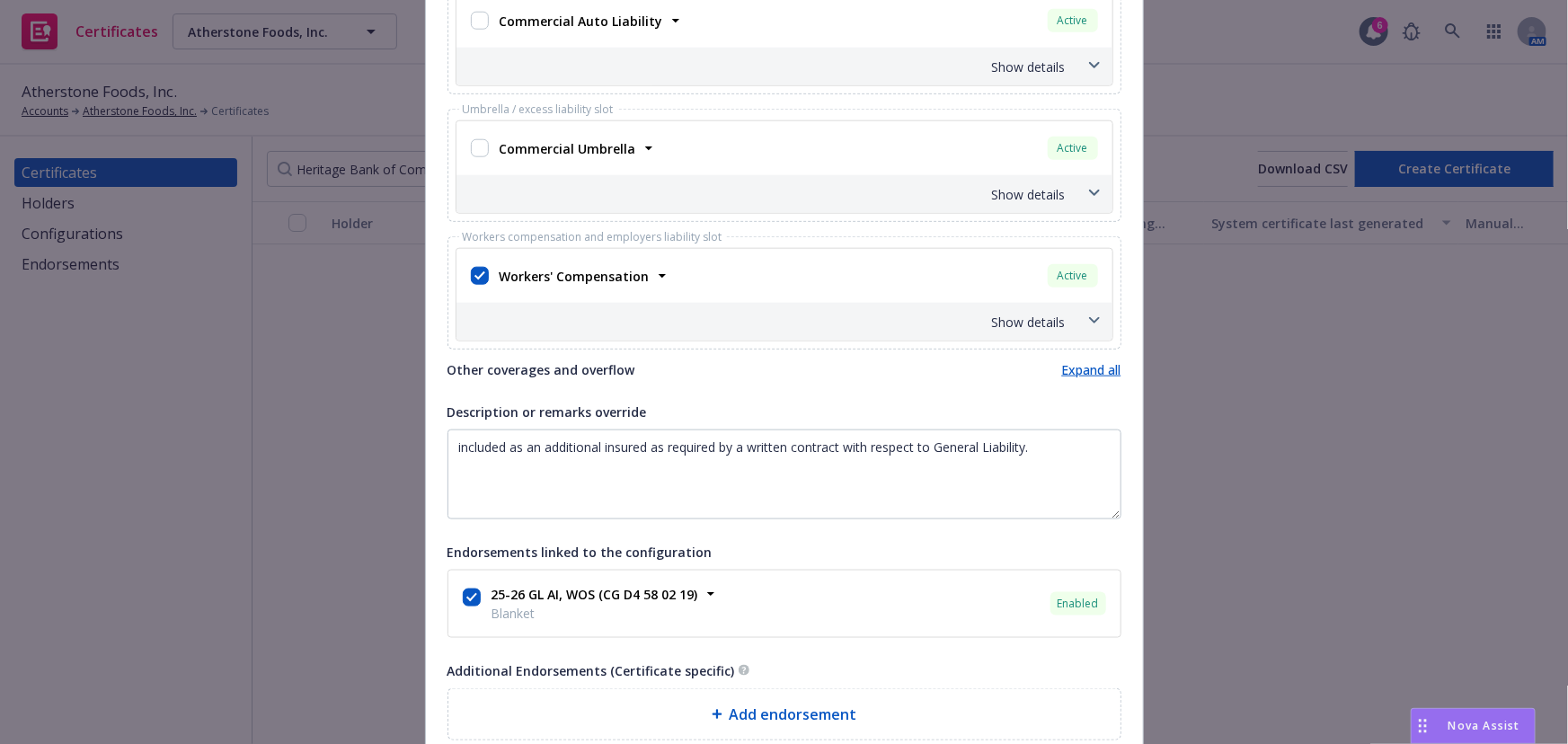 click at bounding box center [480, 278] 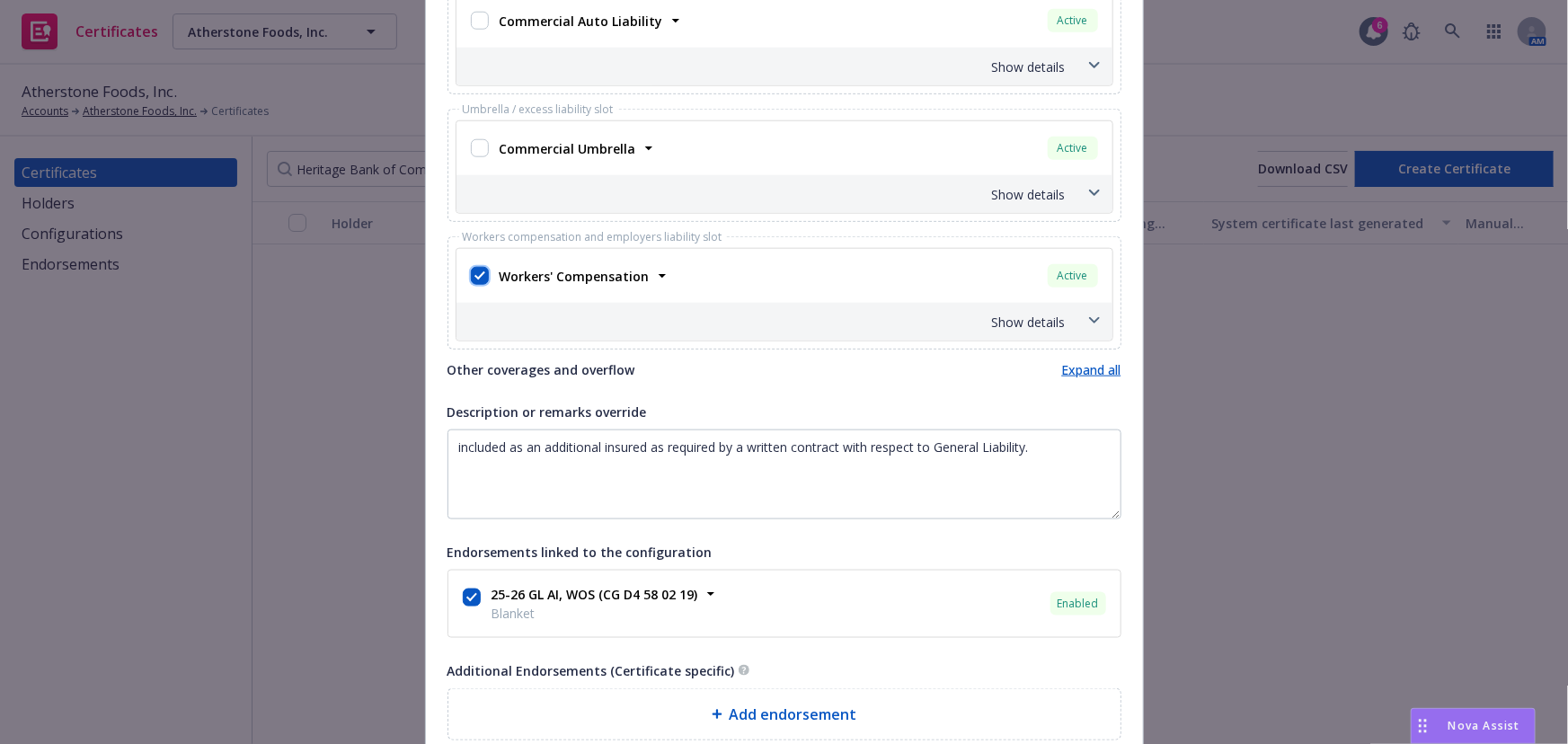 click at bounding box center [480, 276] 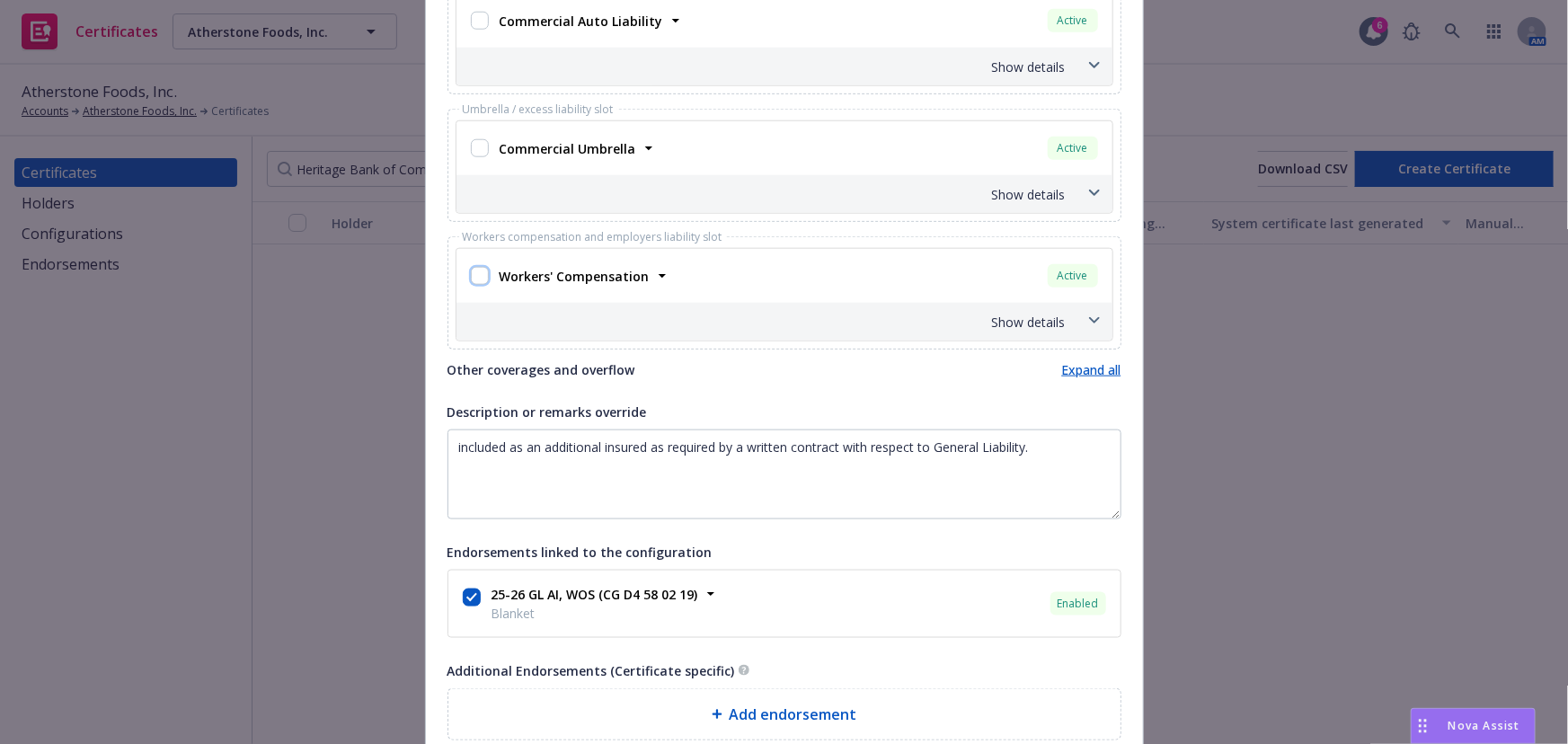 checkbox on "false" 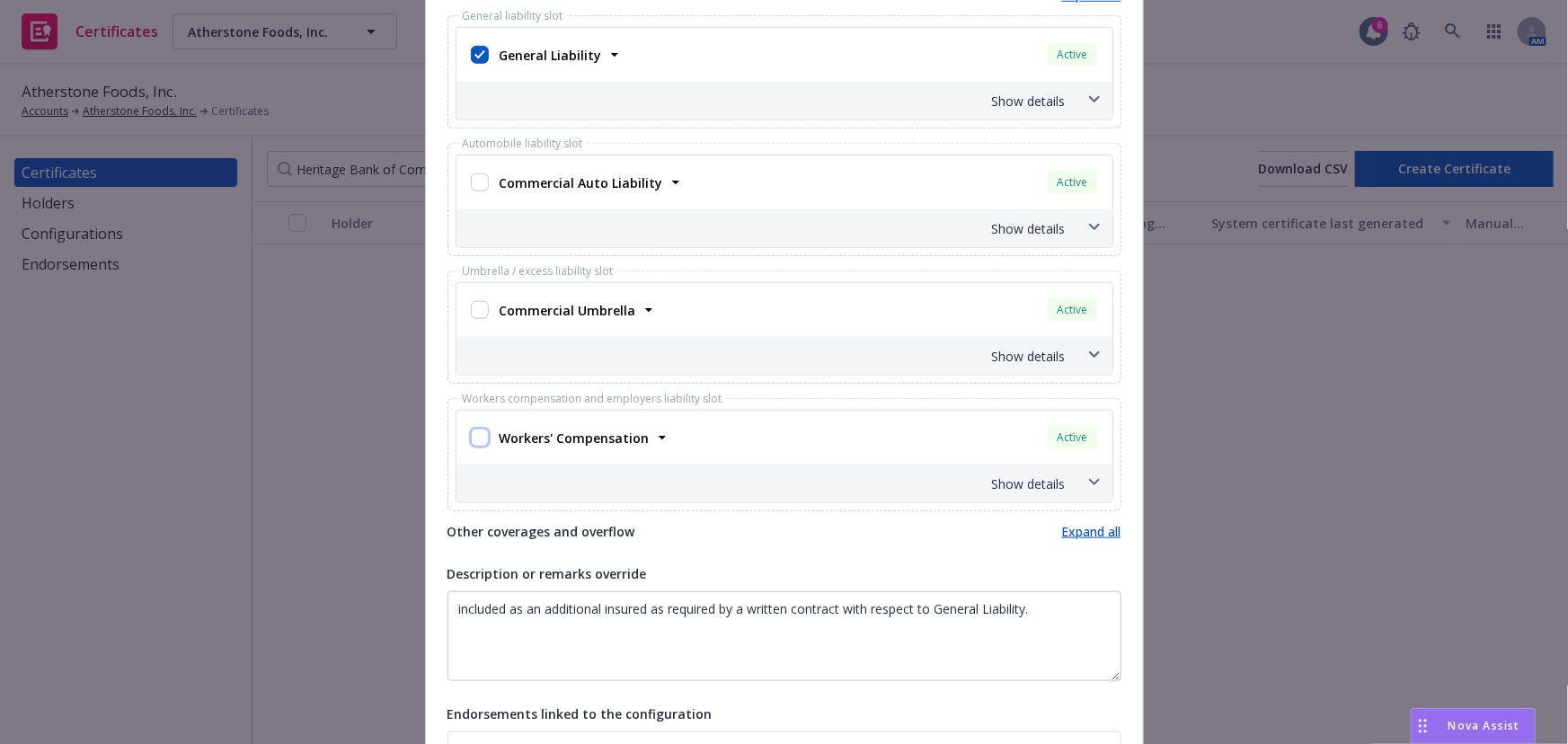scroll, scrollTop: 735, scrollLeft: 0, axis: vertical 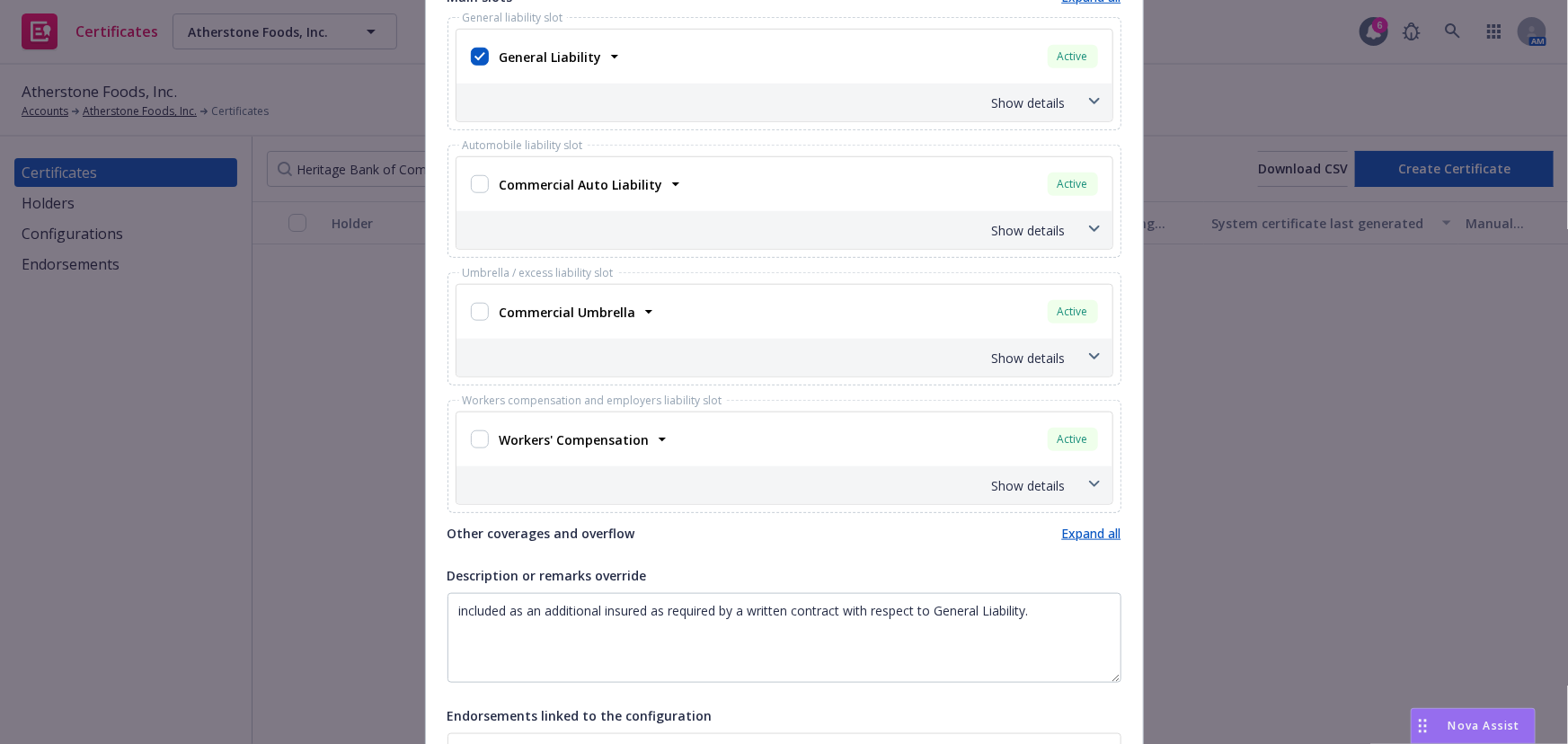 click on "General Liability Active Policy number 630-0T223546-TIL-25 Premium $81,591.00 Effective dates 01/01/2025 - 01/01/2026 Carrier Travelers Insurance" at bounding box center (784, 57) 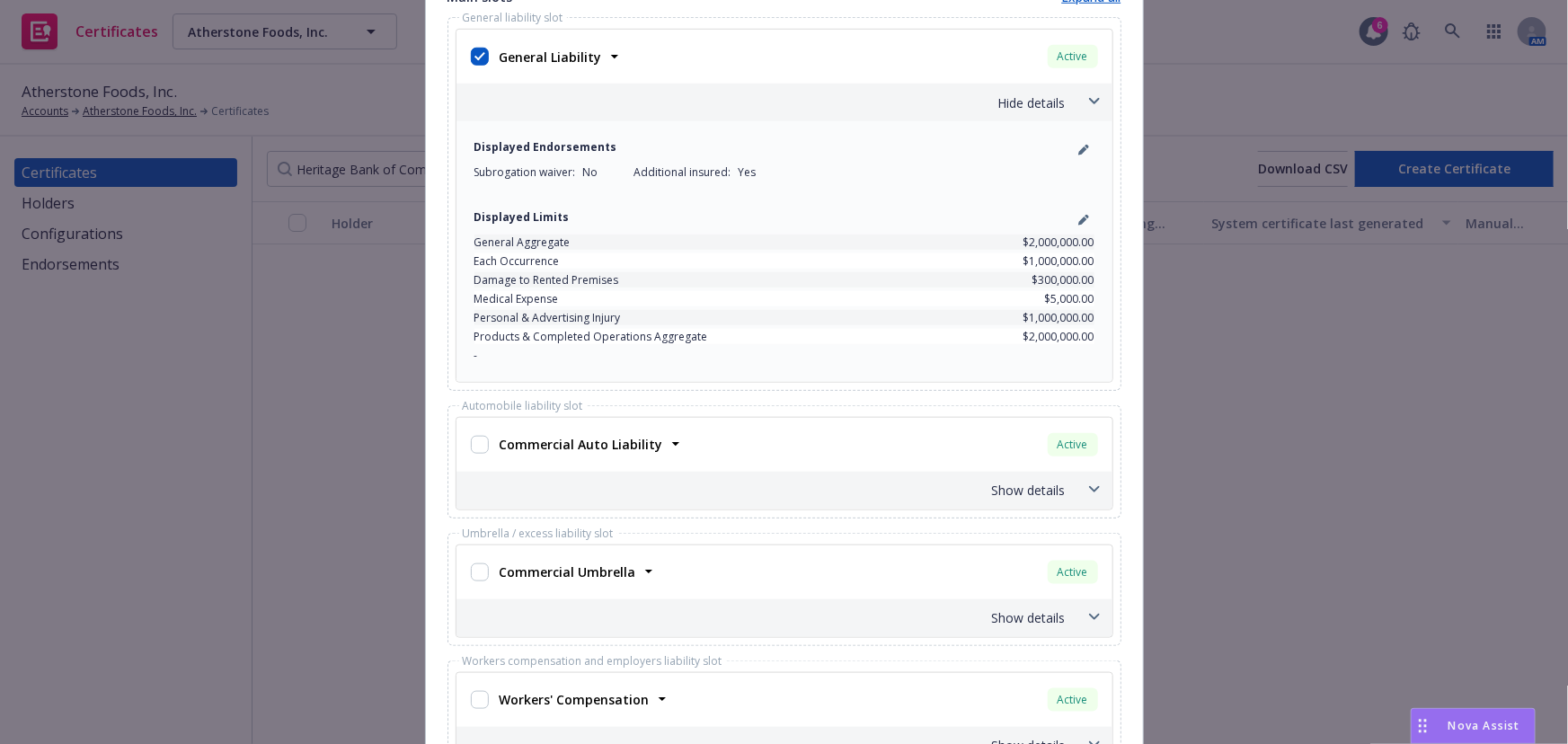 click on "Hide details" at bounding box center (763, 102) 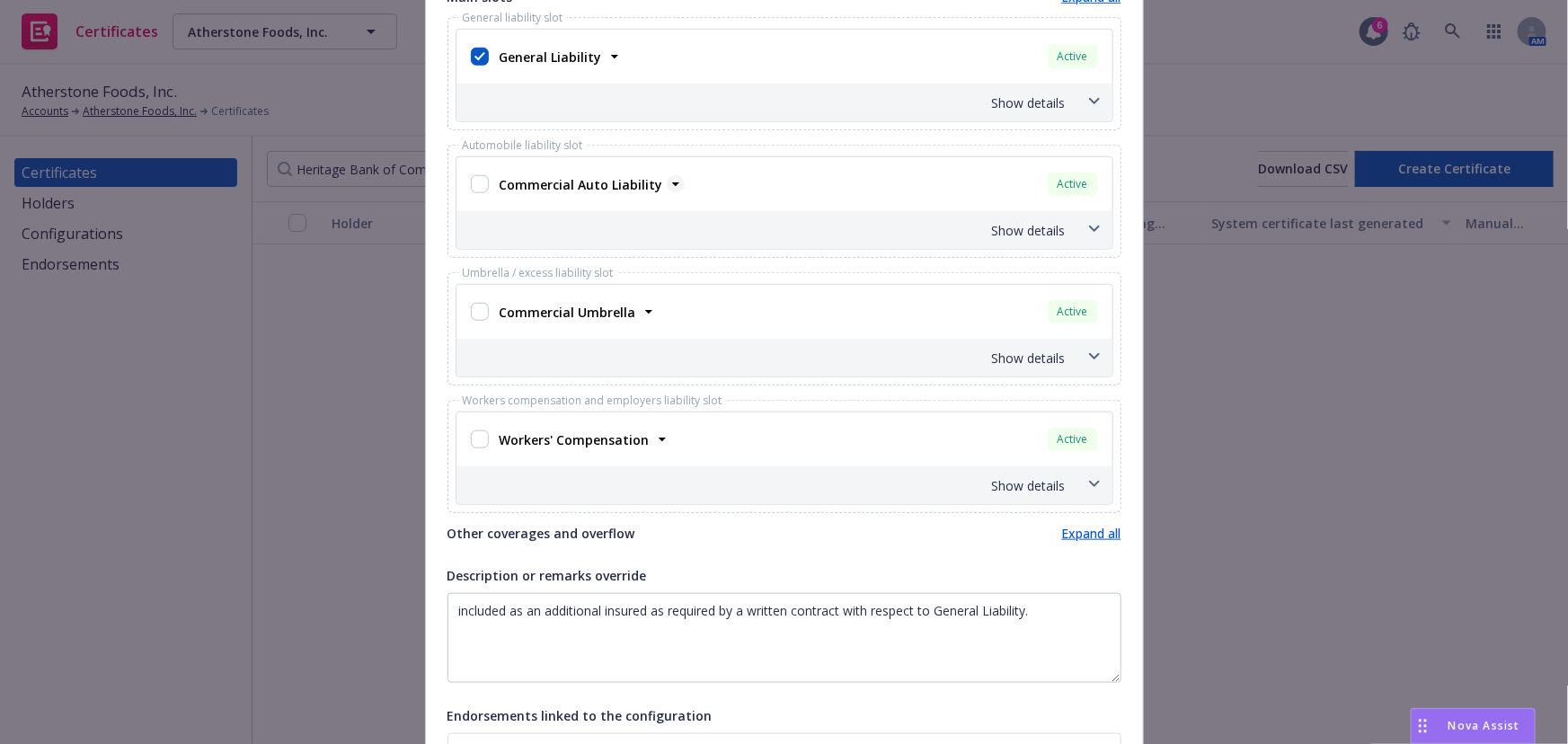 scroll, scrollTop: 899, scrollLeft: 0, axis: vertical 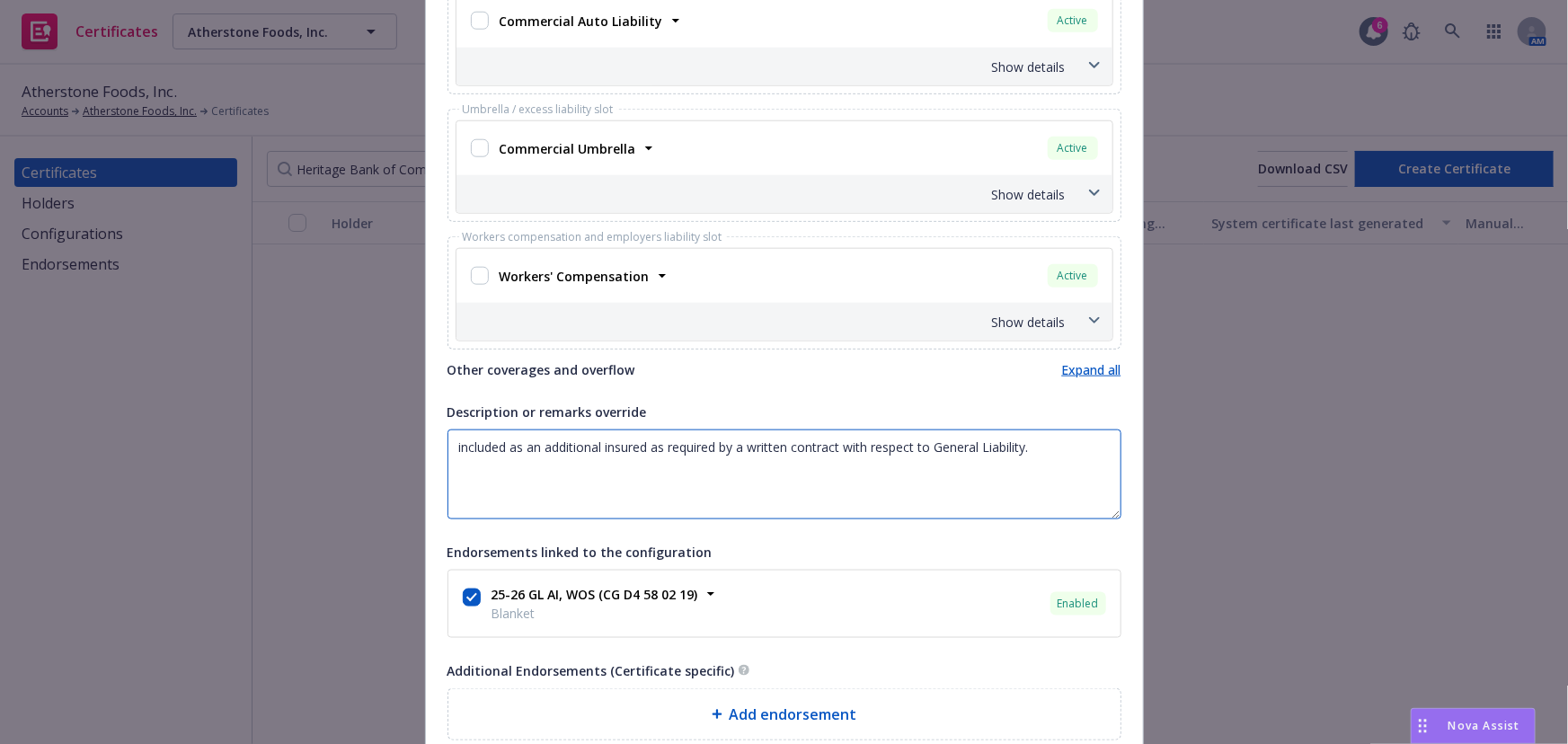 click on "included as an additional insured as required by a written contract with respect to General Liability." at bounding box center [784, 474] 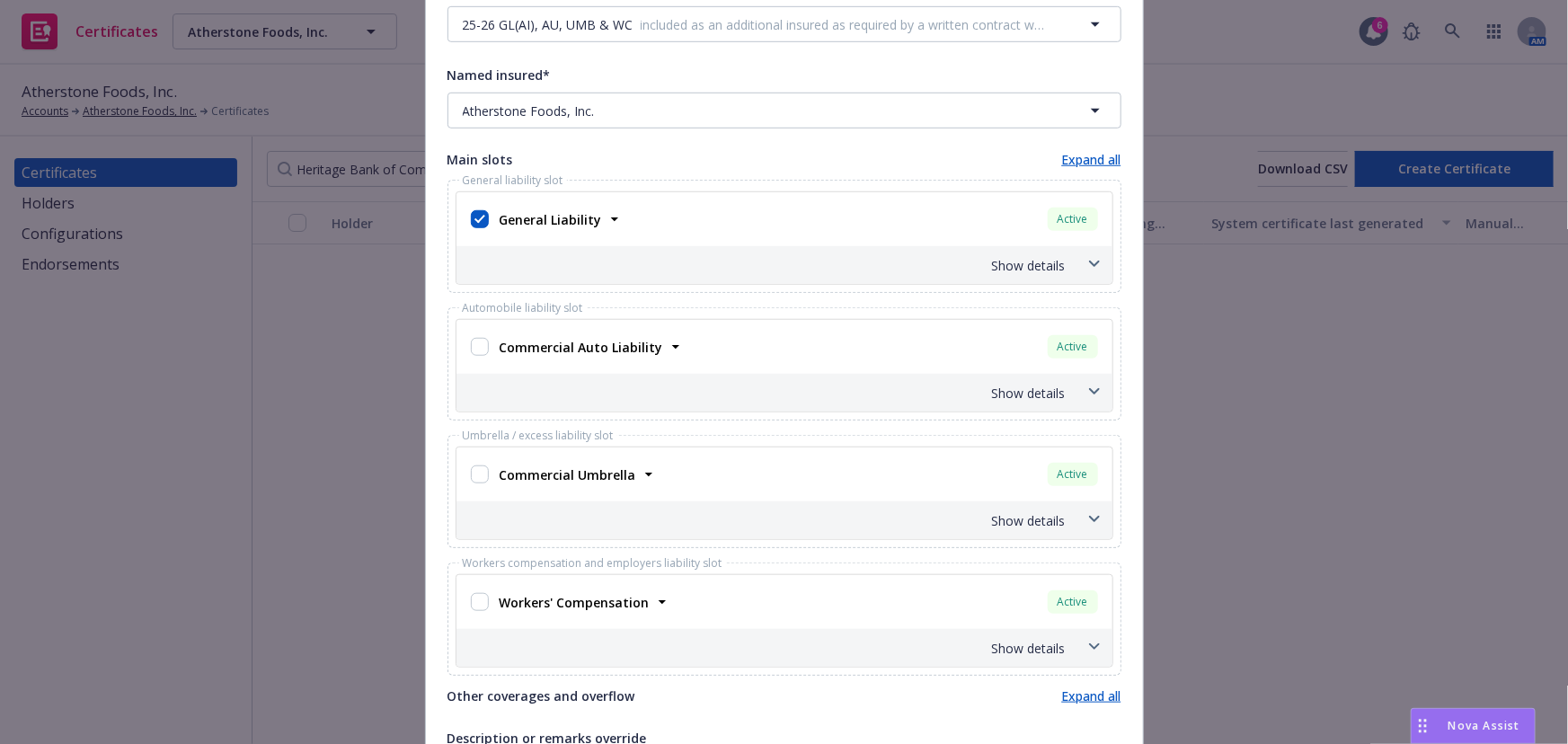 scroll, scrollTop: 571, scrollLeft: 0, axis: vertical 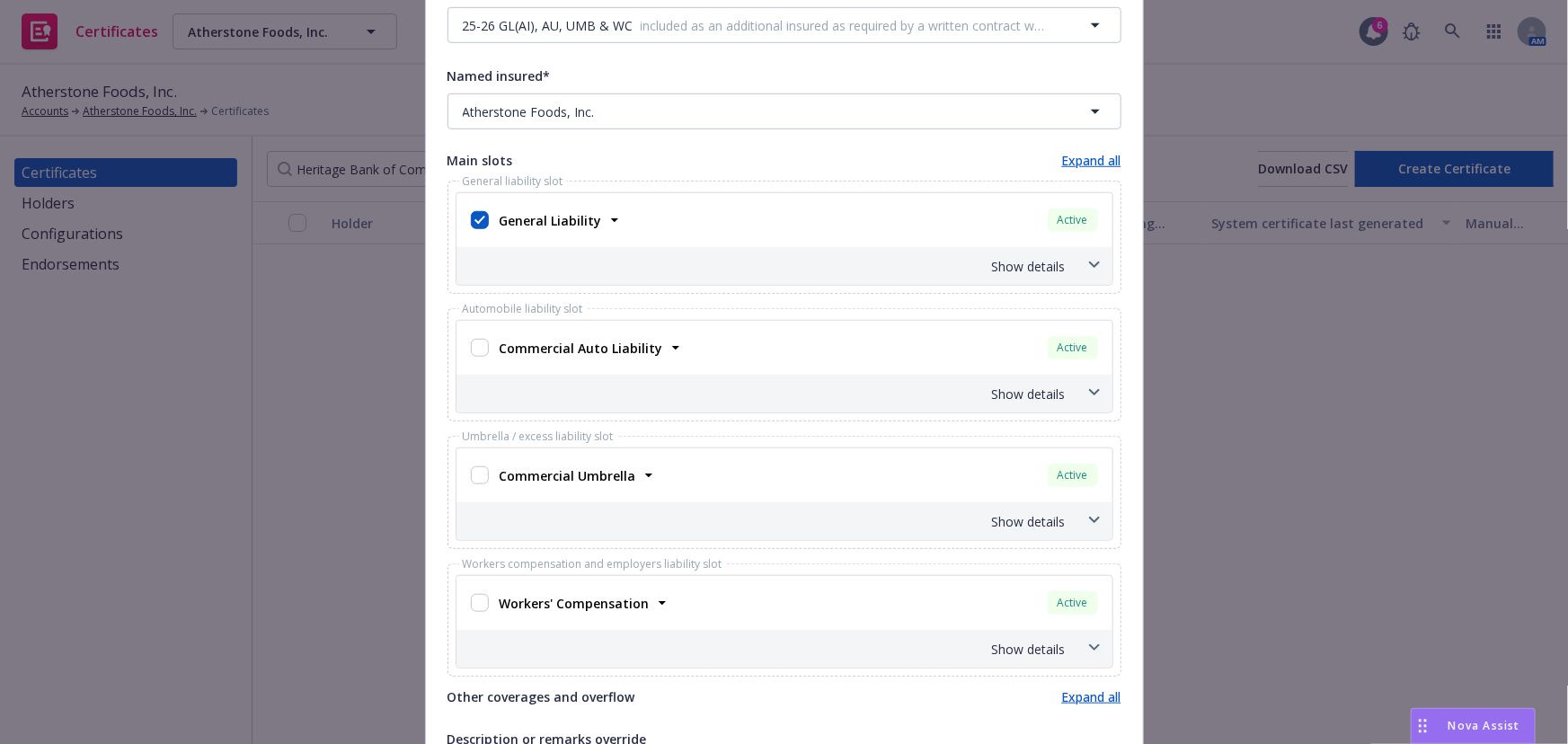 type on "Heritage Bank of Commerce is included as an additional insured as required by a written contract with respect to General Liability." 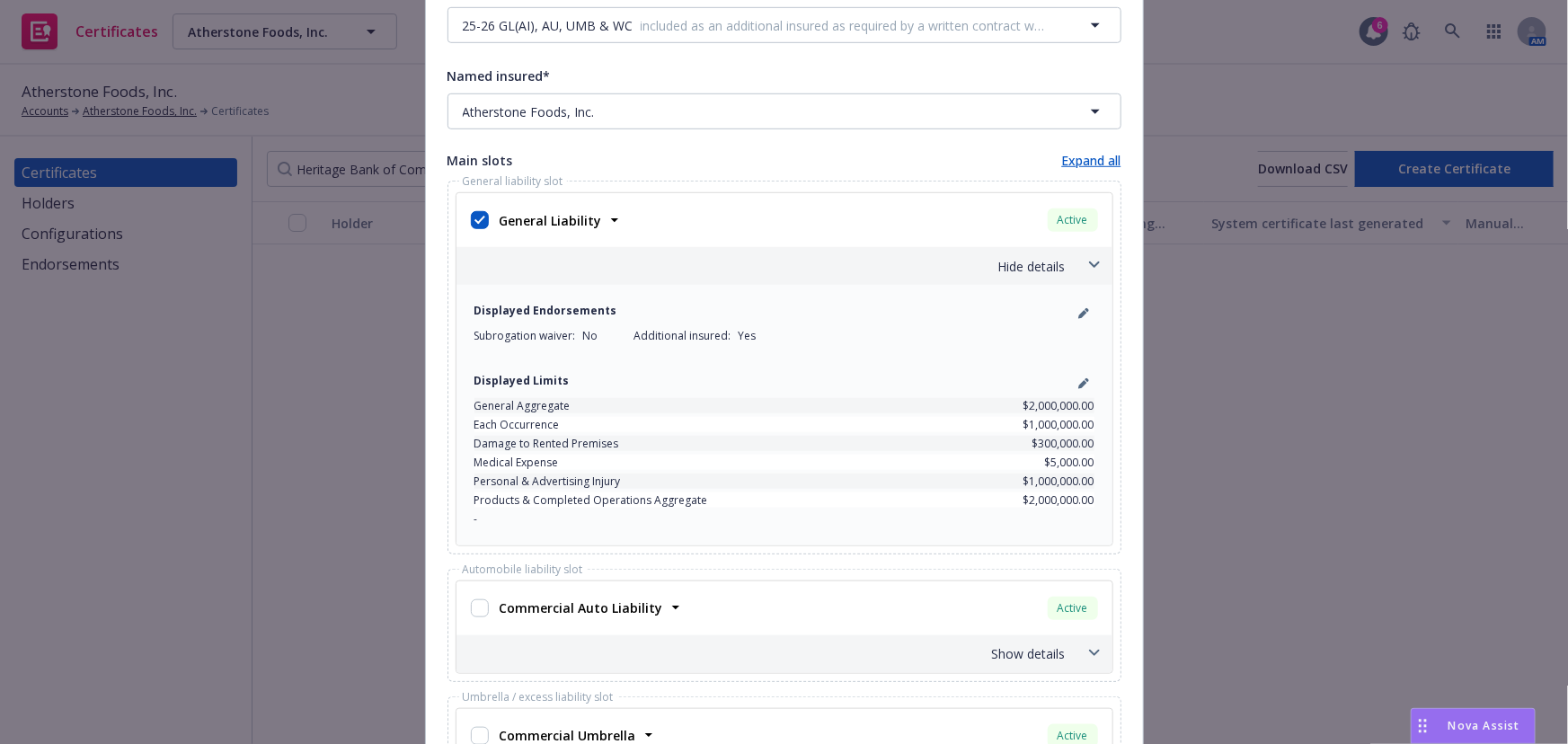 click on "Hide details" at bounding box center (763, 266) 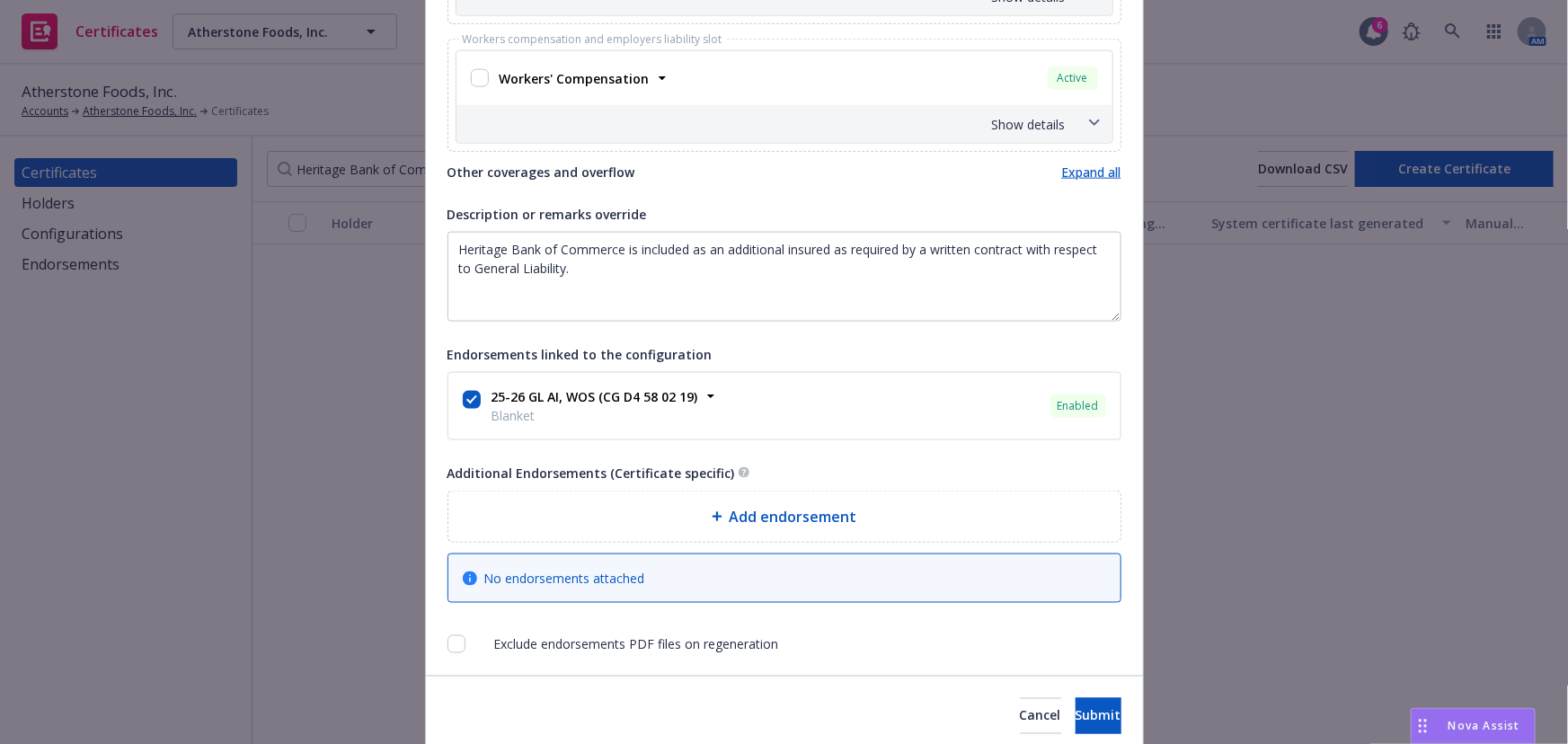 scroll, scrollTop: 1147, scrollLeft: 0, axis: vertical 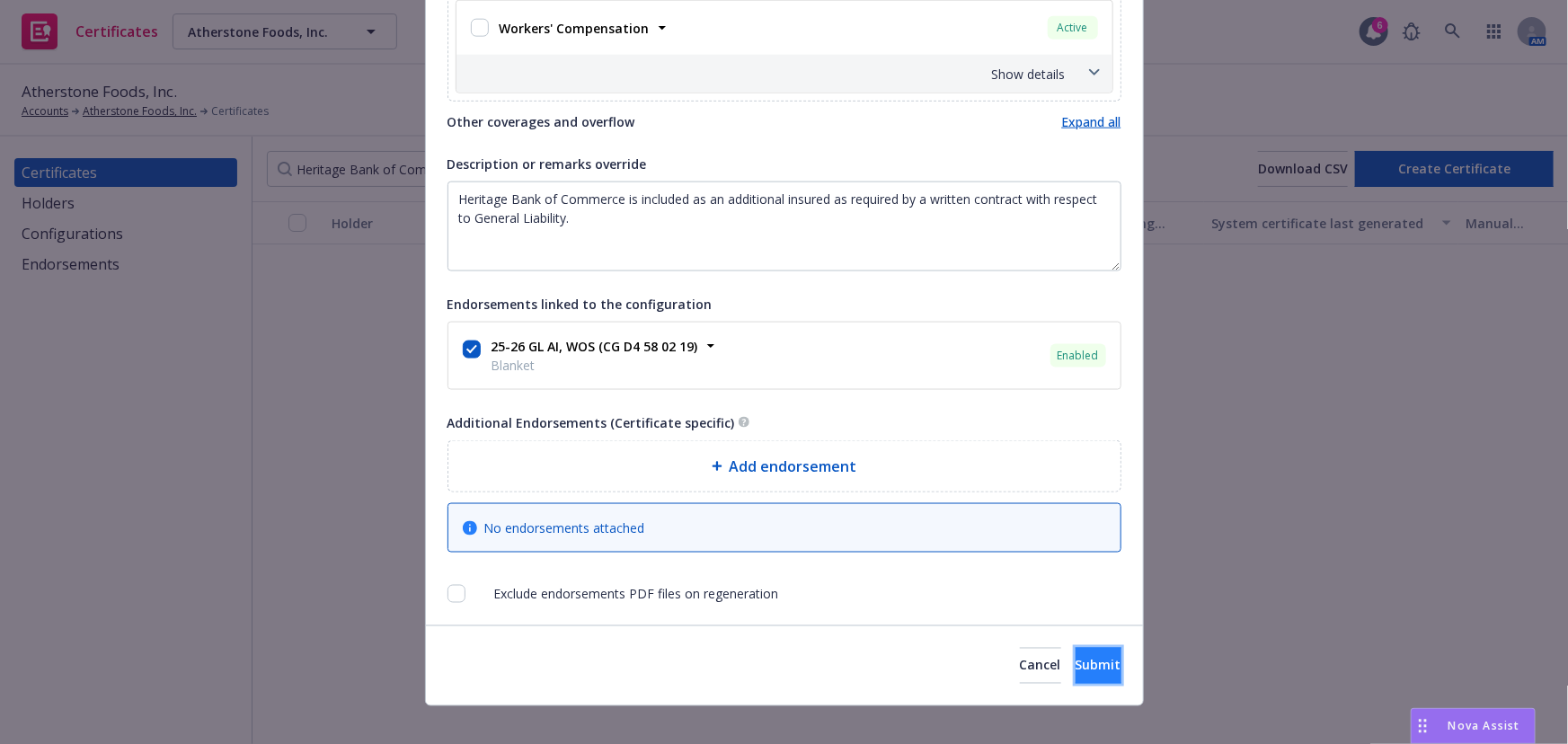 click on "Submit" at bounding box center (1098, 666) 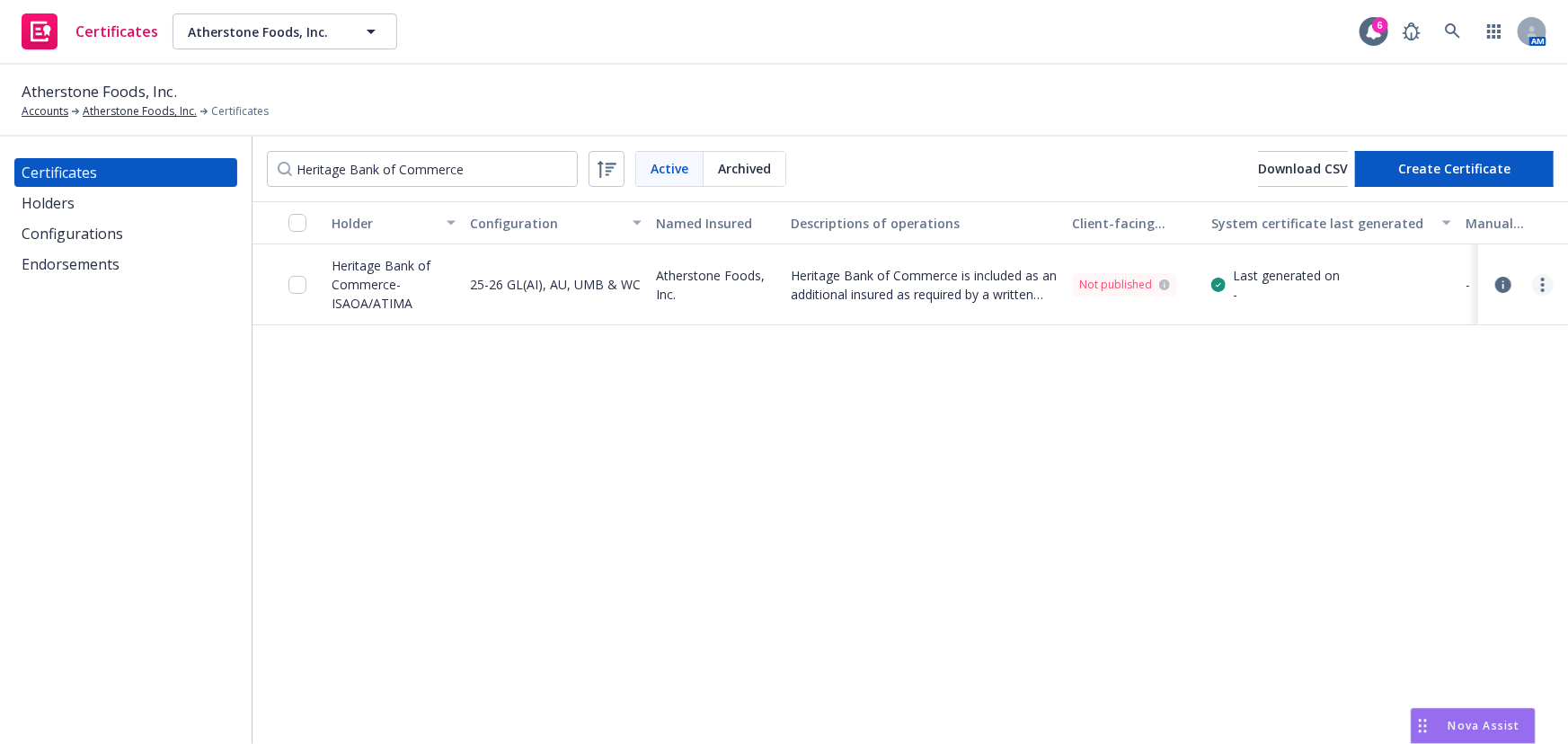 click at bounding box center (1543, 285) 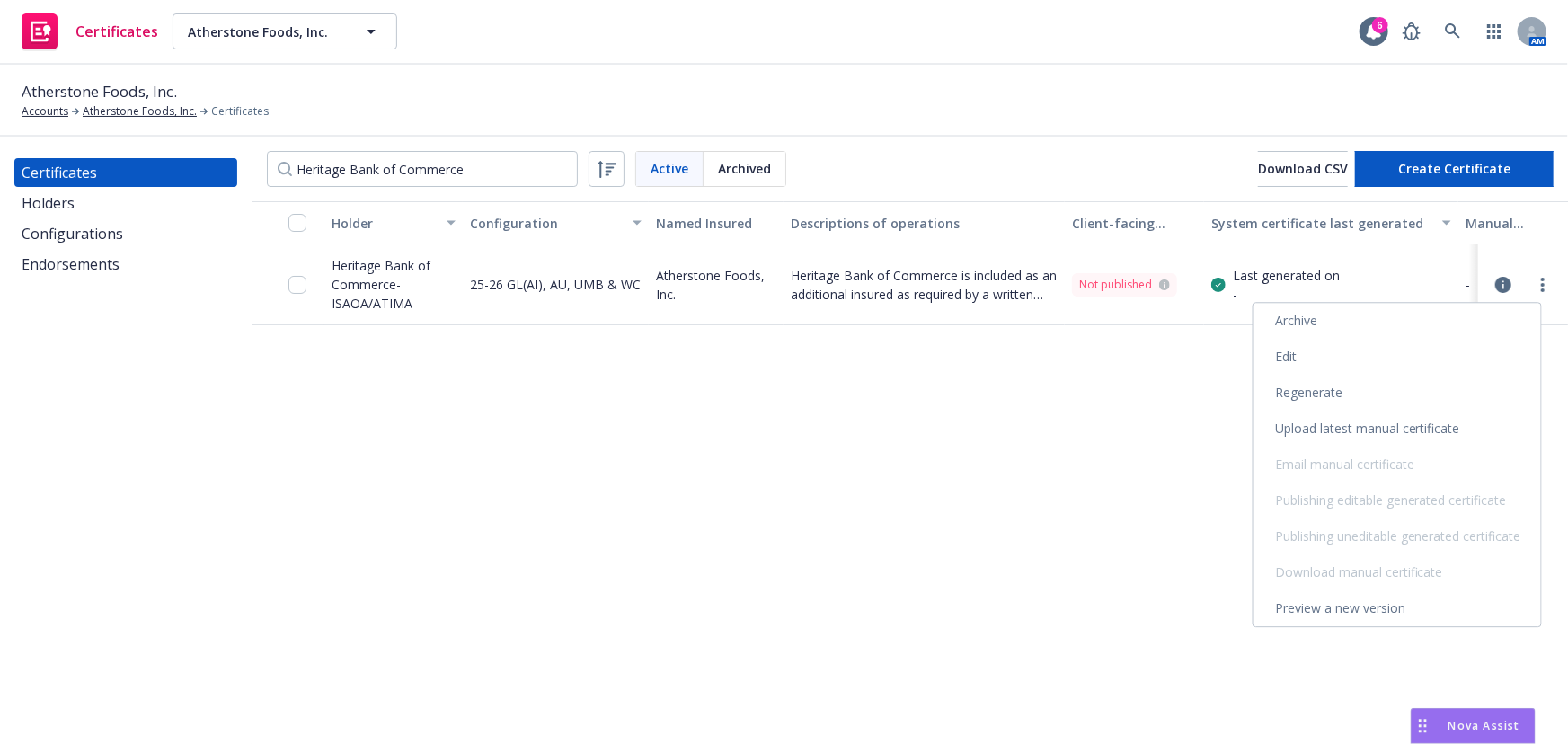 click on "Edit" at bounding box center [1397, 357] 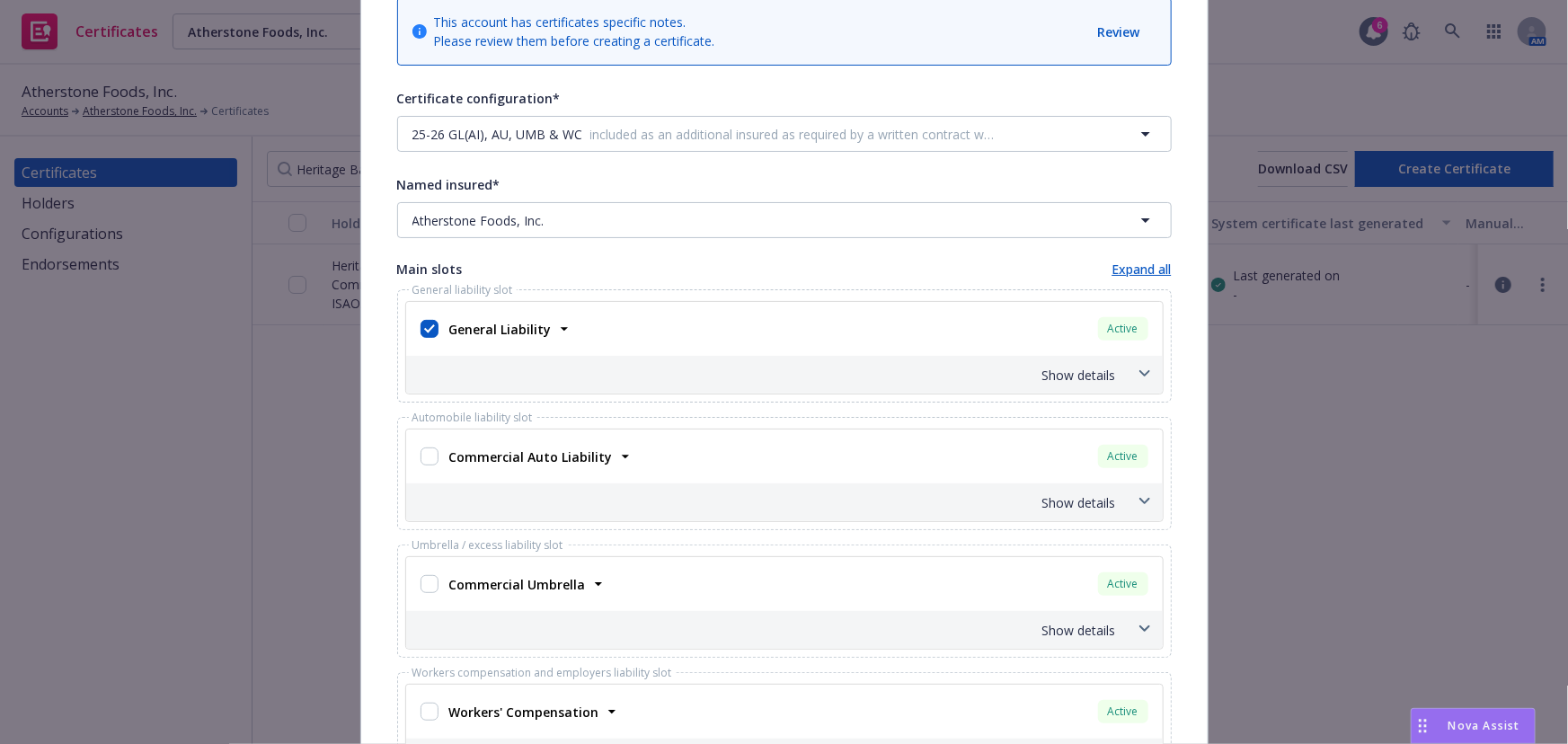 scroll, scrollTop: 244, scrollLeft: 0, axis: vertical 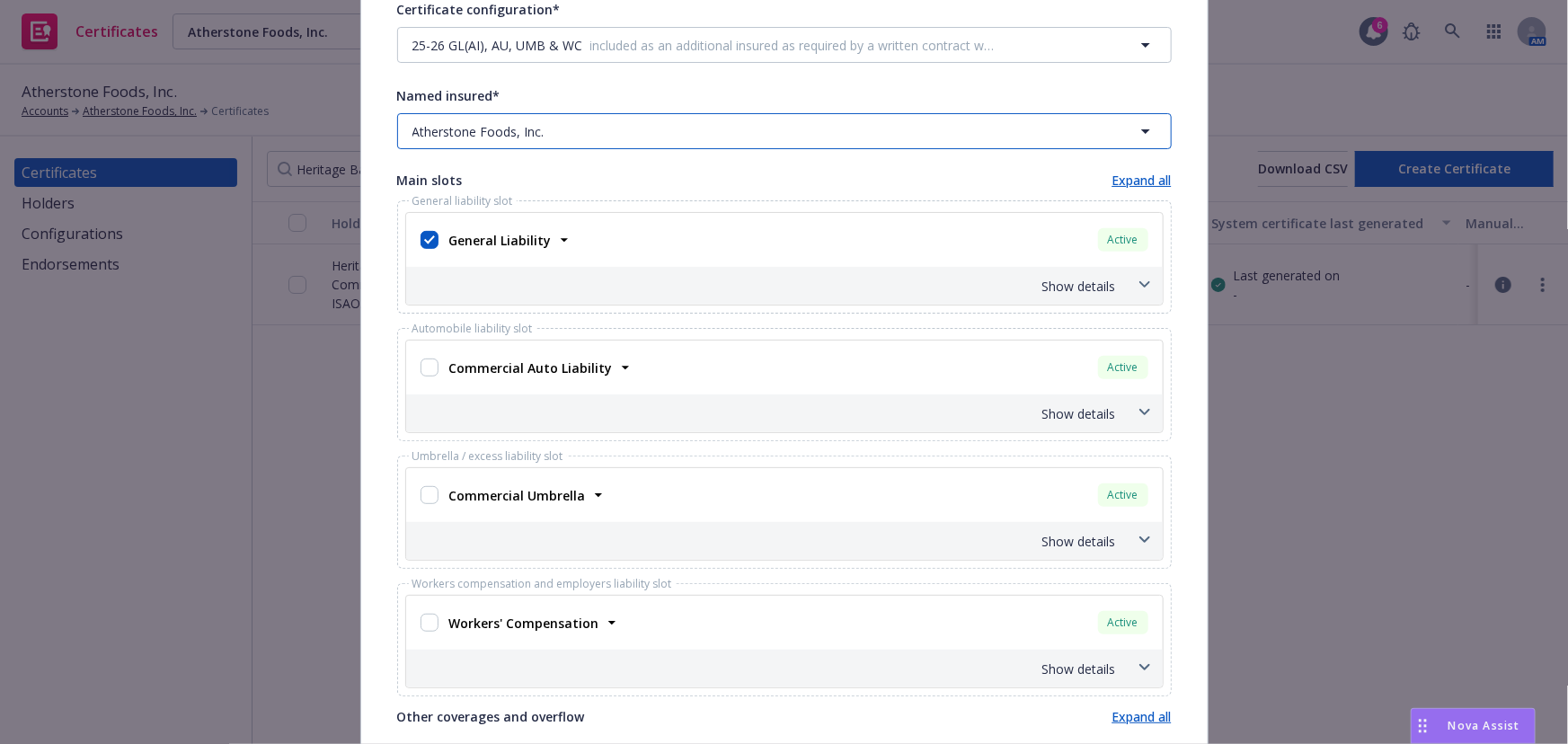 click on "Atherstone Foods, Inc." at bounding box center (478, 131) 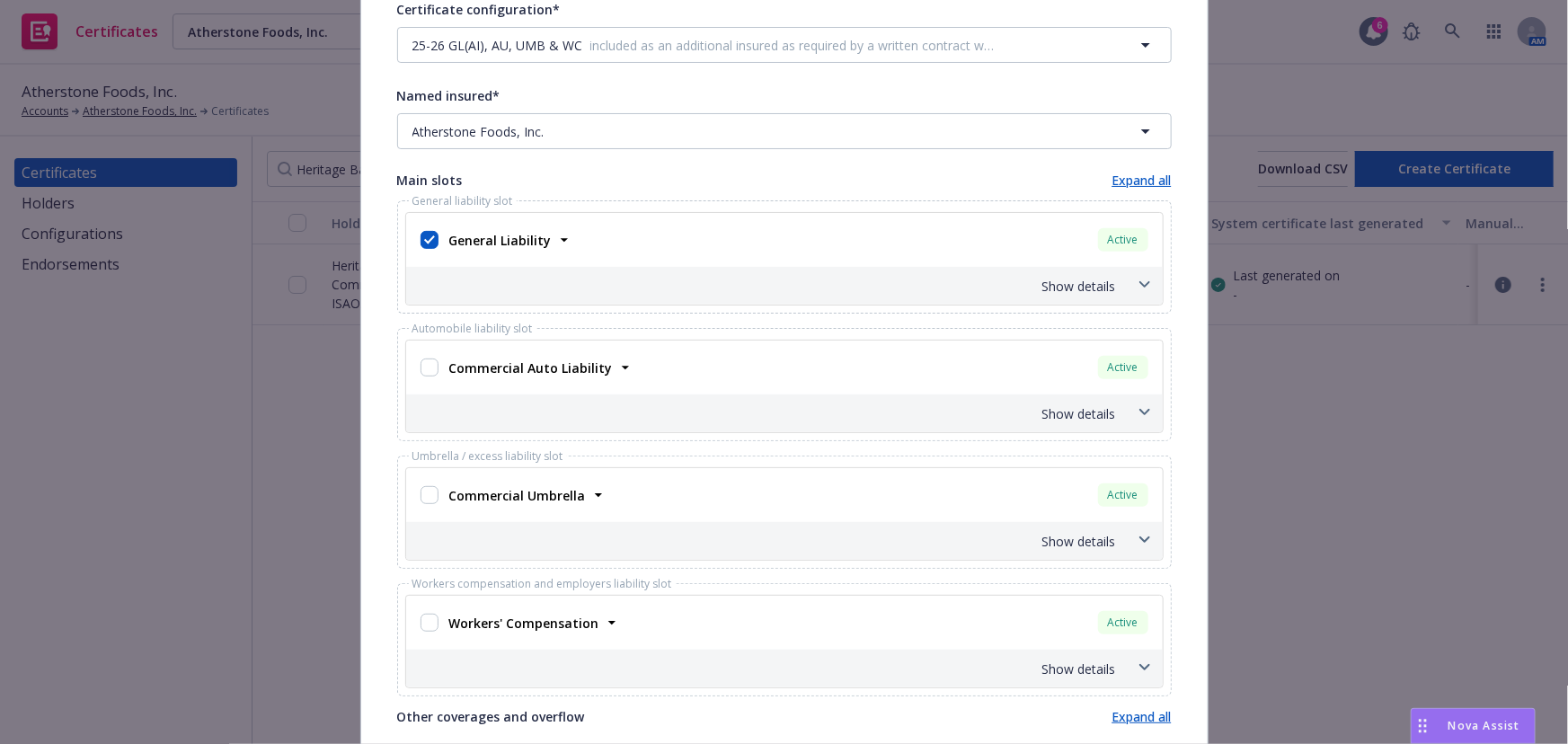 type 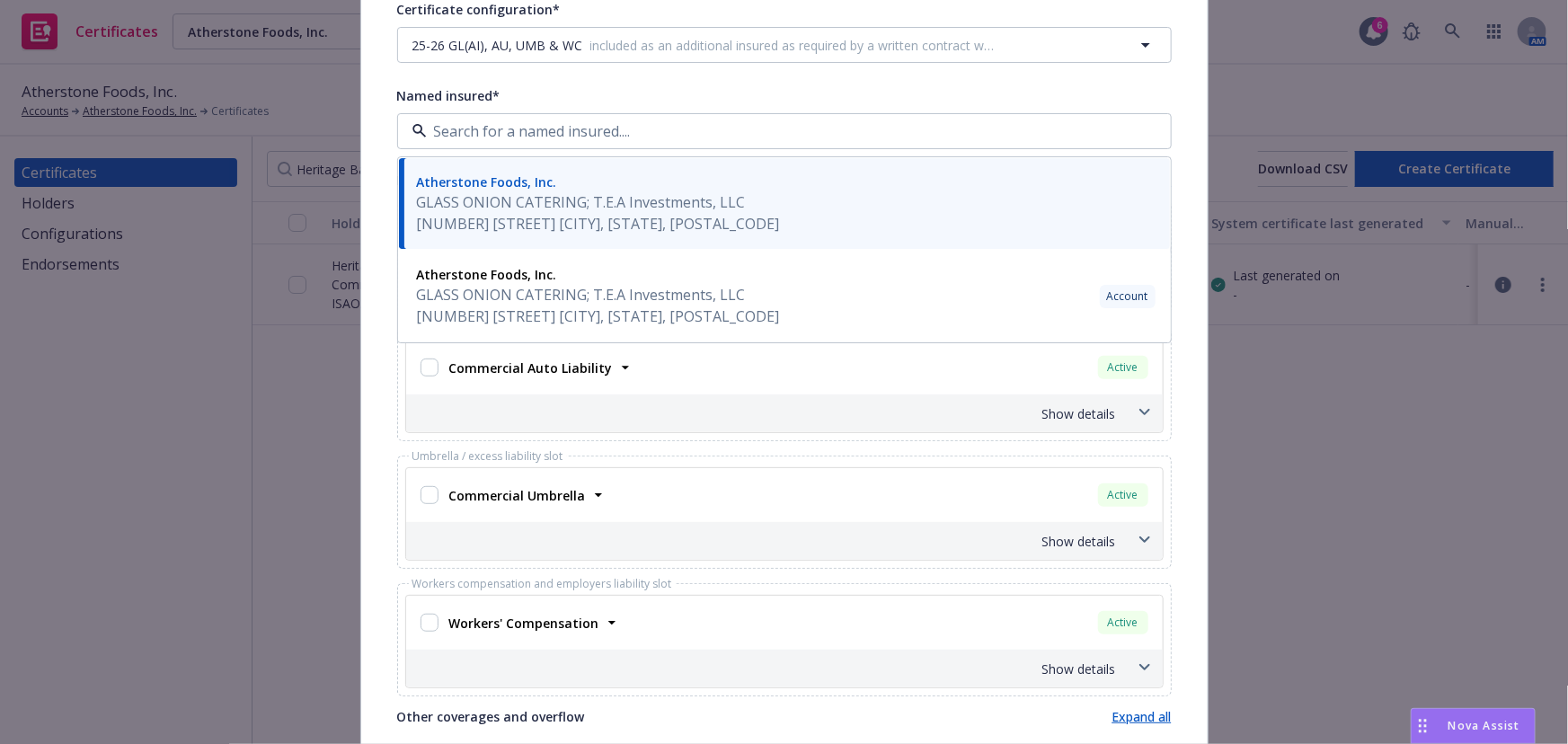 click on "Commercial Auto Liability Active Policy number BA-0T237772-25-14-G Premium $28,872.00 Effective dates 01/01/2025 - 01/01/2026 Carrier Travelers Insurance" at bounding box center (784, 368) 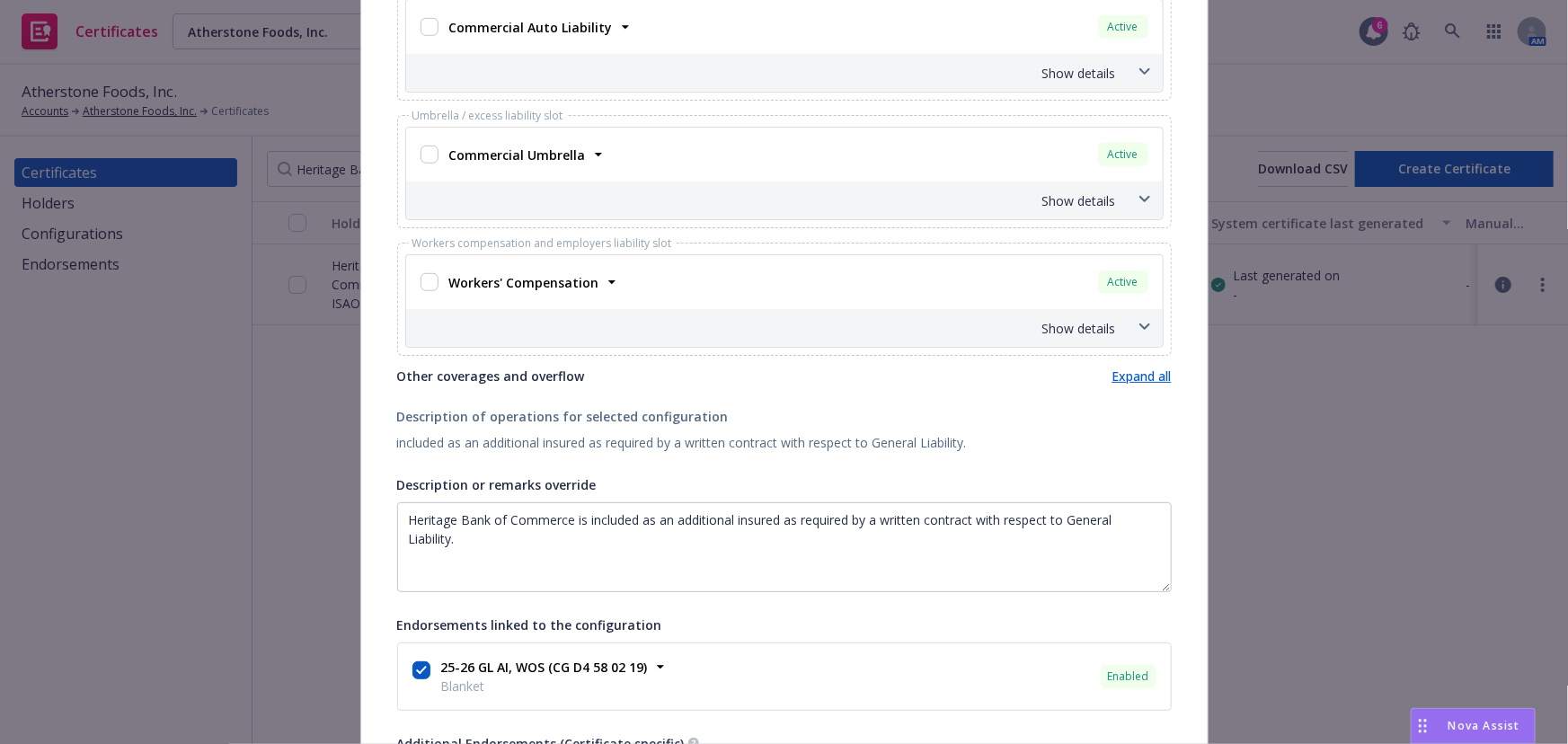 scroll, scrollTop: 735, scrollLeft: 0, axis: vertical 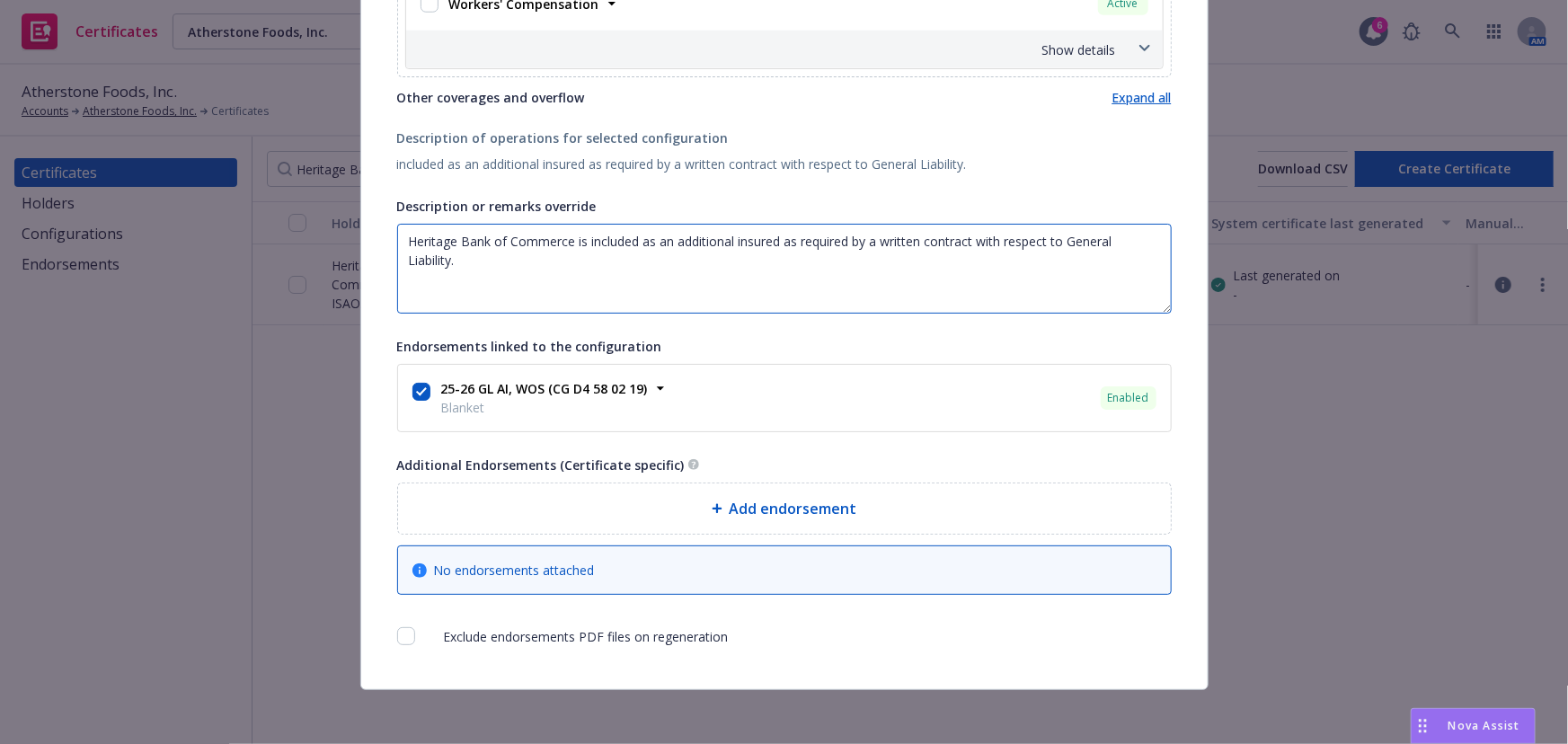 click on "Heritage Bank of Commerce is included as an additional insured as required by a written contract with respect to General Liability." at bounding box center (784, 269) 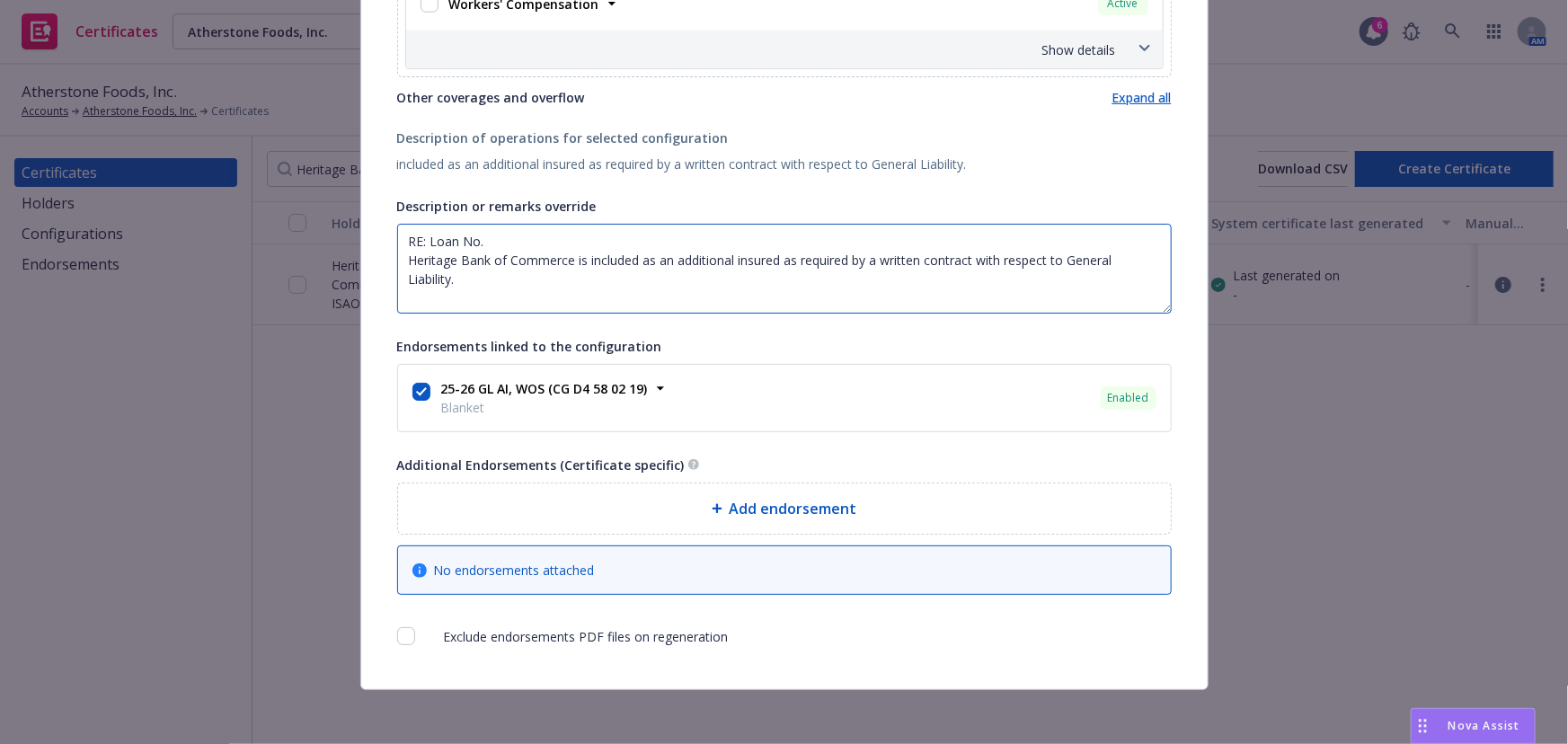 paste on "1226500101." 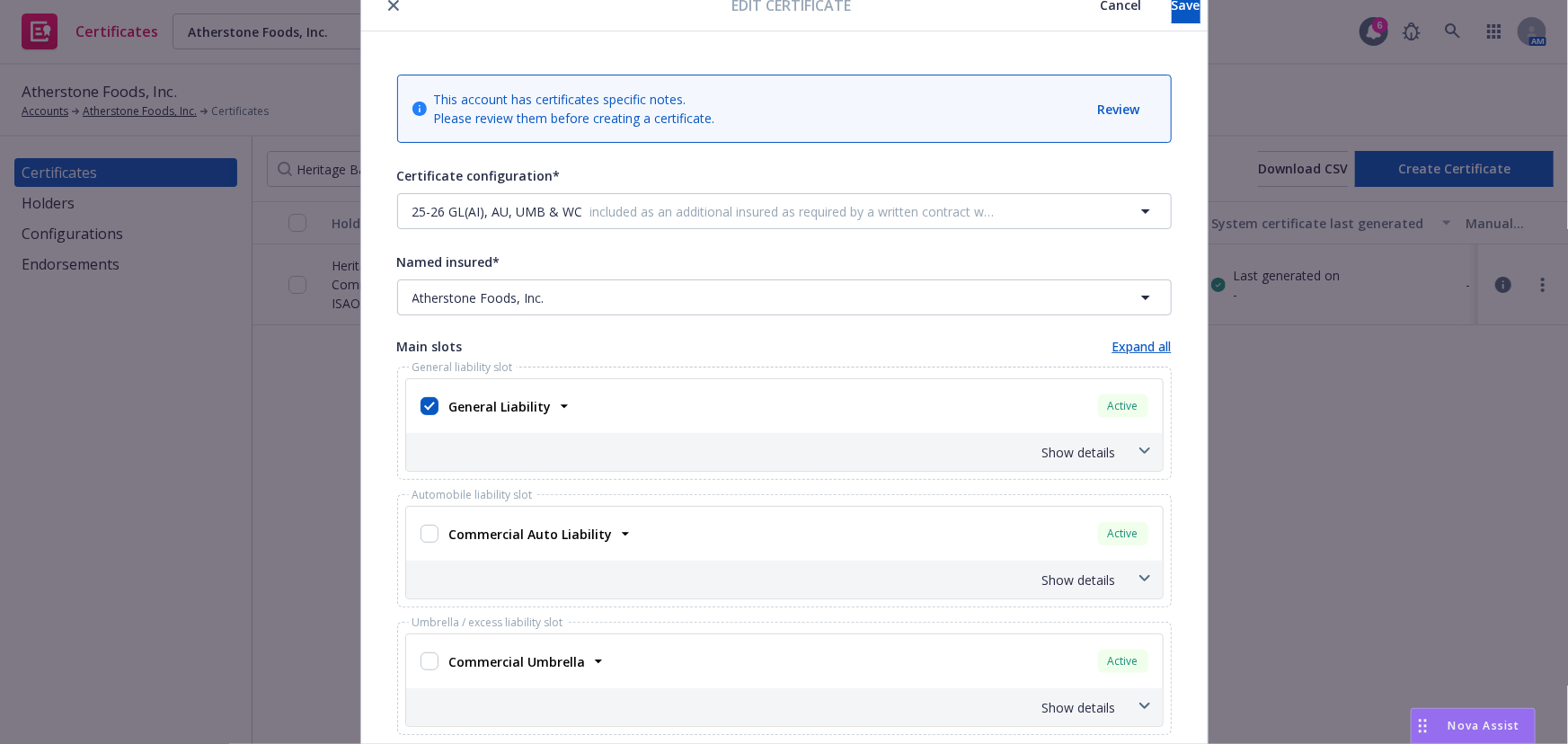 scroll, scrollTop: 0, scrollLeft: 0, axis: both 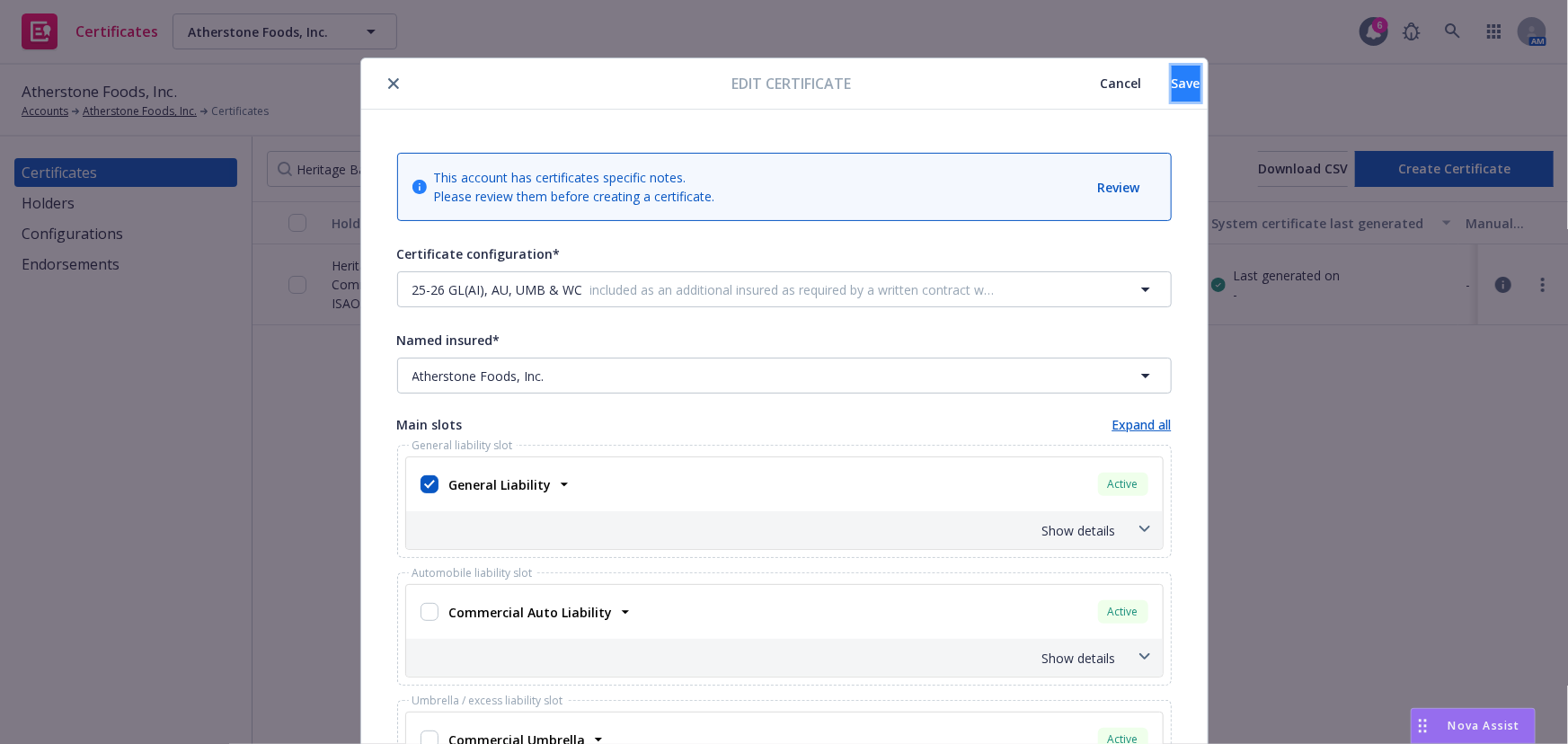 click on "Save" at bounding box center [1186, 83] 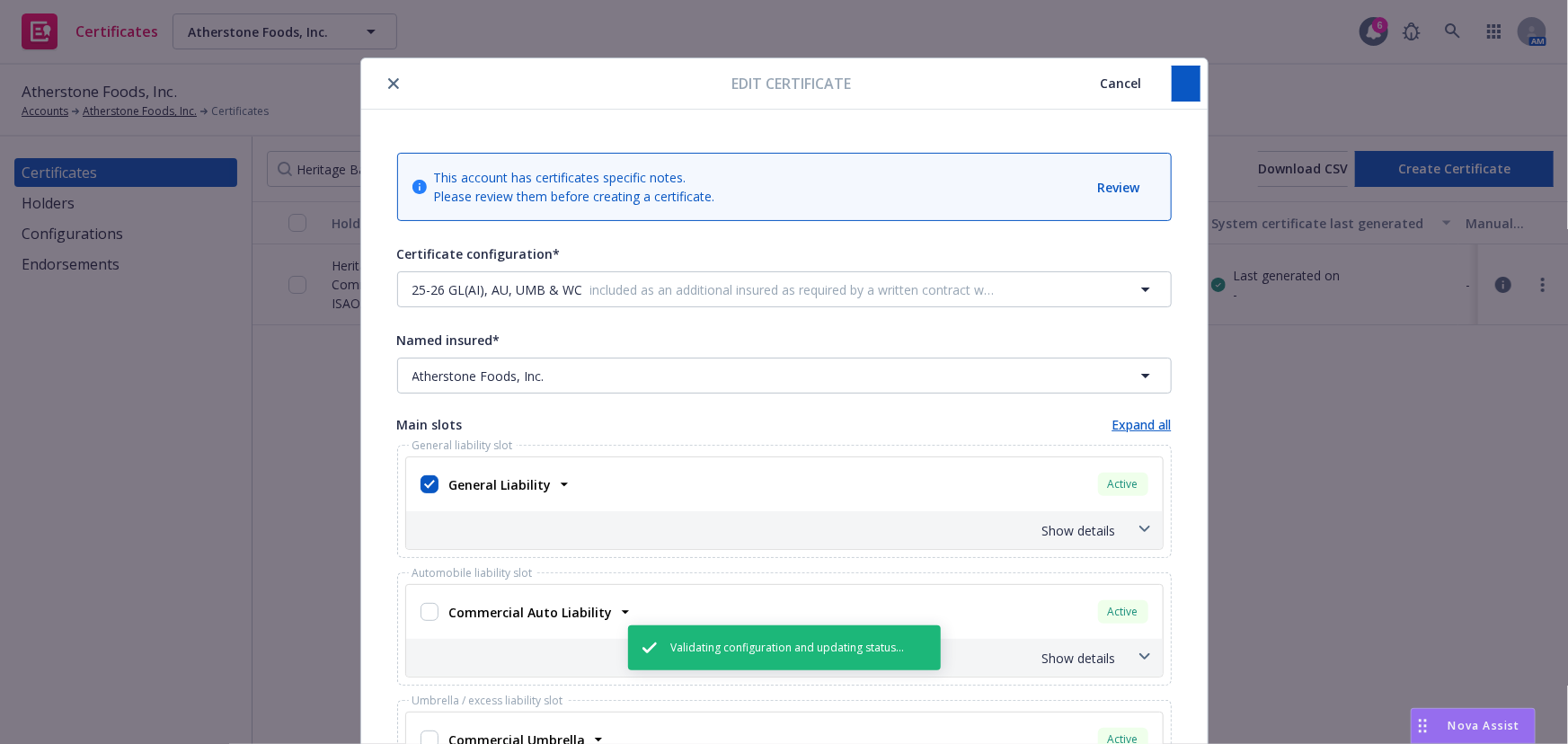 type on "RE: Loan No. 1226500101.
Heritage Bank of Commerce is included as an additional insured as required by a written contract with respect to General Liability." 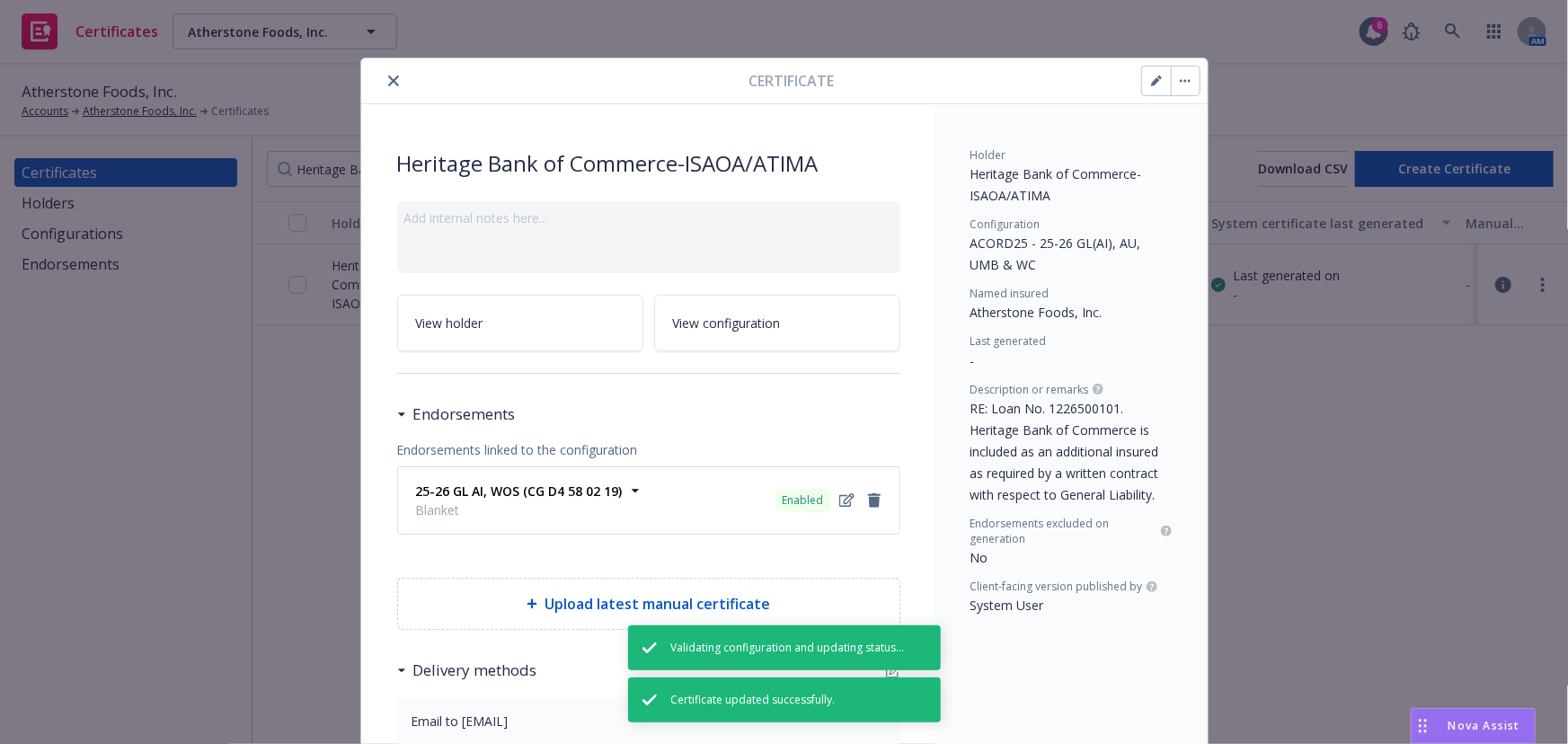 click at bounding box center (394, 81) 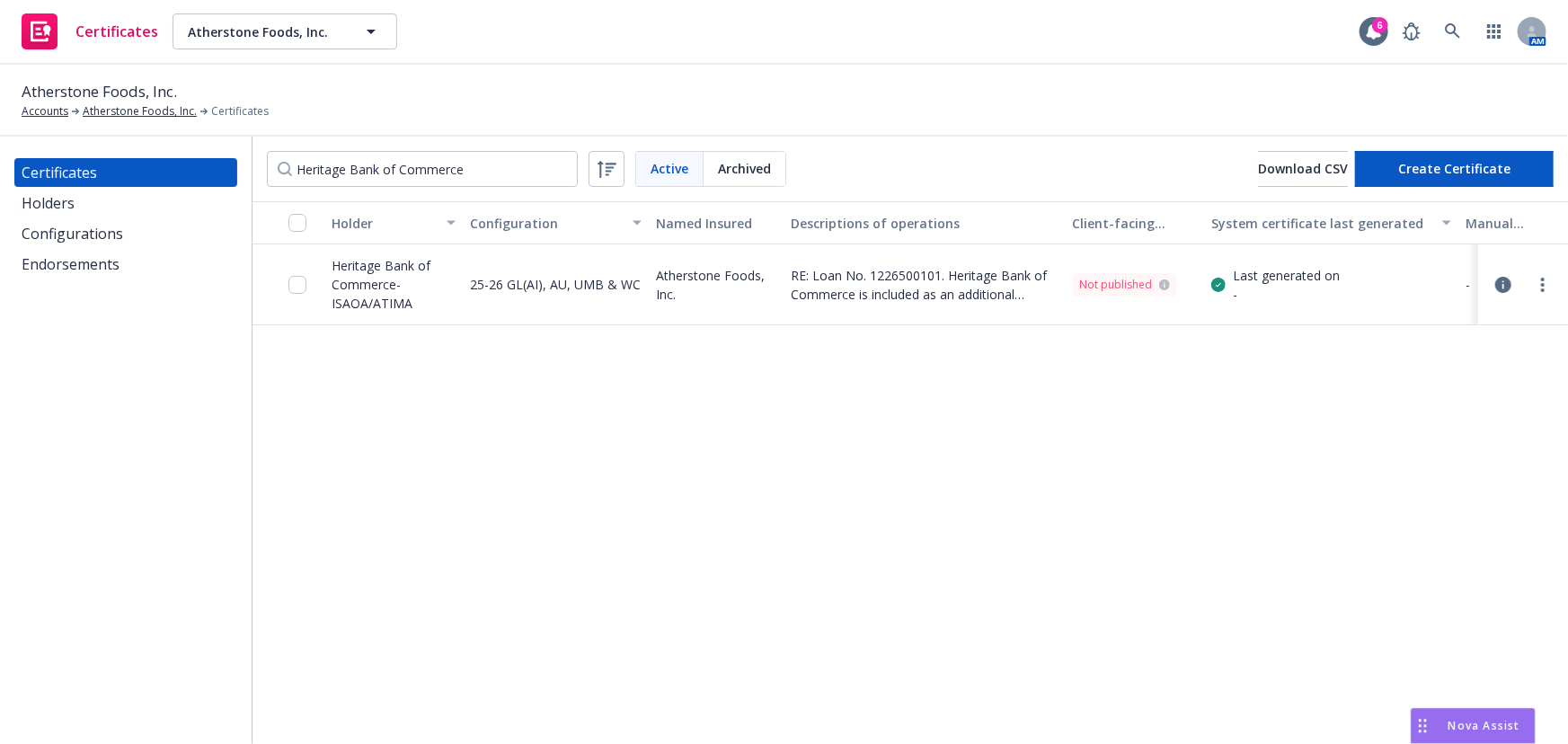 click at bounding box center (1523, 285) 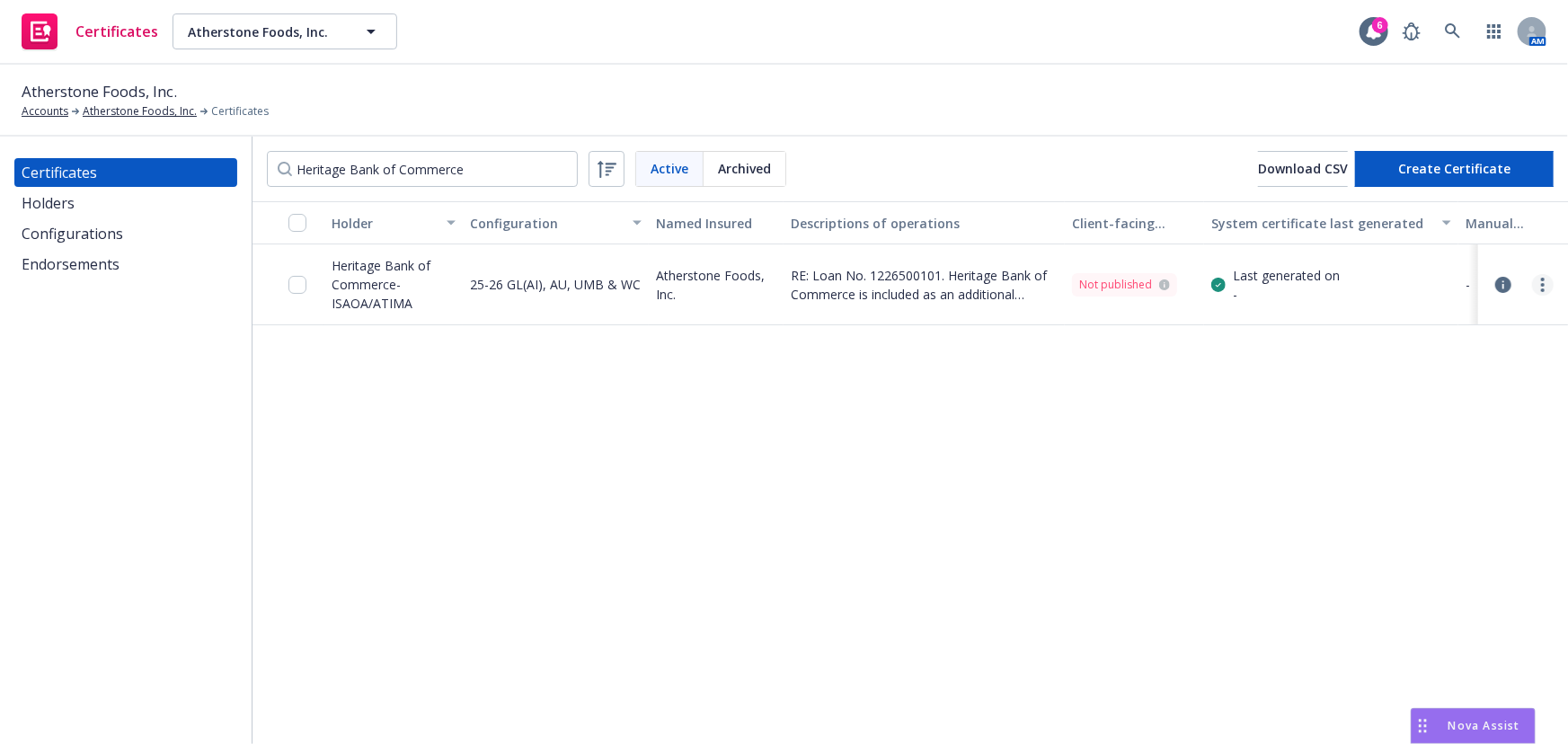 click at bounding box center [1543, 285] 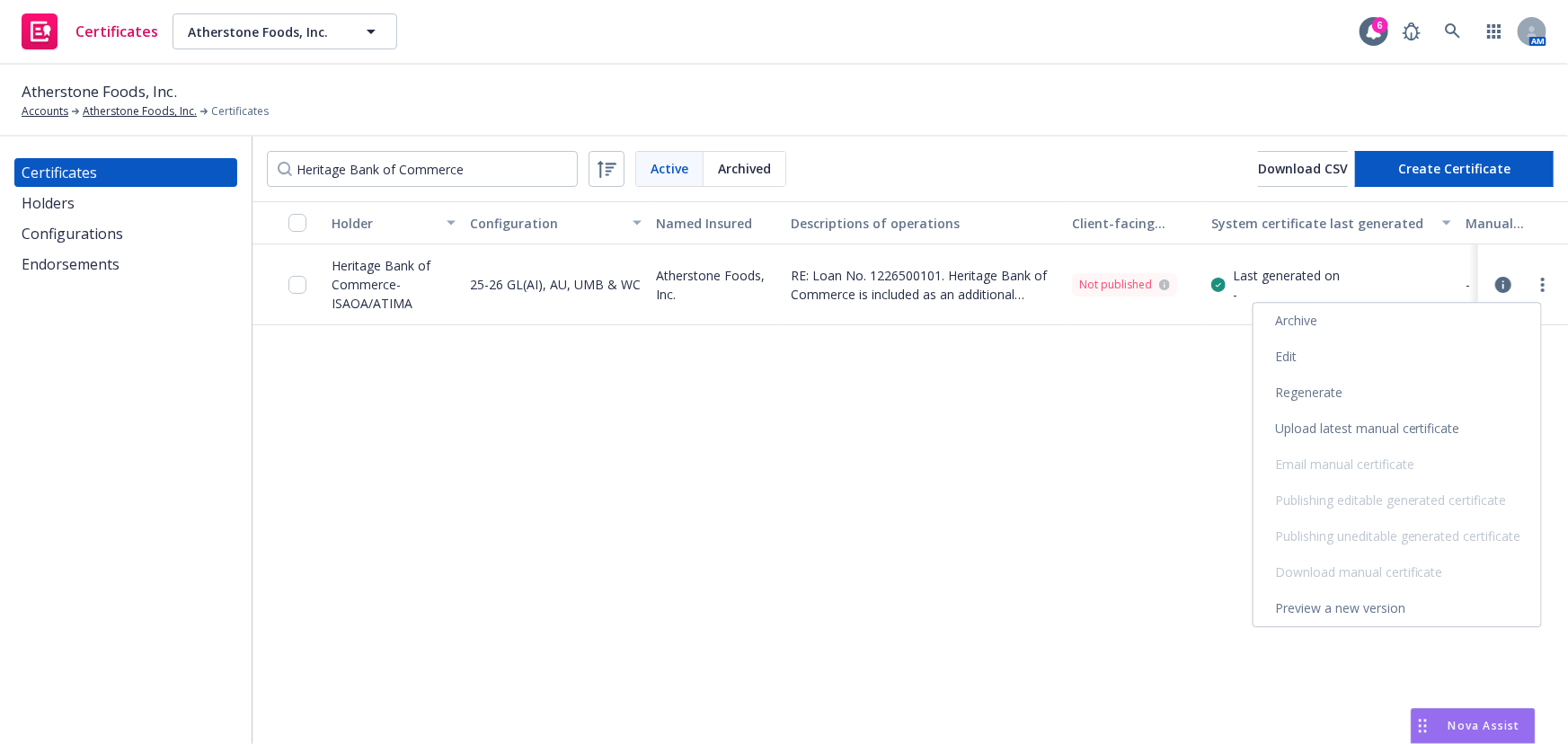click on "Regenerate" at bounding box center [1397, 393] 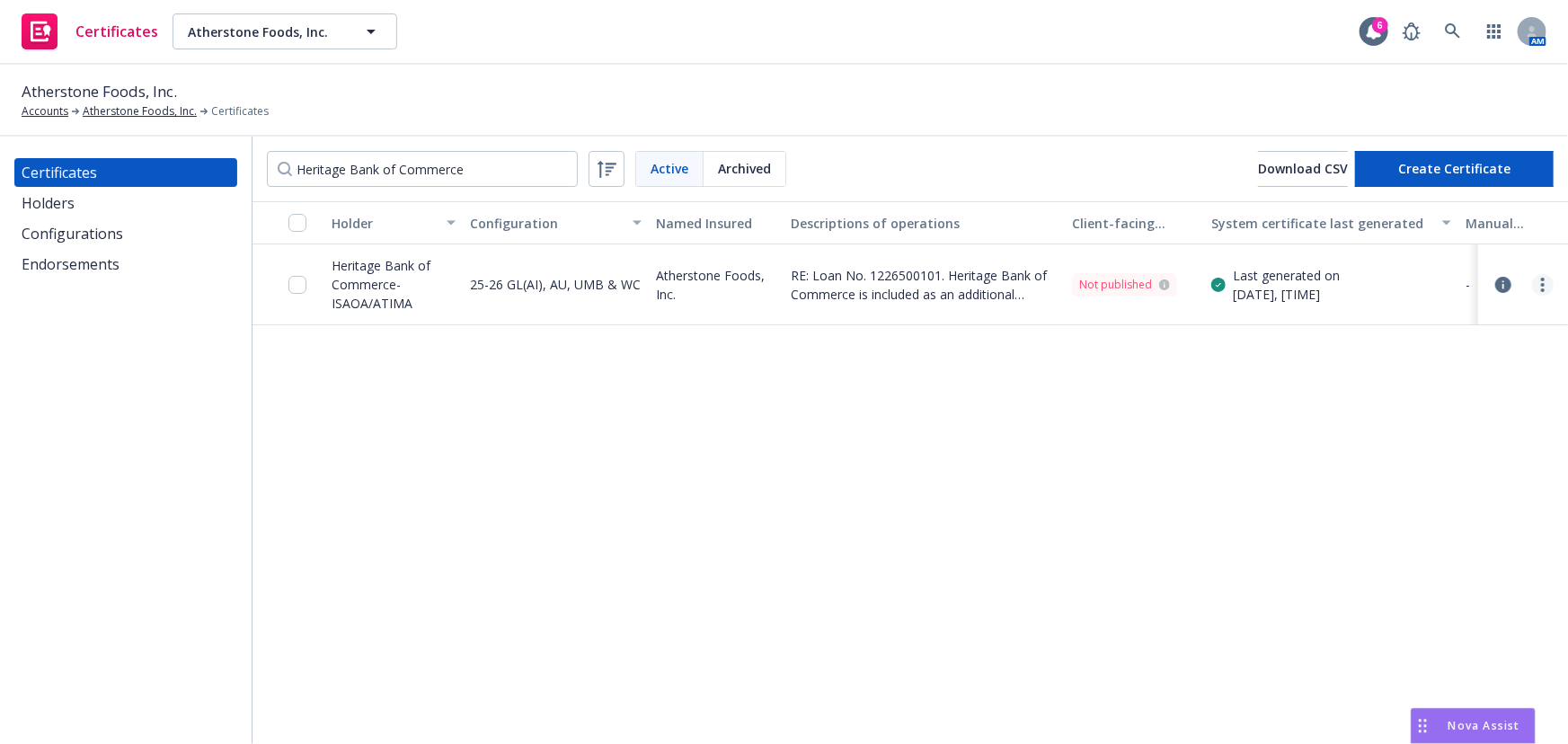 click at bounding box center (1543, 285) 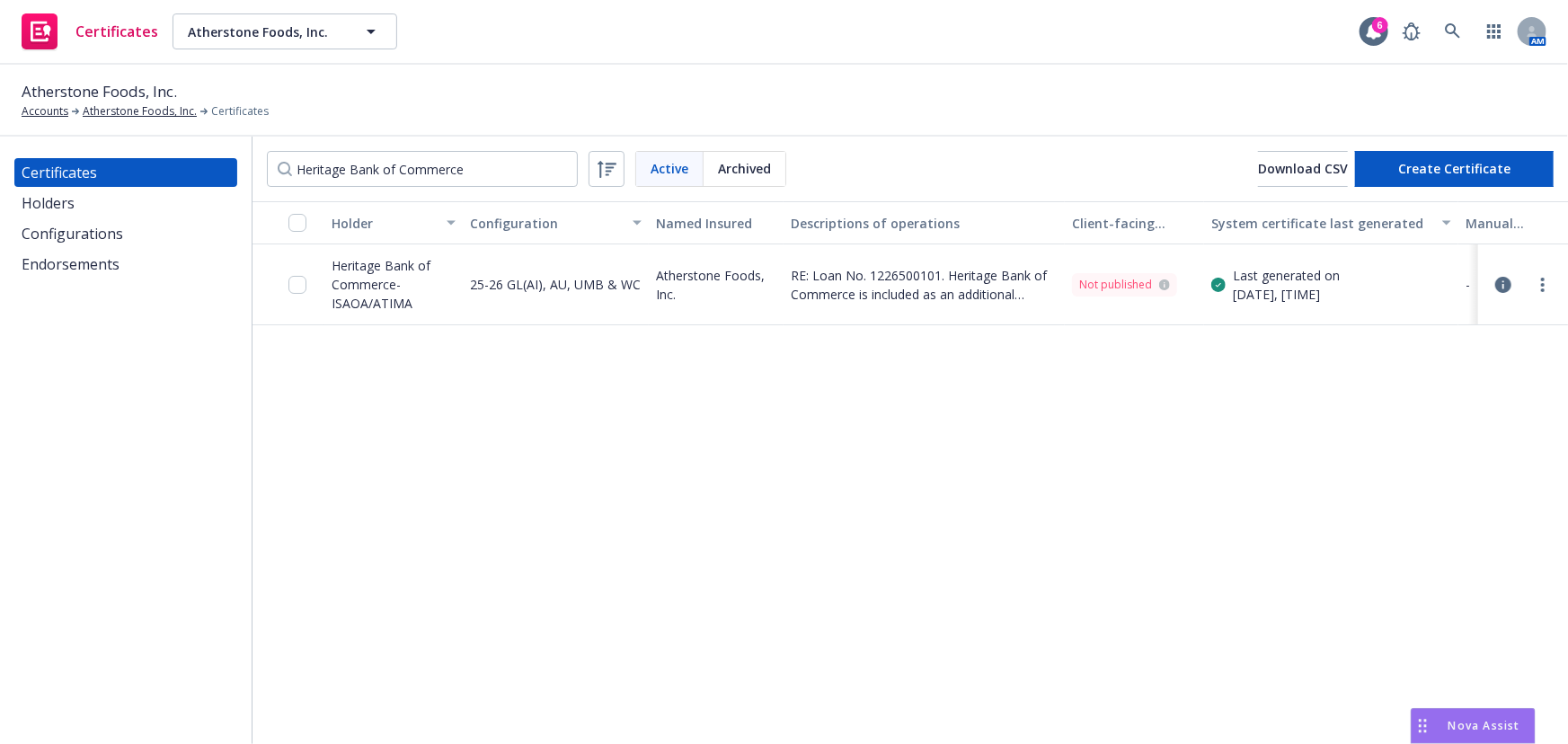 click on "Edit" at bounding box center [1397, 357] 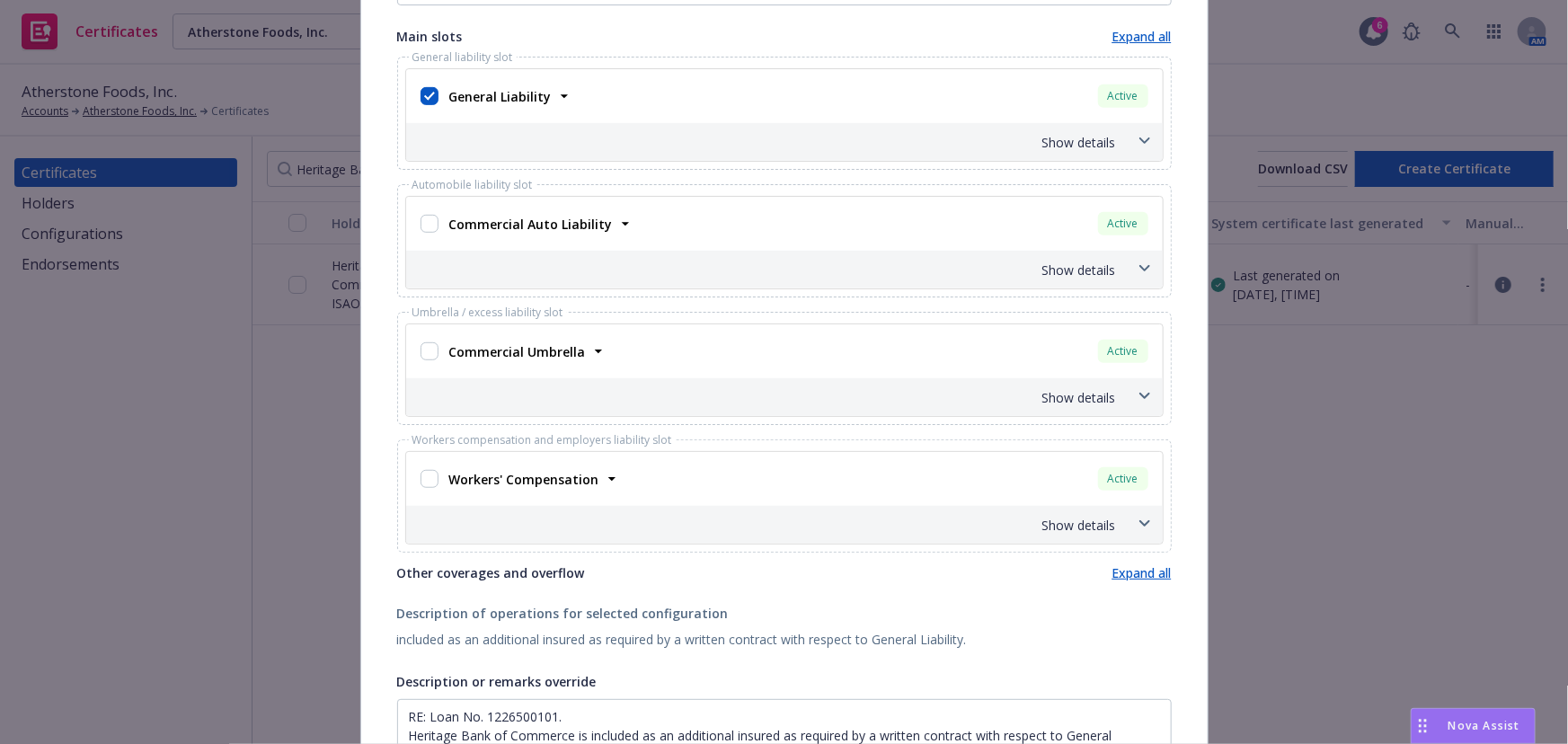 scroll, scrollTop: 707, scrollLeft: 0, axis: vertical 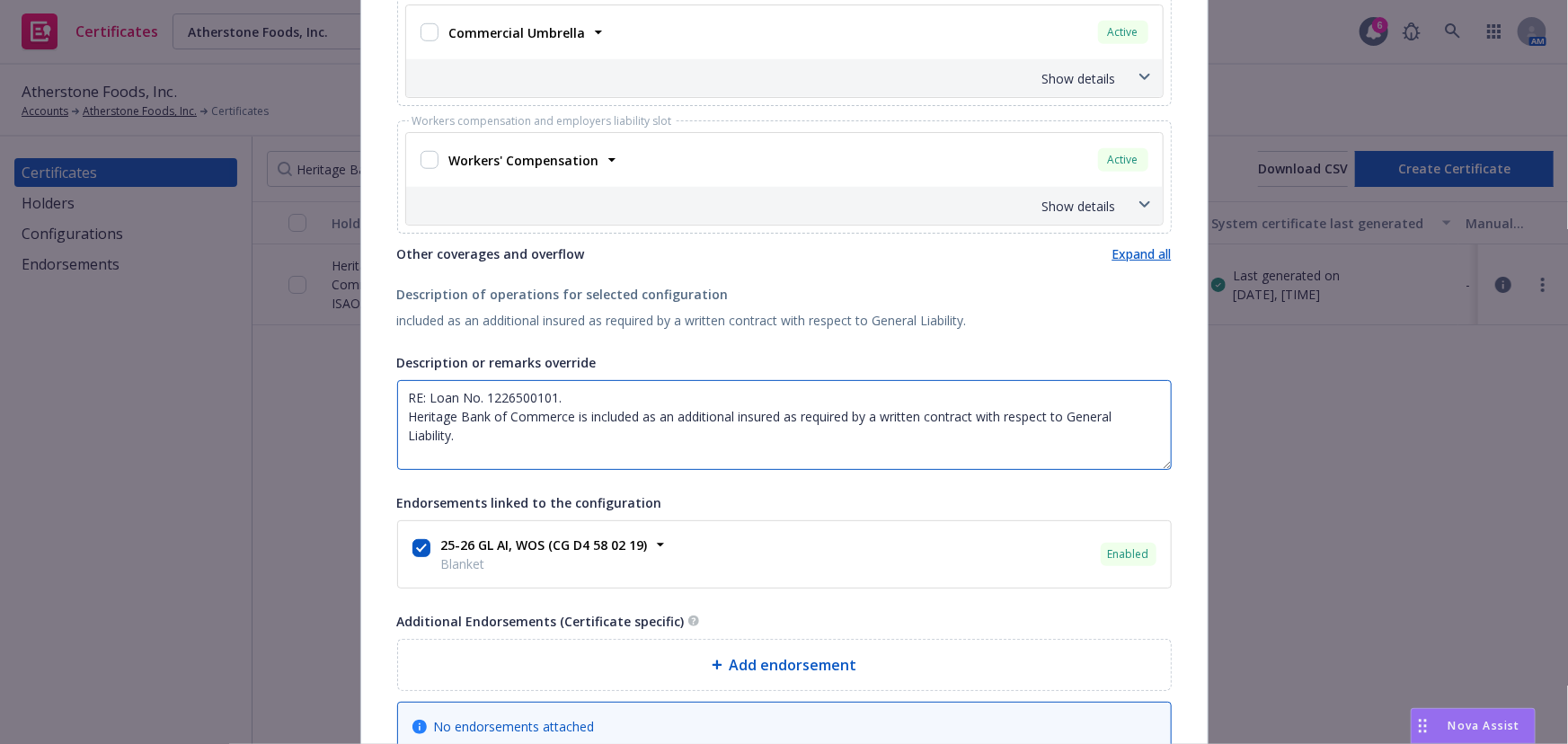 drag, startPoint x: 550, startPoint y: 394, endPoint x: 566, endPoint y: 408, distance: 21.260292 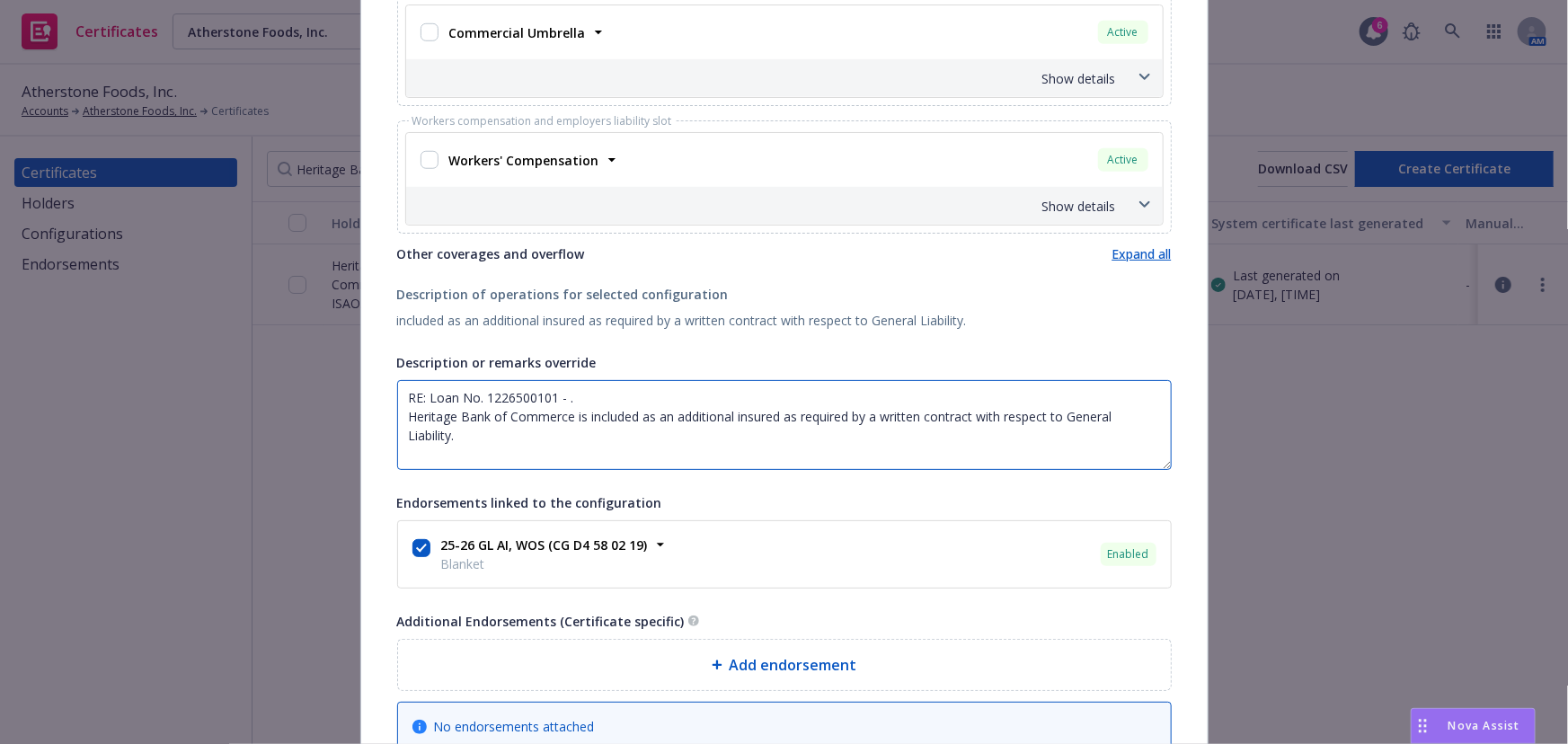 paste on "[NUMBER] [STREET], [CITY], [STATE], [POSTAL_CODE]" 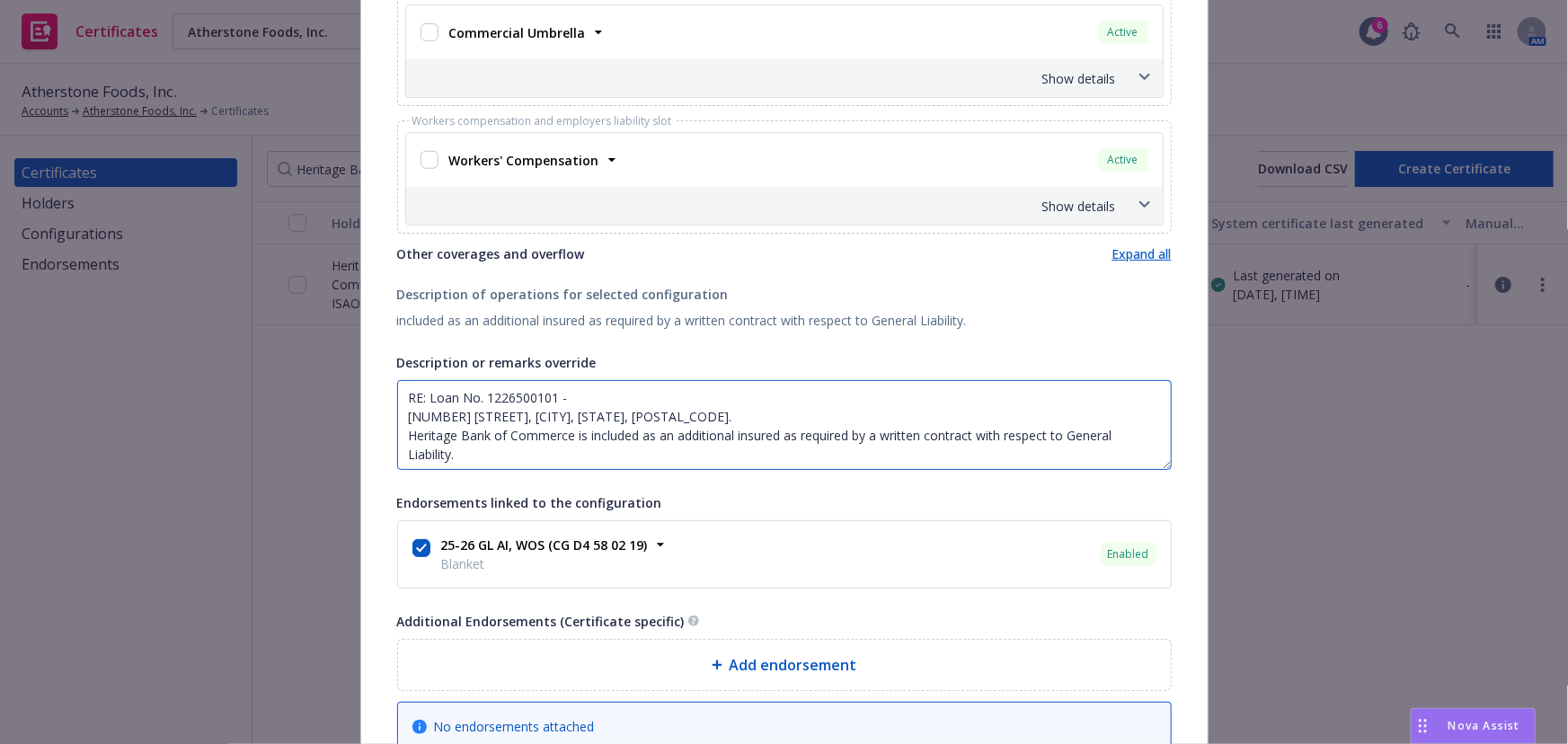 click on "RE: Loan No. 1226500101 -
200 W Ohio Ave, Richmond, CA, 94804.
Heritage Bank of Commerce is included as an additional insured as required by a written contract with respect to General Liability." at bounding box center (784, 425) 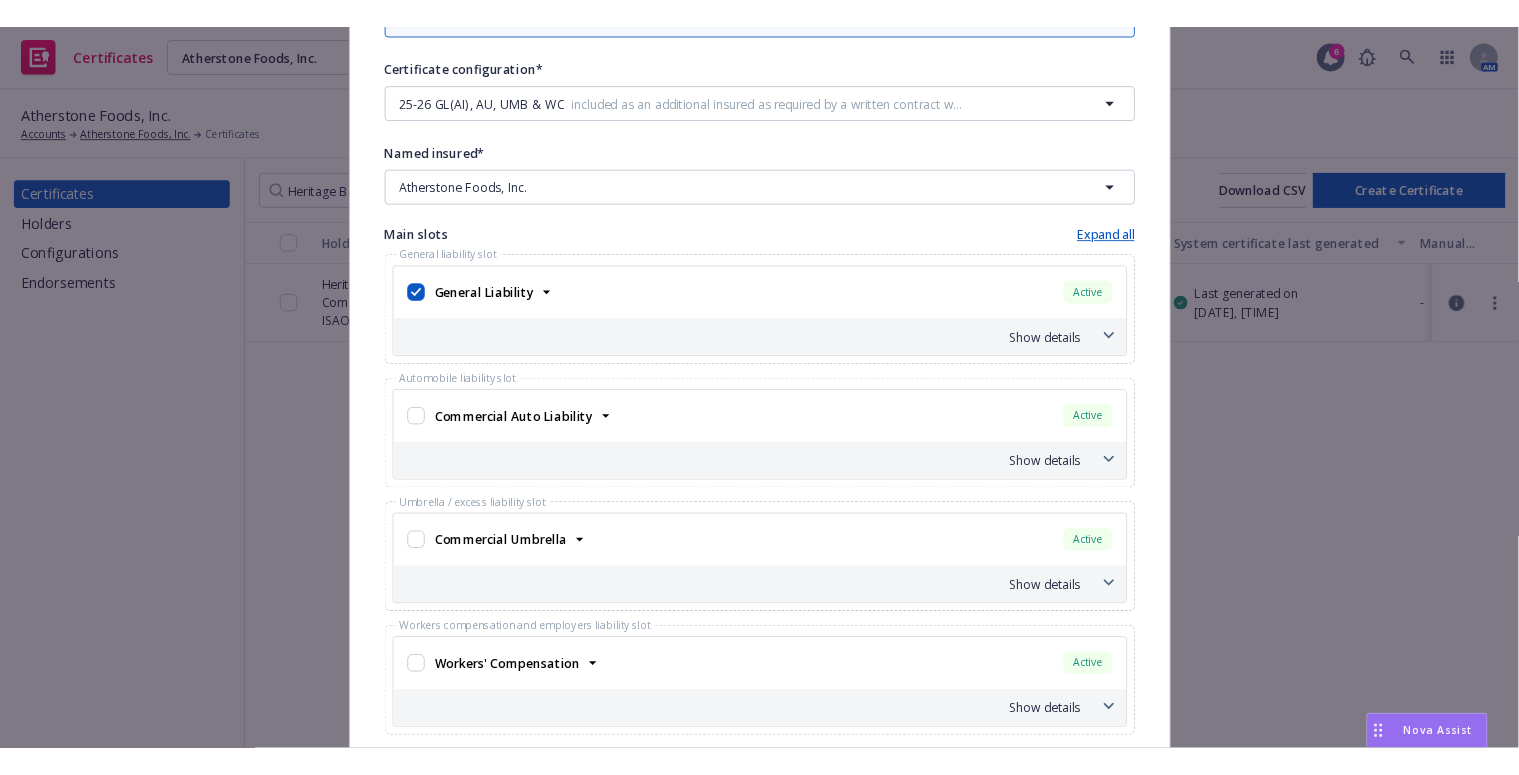 scroll, scrollTop: 0, scrollLeft: 0, axis: both 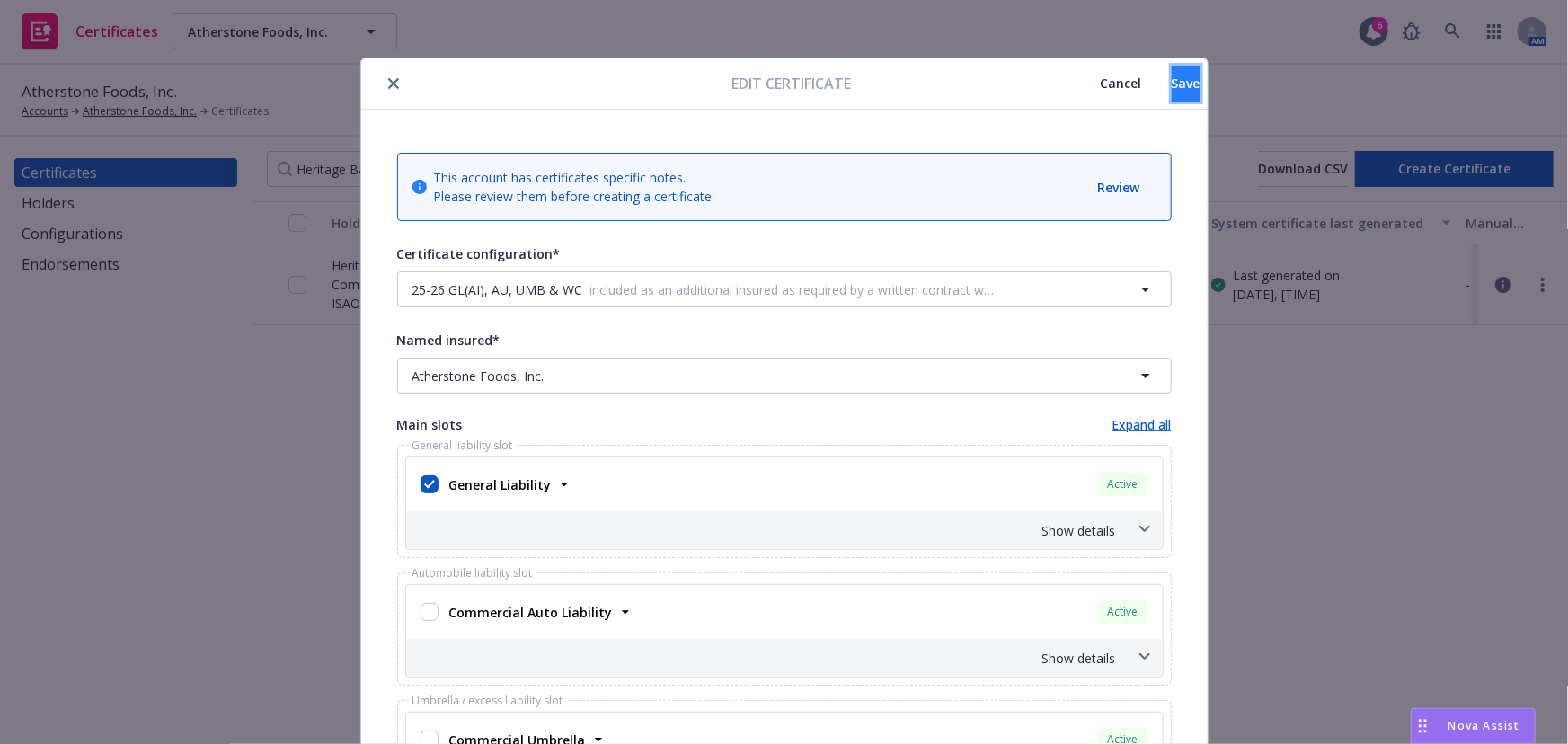 click on "Save" at bounding box center (1186, 84) 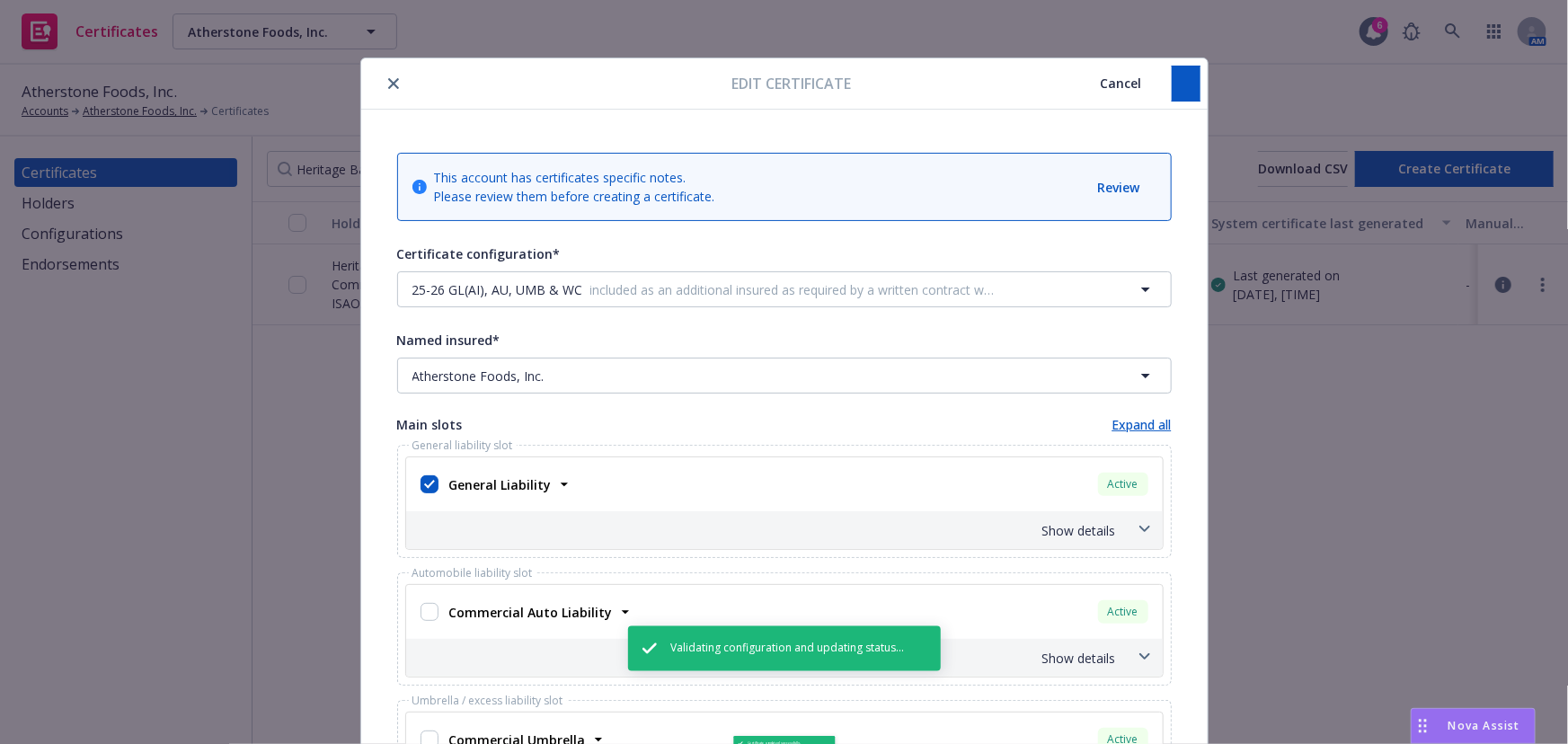 type on "RE: Loan No. 1226500101 - 200 W Ohio Ave, Richmond, CA, 94804.
Heritage Bank of Commerce is included as an additional insured as required by a written contract with respect to General Liability." 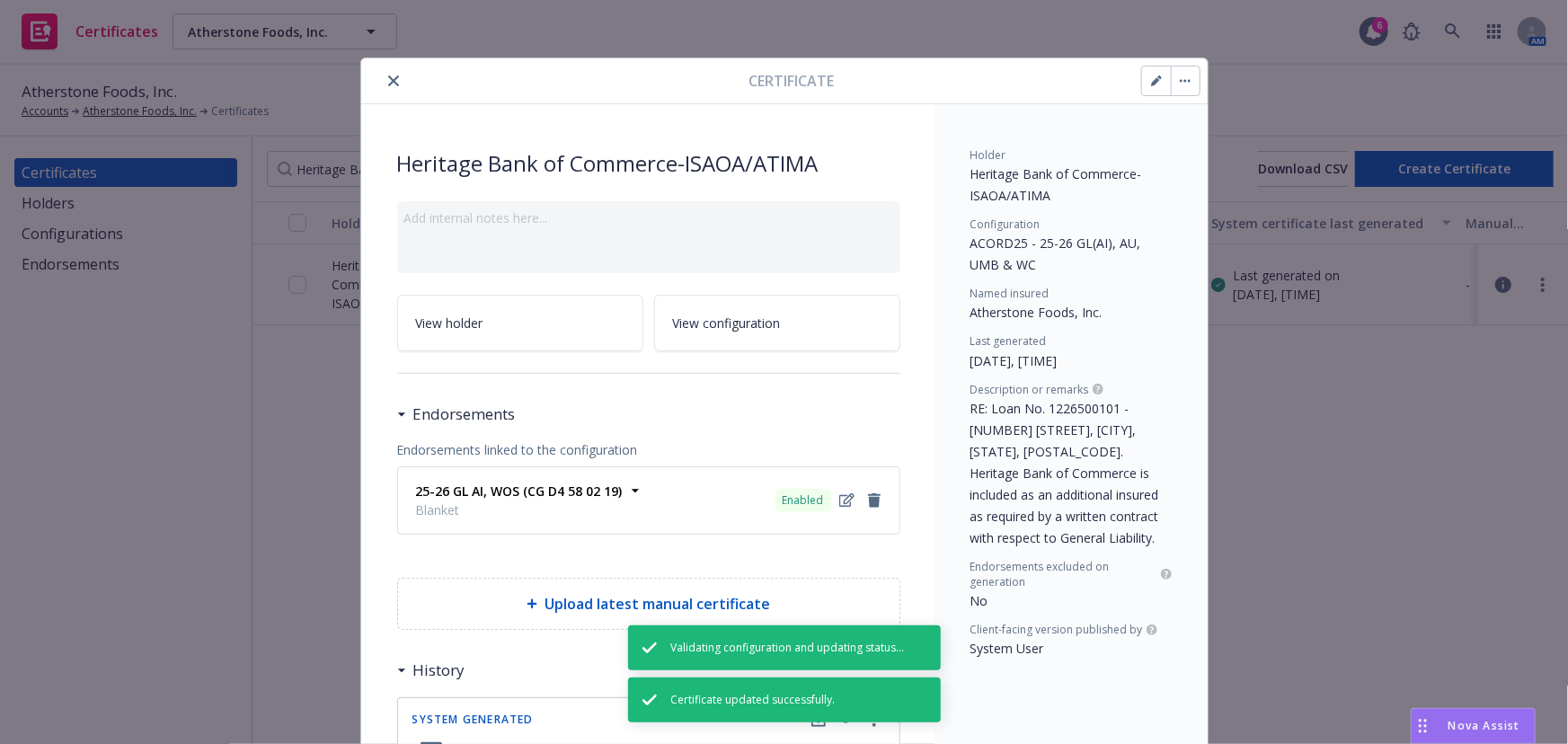 click 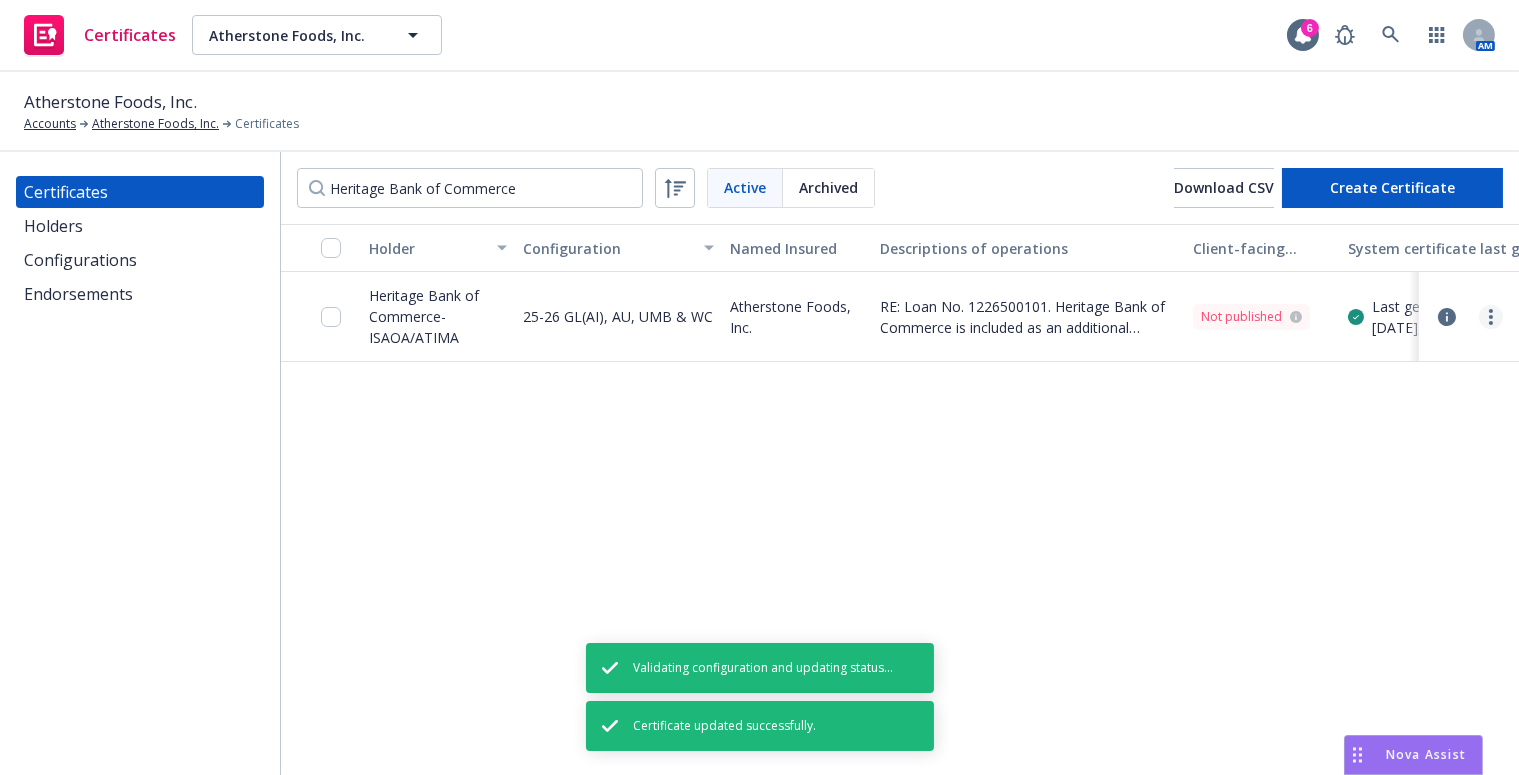 click at bounding box center (1491, 317) 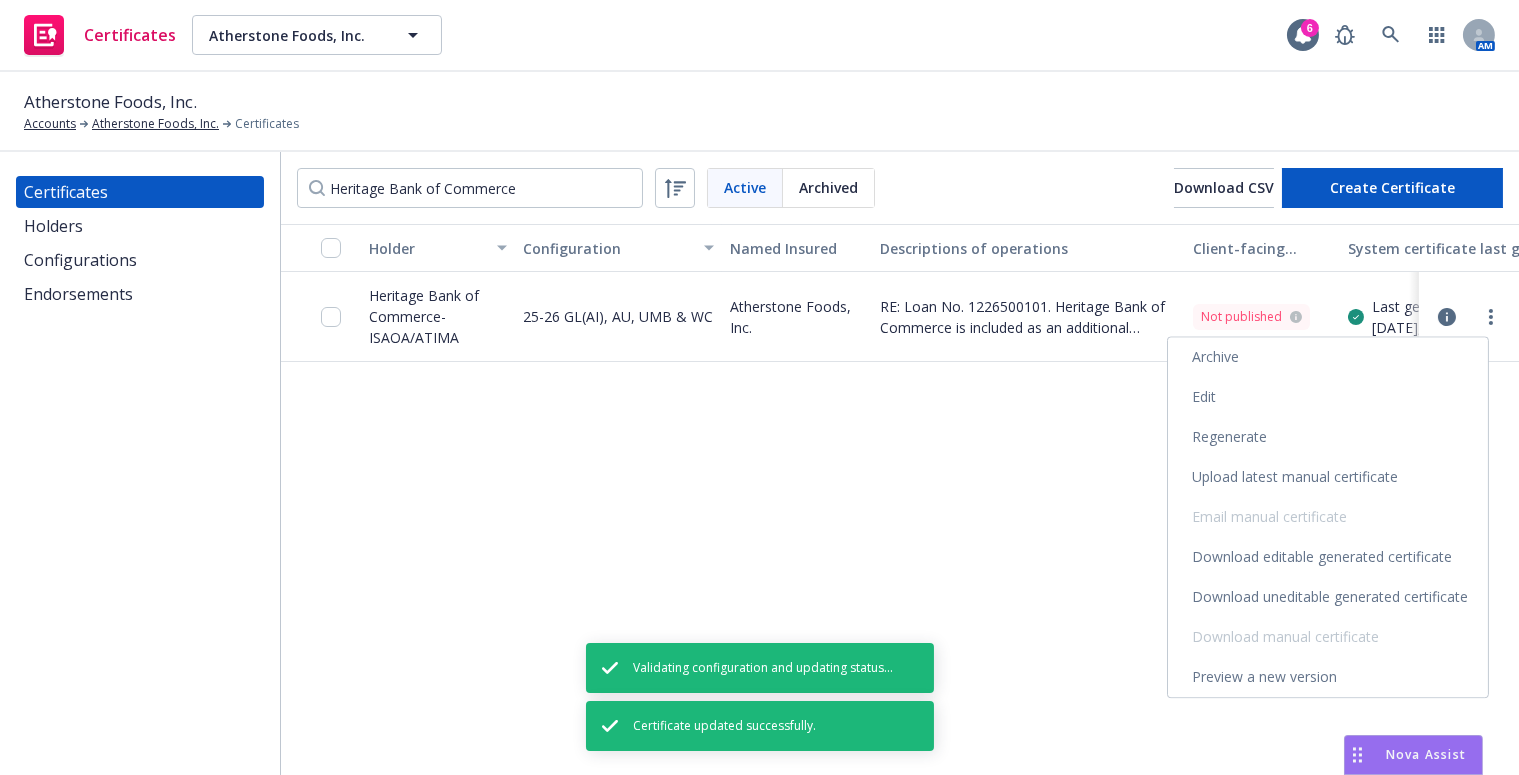 click on "Regenerate" at bounding box center (1328, 437) 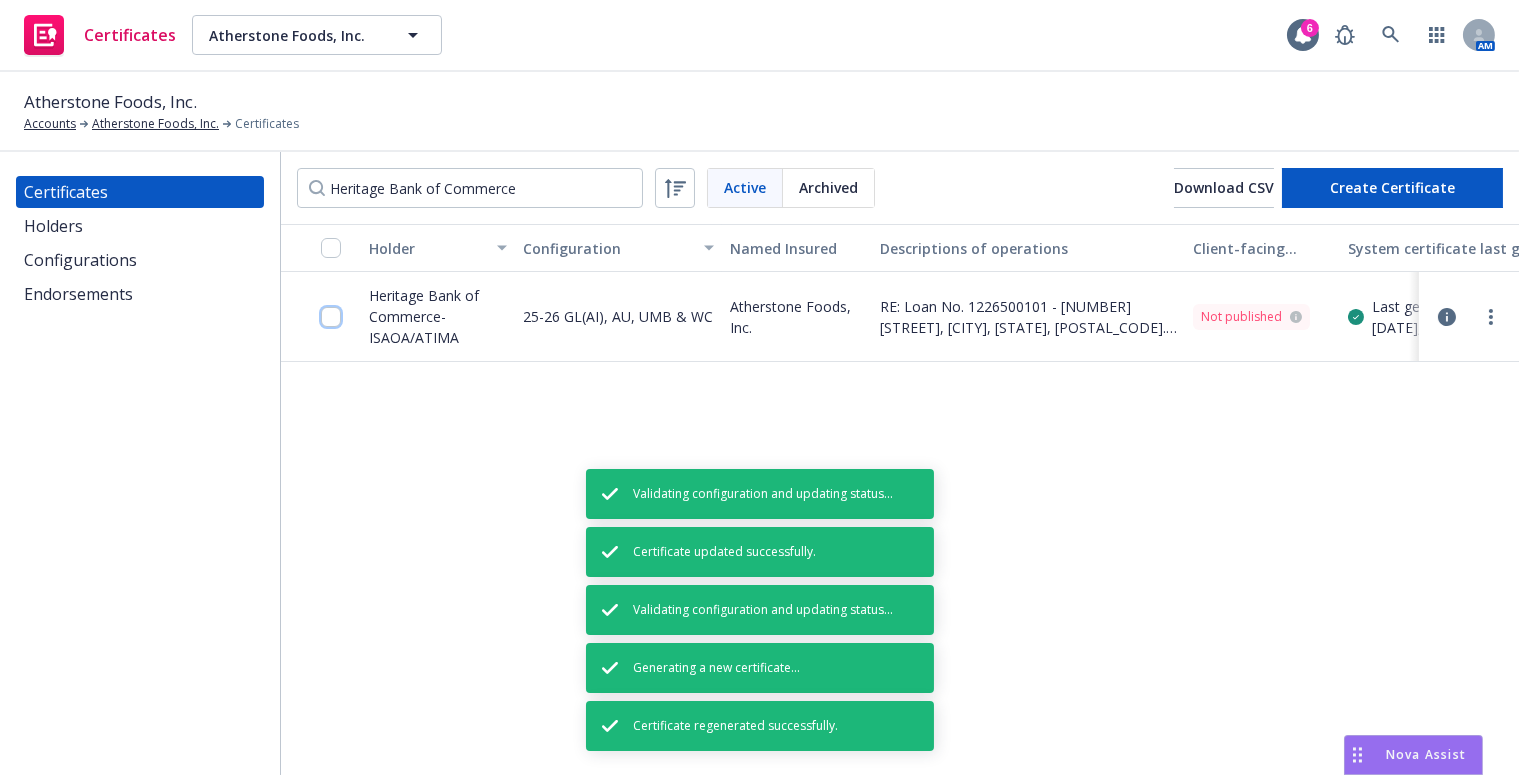 click at bounding box center (331, 317) 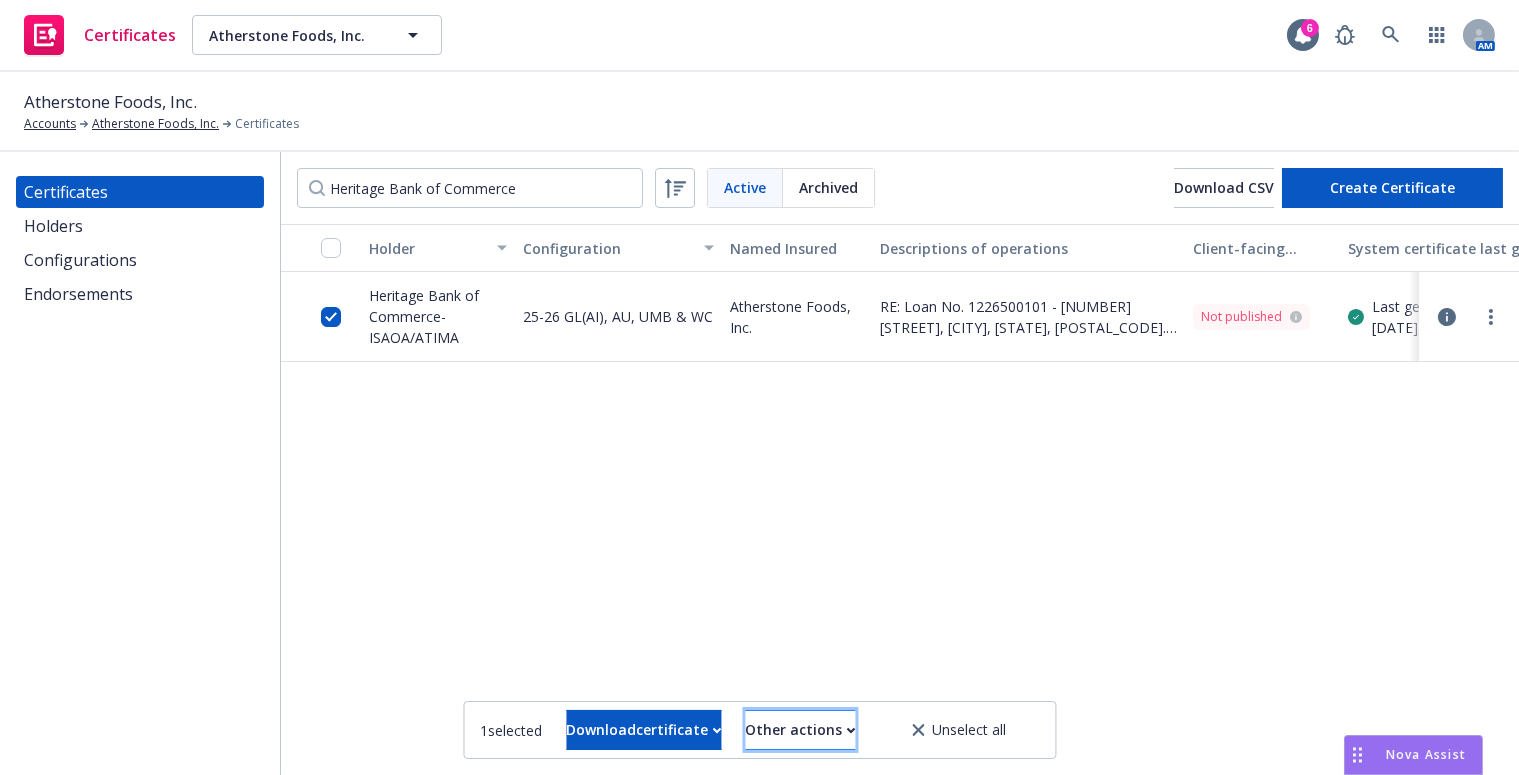 click on "Other actions" at bounding box center (800, 730) 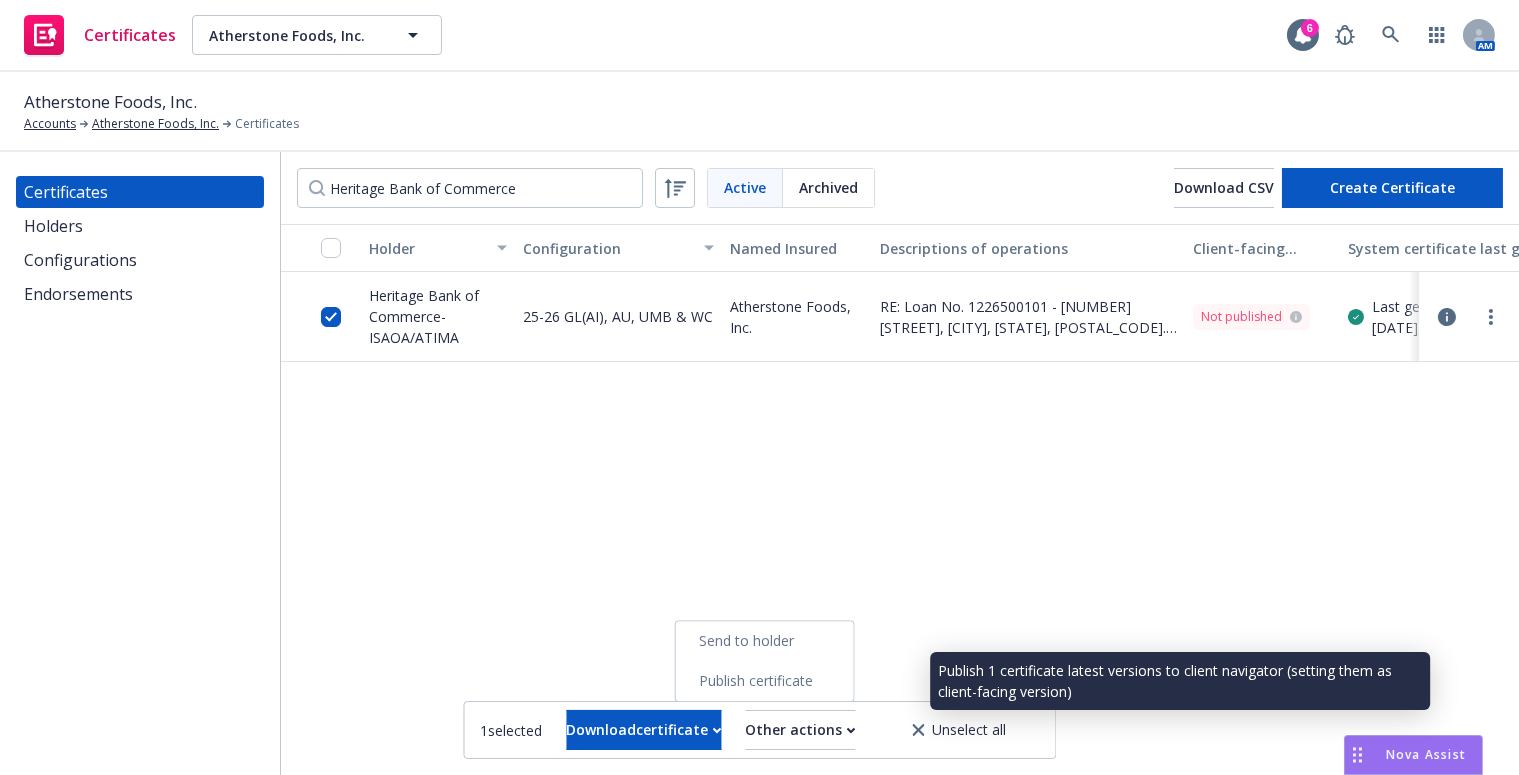 click on "Publish certificate" at bounding box center [764, 681] 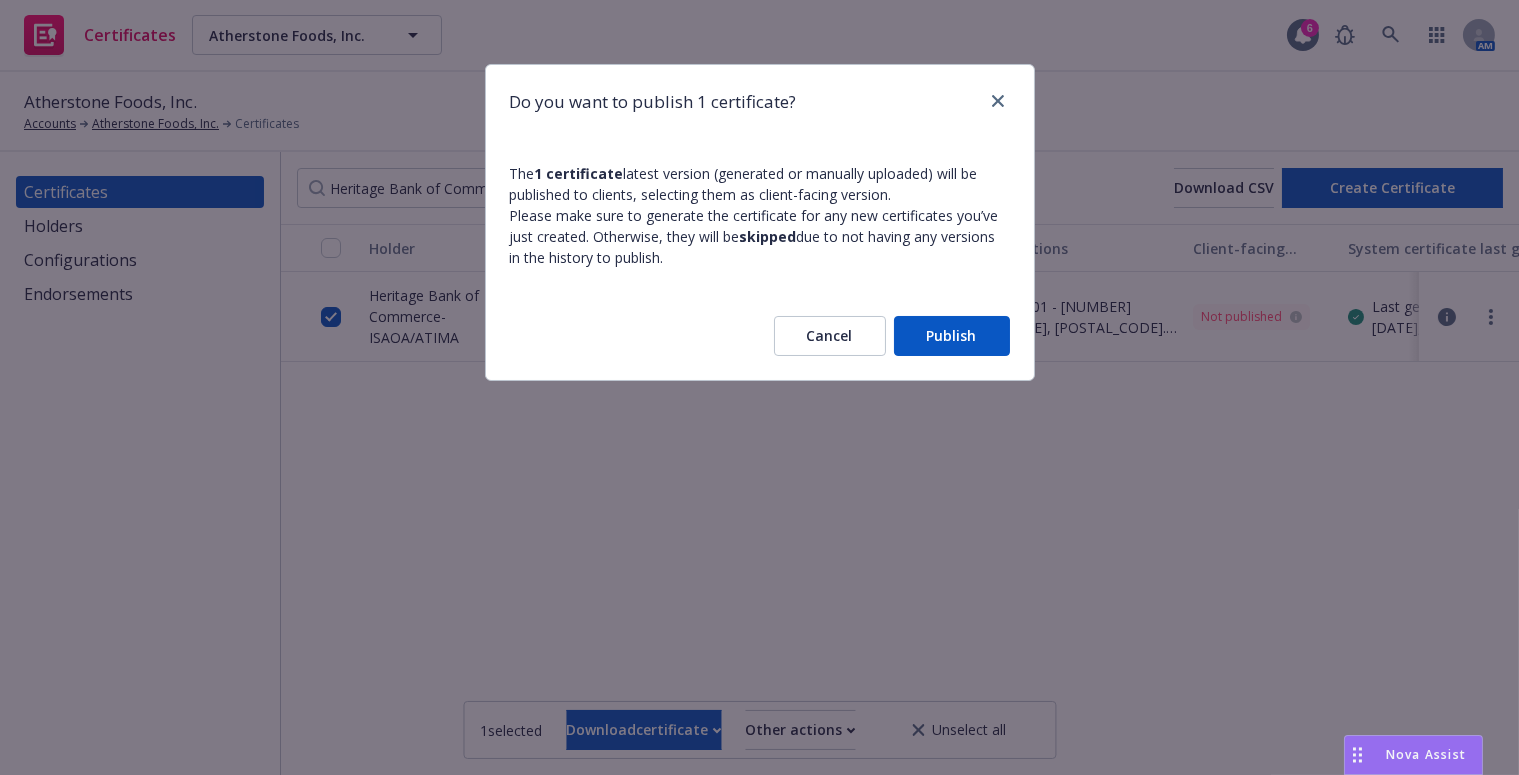 click on "Publish" at bounding box center [952, 336] 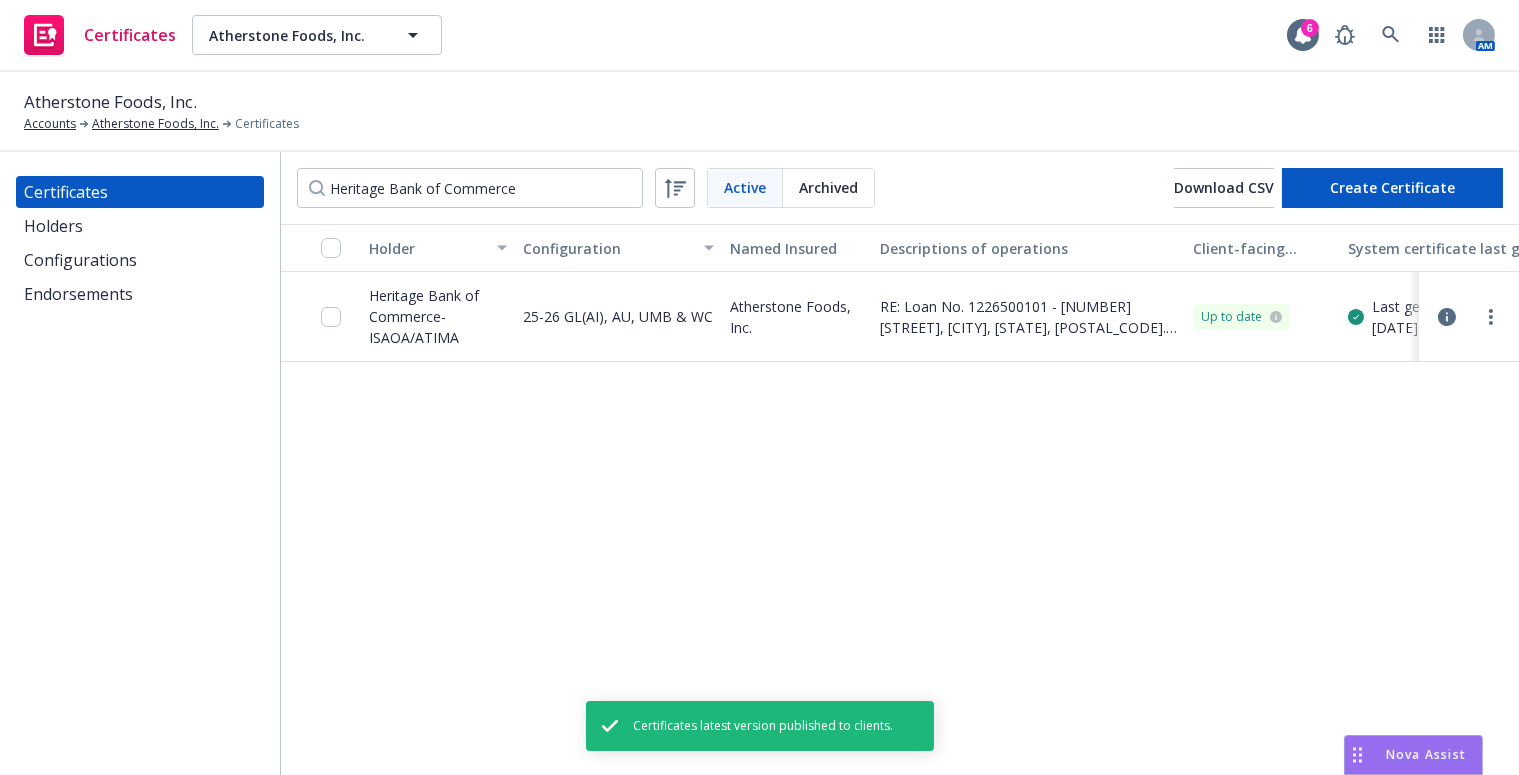 click at bounding box center (1469, 317) 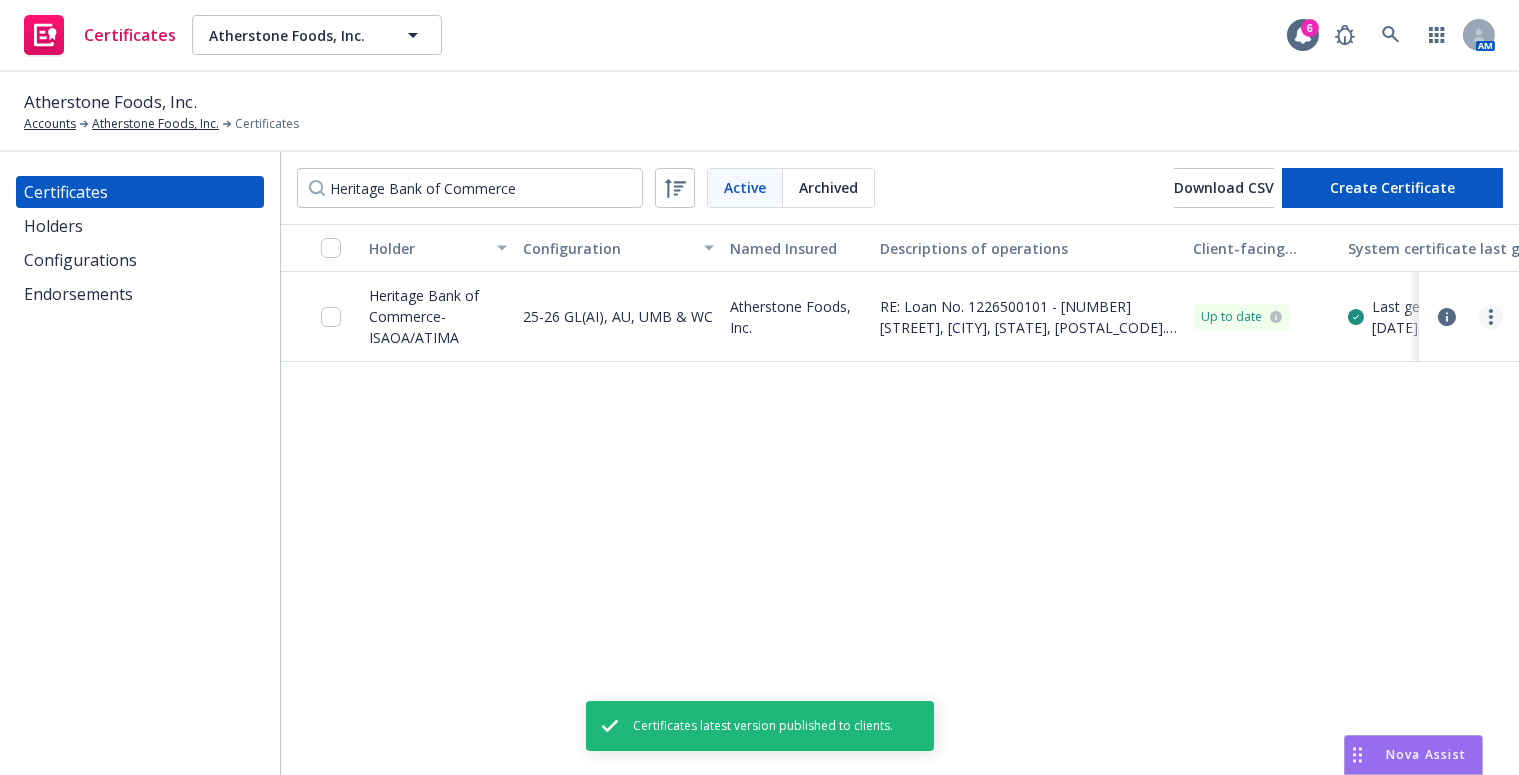 click at bounding box center (1491, 317) 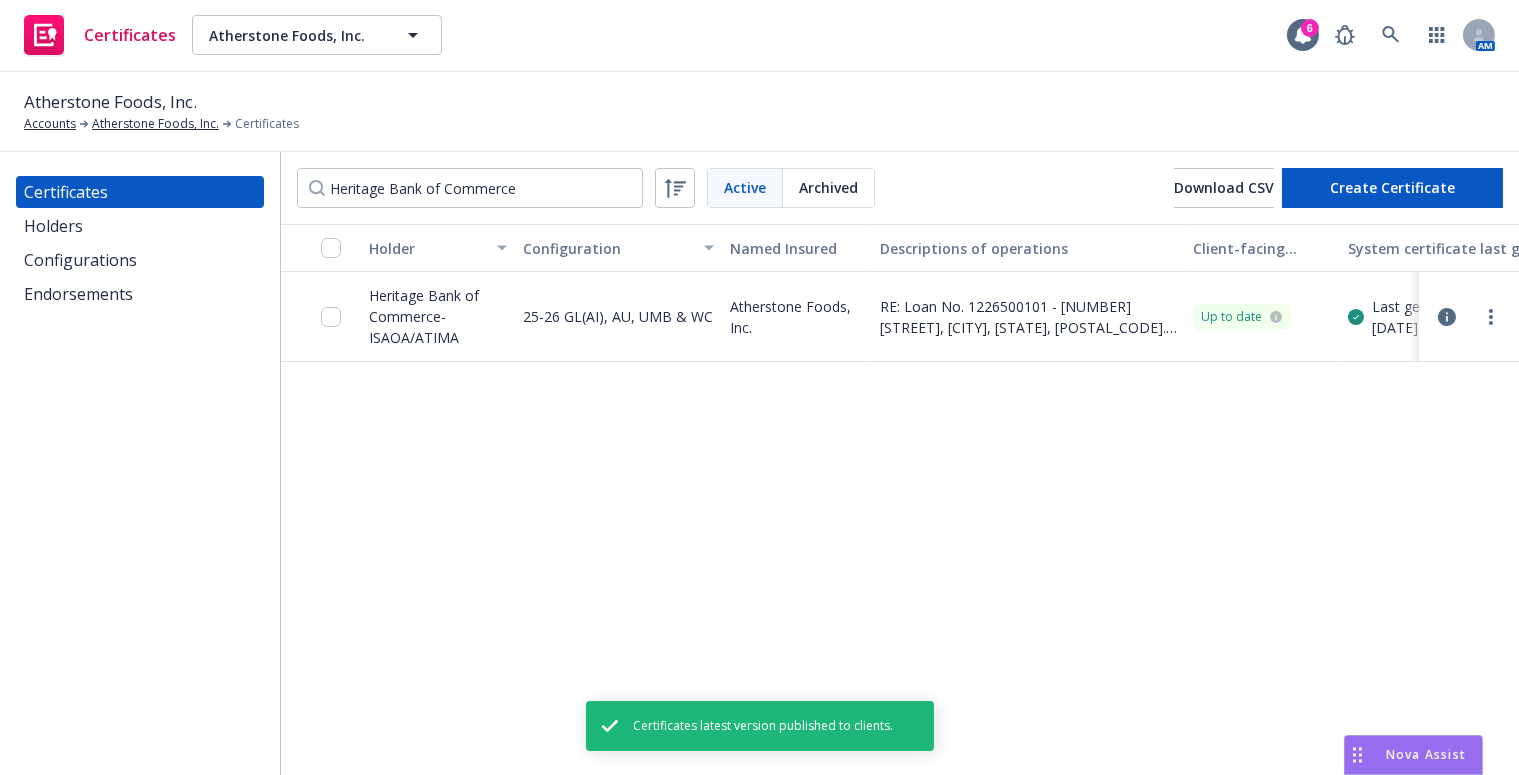 click on "Download uneditable generated certificate" at bounding box center (1328, 597) 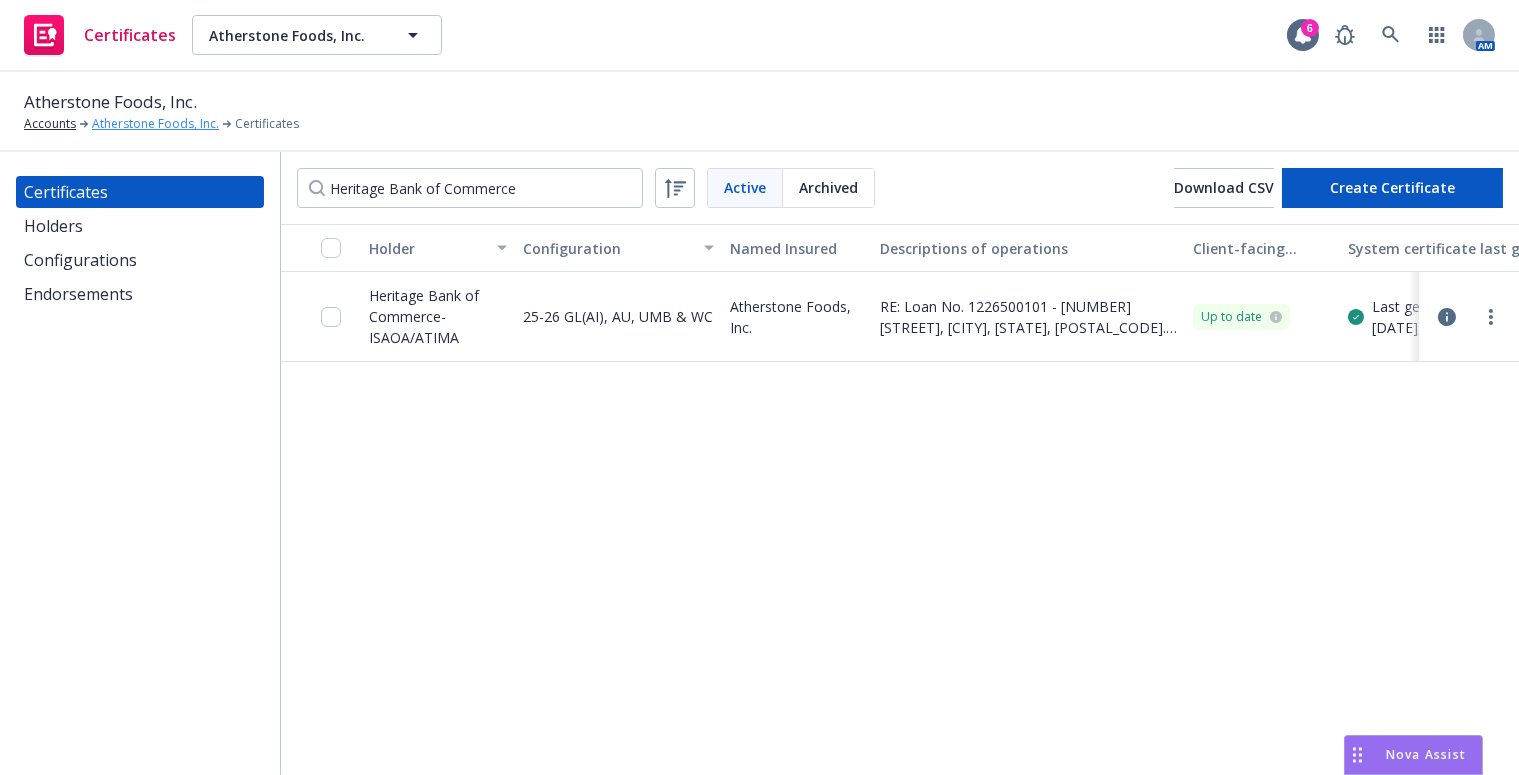 click on "Atherstone Foods, Inc." at bounding box center (155, 124) 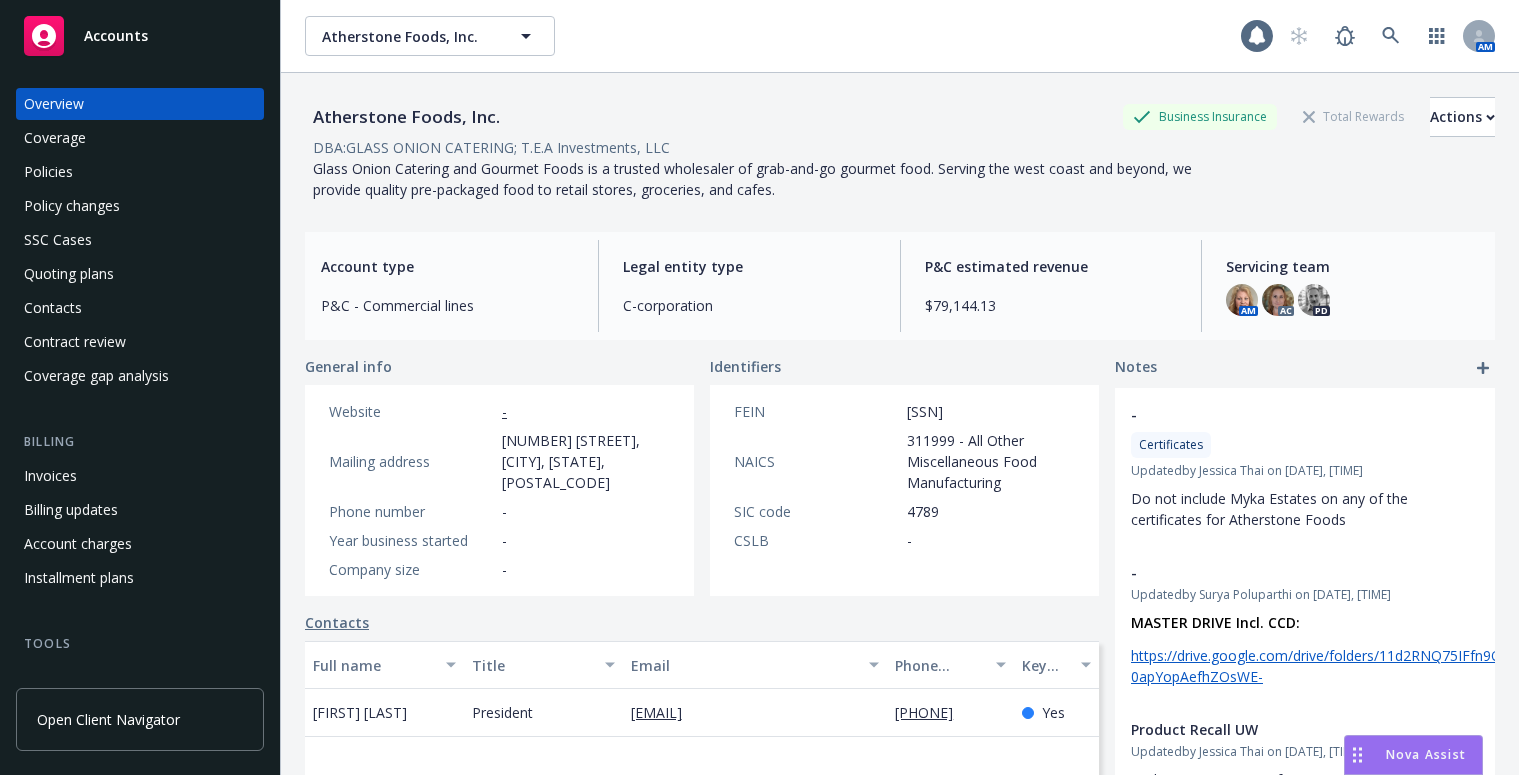 scroll, scrollTop: 0, scrollLeft: 0, axis: both 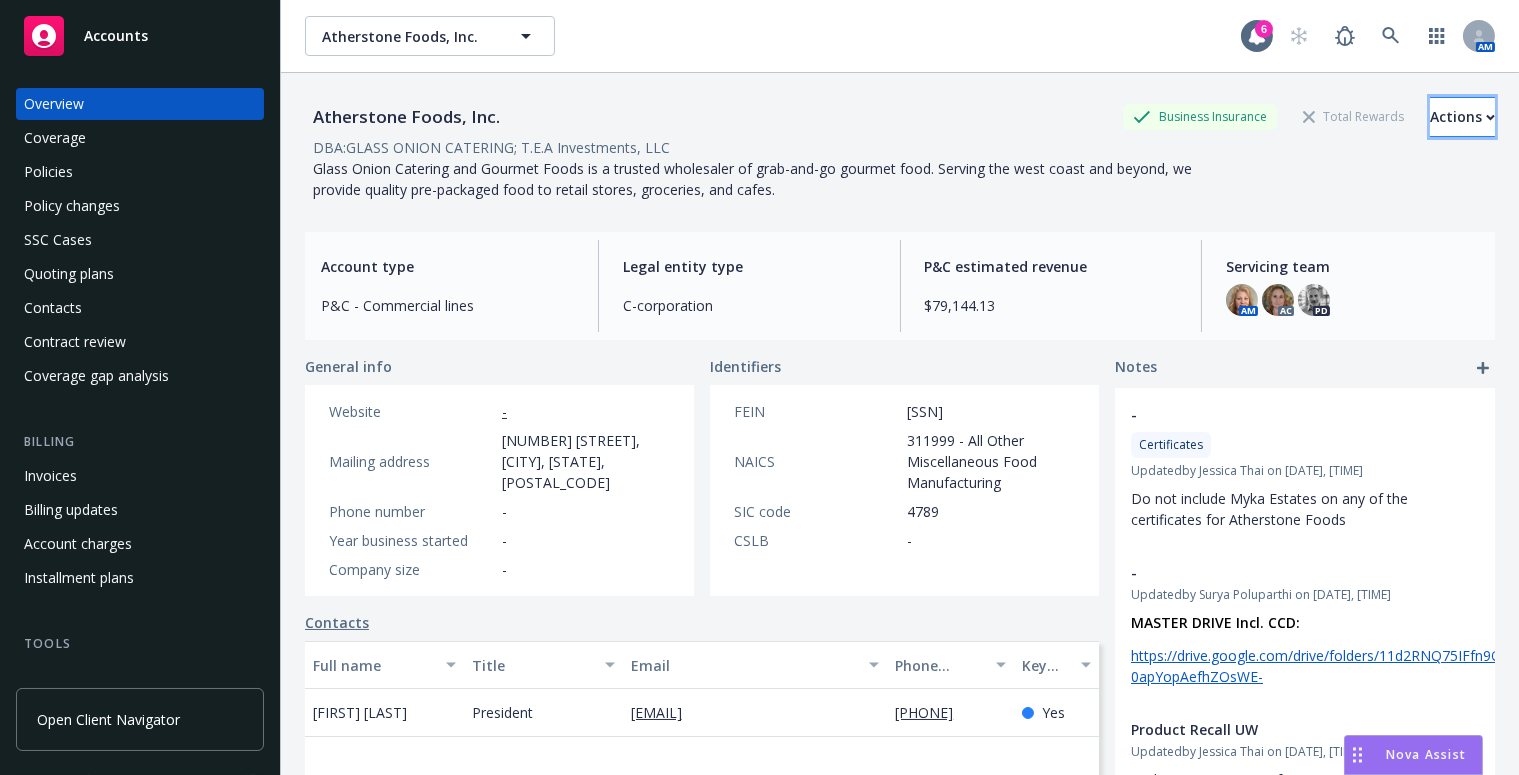 click on "Actions" at bounding box center [1462, 117] 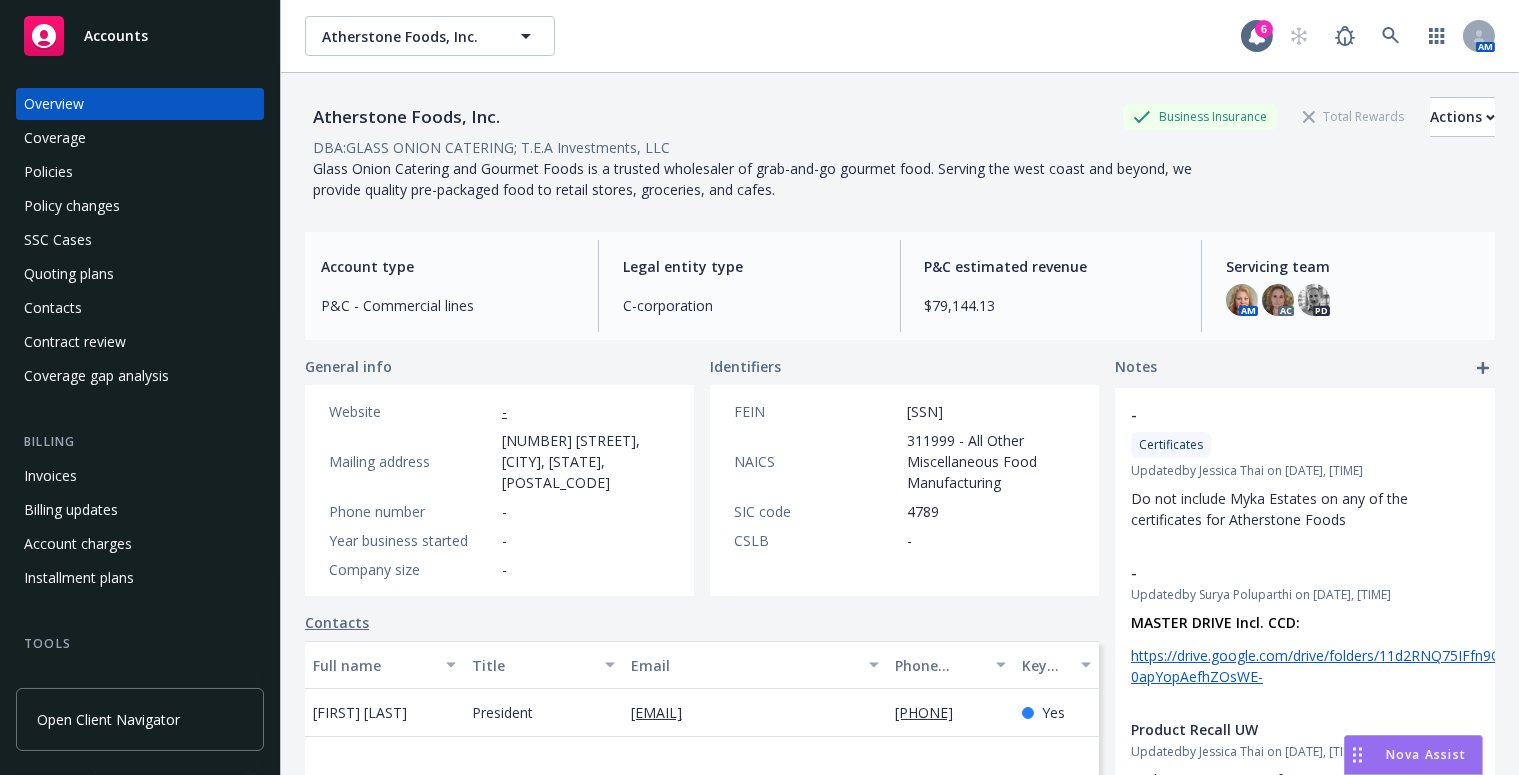 click on "EOI (27)" at bounding box center [1334, 416] 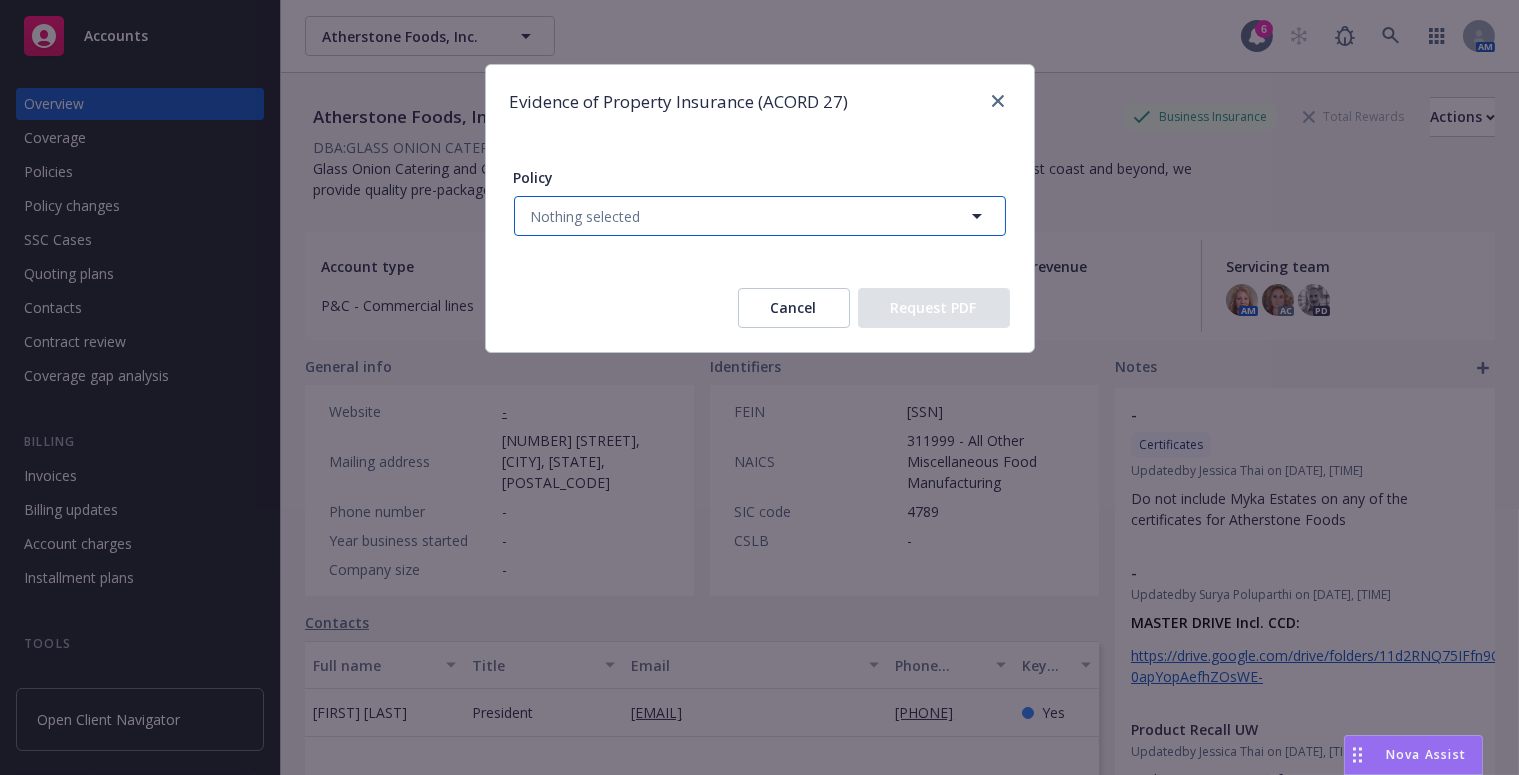 click on "Nothing selected" at bounding box center [760, 216] 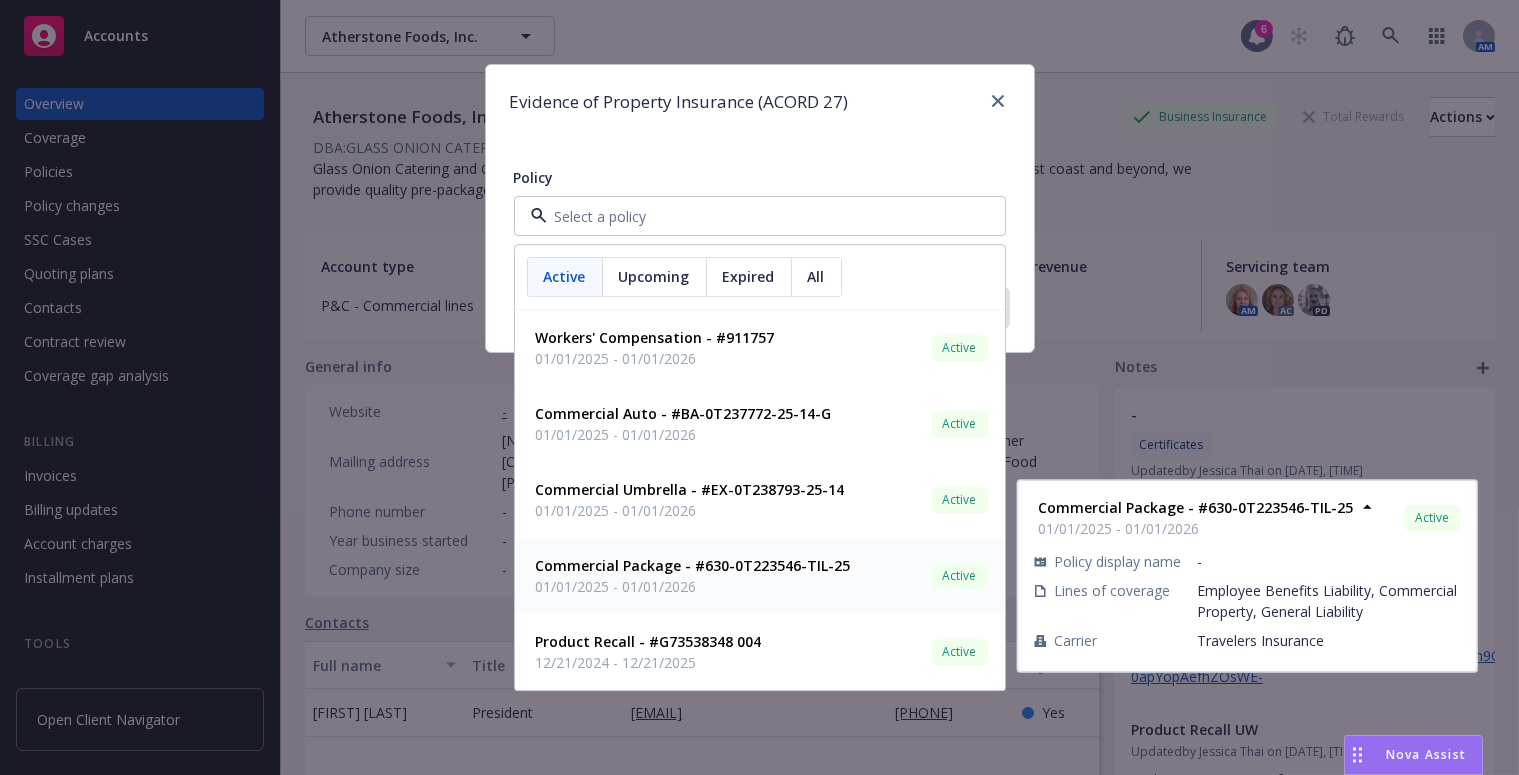 drag, startPoint x: 645, startPoint y: 579, endPoint x: 644, endPoint y: 481, distance: 98.005104 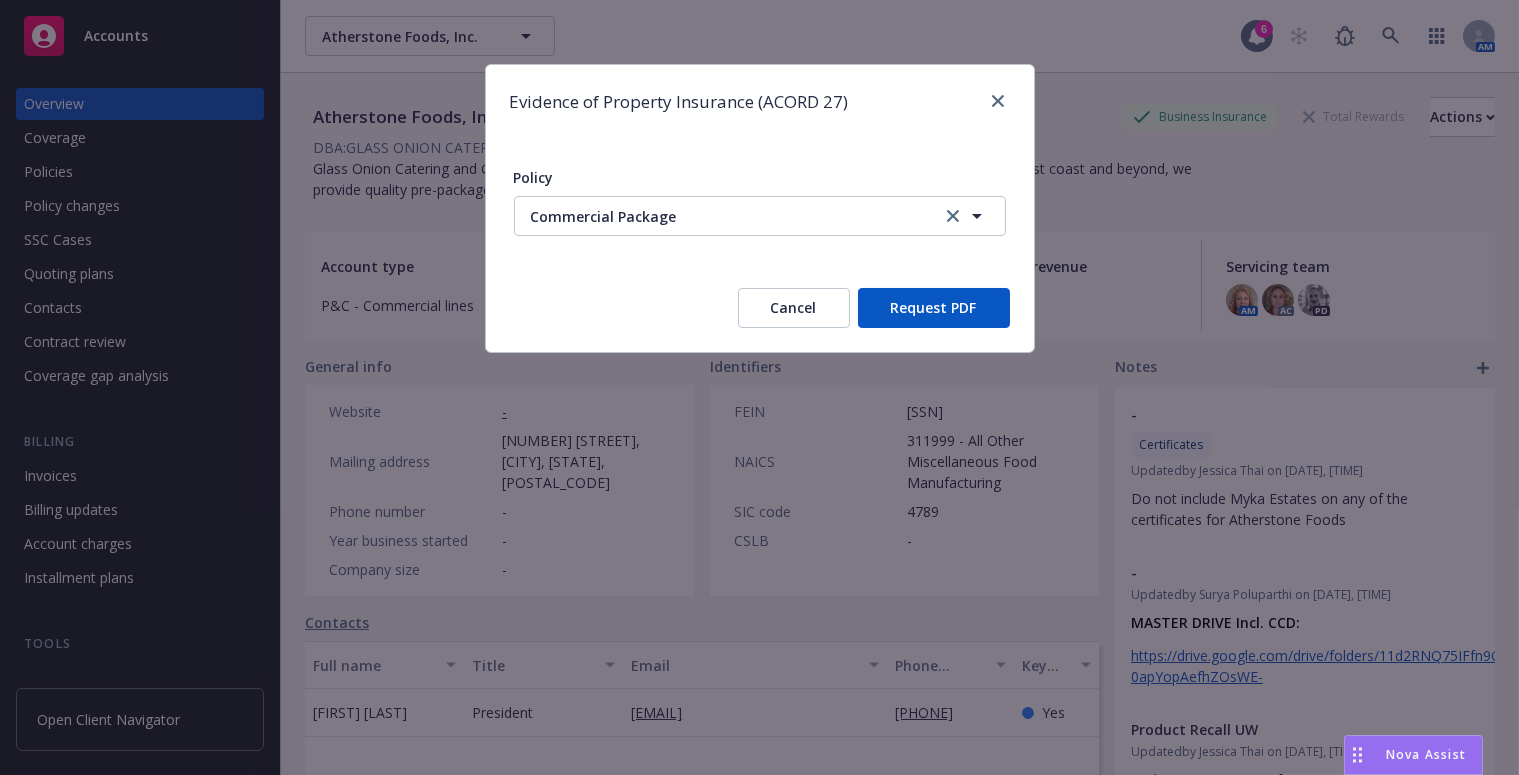 click on "Request PDF" at bounding box center (934, 308) 